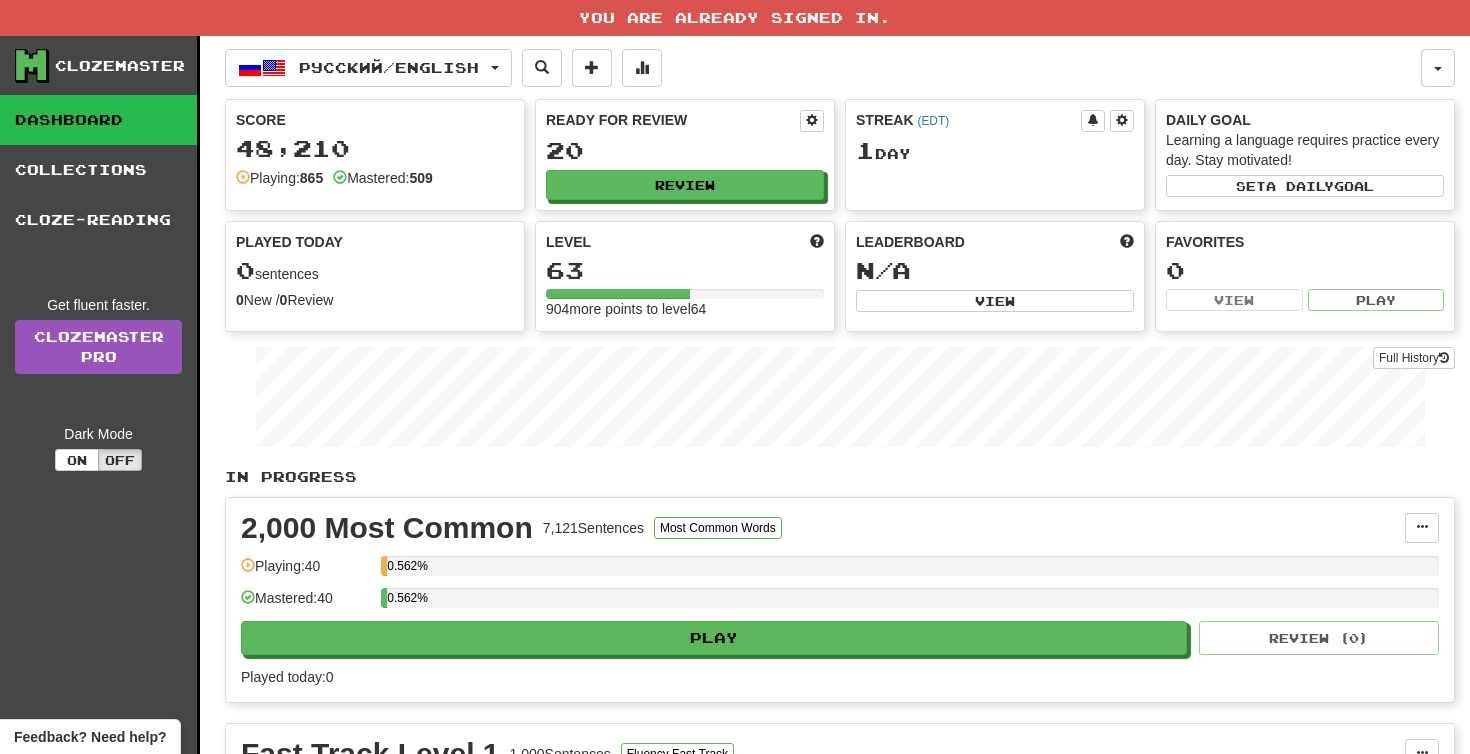 scroll, scrollTop: 0, scrollLeft: 0, axis: both 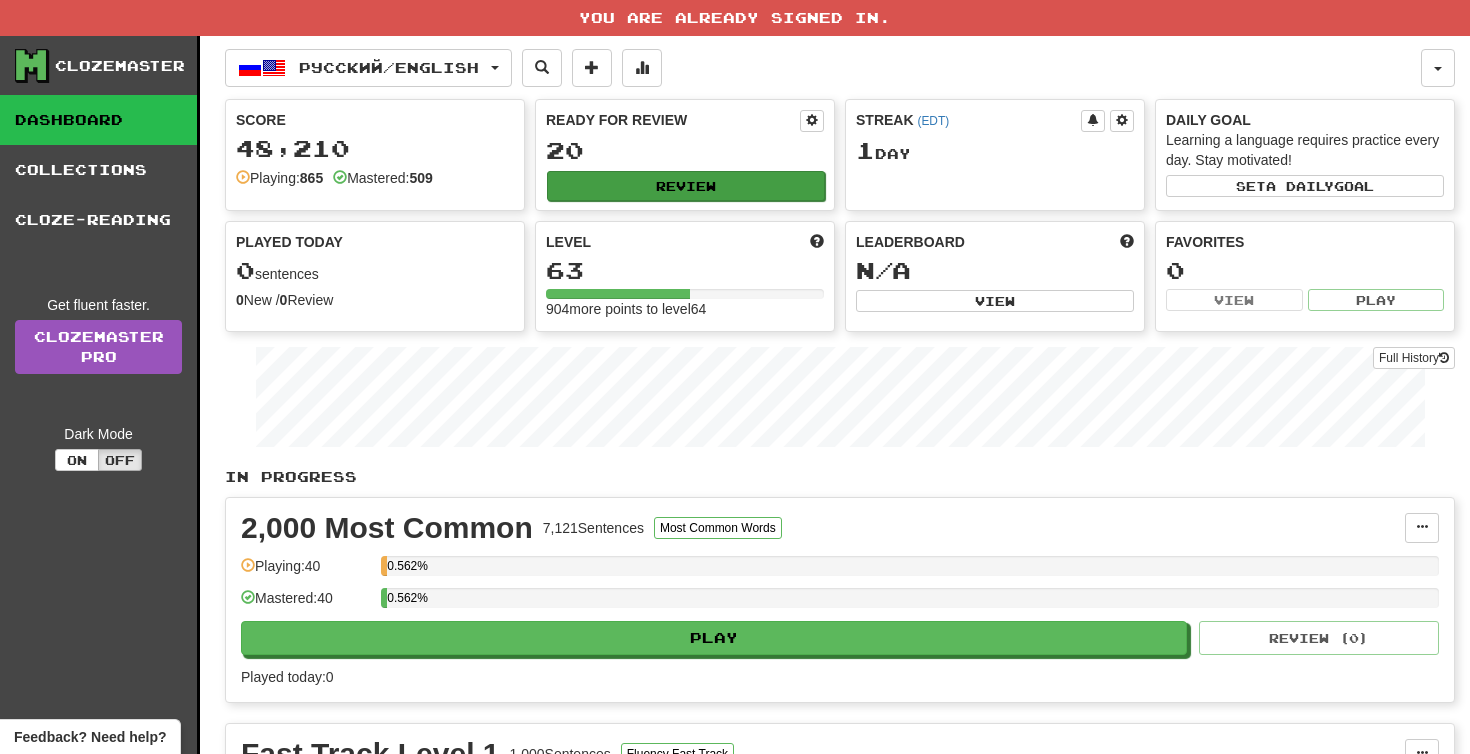 click on "Review" at bounding box center [686, 186] 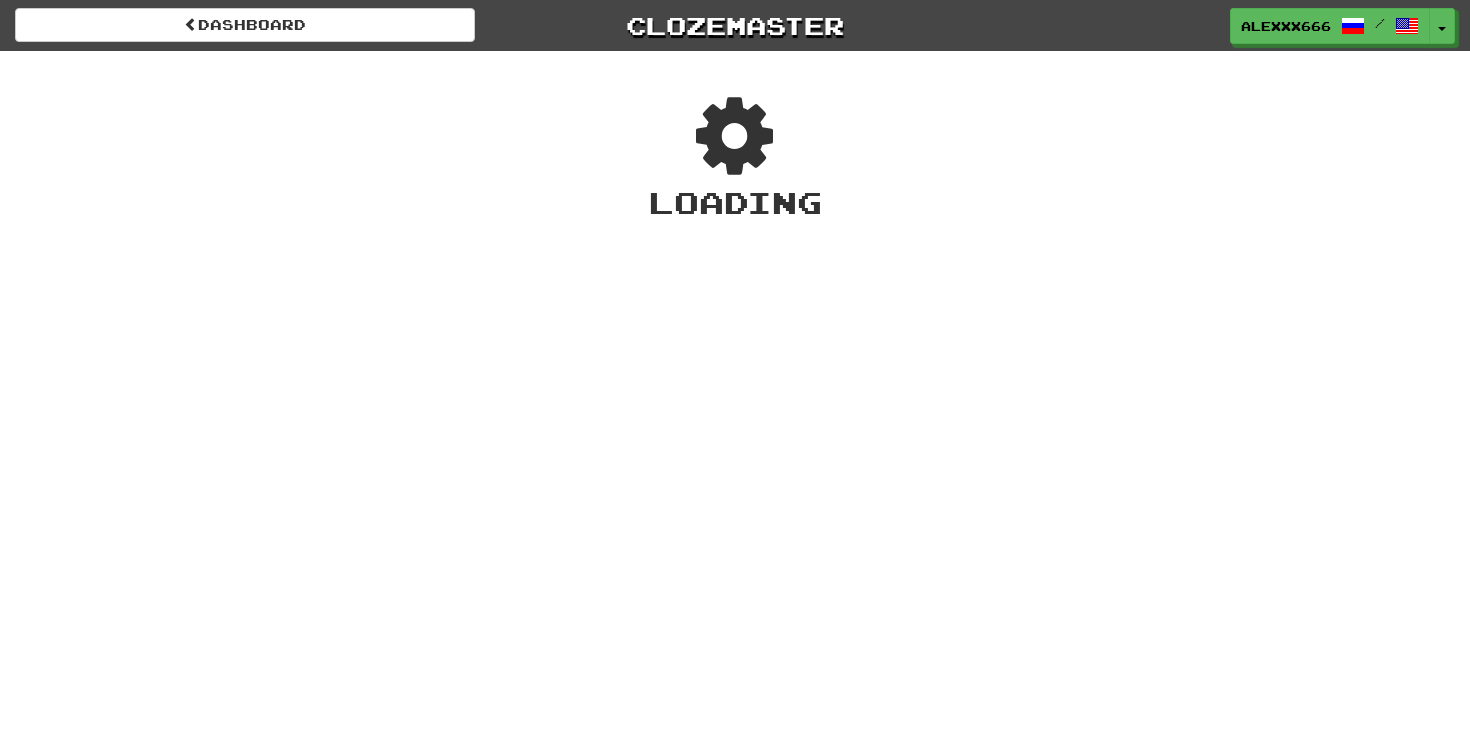 scroll, scrollTop: 0, scrollLeft: 0, axis: both 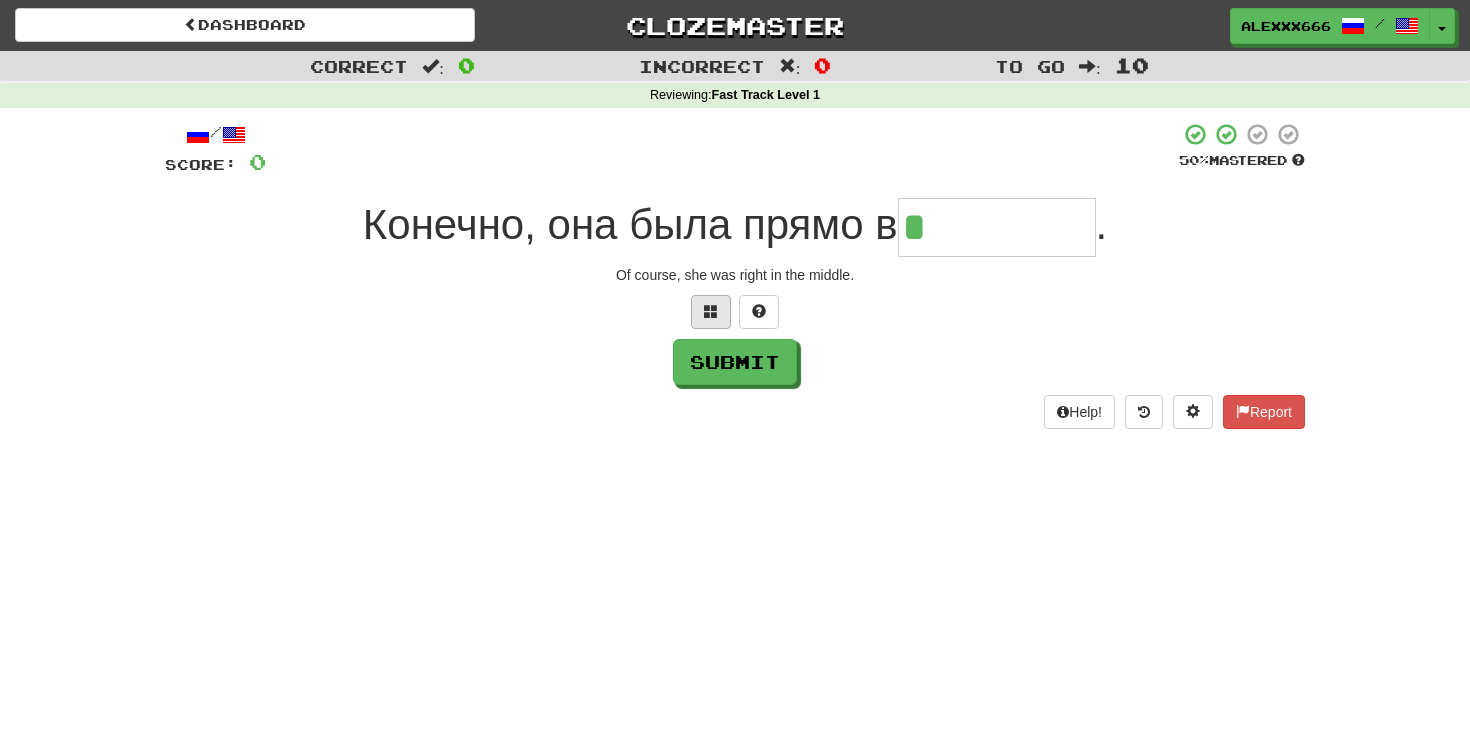 click at bounding box center [711, 312] 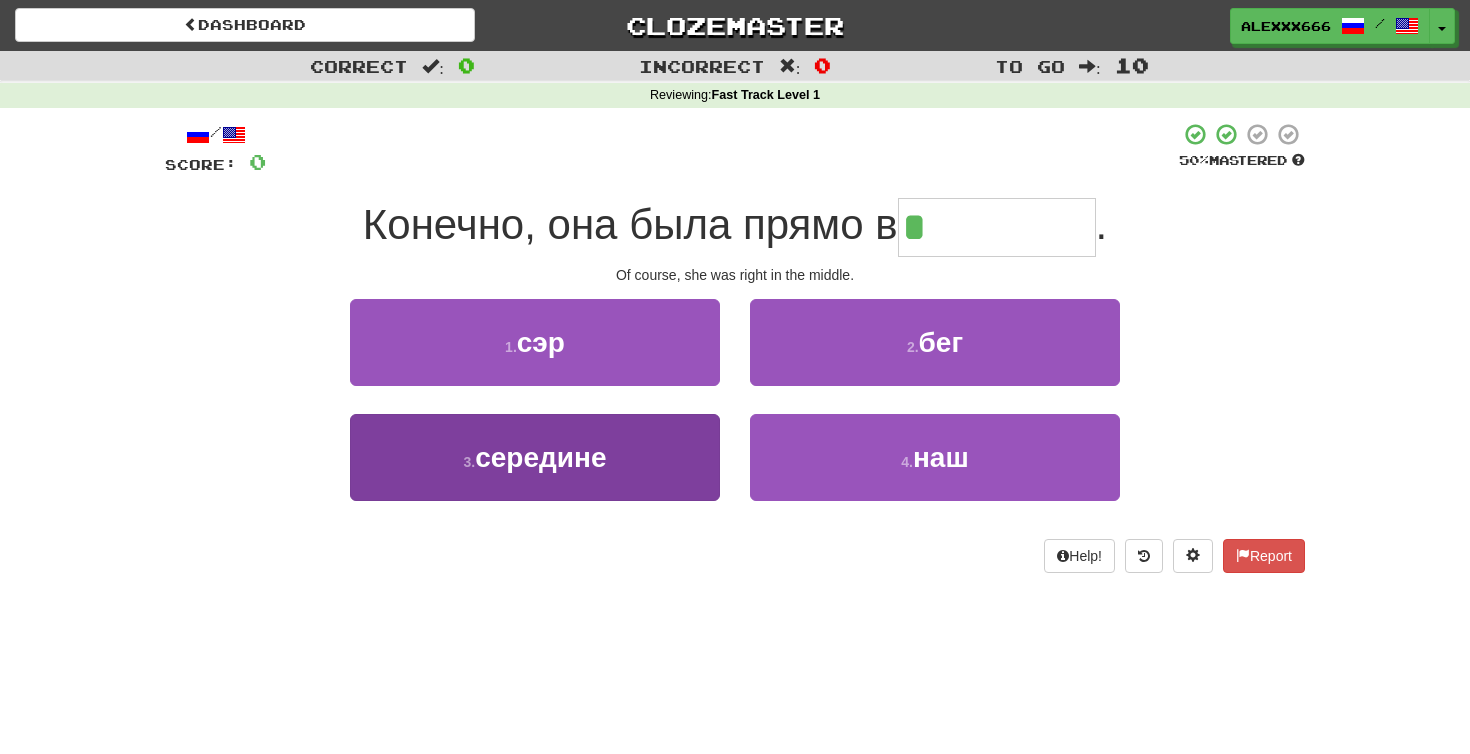 click on "3 .  середине" at bounding box center (535, 457) 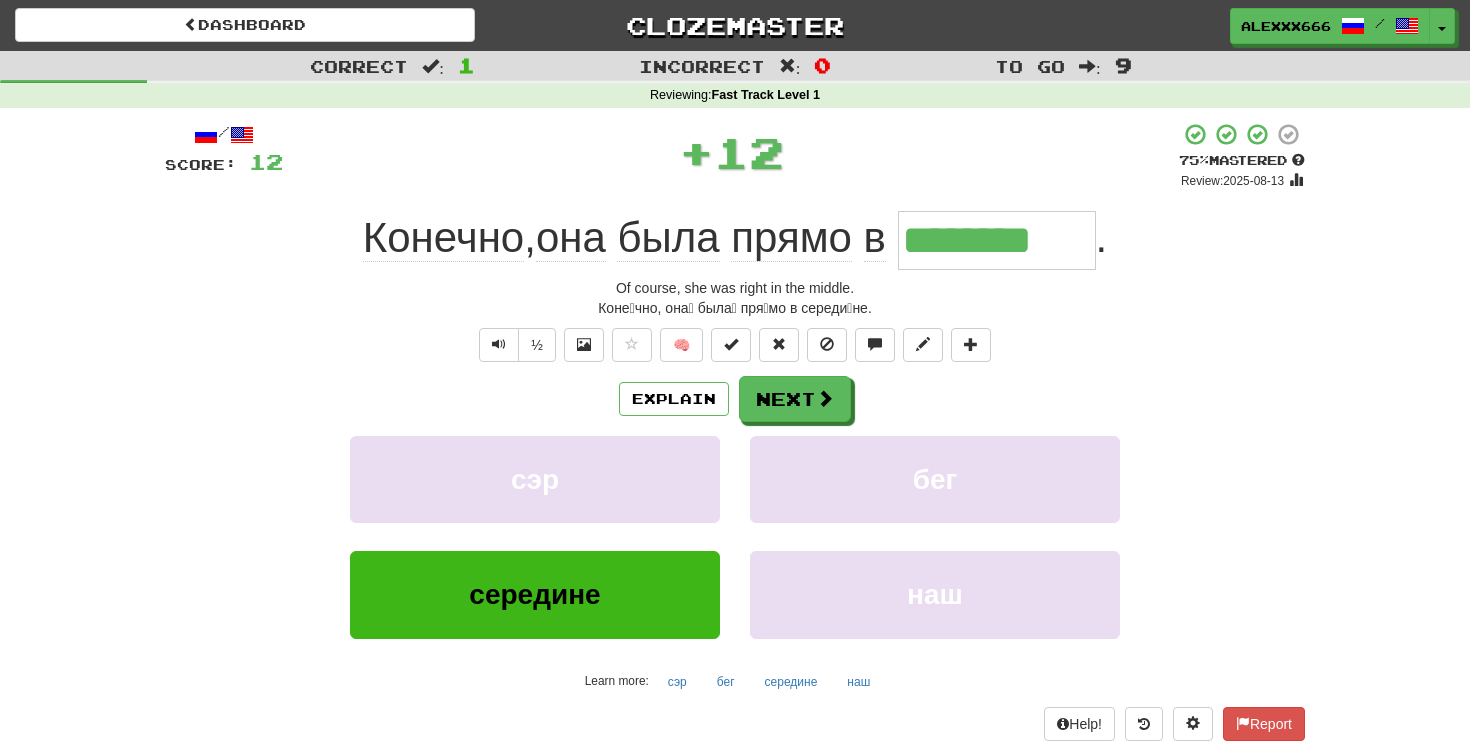 click on "********" at bounding box center [997, 240] 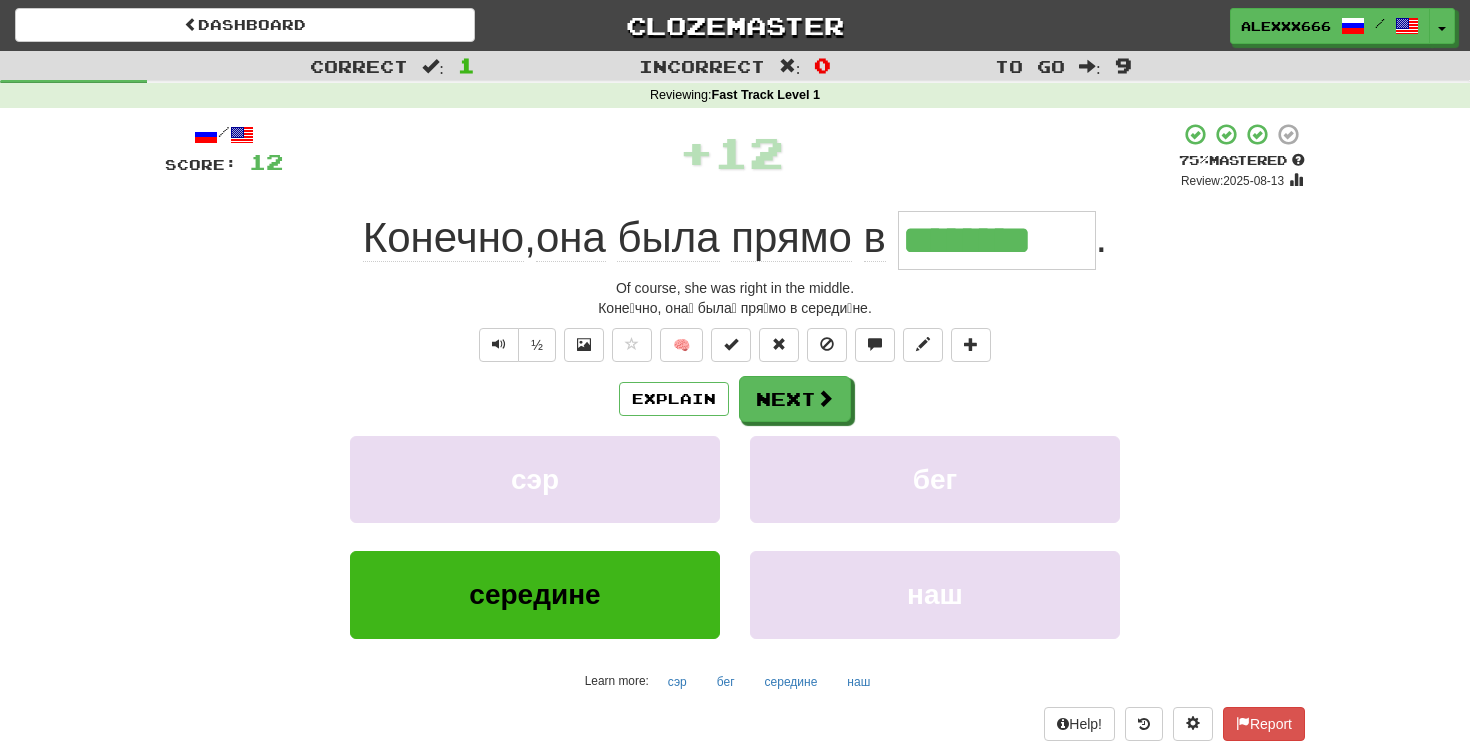 click on "********" at bounding box center [997, 240] 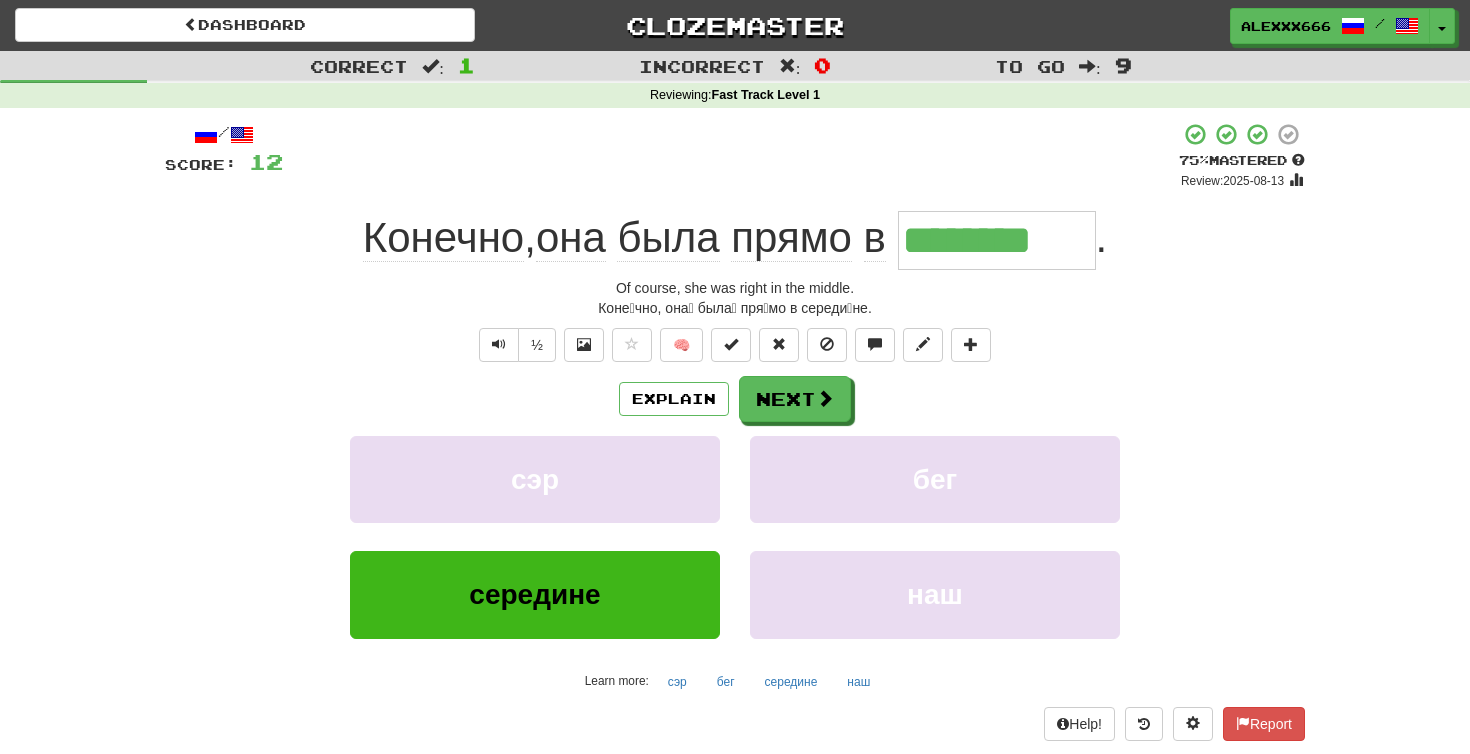 click on "********" at bounding box center [997, 240] 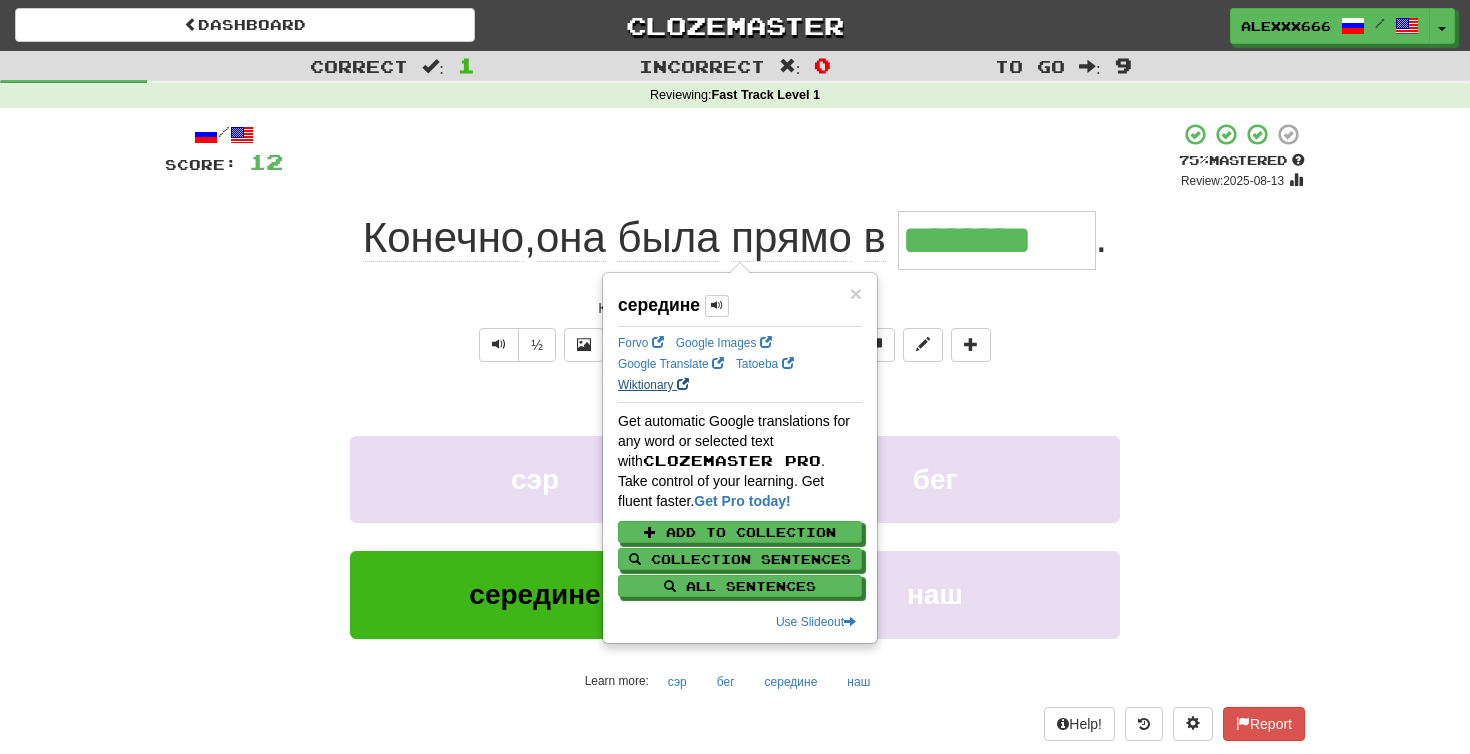 click on "Wiktionary" at bounding box center [653, 385] 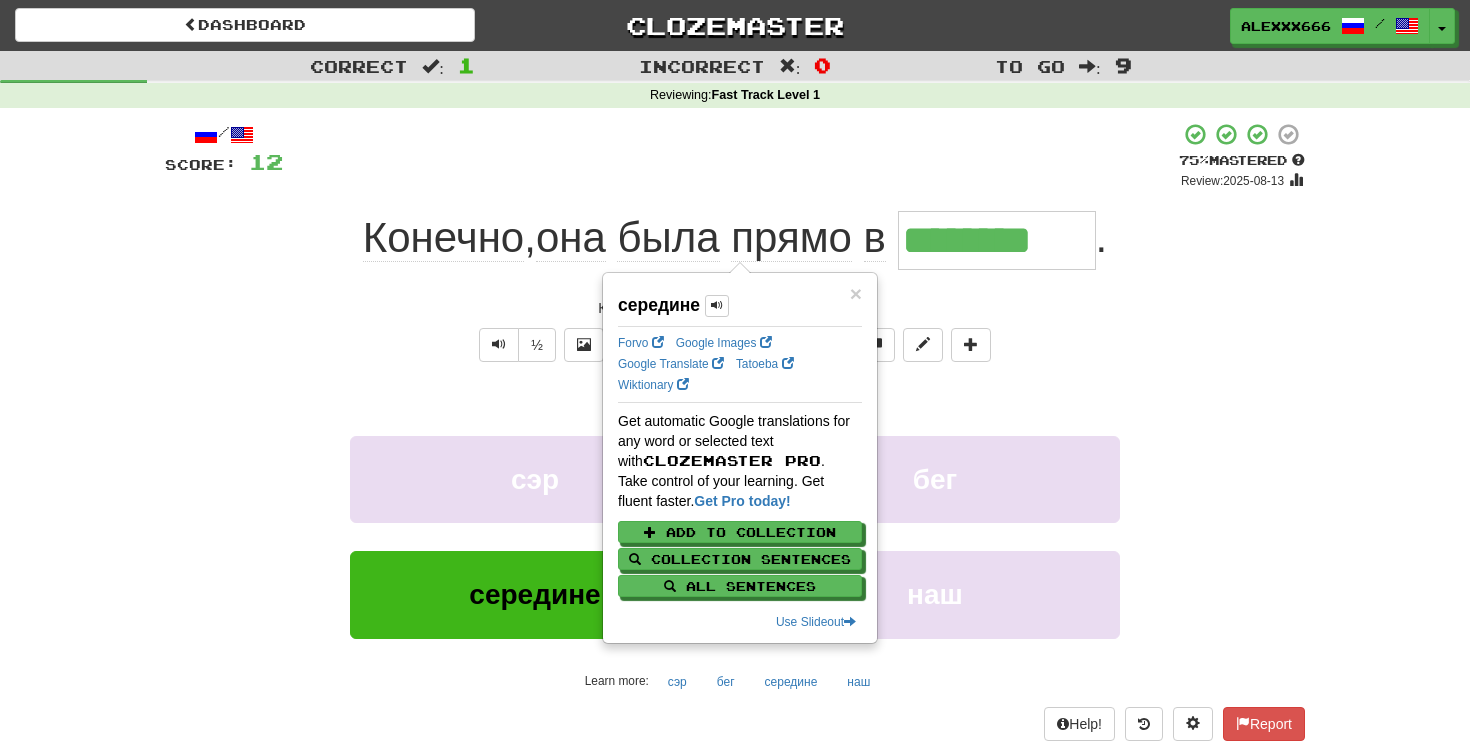 click on "/  Score:   12 + 12 75 %  Mastered Review:  2025-08-13 Конечно ,  она   была   прямо   в   ******** . Of course, she was right in the middle. Коне́чно, она́ была́ пря́мо в середи́не. ½ 🧠 Explain Next сэр бег середине наш Learn more: сэр бег середине наш  Help!  Report" at bounding box center [735, 431] 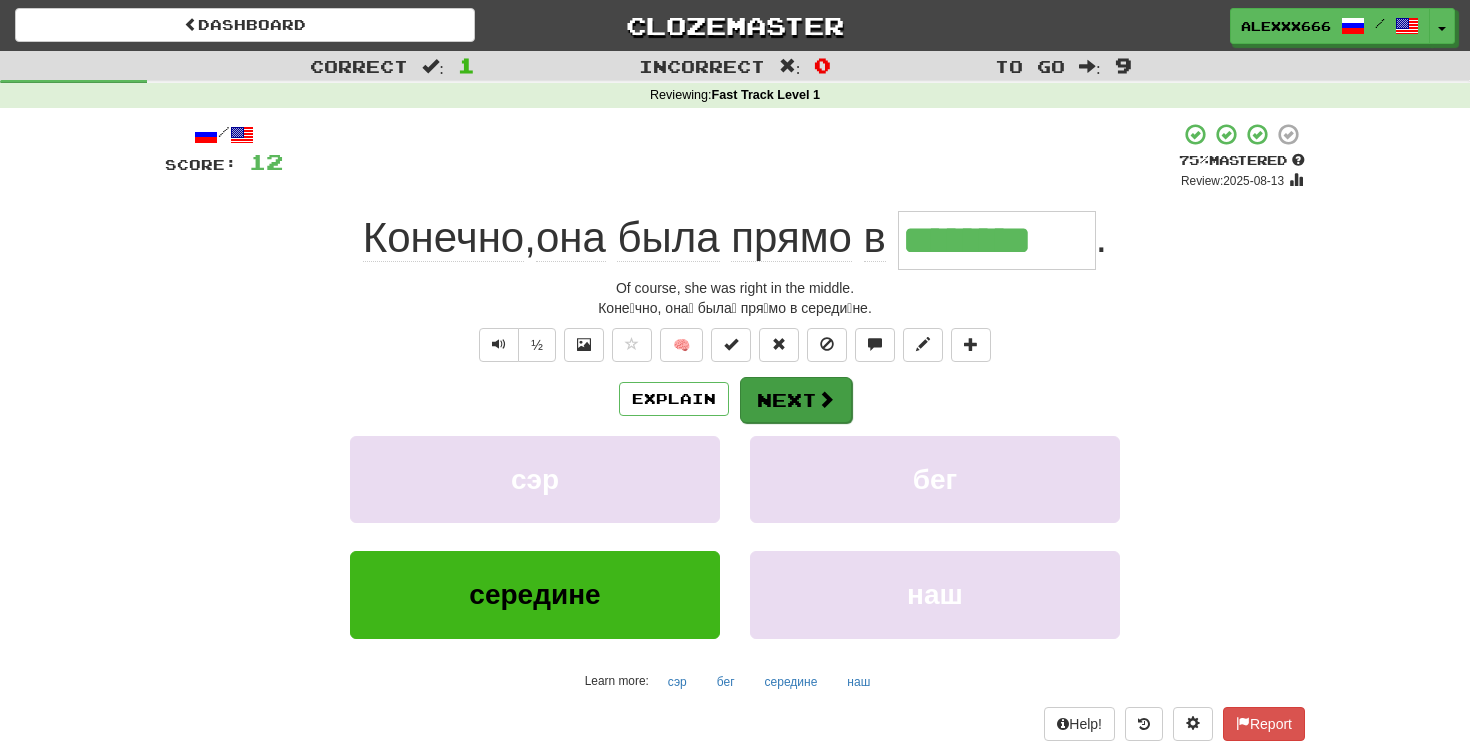 click on "Next" at bounding box center (796, 400) 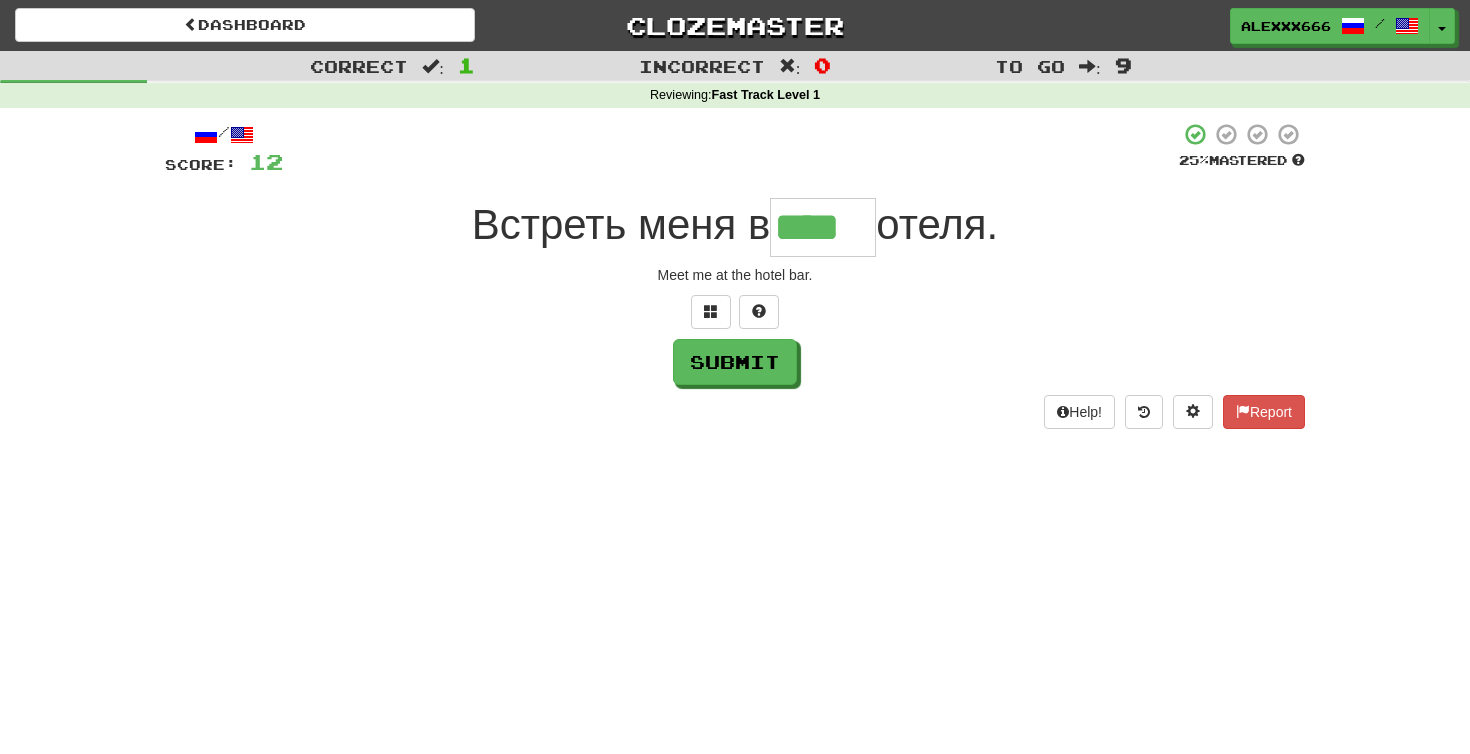 type on "****" 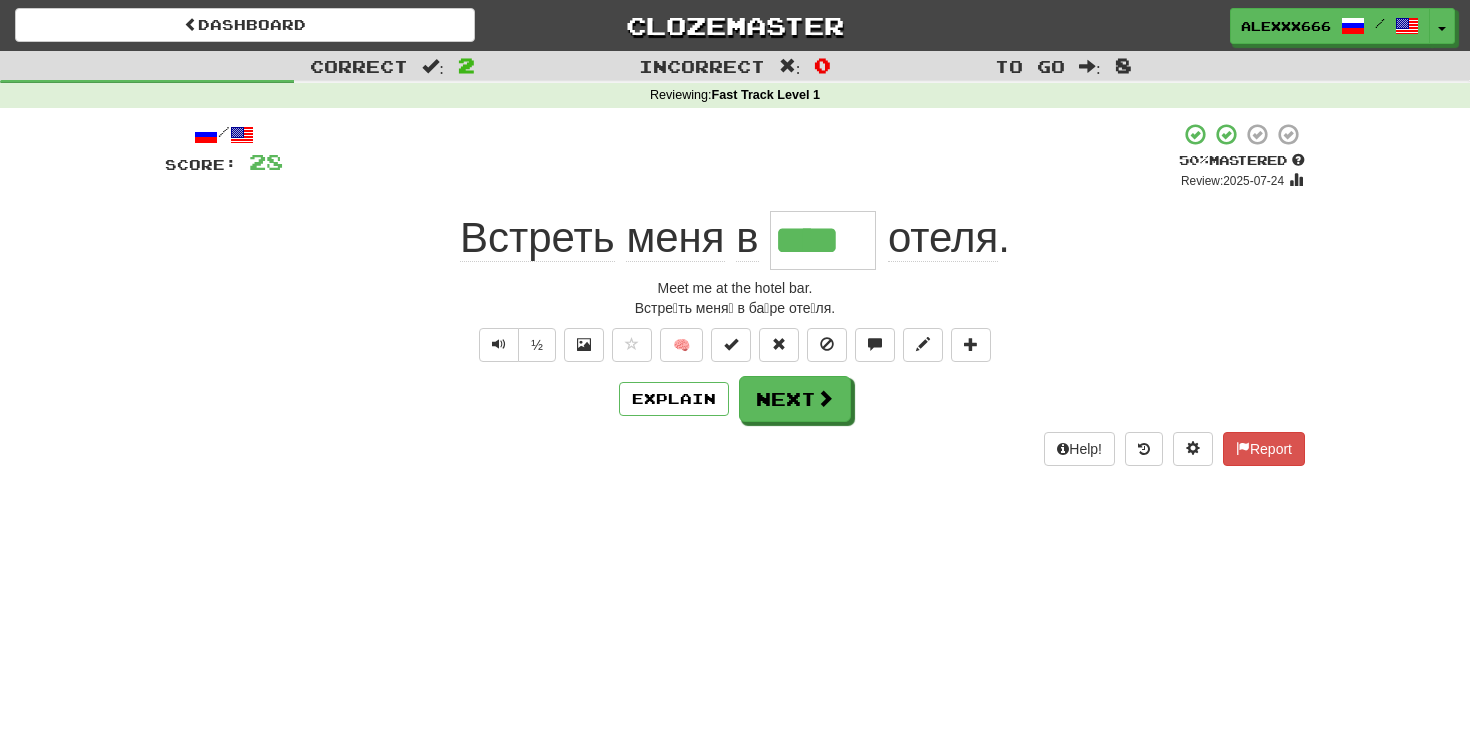 click on "Встреть" at bounding box center (537, 238) 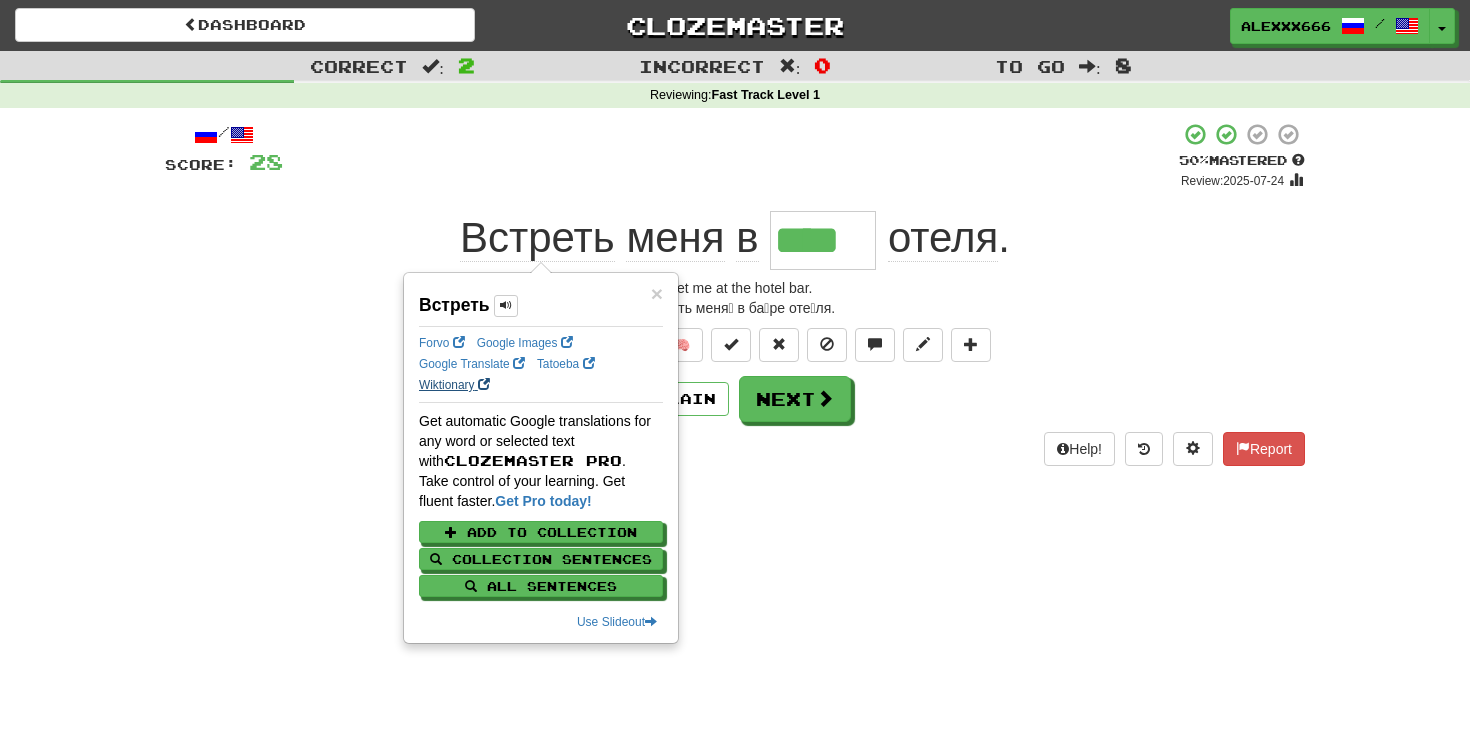 click on "Wiktionary" at bounding box center (454, 385) 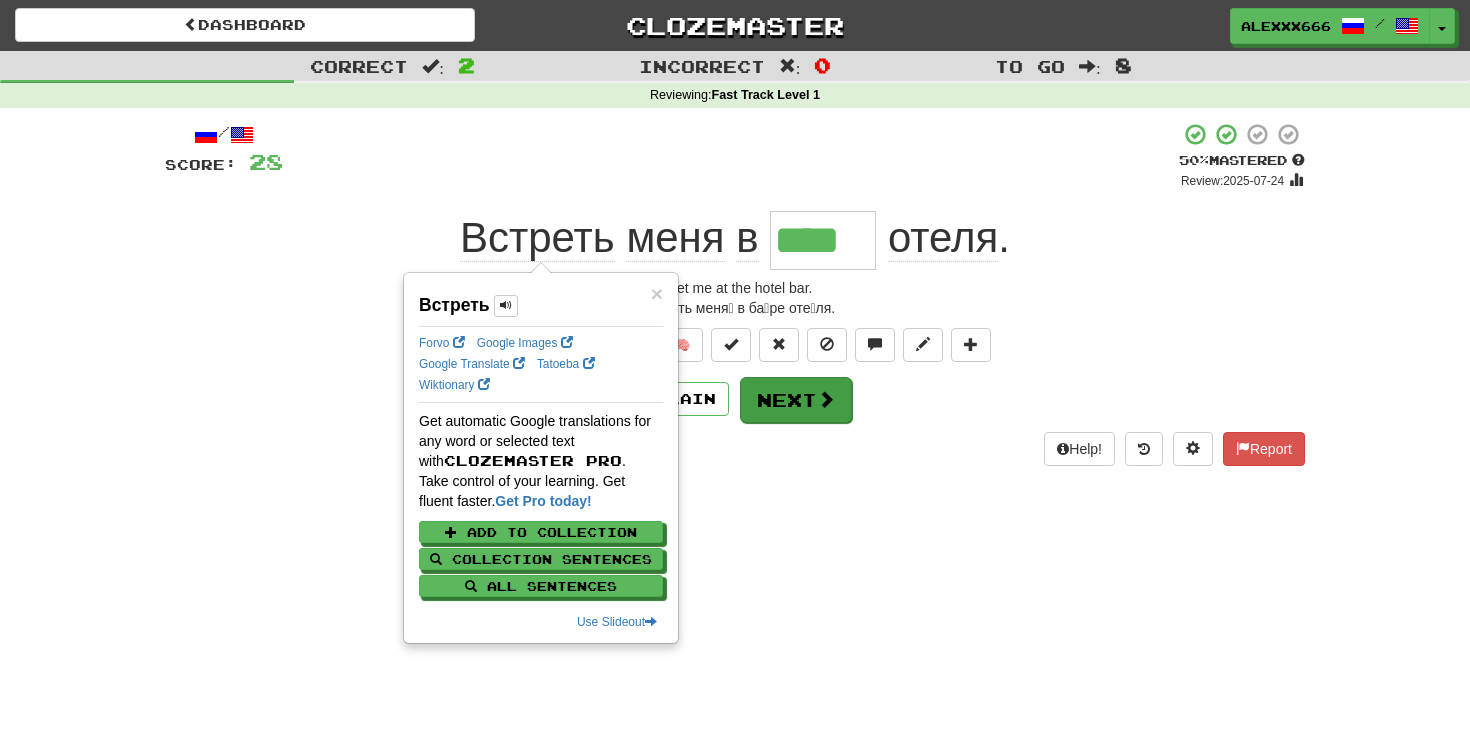 click at bounding box center [826, 399] 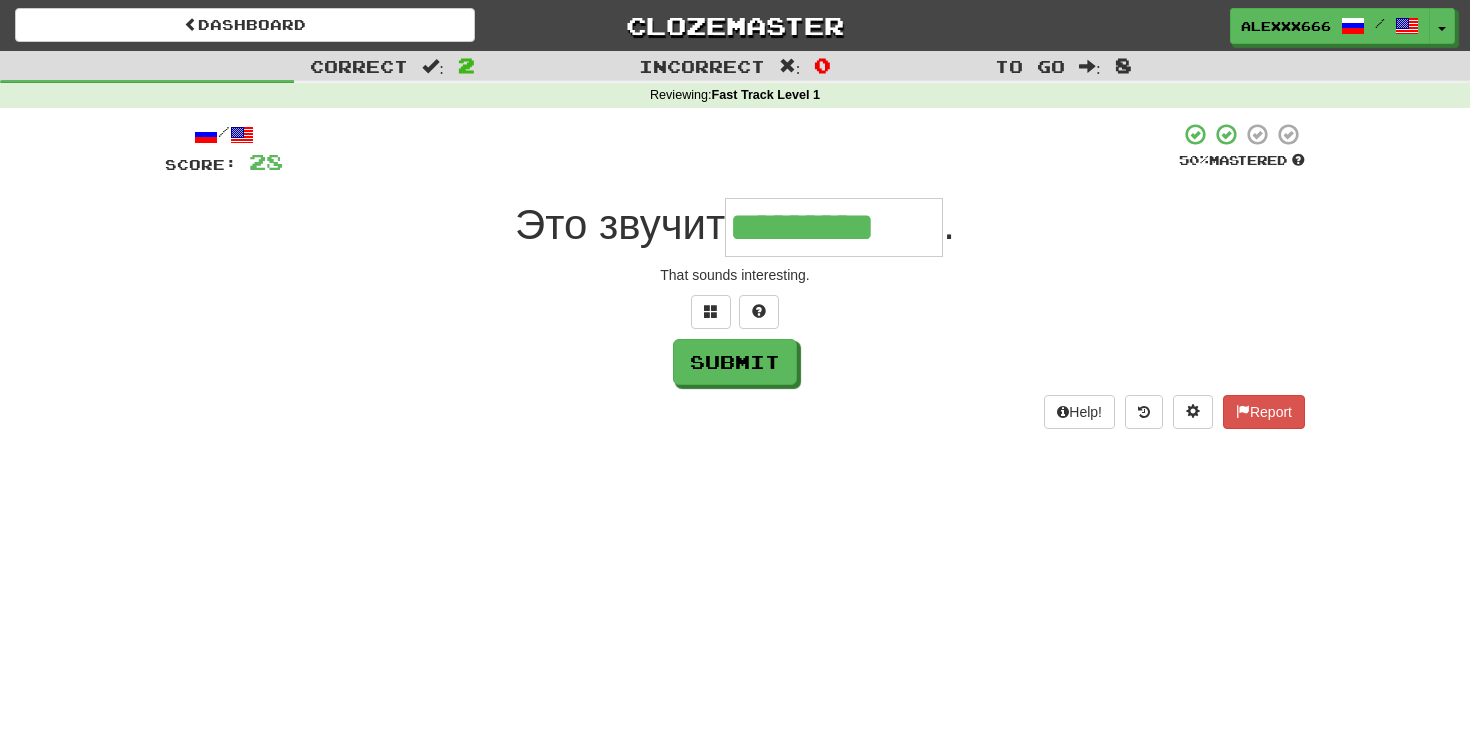type on "*********" 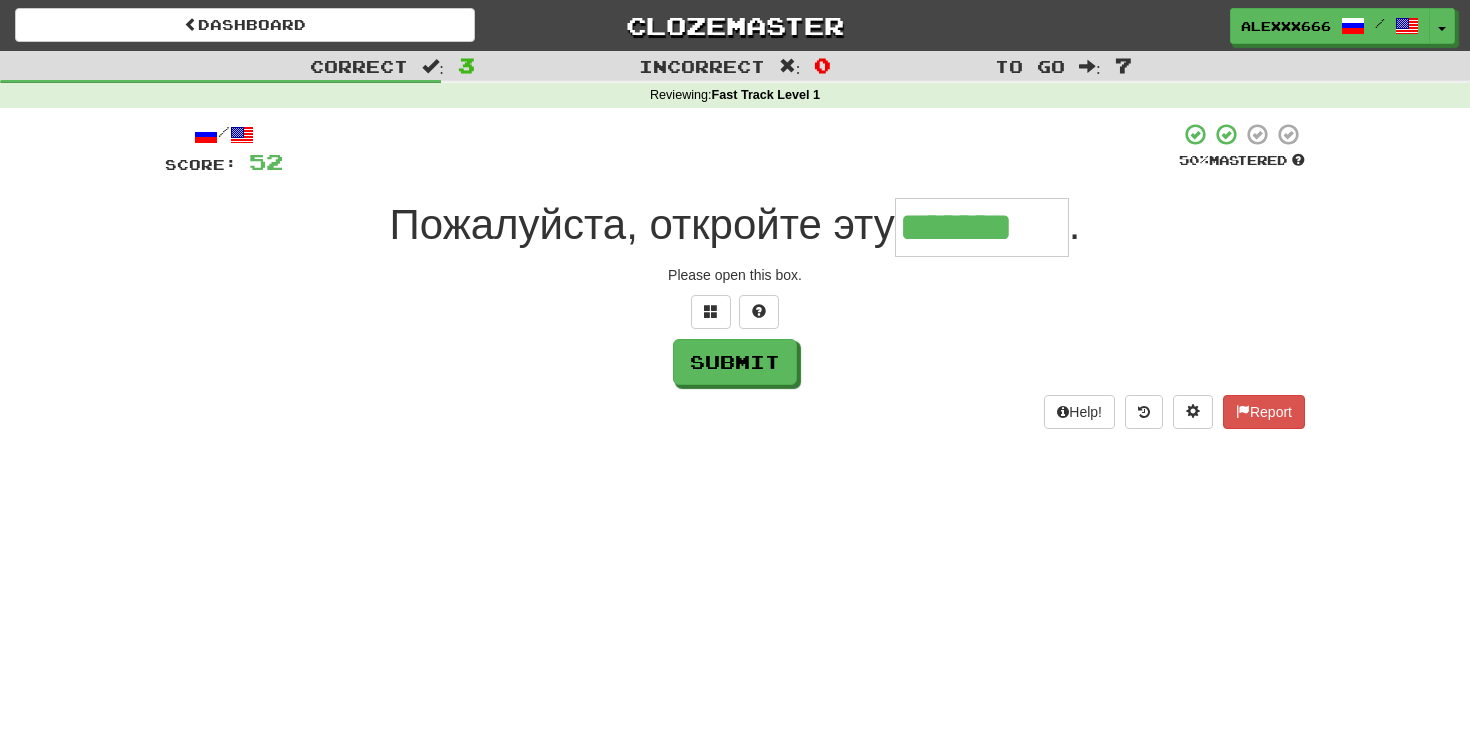 type on "*******" 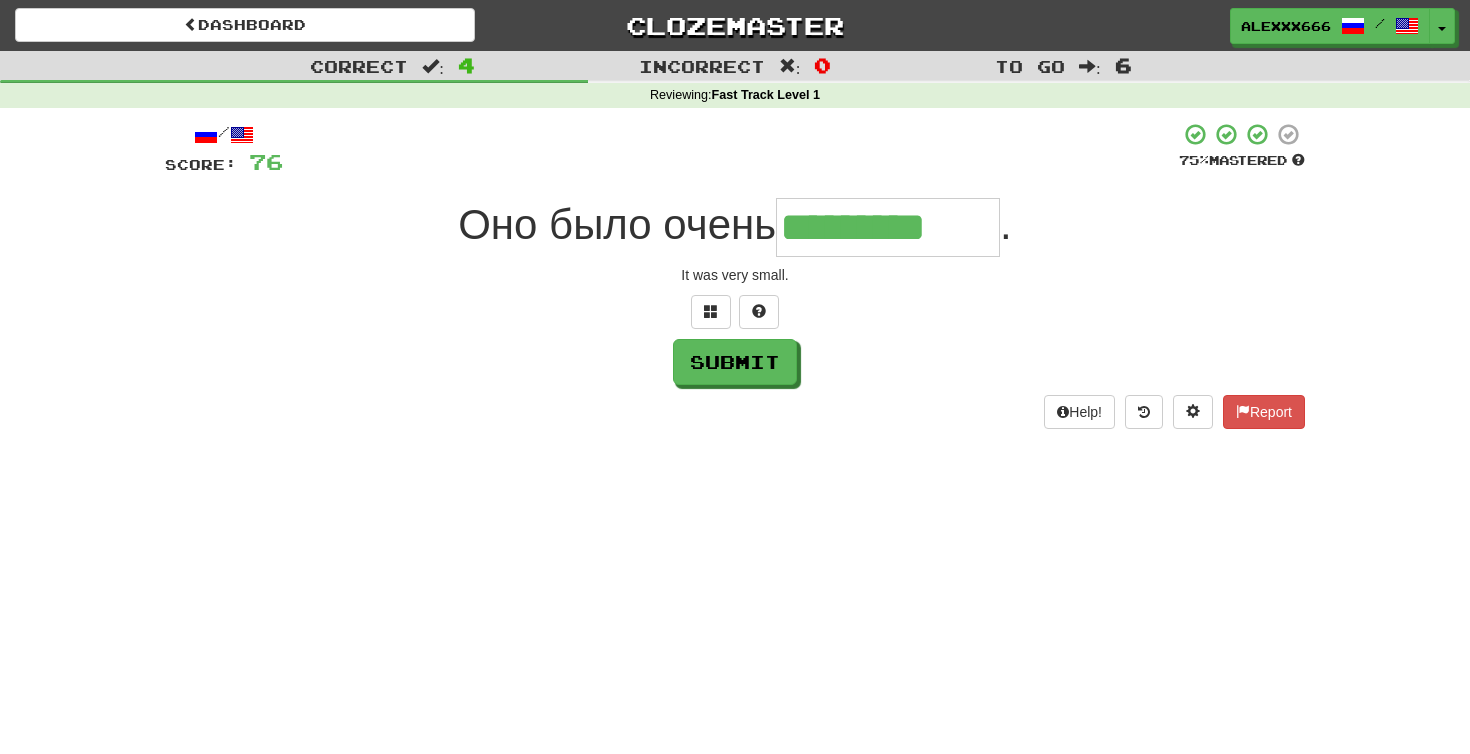 type on "*********" 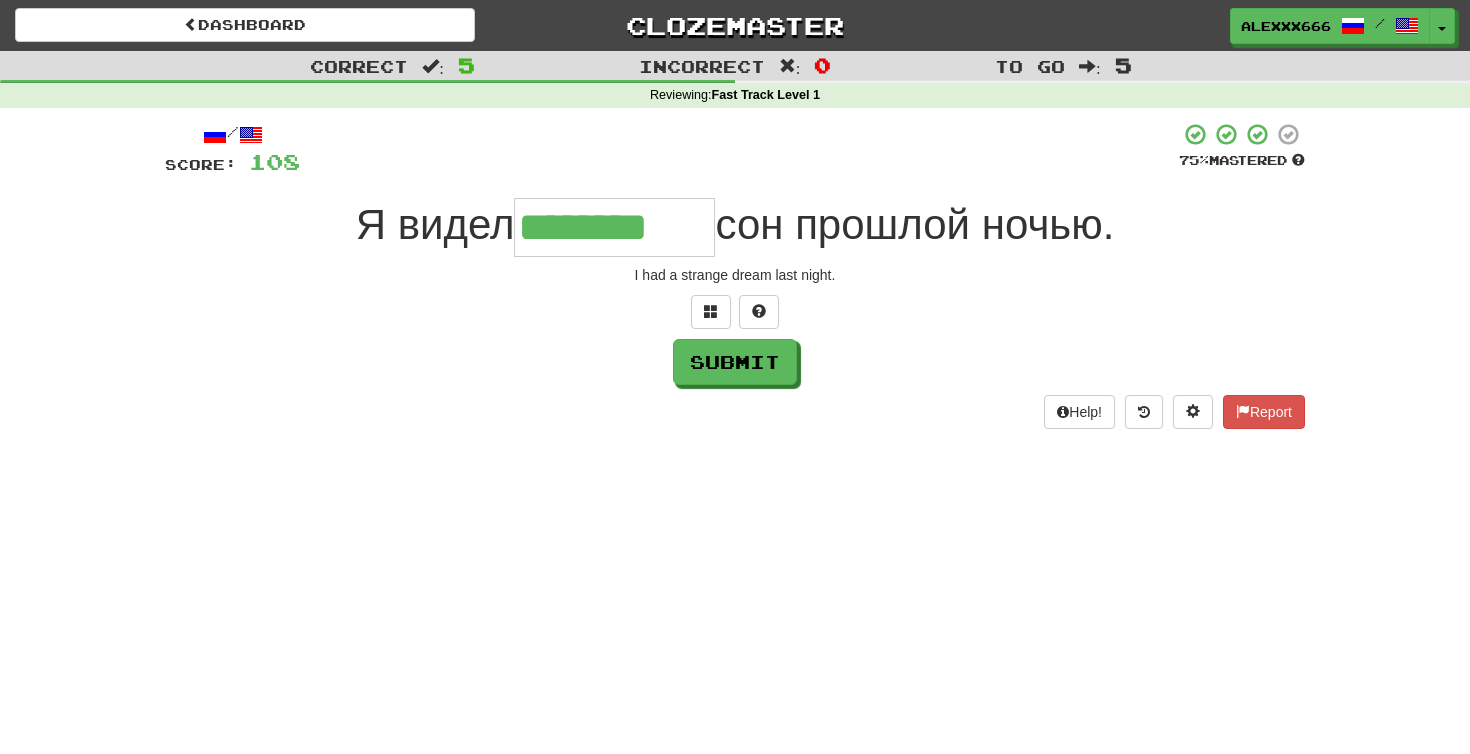 type on "********" 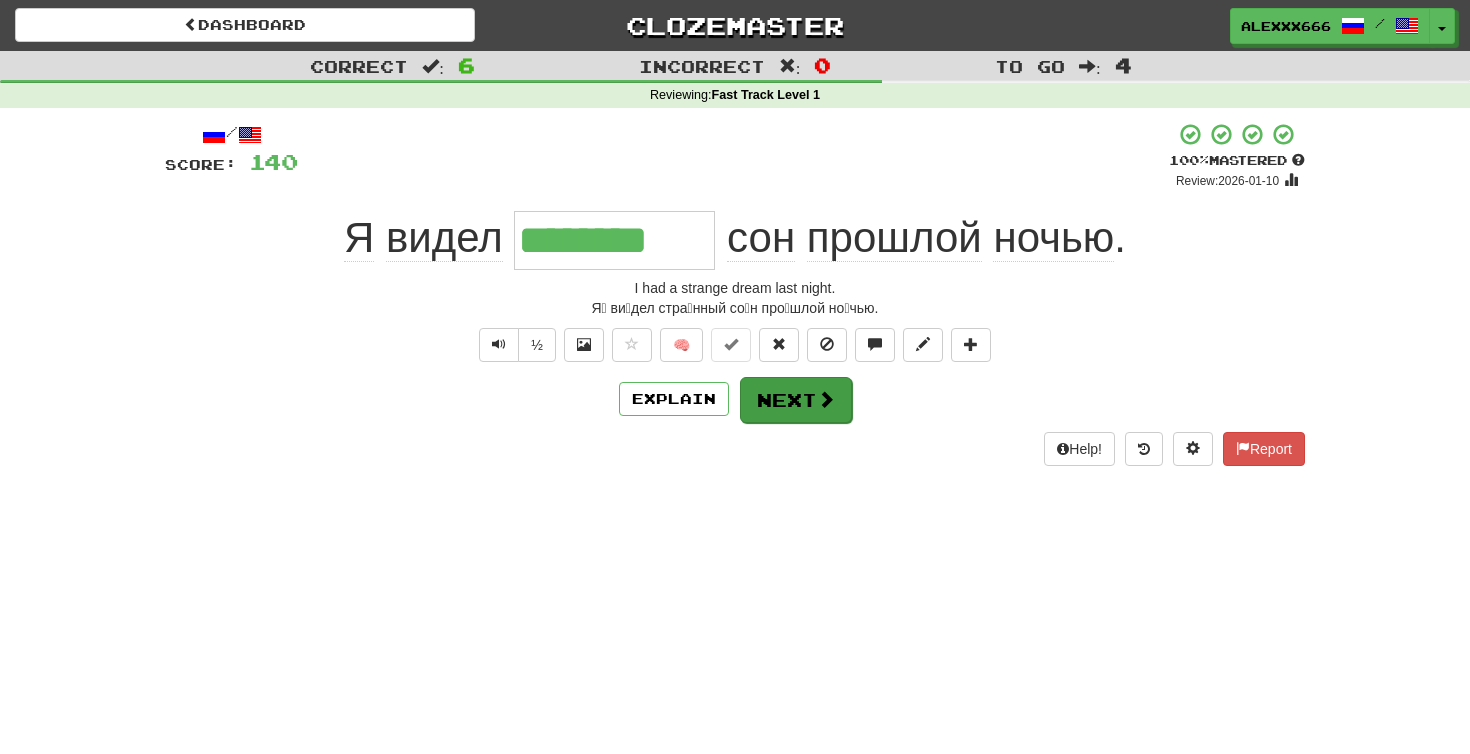 click at bounding box center [826, 399] 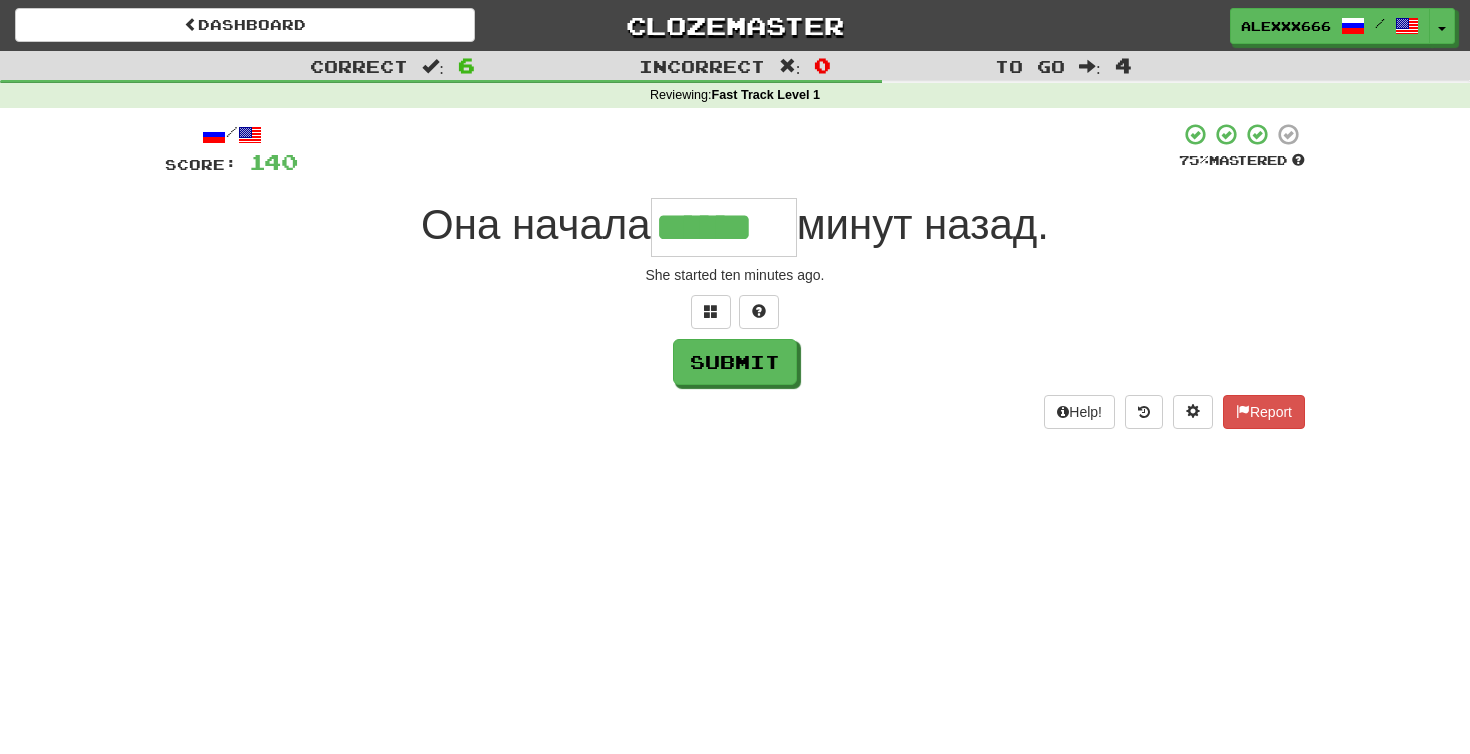 type on "******" 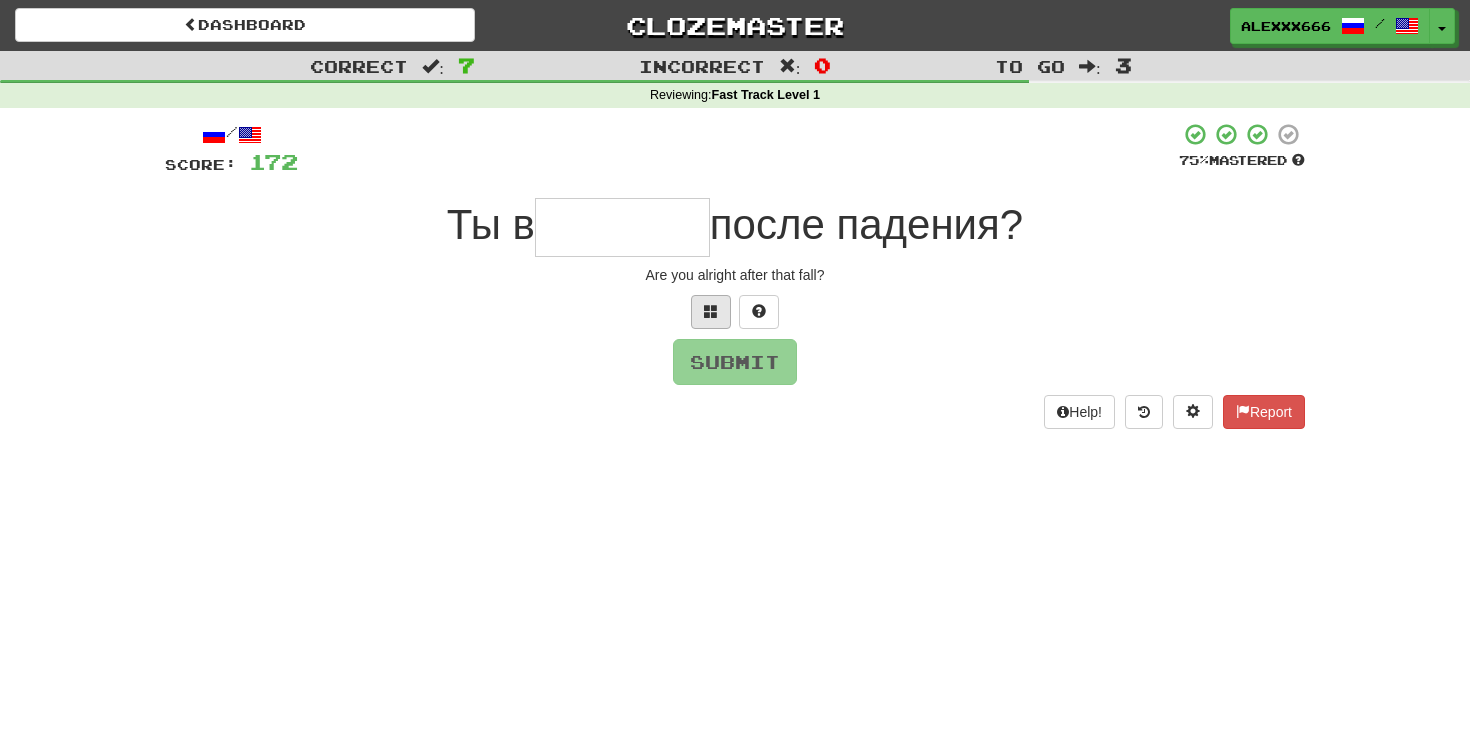 click at bounding box center (711, 312) 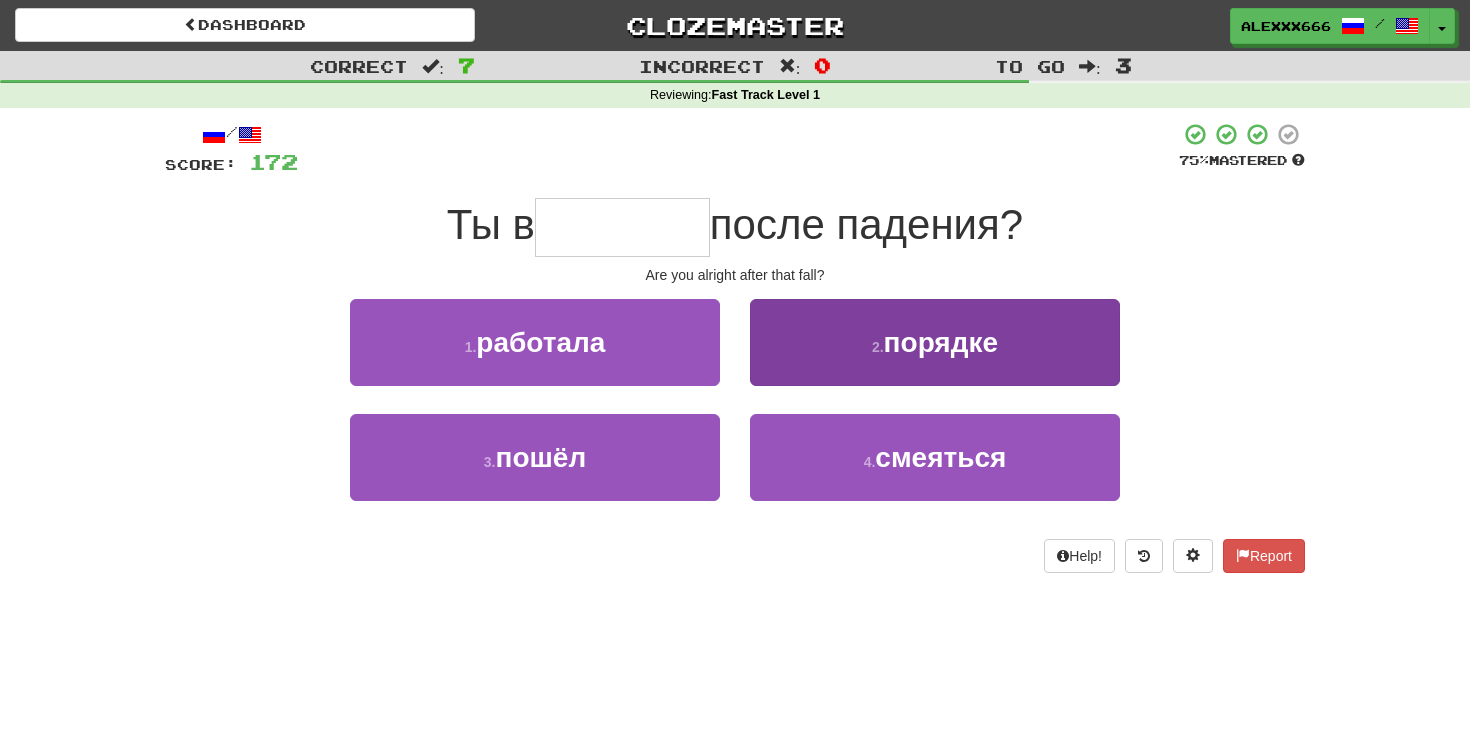 click on "2 ." at bounding box center (878, 347) 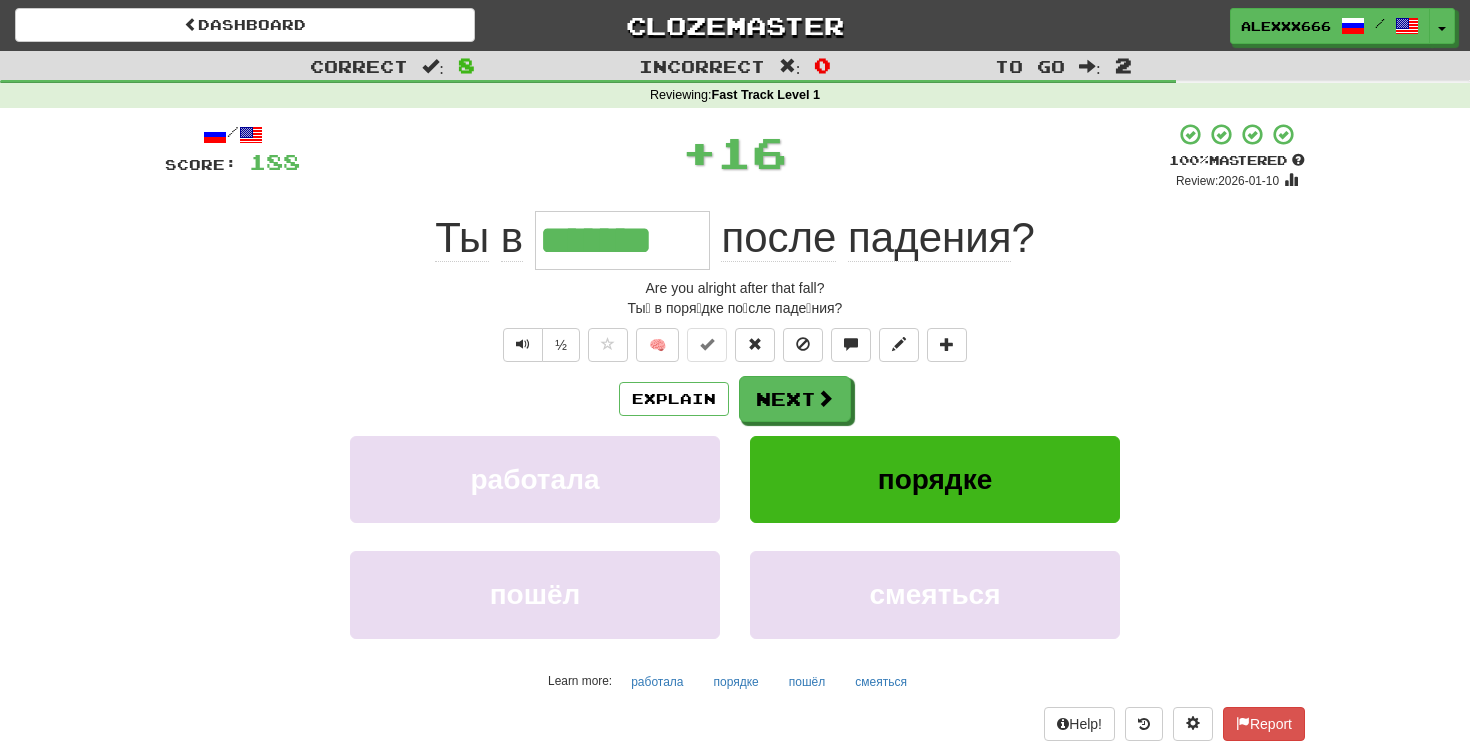click on "*******" at bounding box center [622, 240] 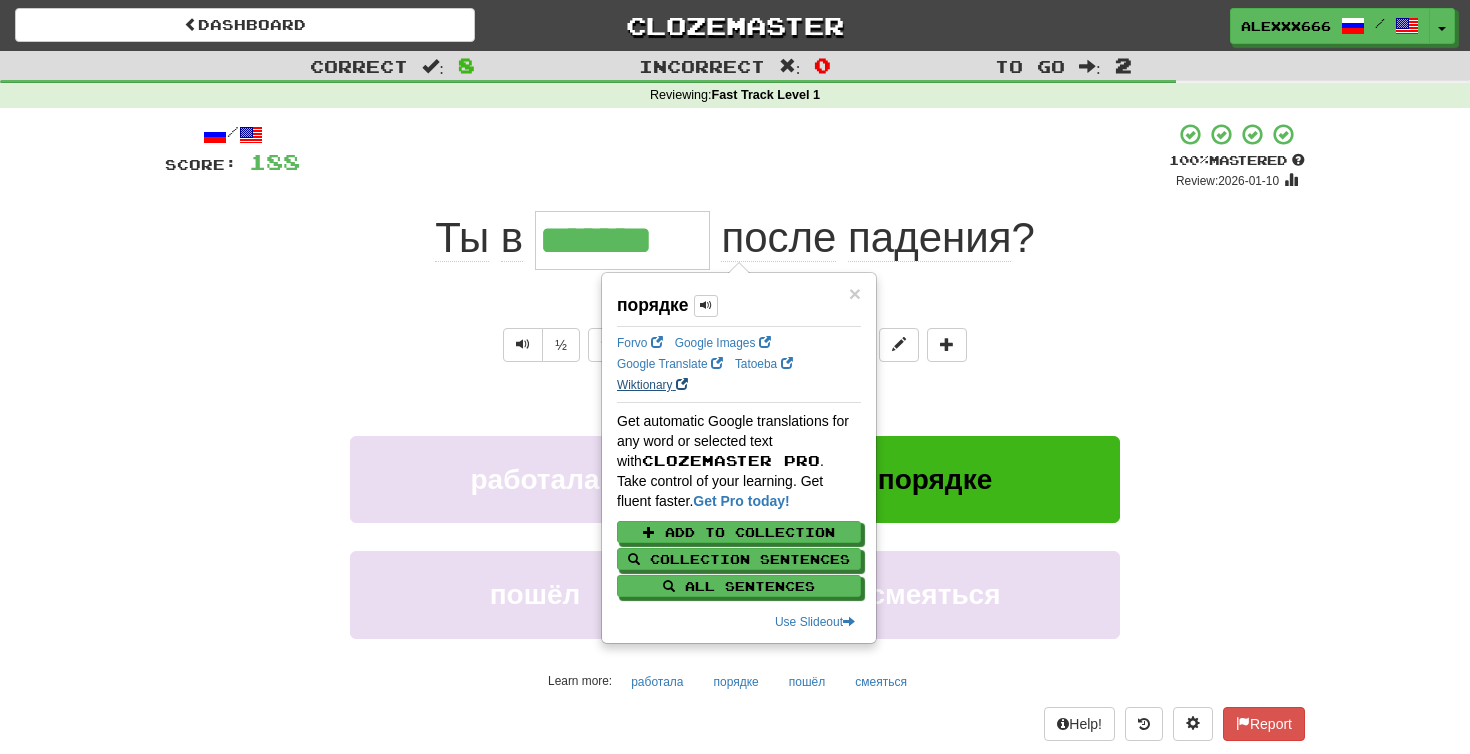 click on "Wiktionary" at bounding box center (652, 385) 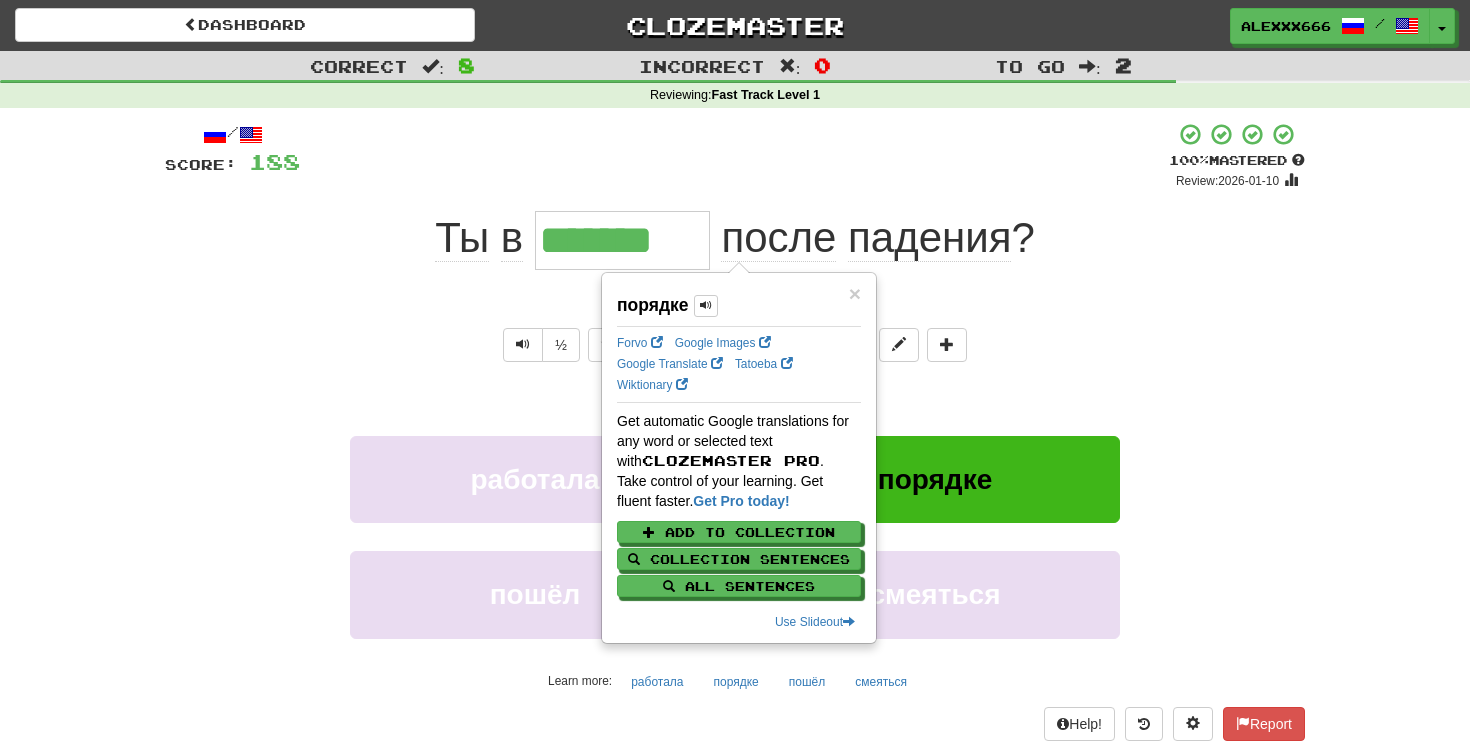 click on "Ты́ в поря́дке по́сле паде́ния?" at bounding box center [735, 308] 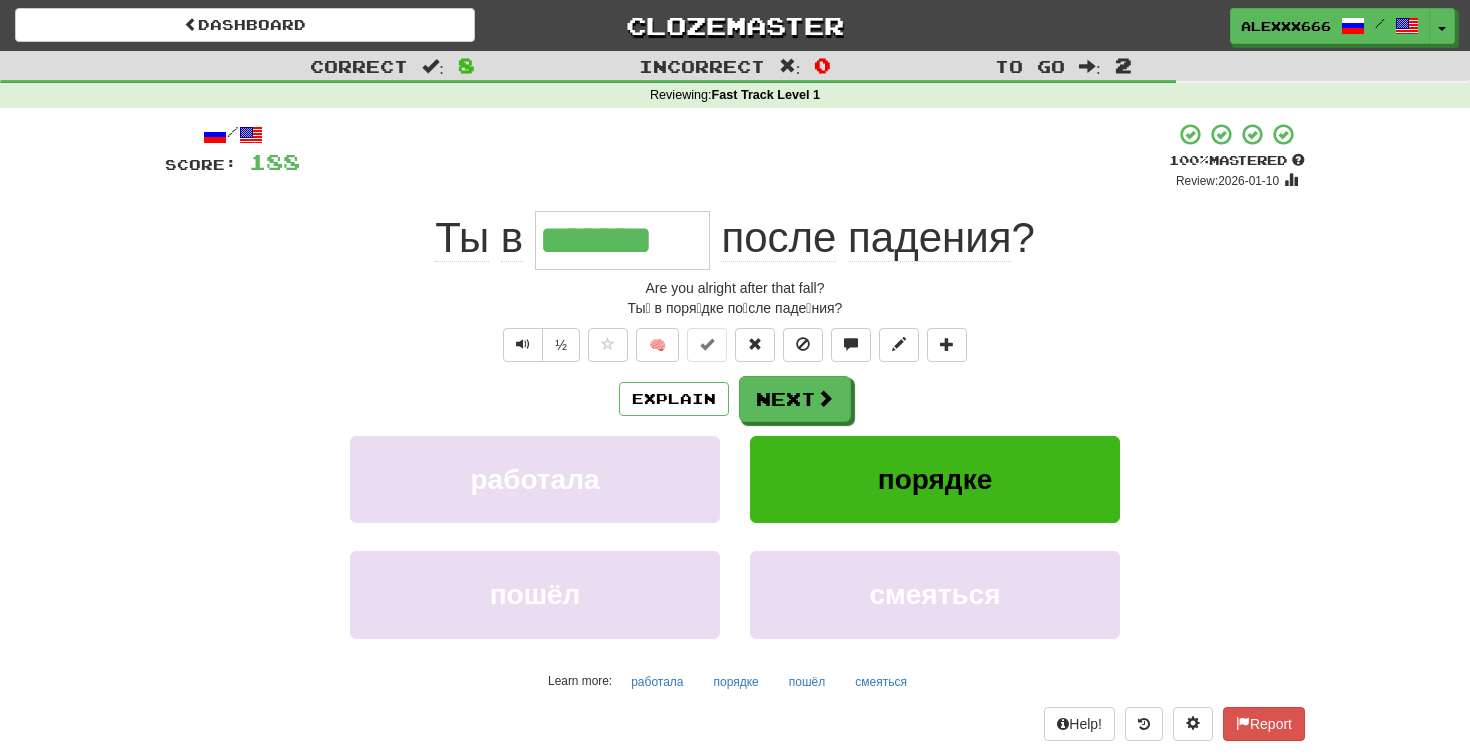 click on "Next" at bounding box center [795, 399] 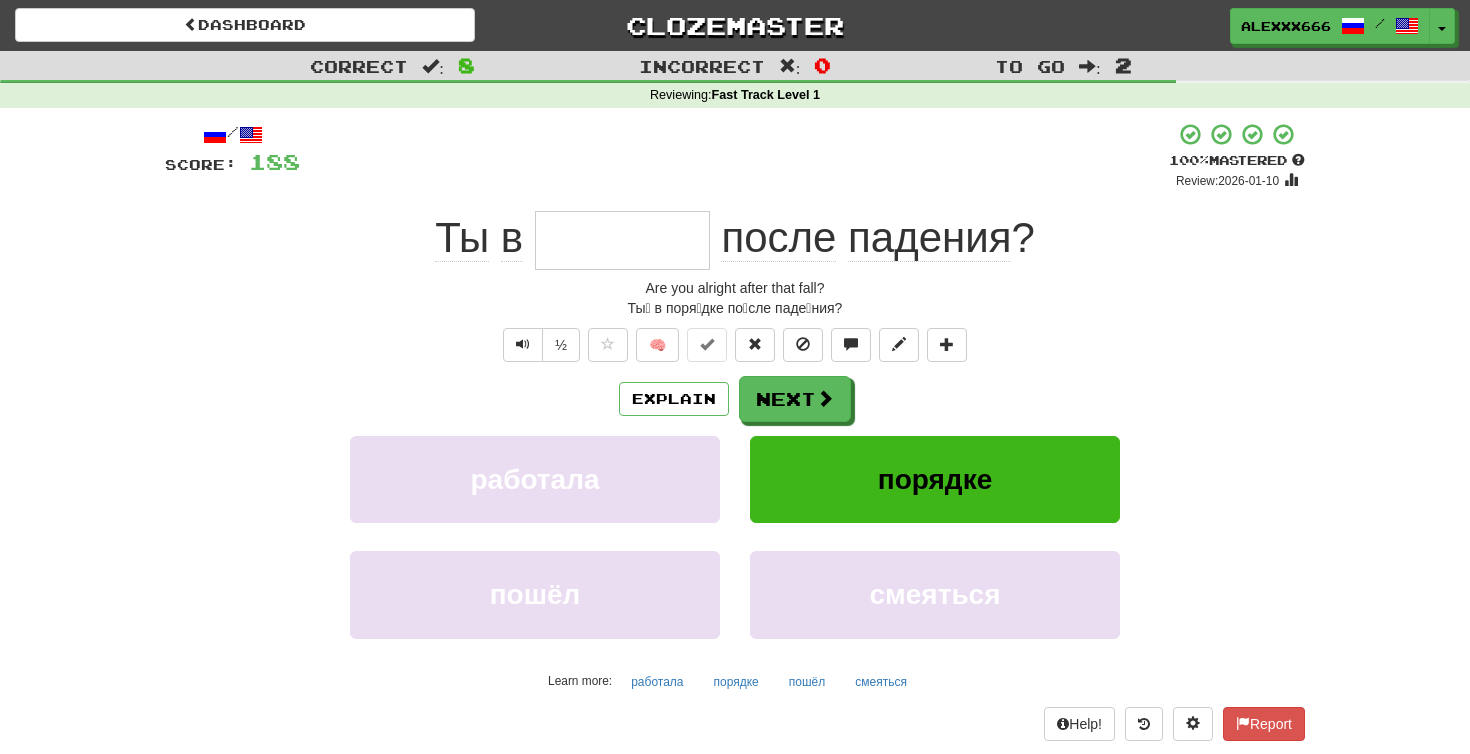 click on "/  Score:   188 + 16 100 %  Mastered Review:  2026-01-10 Ты   в     после   падения ? Are you alright after that fall? Ты́ в поря́дке по́сле паде́ния? ½ 🧠 Explain Next работала порядке пошёл смеяться Learn more: работала порядке пошёл смеяться  Help!  Report" at bounding box center [735, 431] 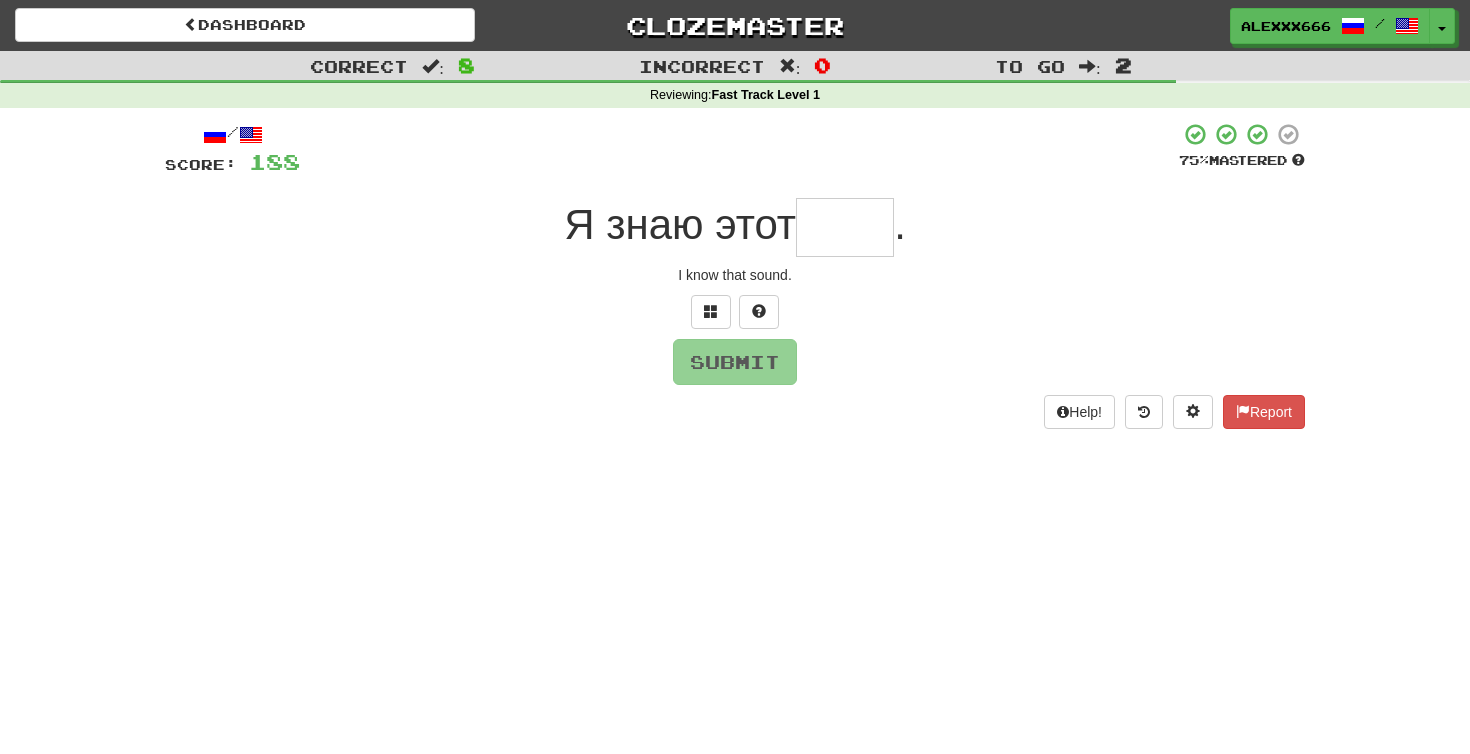 click on "Dashboard
Clozemaster
alexxx666
/
Toggle Dropdown
Dashboard
Leaderboard
Activity Feed
Notifications
Profile
Discussions
Русский
/
English
Streak:
1
Review:
20
Points Today: 0
Languages
Account
Logout
alexxx666
/
Toggle Dropdown
Dashboard
Leaderboard
Activity Feed
Notifications
Profile
Discussions
Русский
/
English
Streak:
1
Review:
20
Points Today: 0
Languages
Account
Logout
clozemaster
Correct   :   8 Incorrect   :   0 To go   :   2 Reviewing :  Fast Track Level 1  /  Score:   188 75 %  Mastered Я знаю этот  . I know that sound. Submit  Help!  Report" at bounding box center (735, 377) 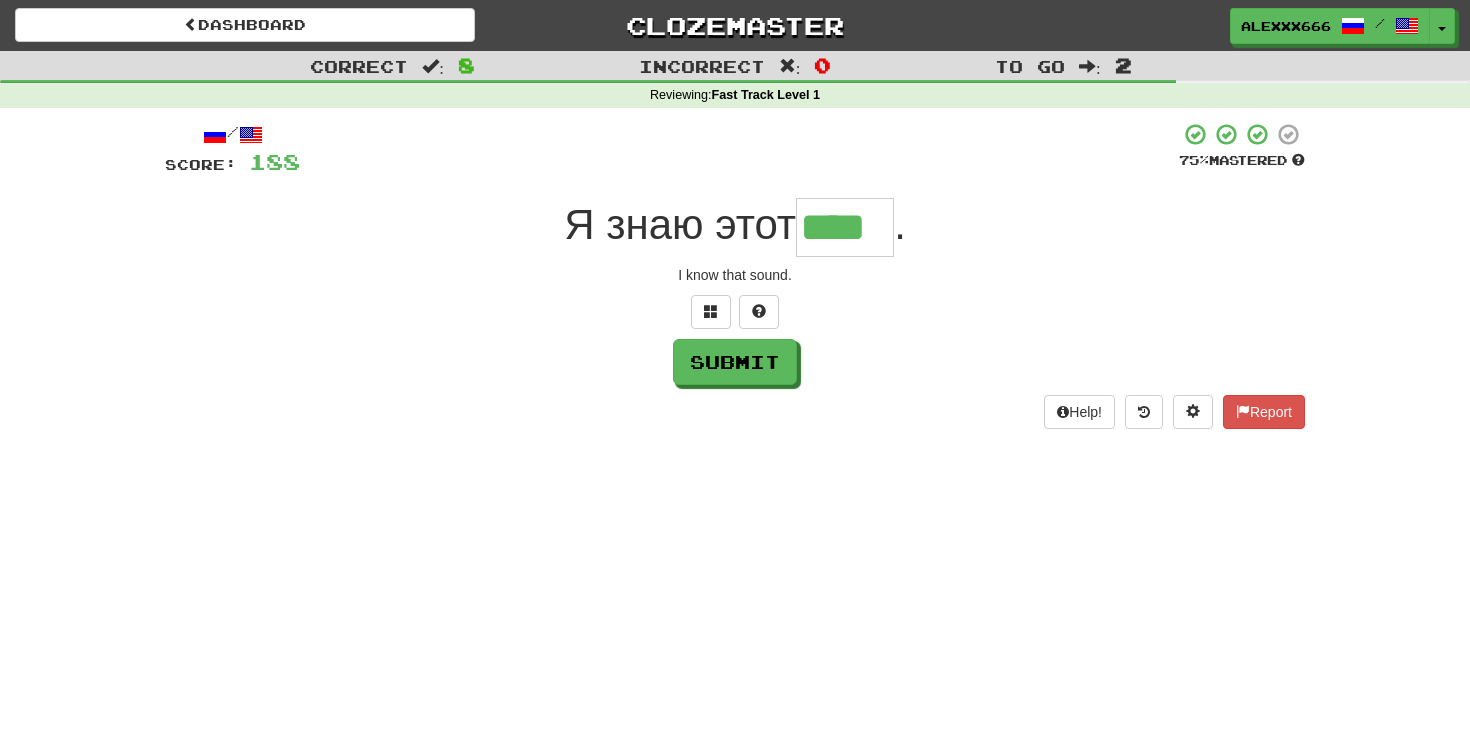 type on "****" 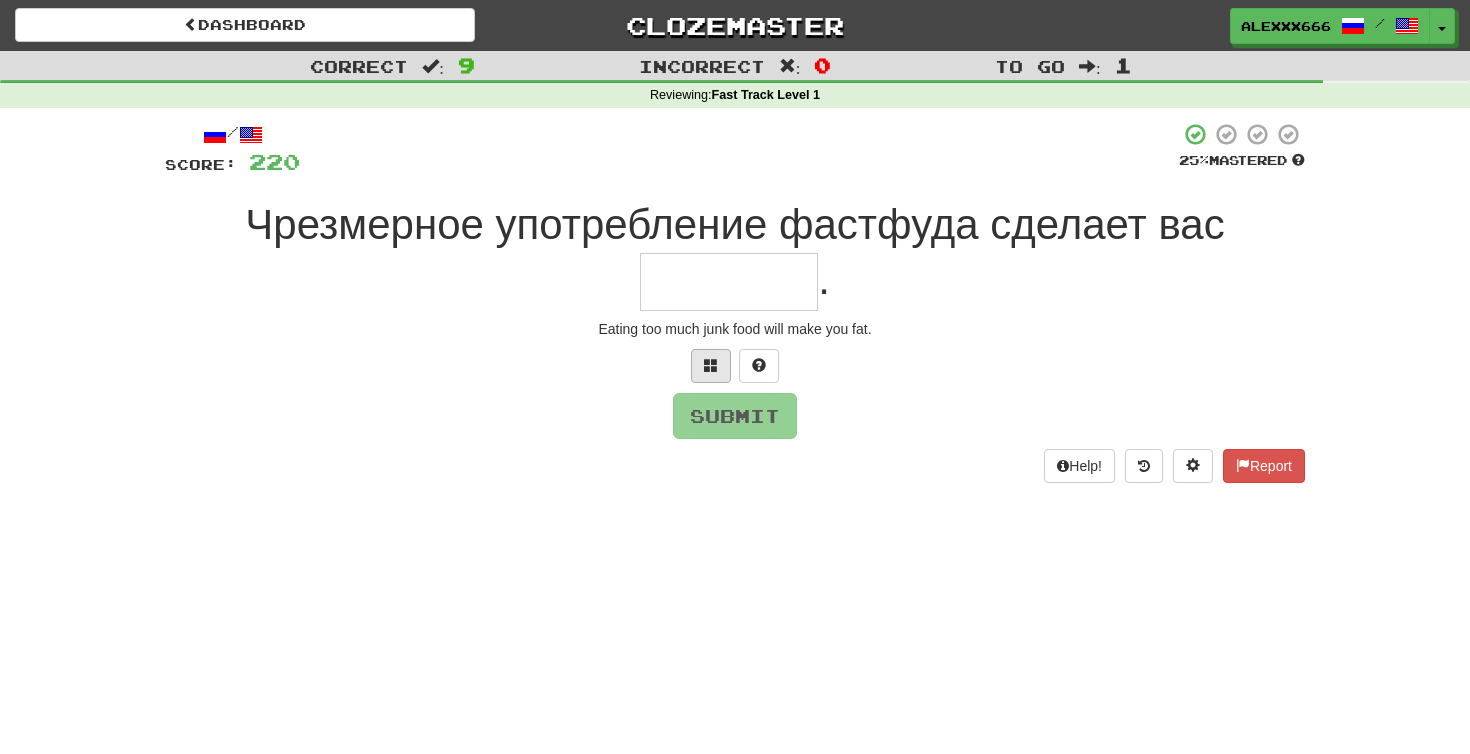 click at bounding box center (711, 365) 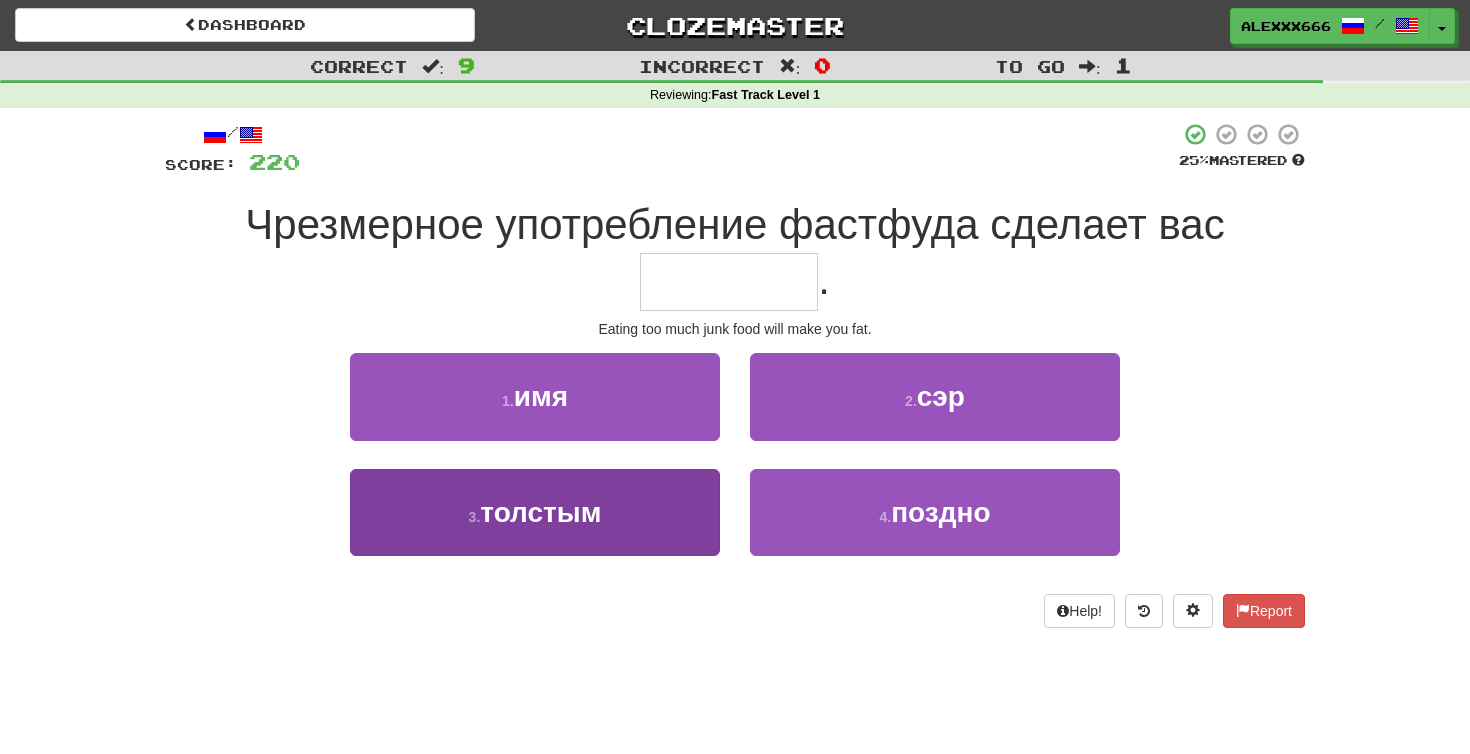 click on "3 .  толстым" at bounding box center [535, 512] 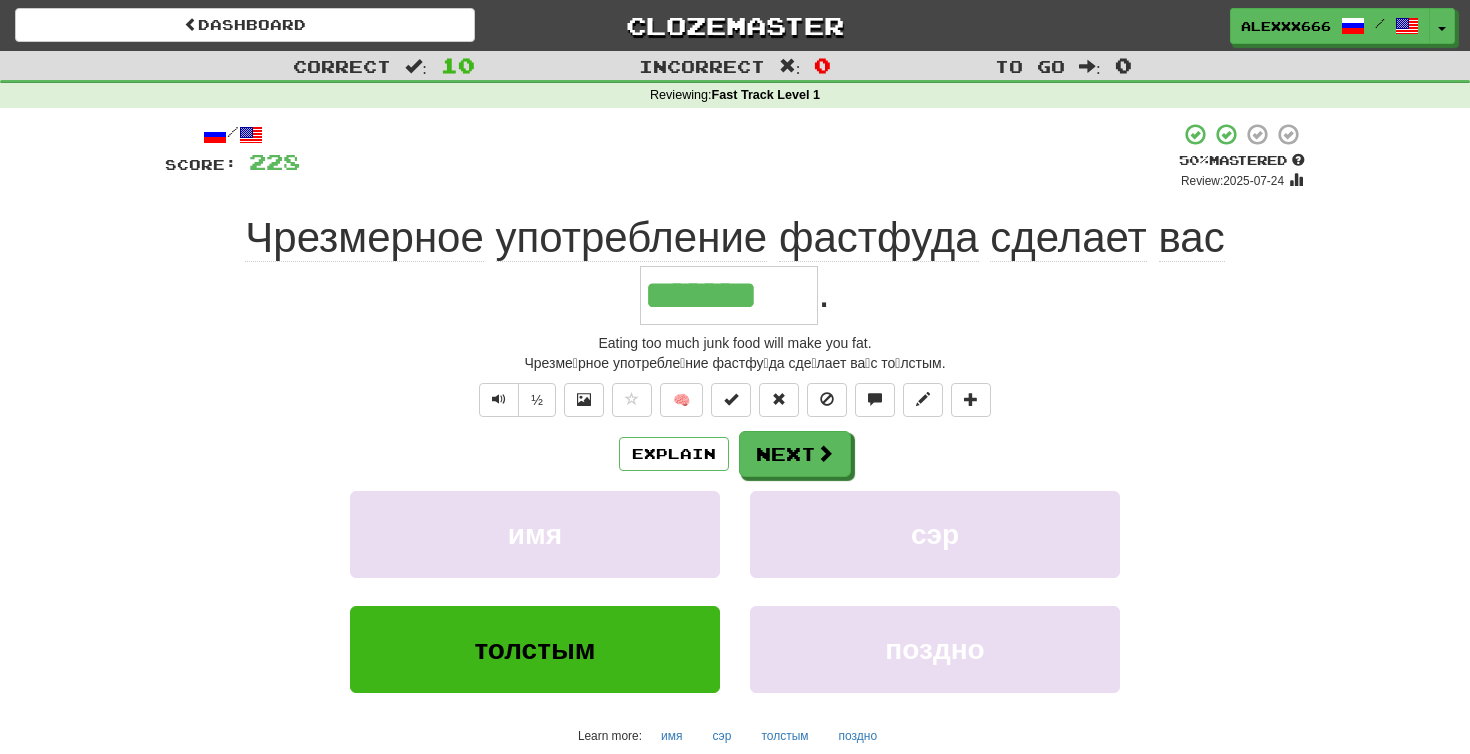 click on "Чрезмерное" at bounding box center [364, 238] 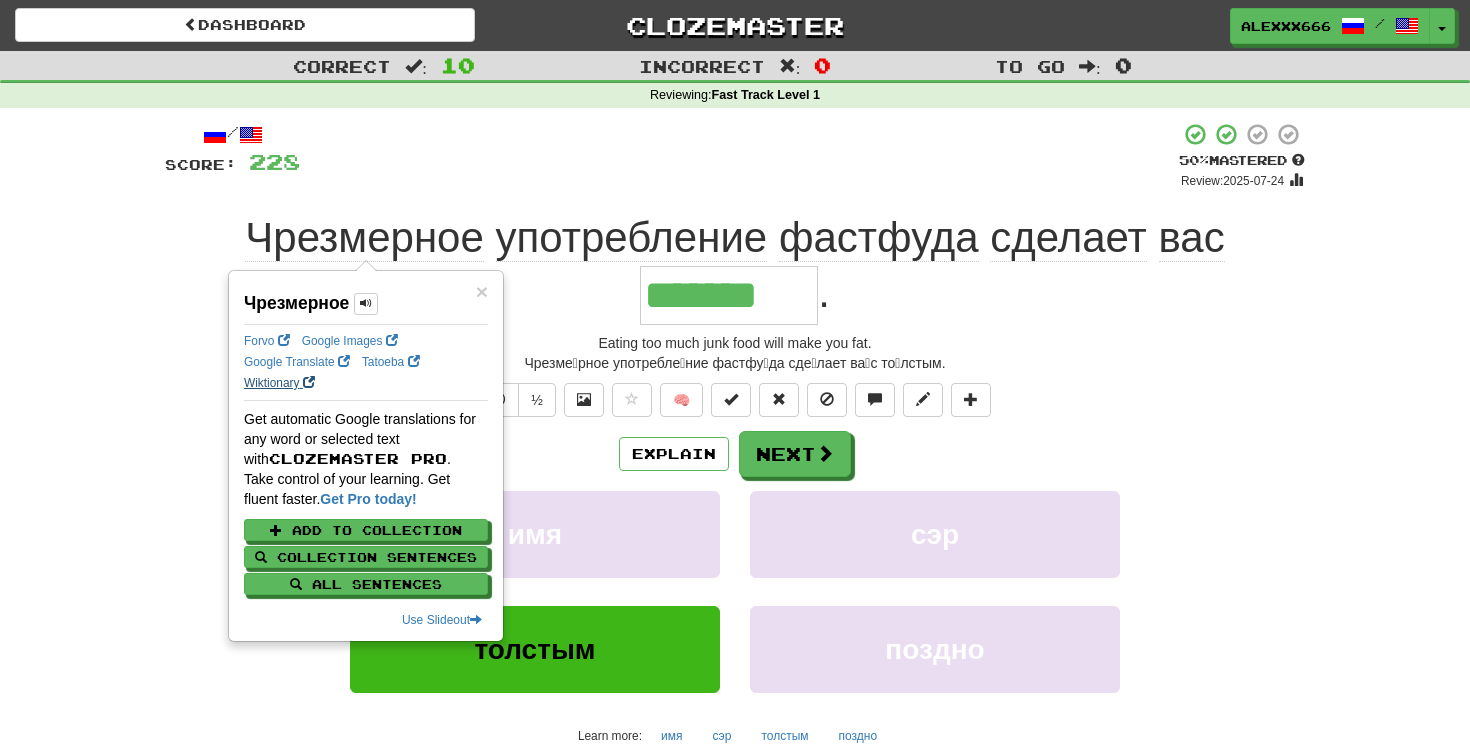 click on "Wiktionary" at bounding box center (279, 383) 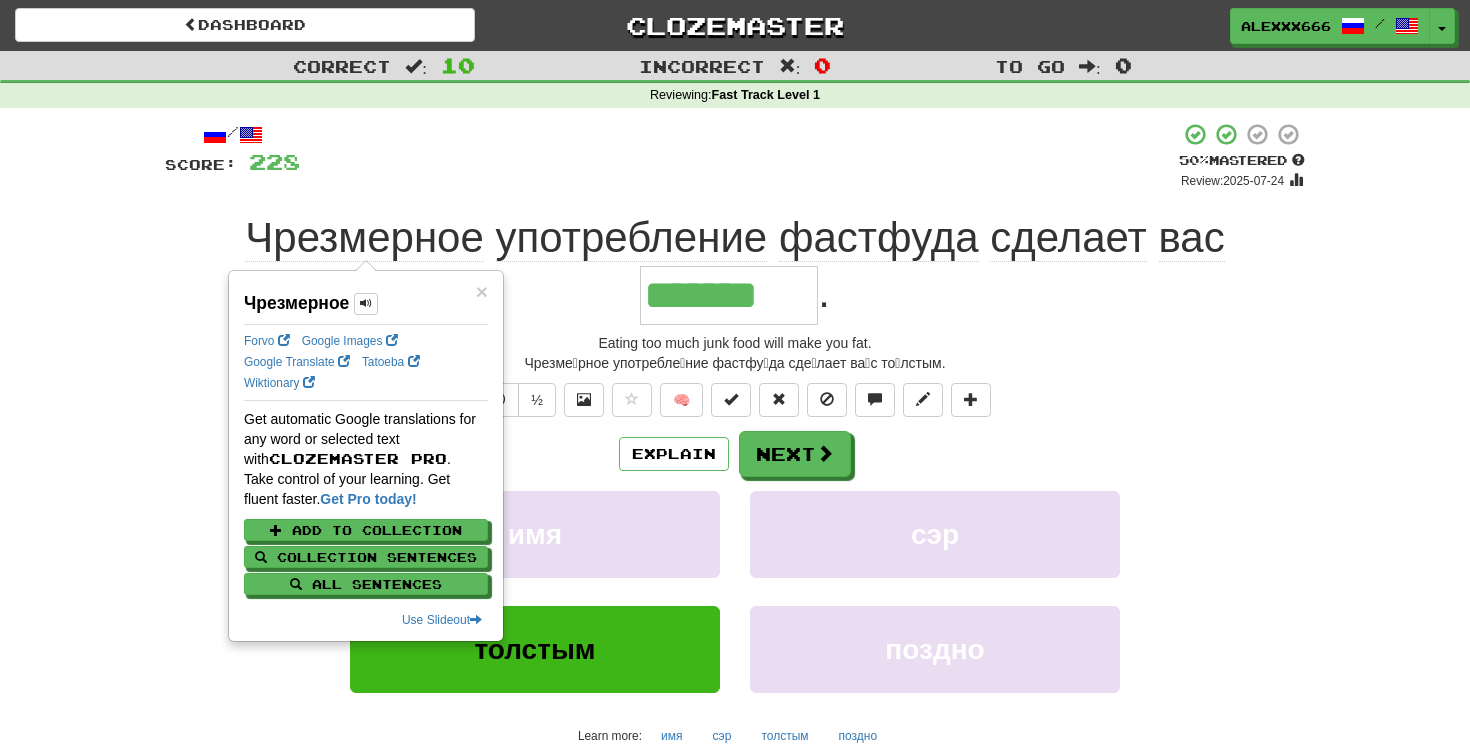 click on "употребление" at bounding box center [632, 238] 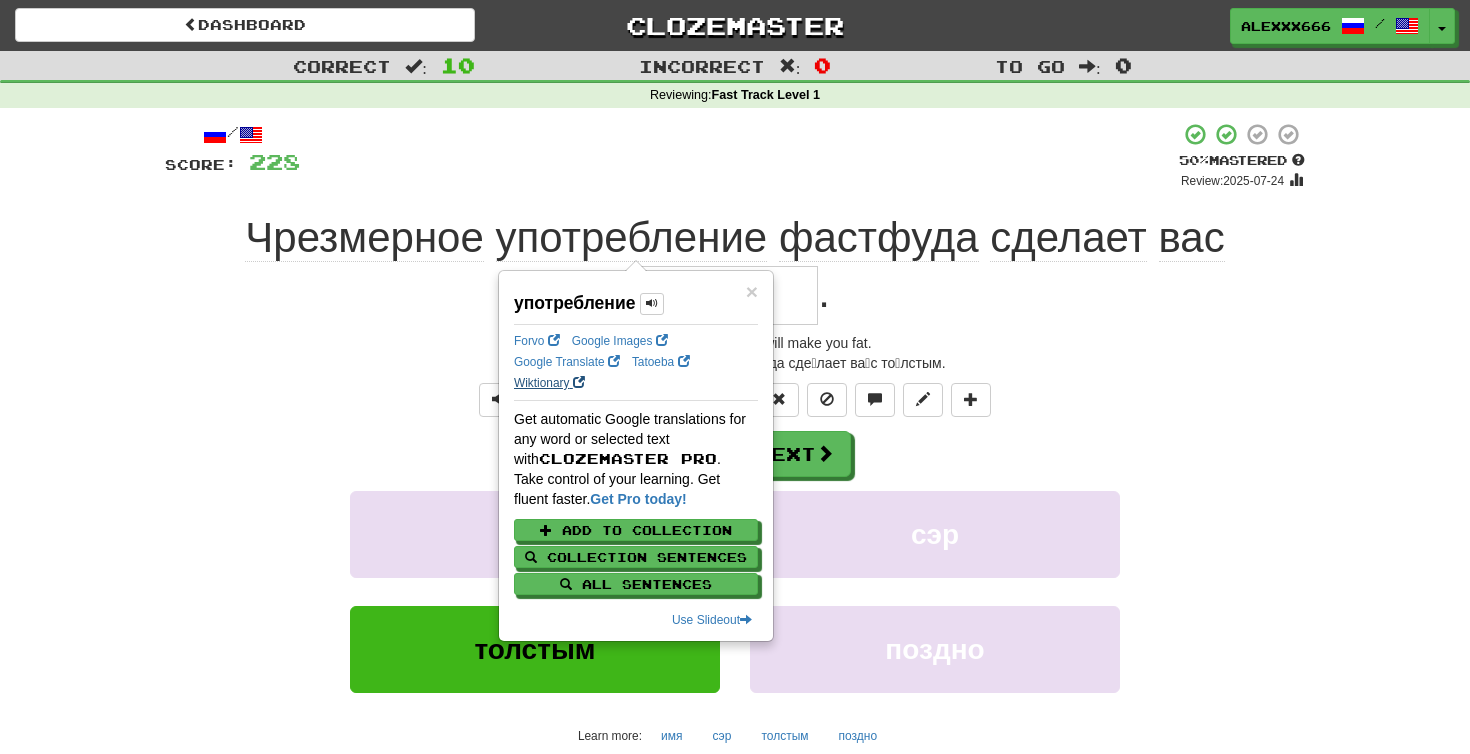 click on "Wiktionary" at bounding box center [549, 383] 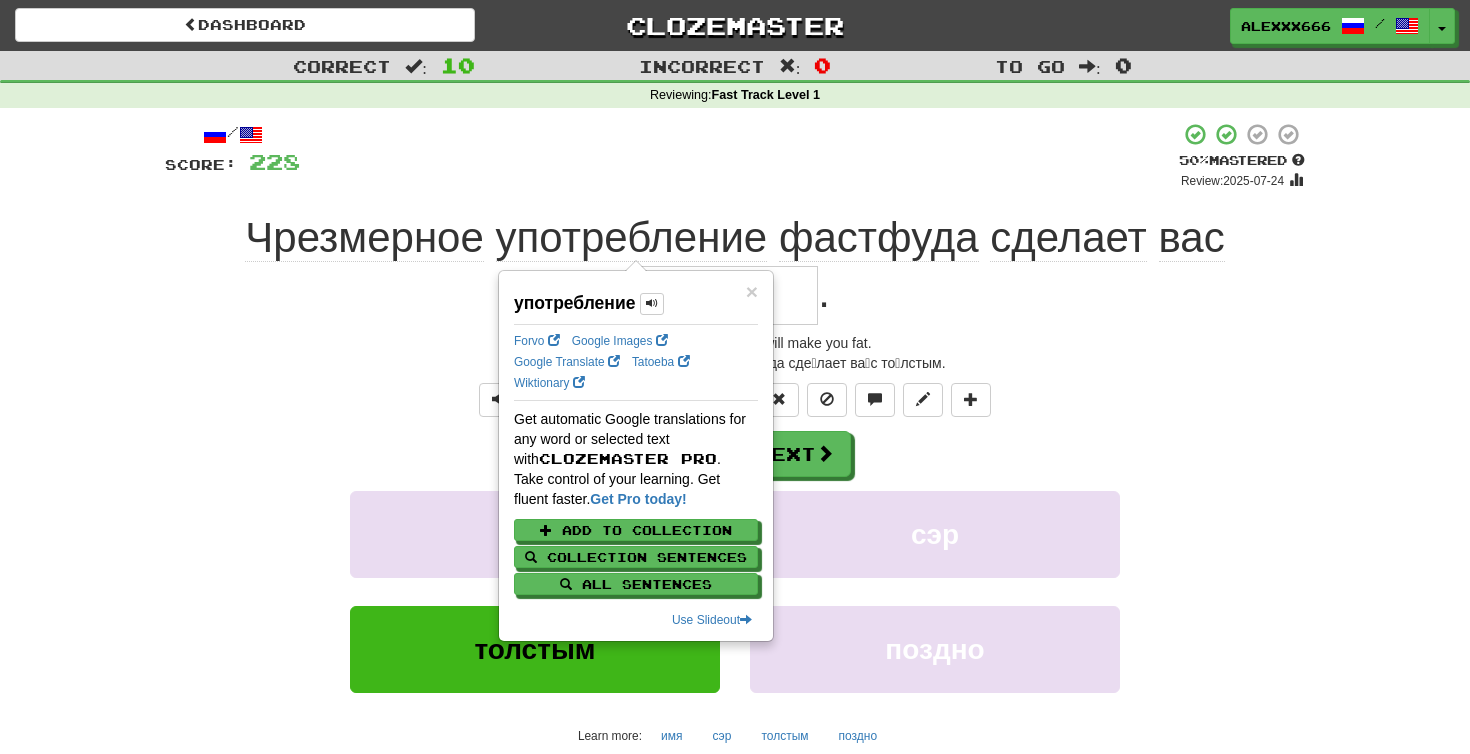 click on "Explain Next" at bounding box center (735, 454) 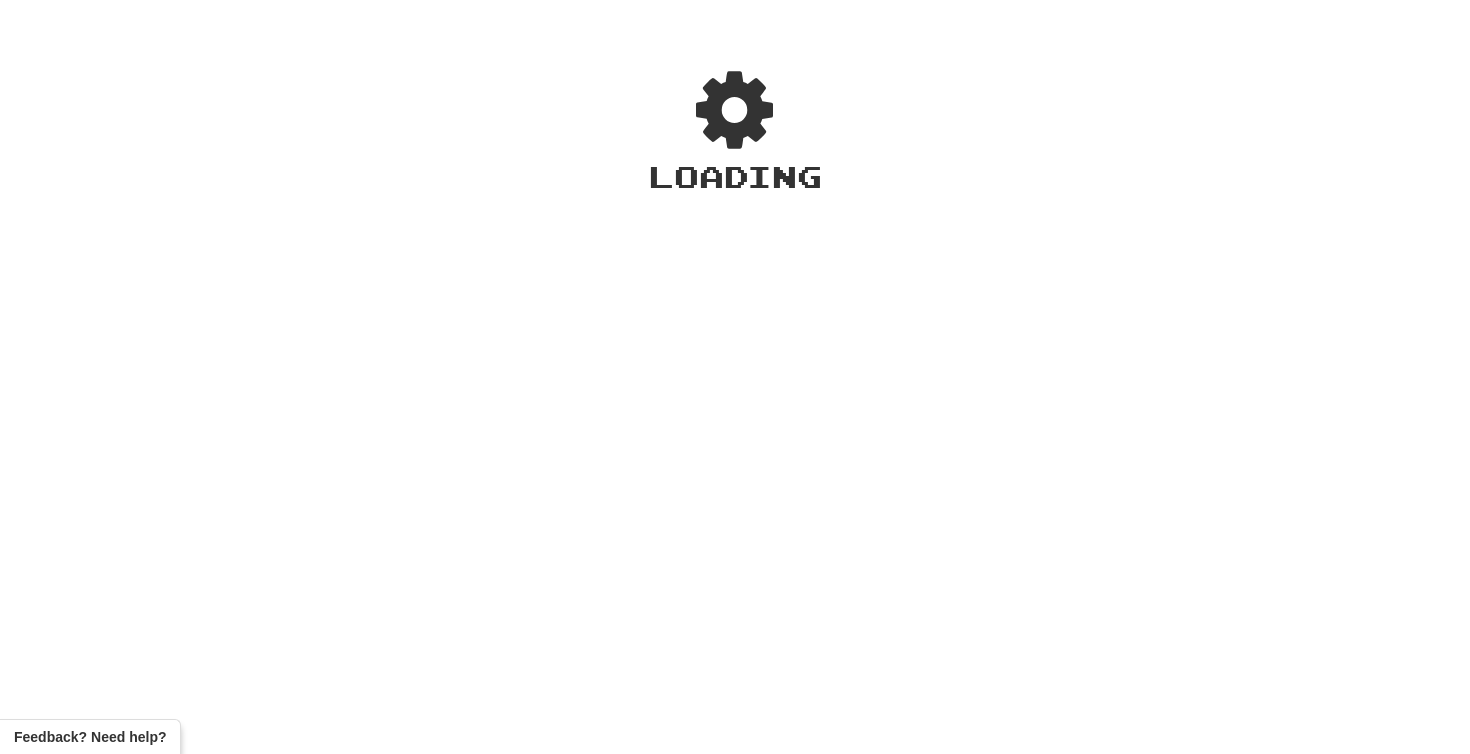 scroll, scrollTop: 0, scrollLeft: 0, axis: both 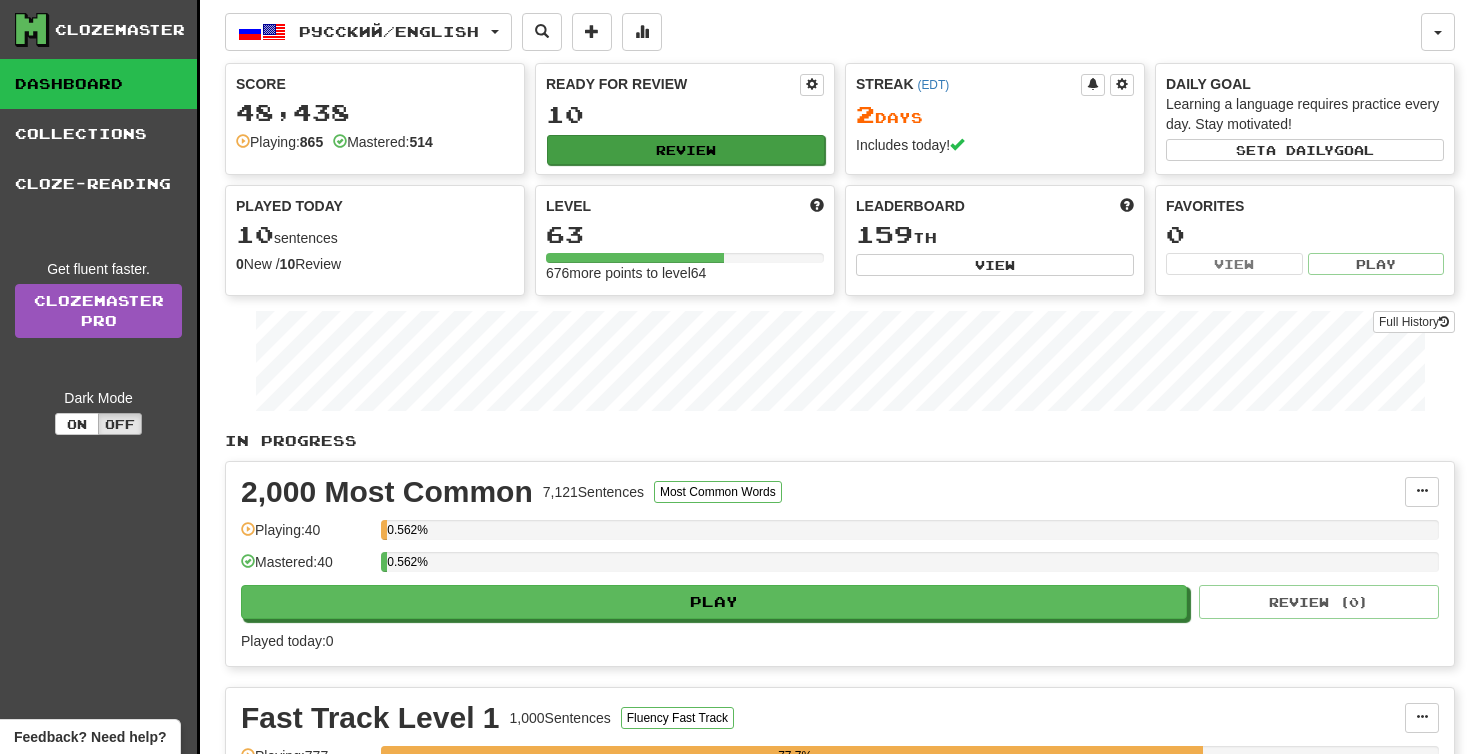 click on "Review" at bounding box center [686, 150] 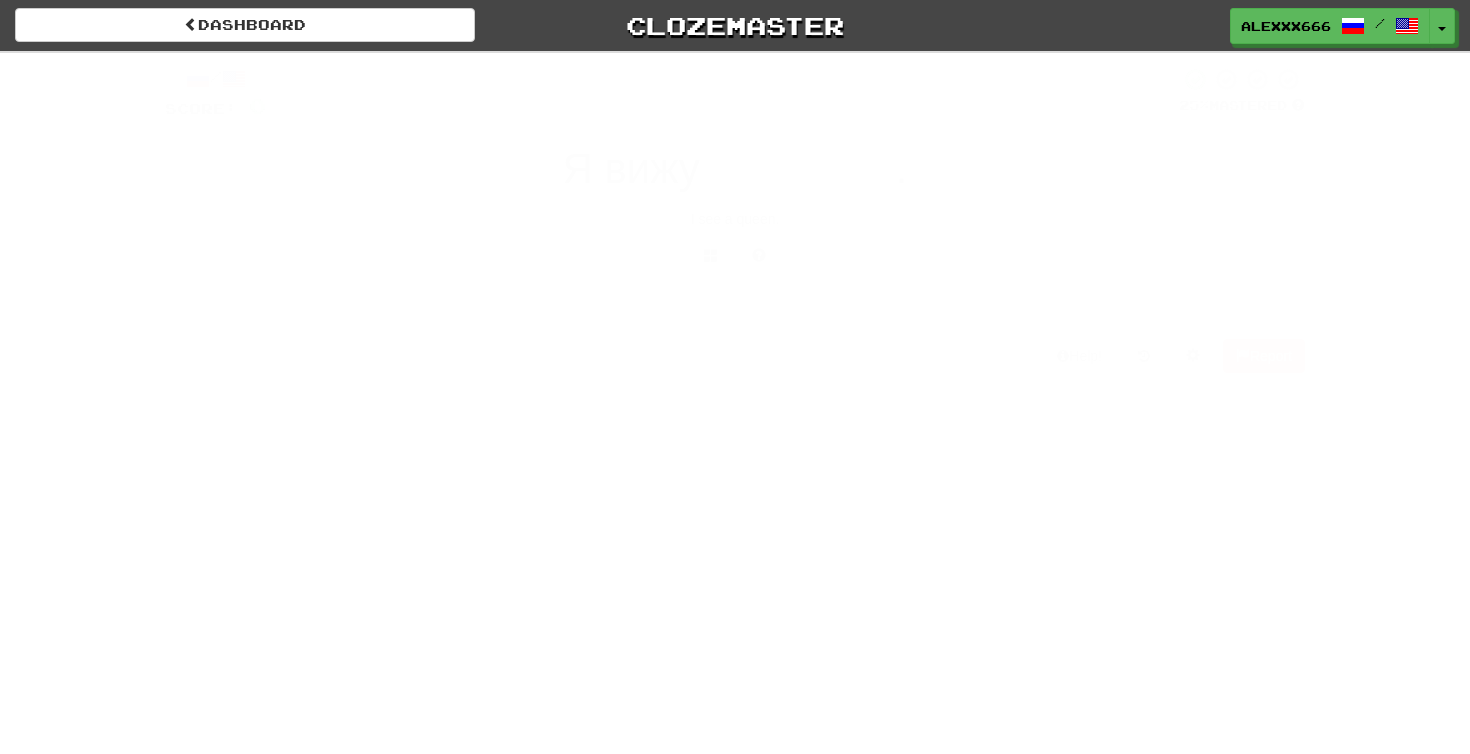 scroll, scrollTop: 0, scrollLeft: 0, axis: both 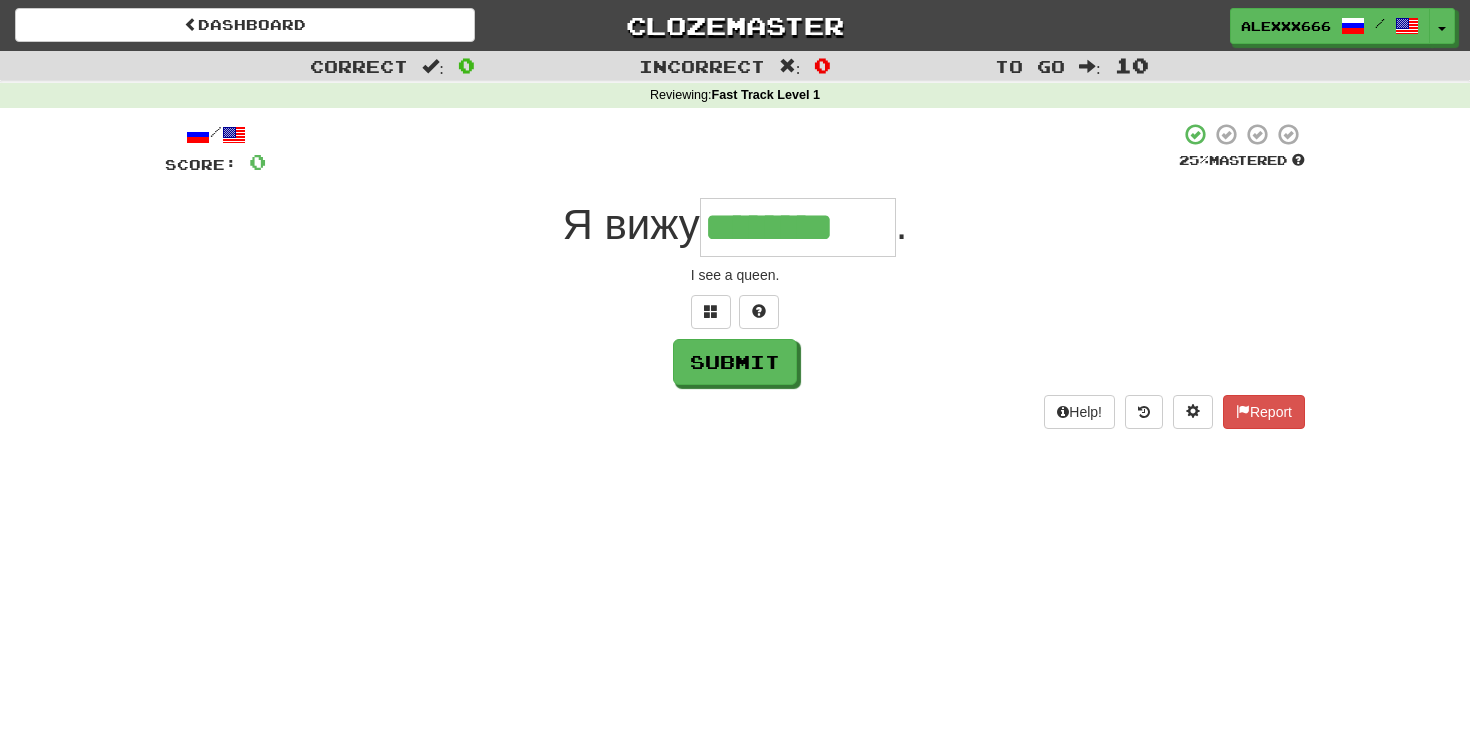 type on "********" 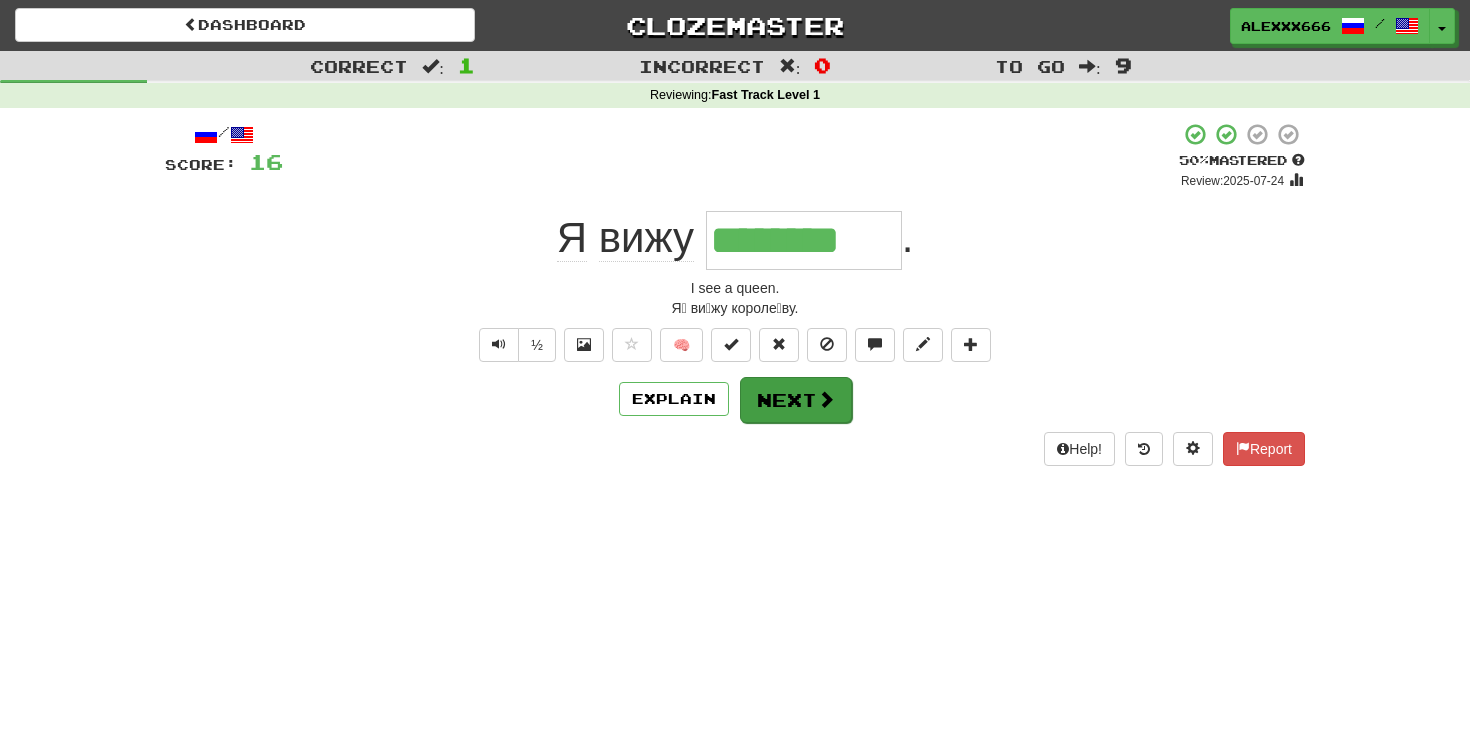 click on "Next" at bounding box center (796, 400) 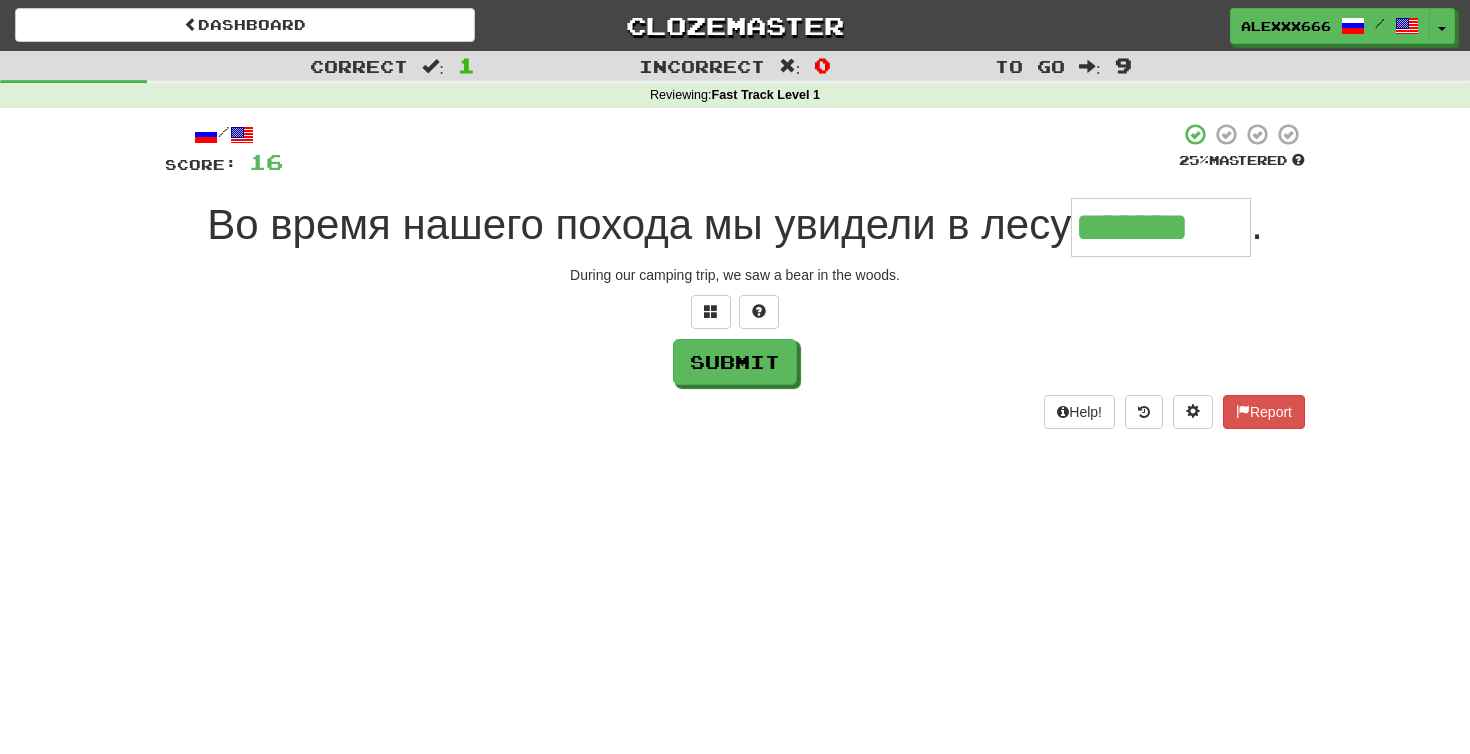 type on "*******" 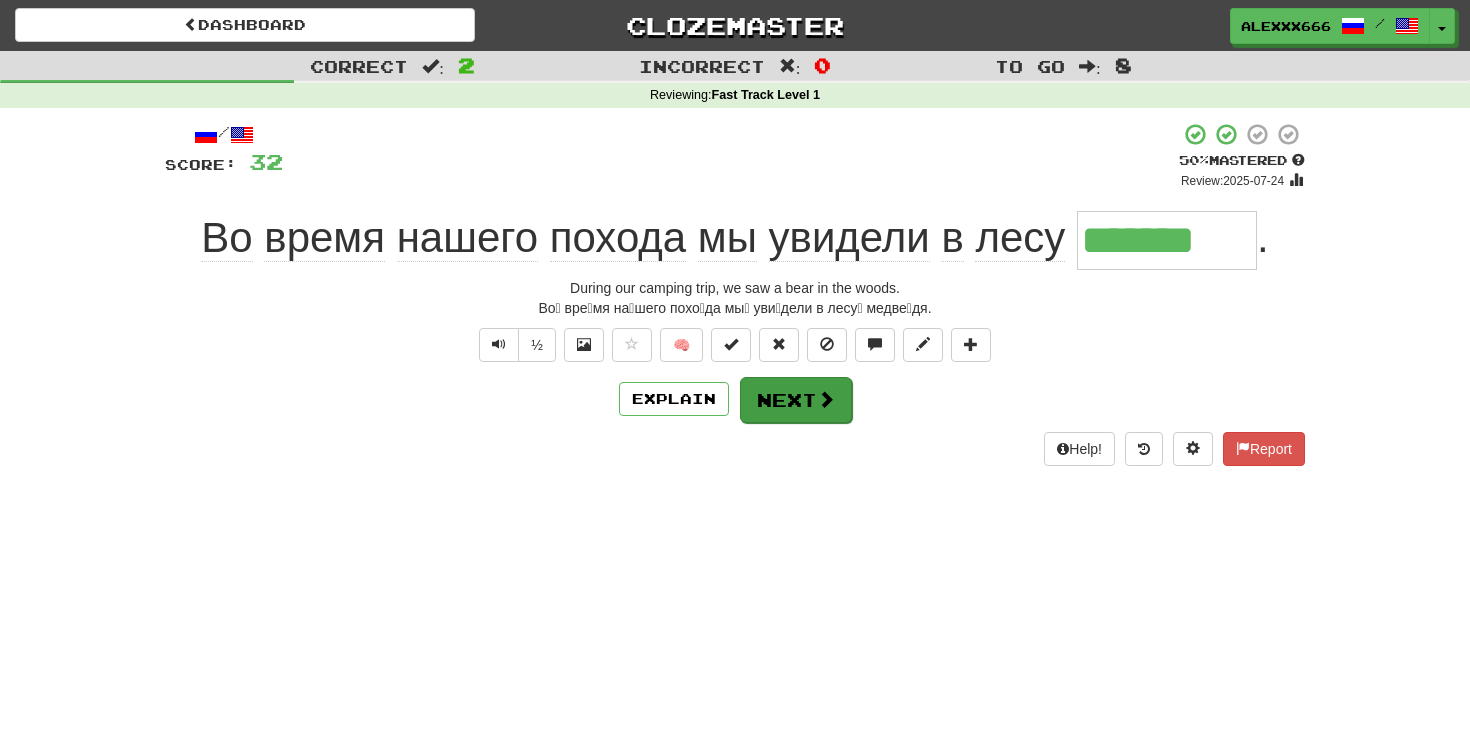 click on "Next" at bounding box center [796, 400] 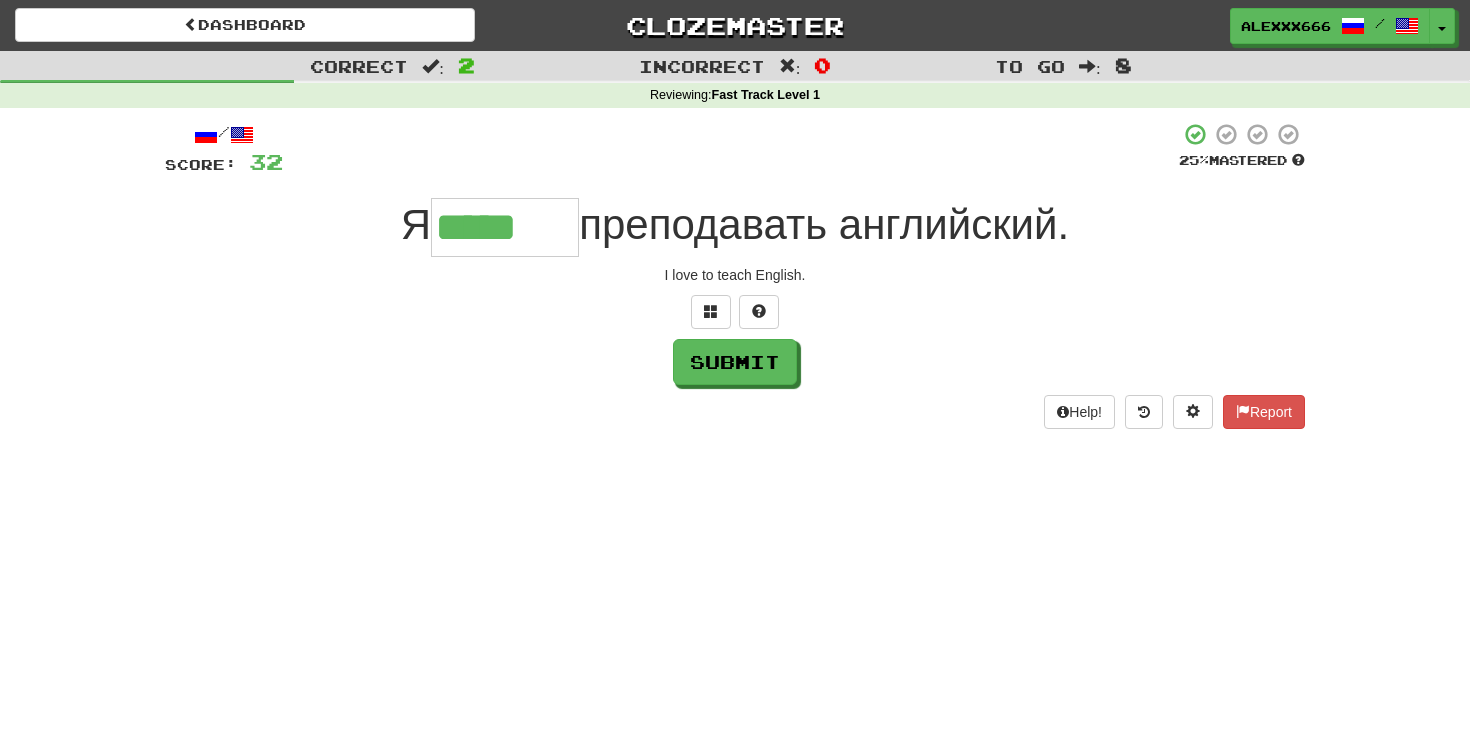 type on "*****" 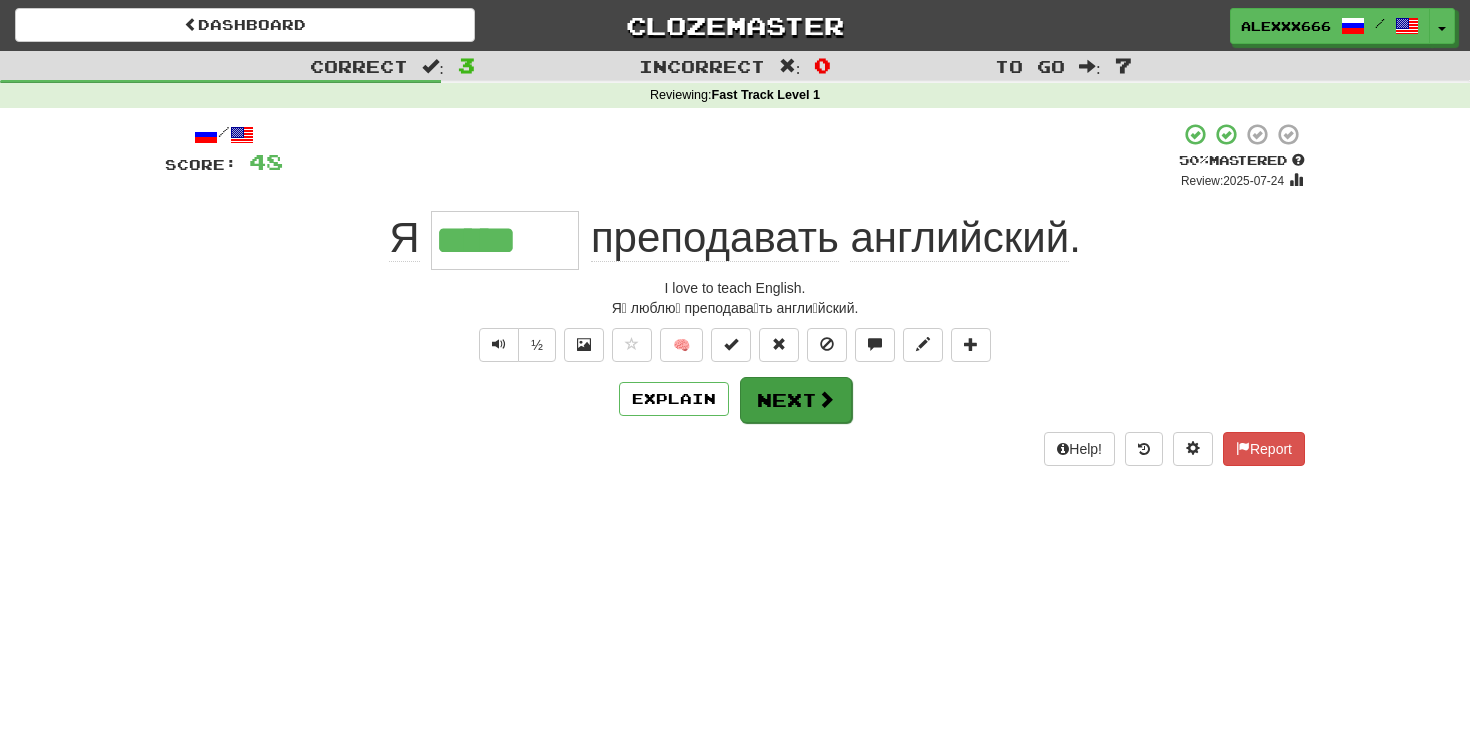 click on "Next" at bounding box center [796, 400] 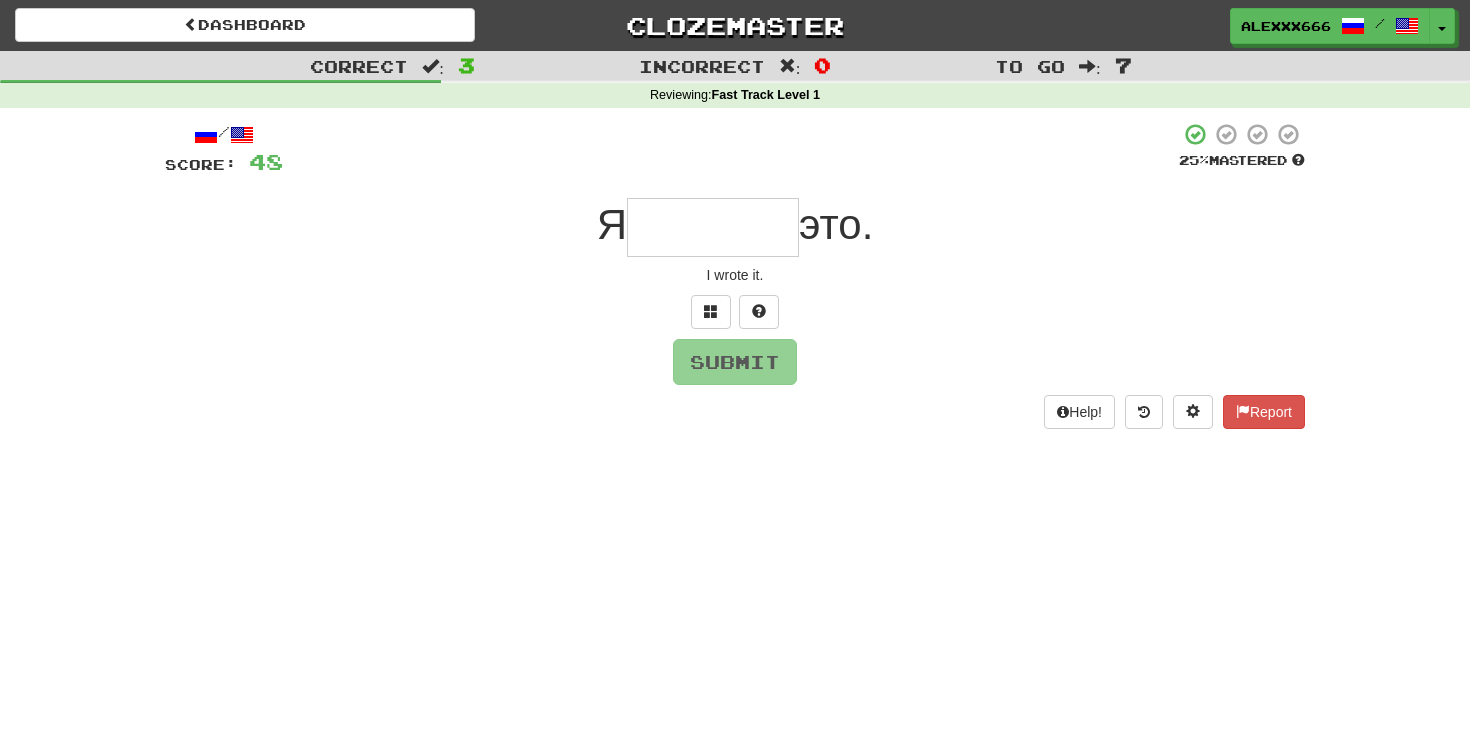 click at bounding box center [713, 227] 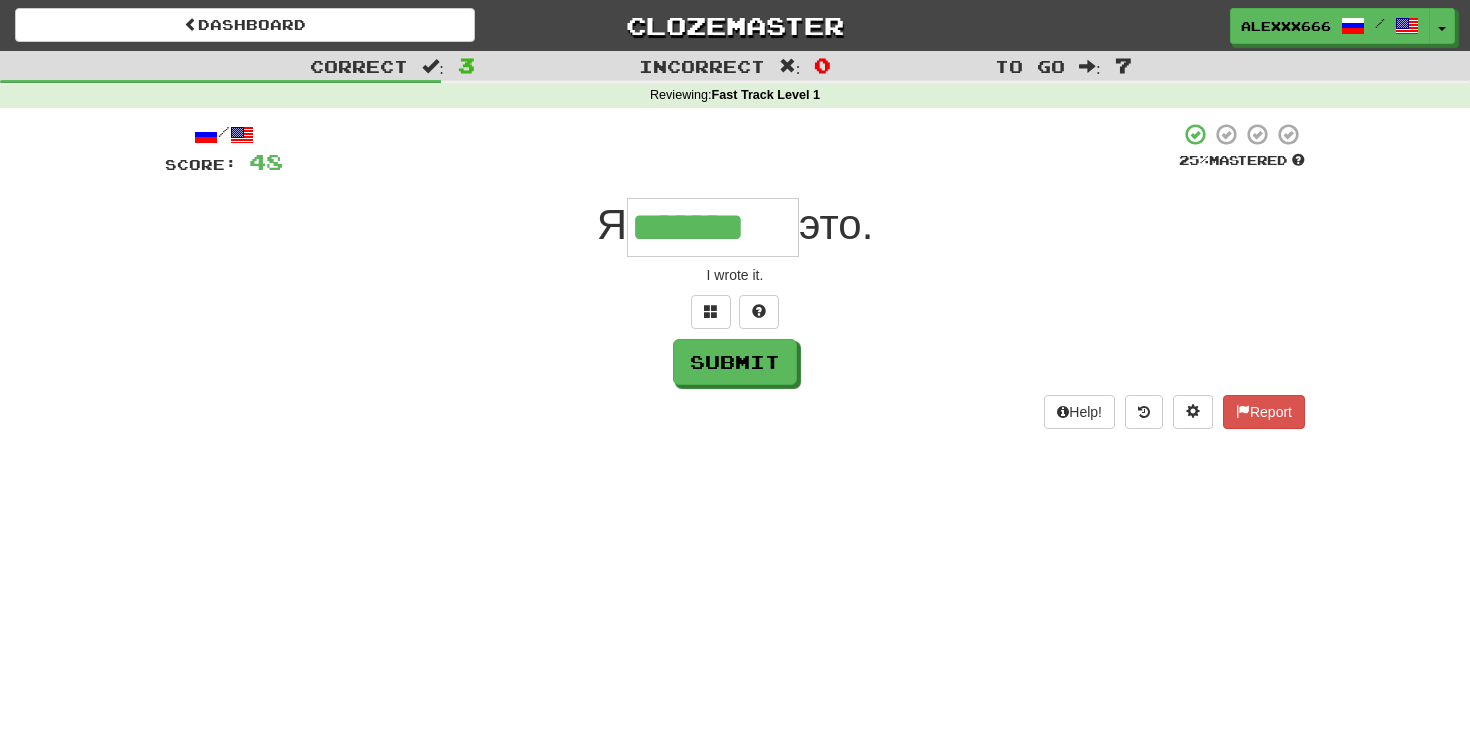 type on "*******" 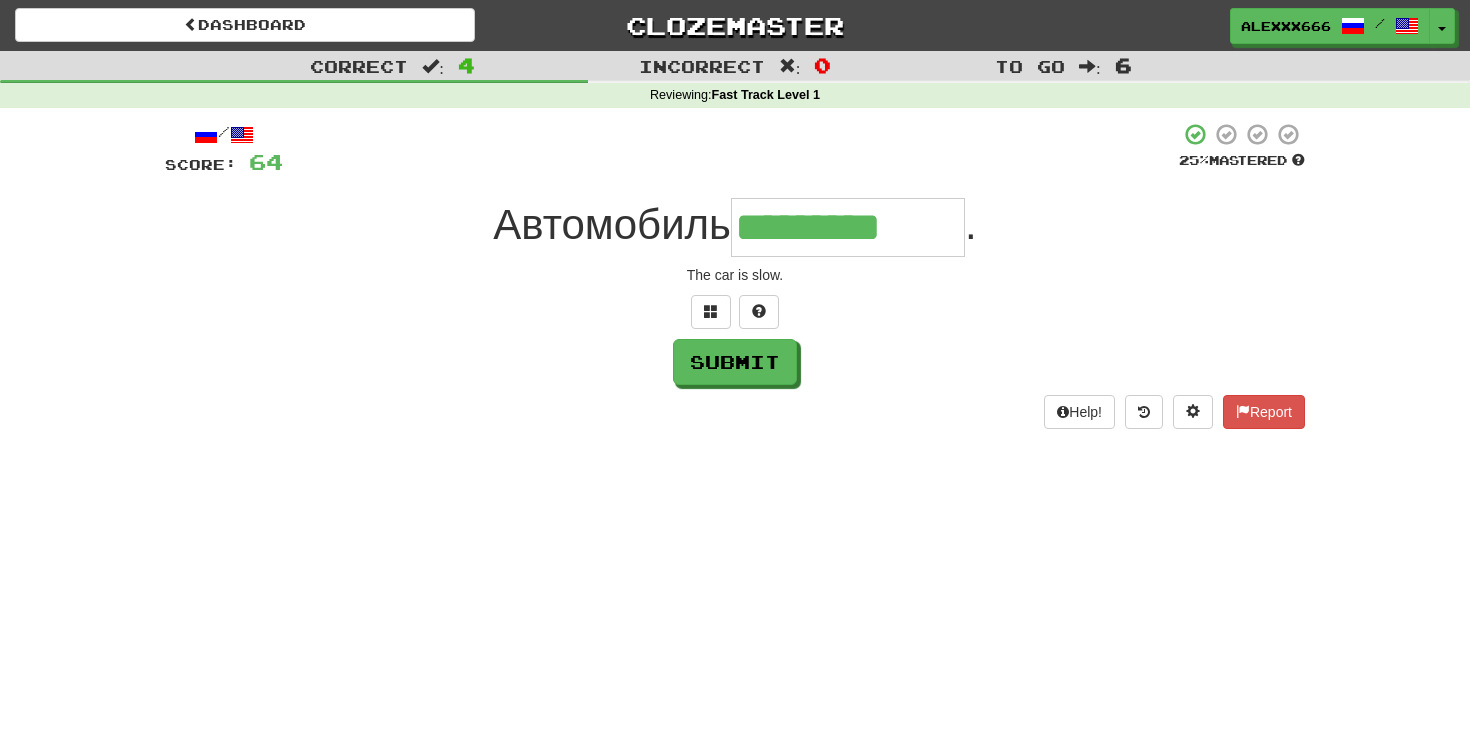 type on "*********" 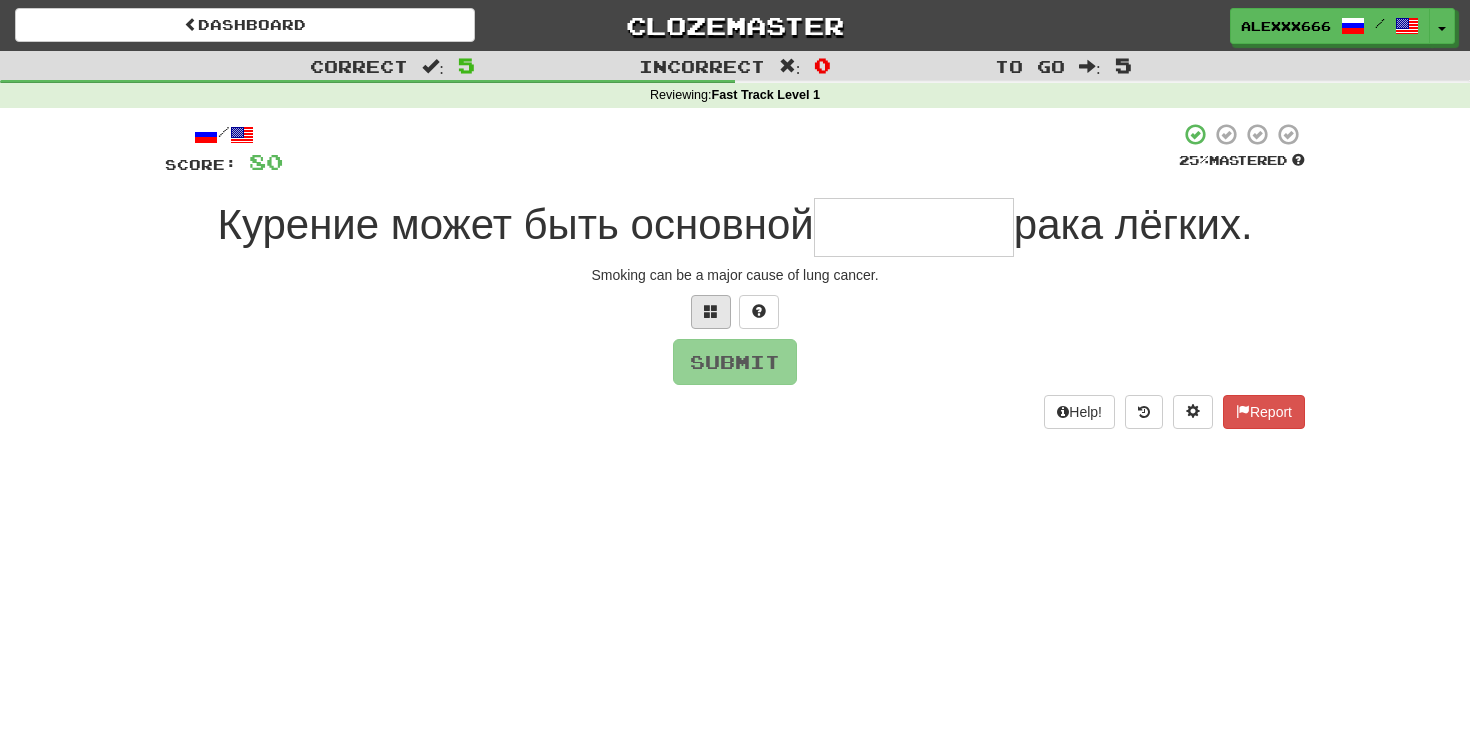 click at bounding box center [711, 312] 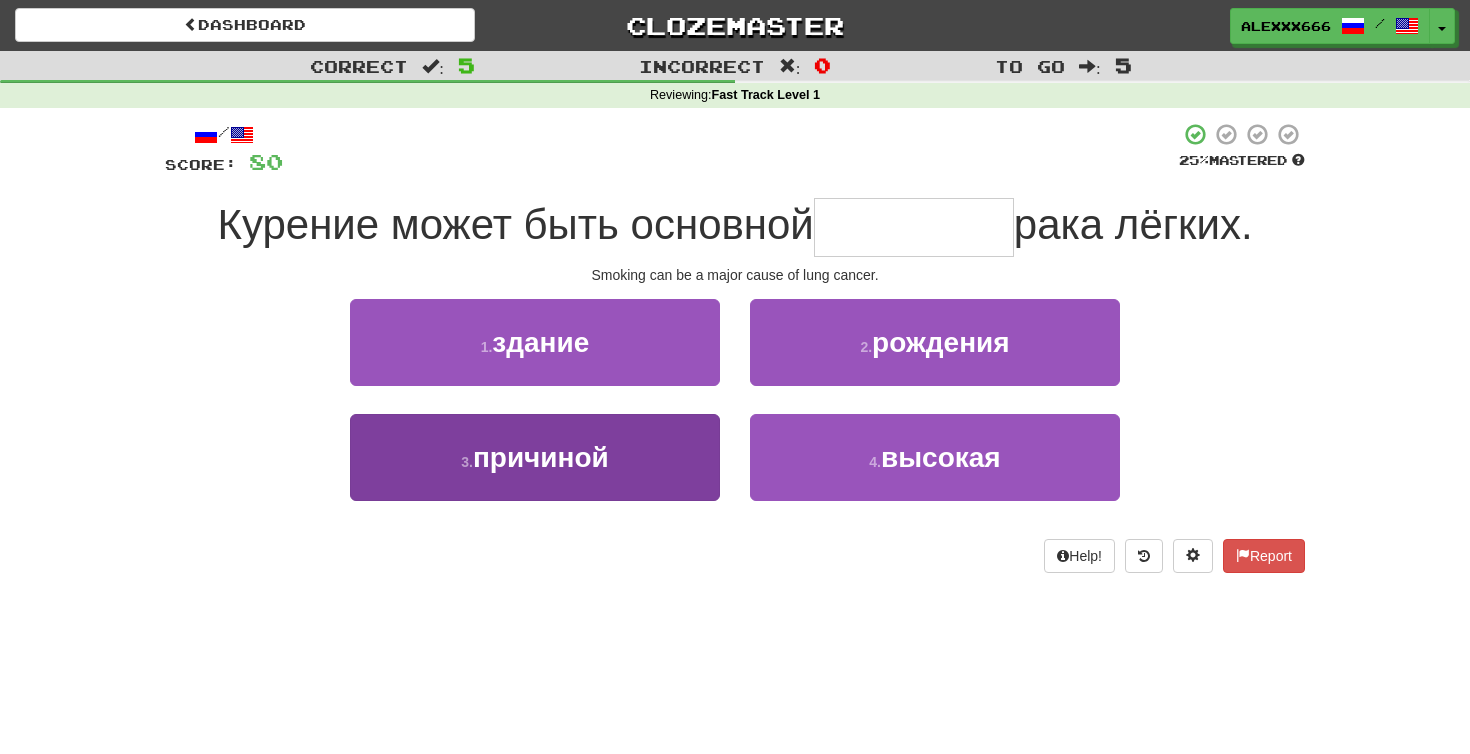 click on "3 .  причиной" at bounding box center [535, 457] 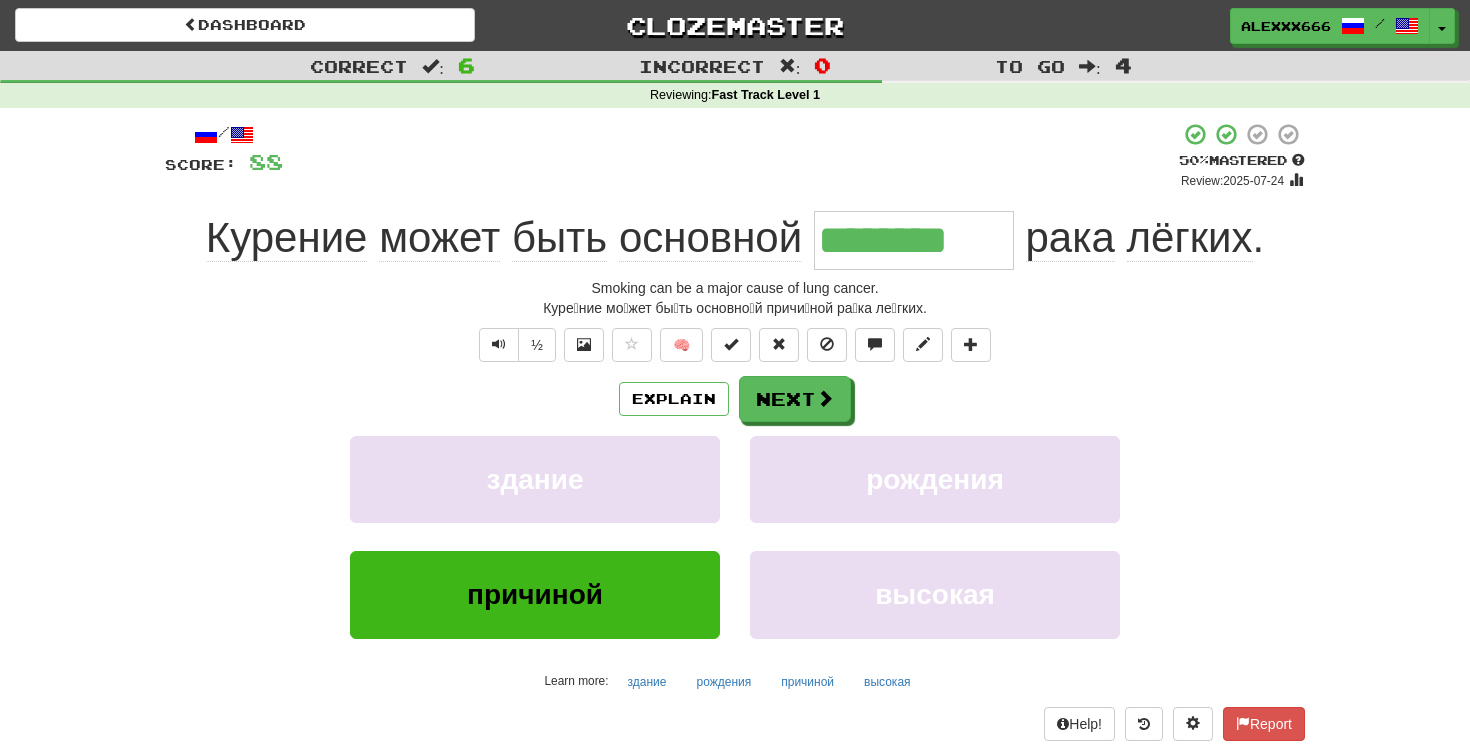 click on "********" at bounding box center (914, 240) 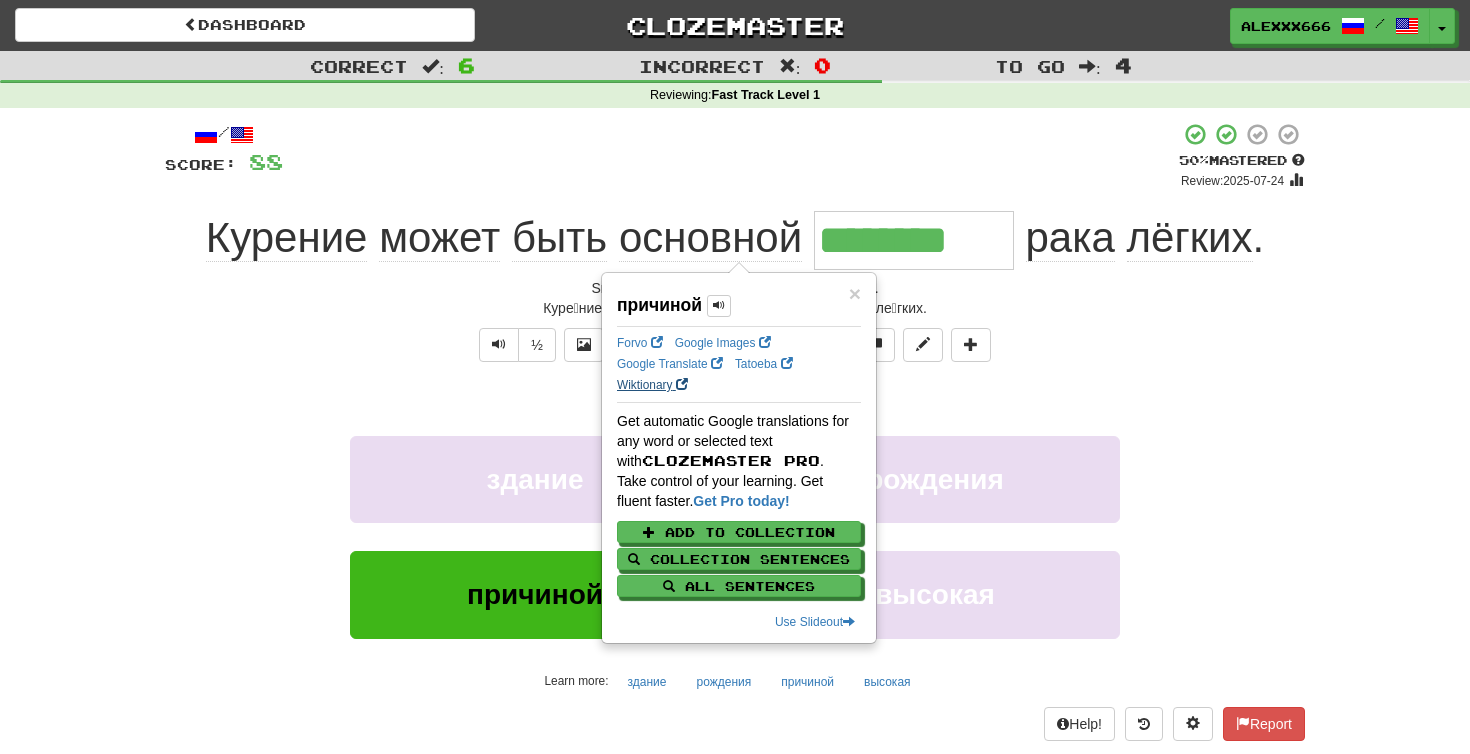 click on "Wiktionary" at bounding box center [652, 385] 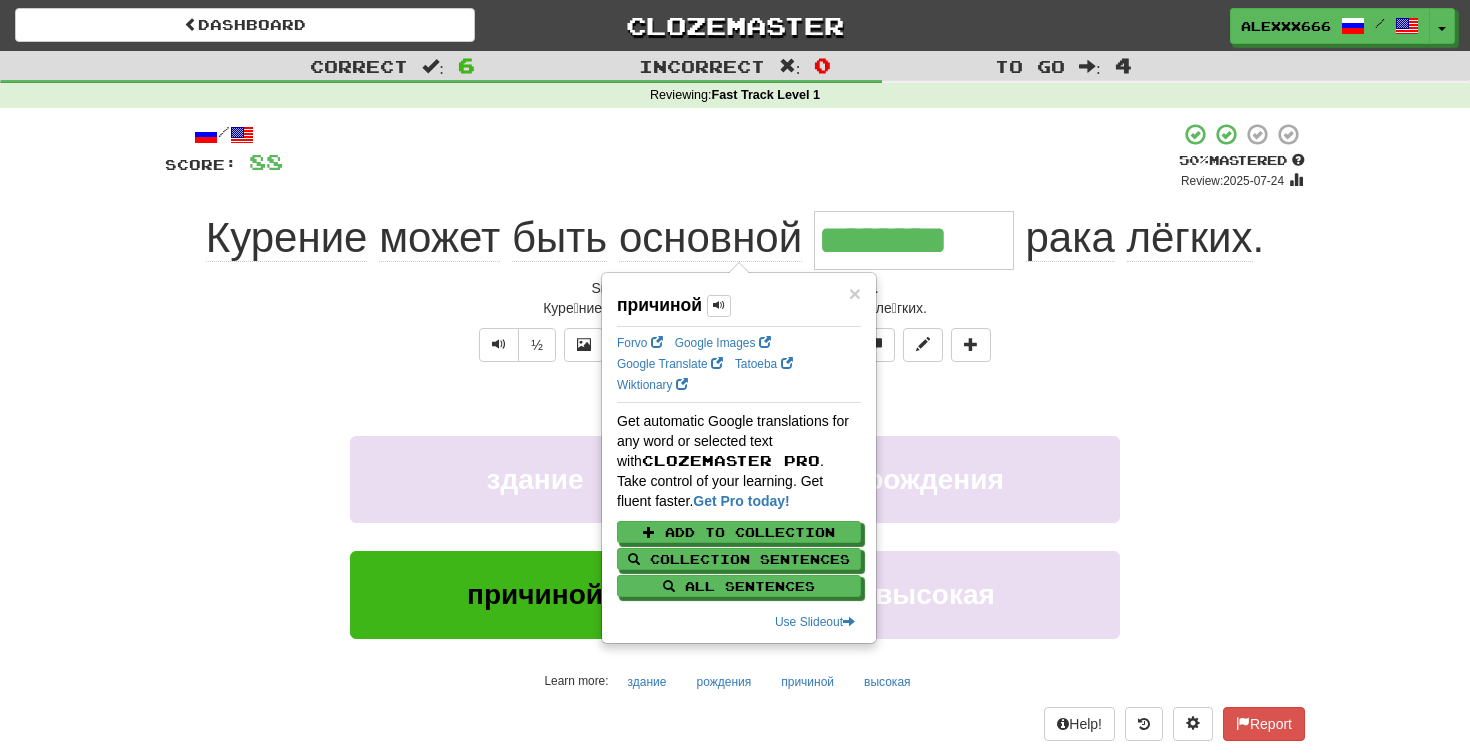 click on "Explain Next" at bounding box center (735, 399) 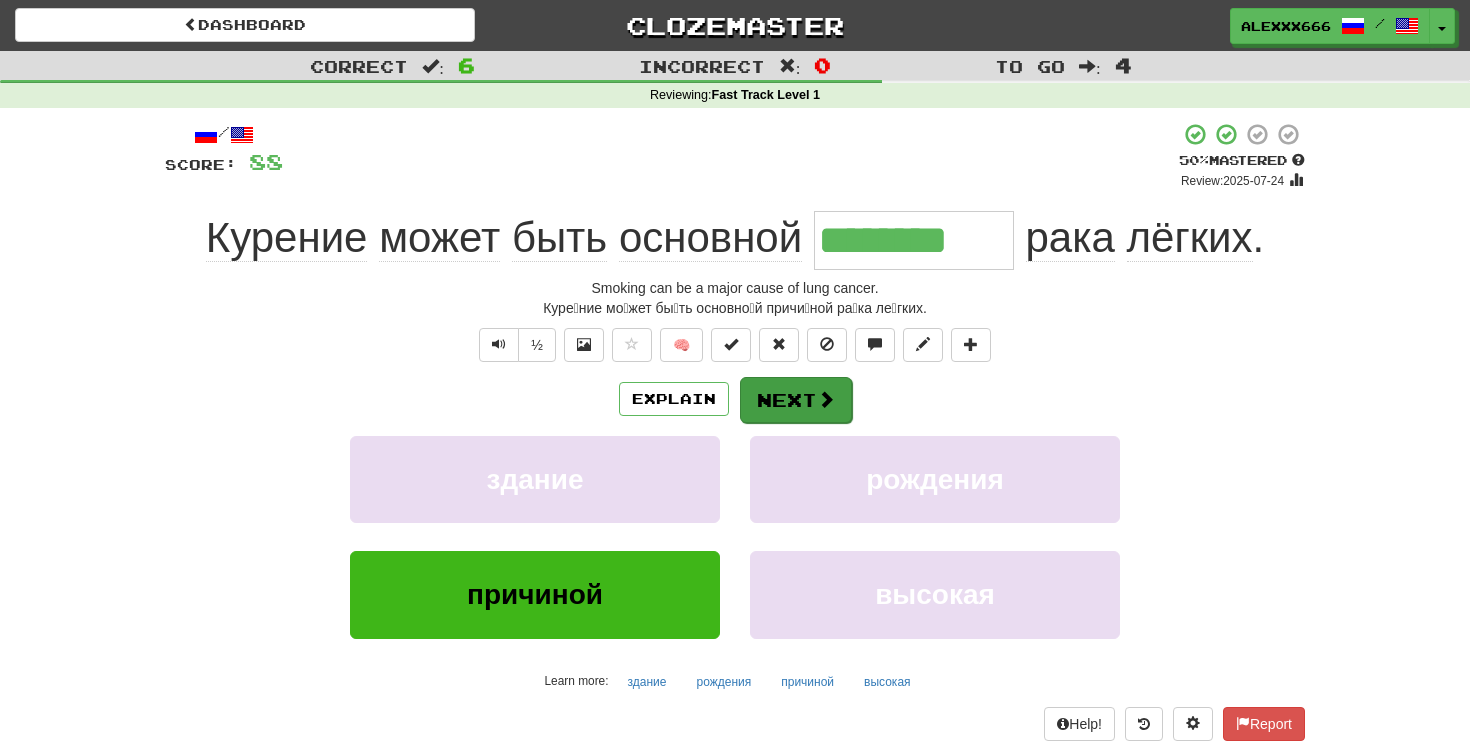 click on "Next" at bounding box center (796, 400) 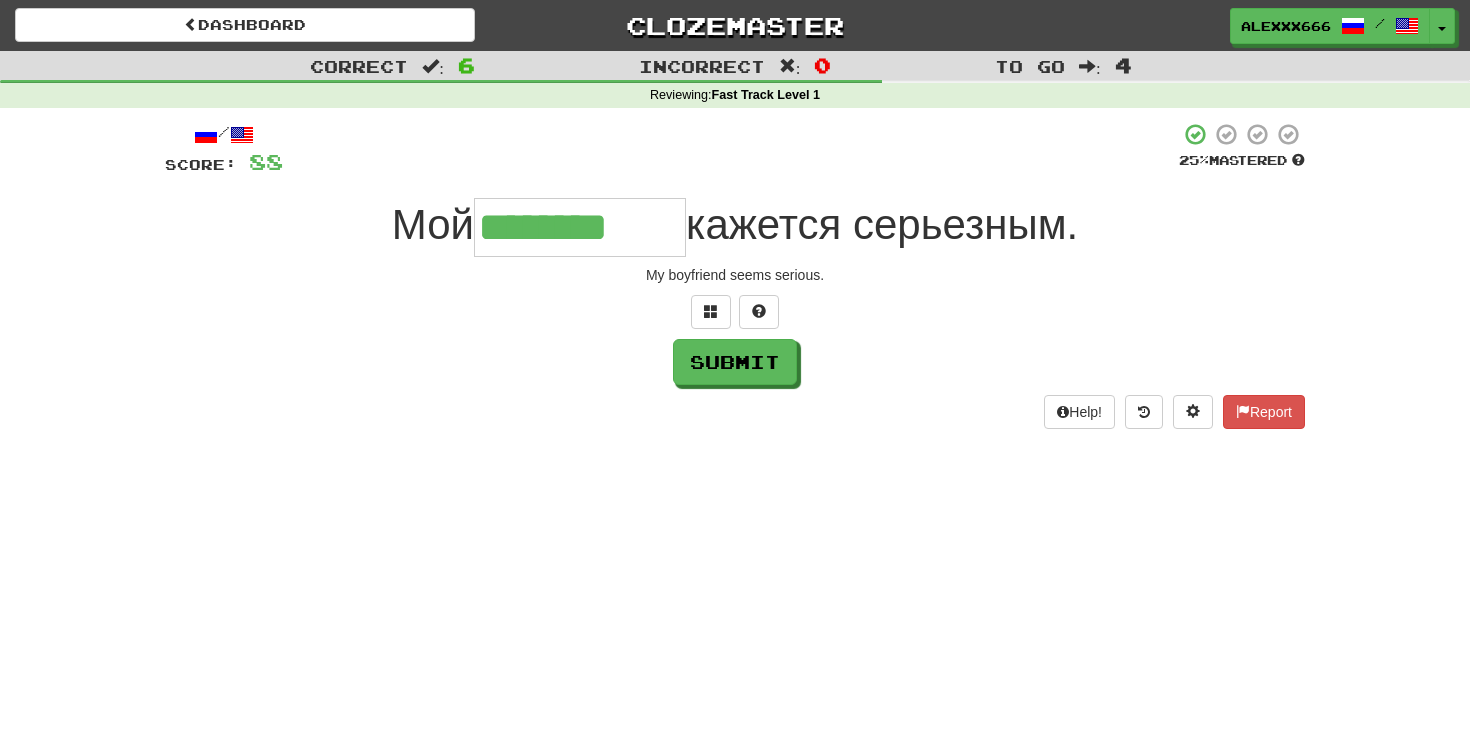 type on "********" 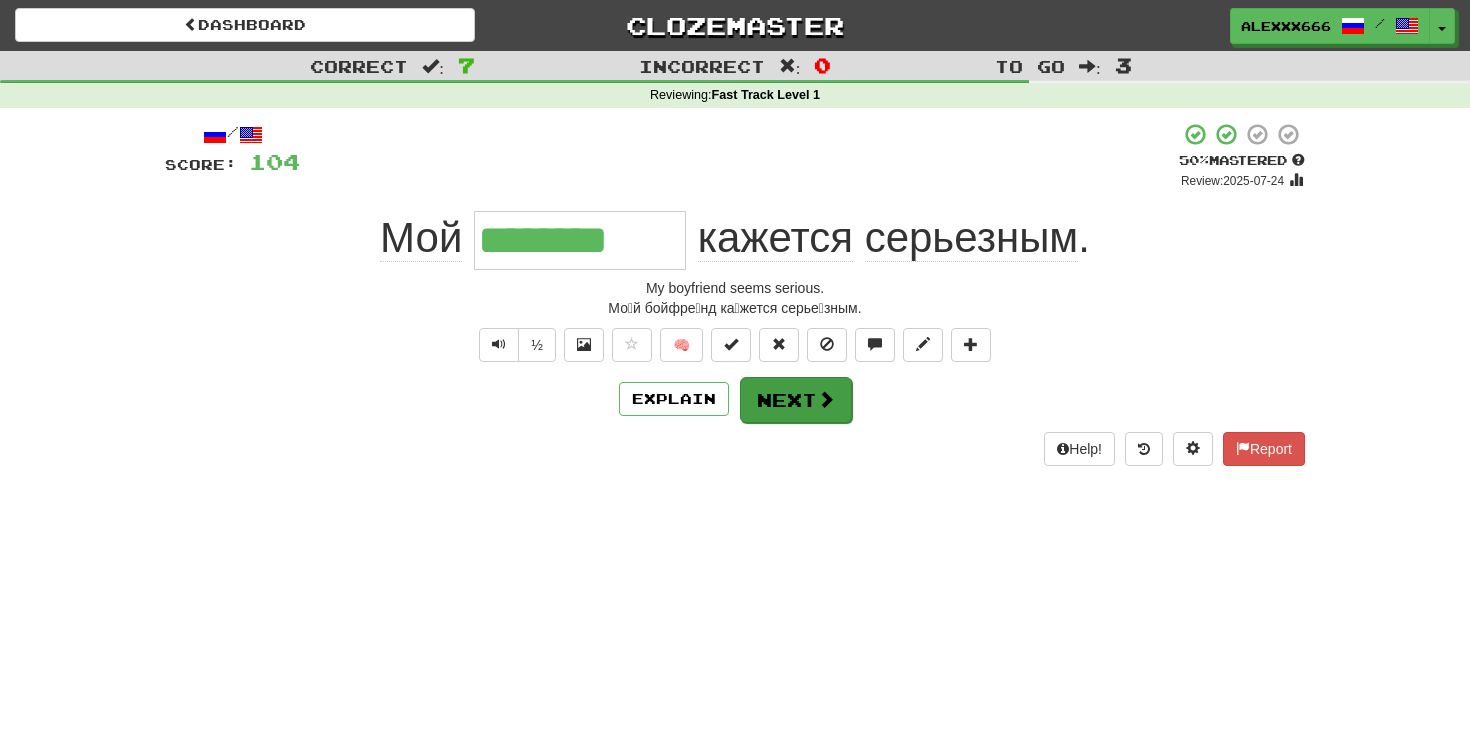 click on "Next" at bounding box center [796, 400] 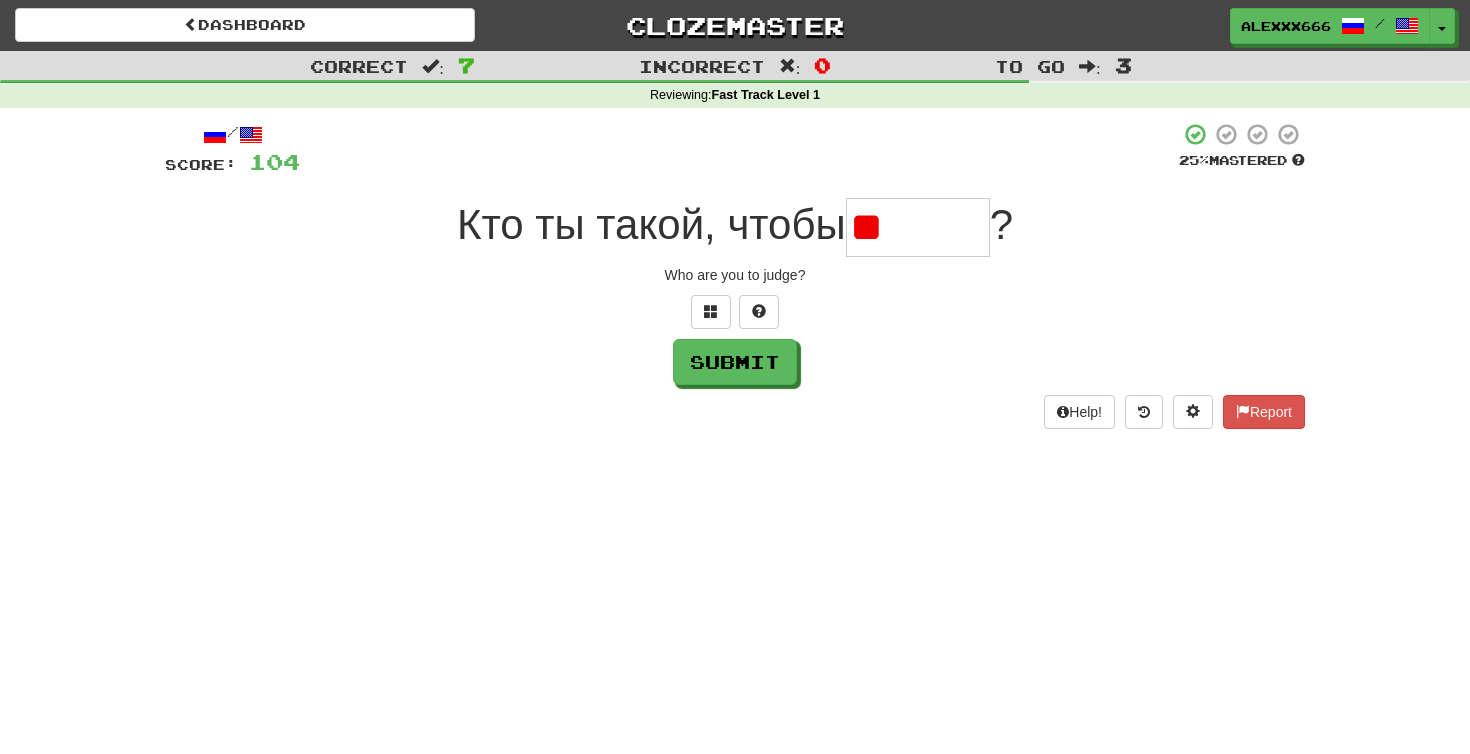 type on "*" 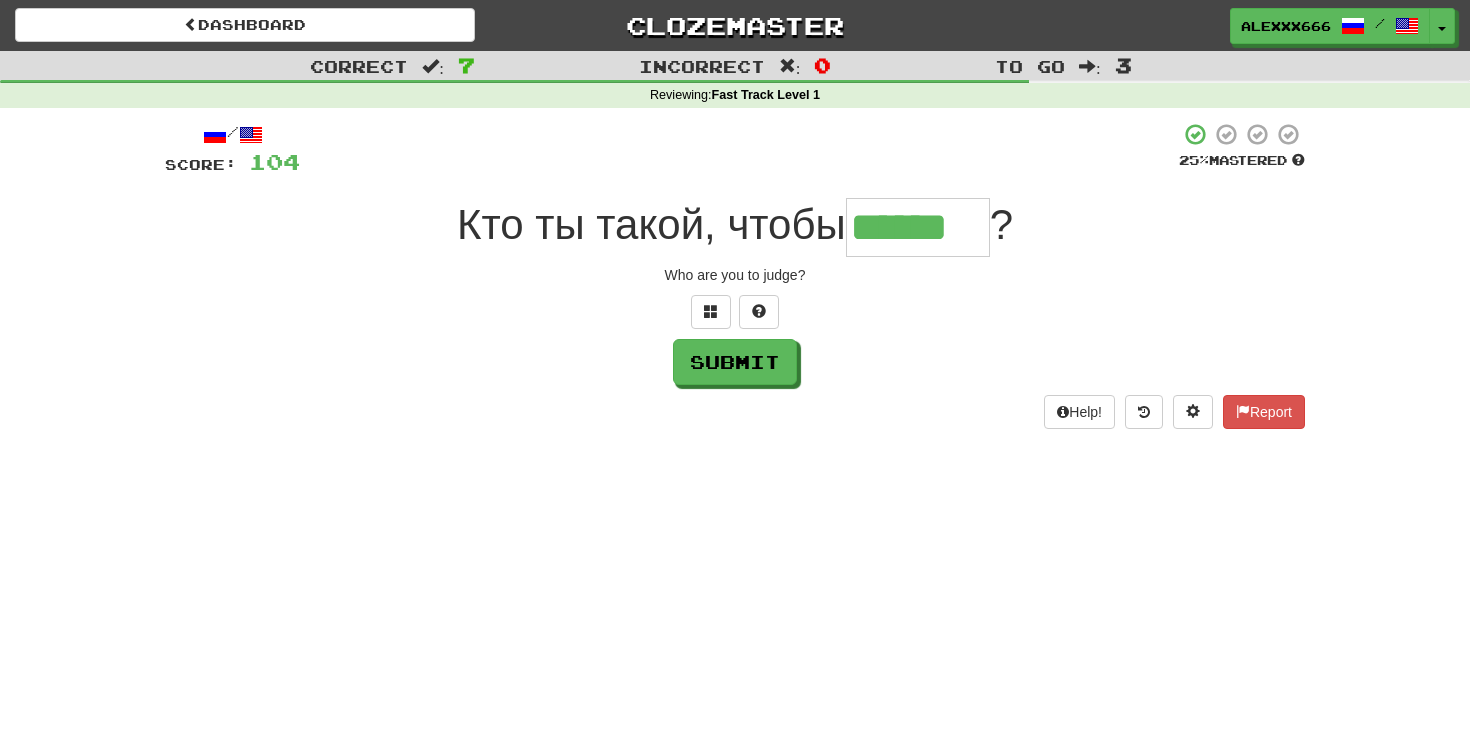 type on "******" 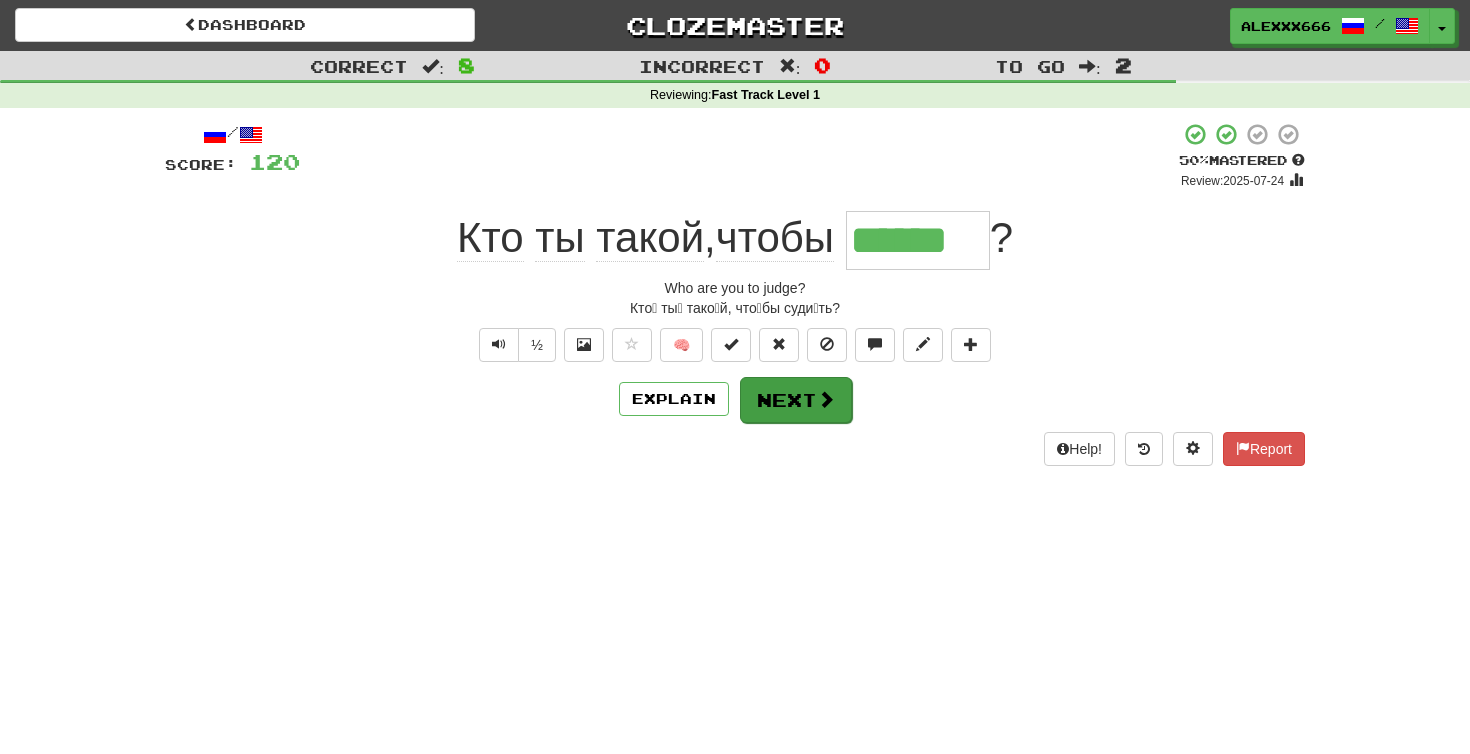 click on "Next" at bounding box center [796, 400] 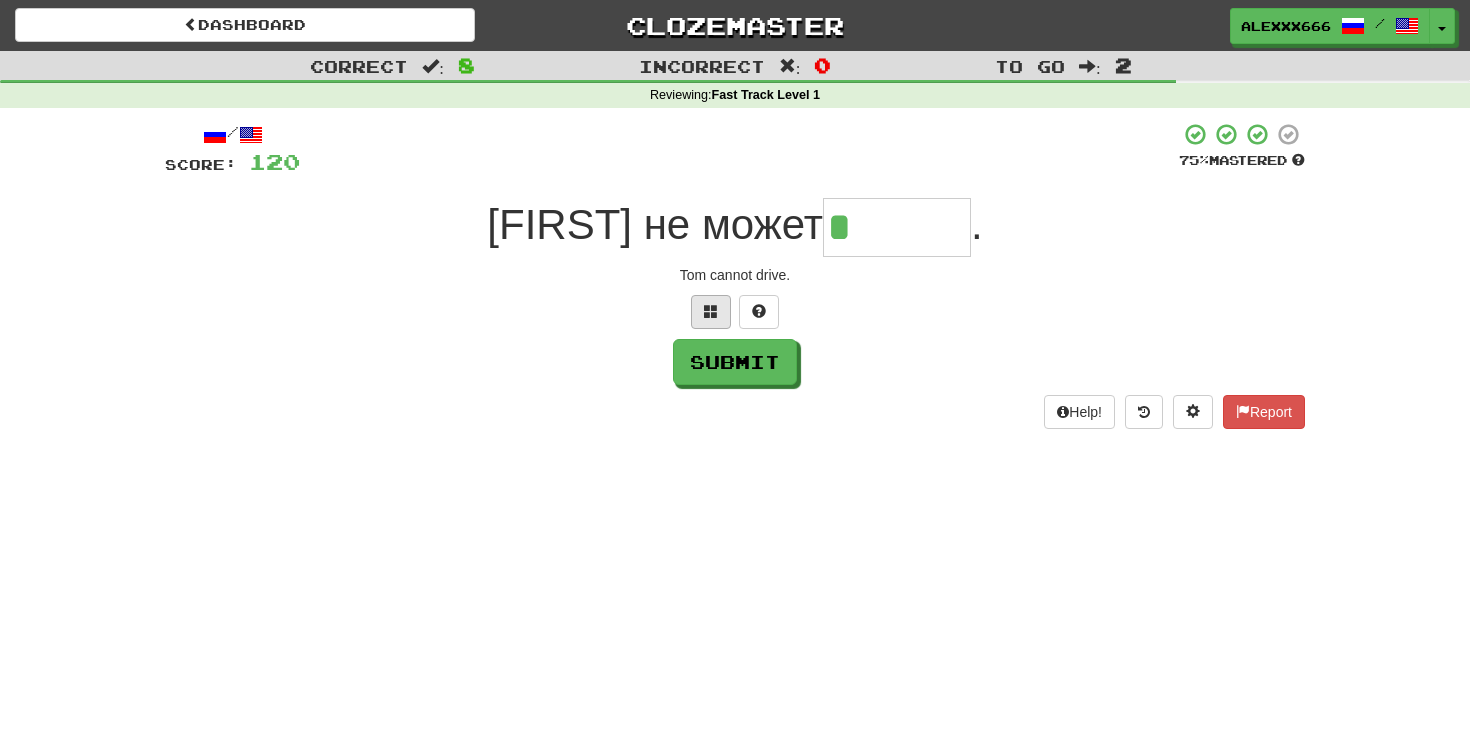 click at bounding box center [711, 311] 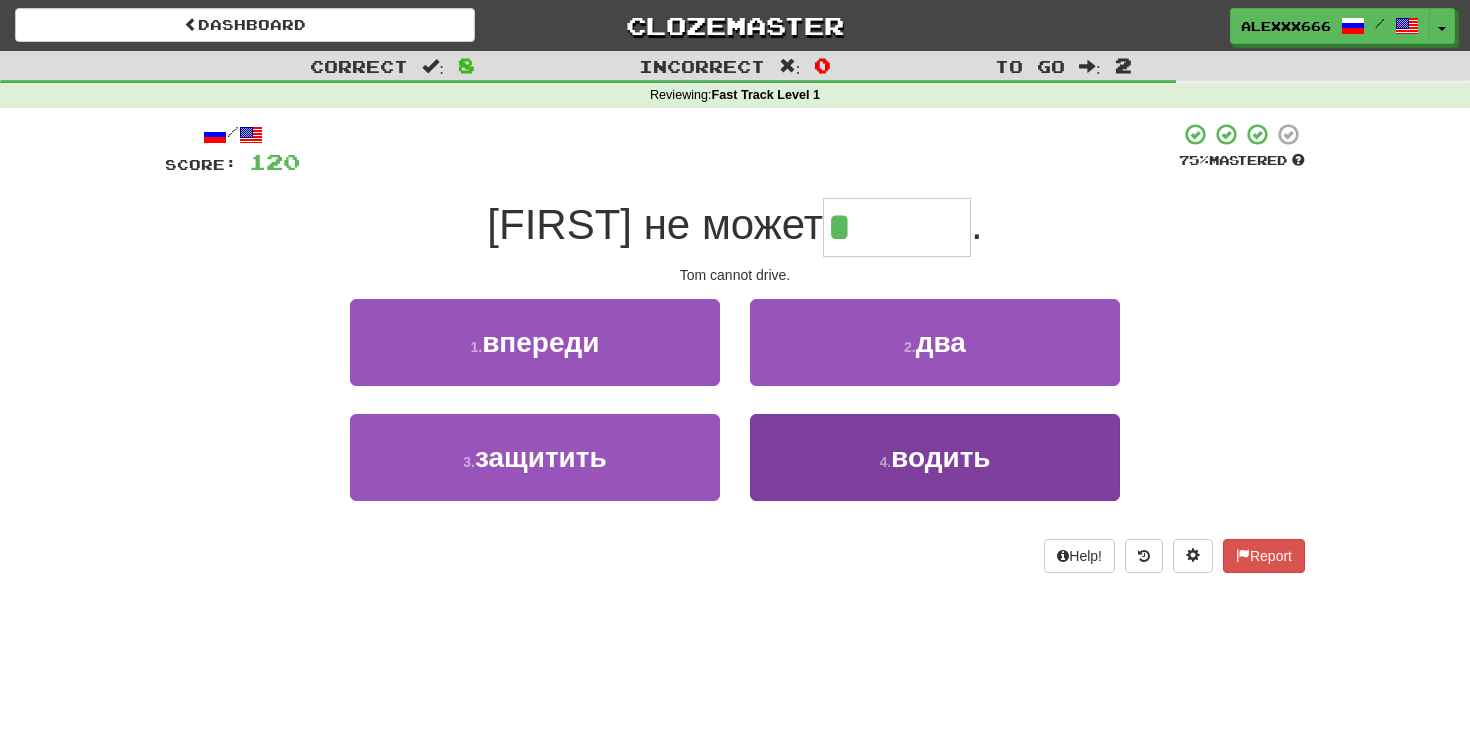 click on "4 .  водить" at bounding box center (935, 457) 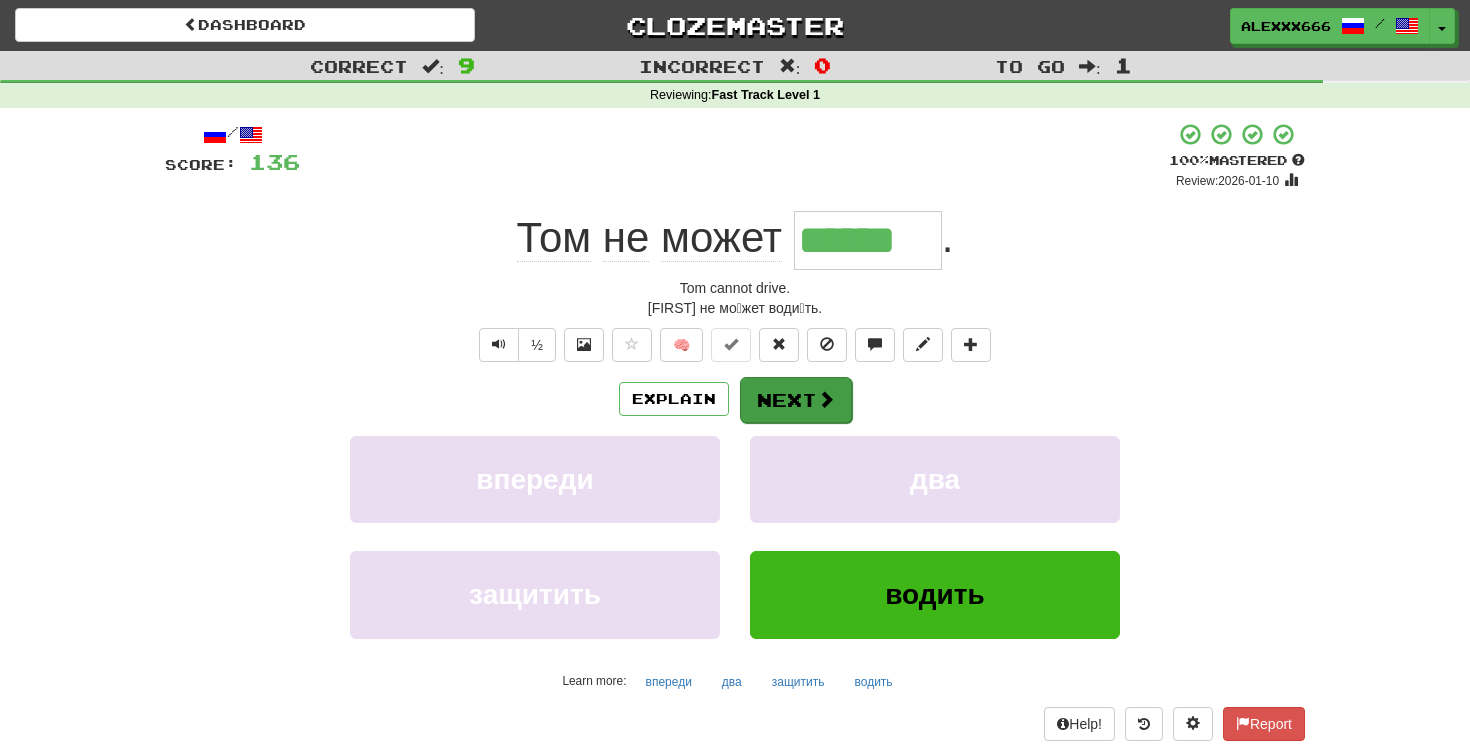 click on "Next" at bounding box center [796, 400] 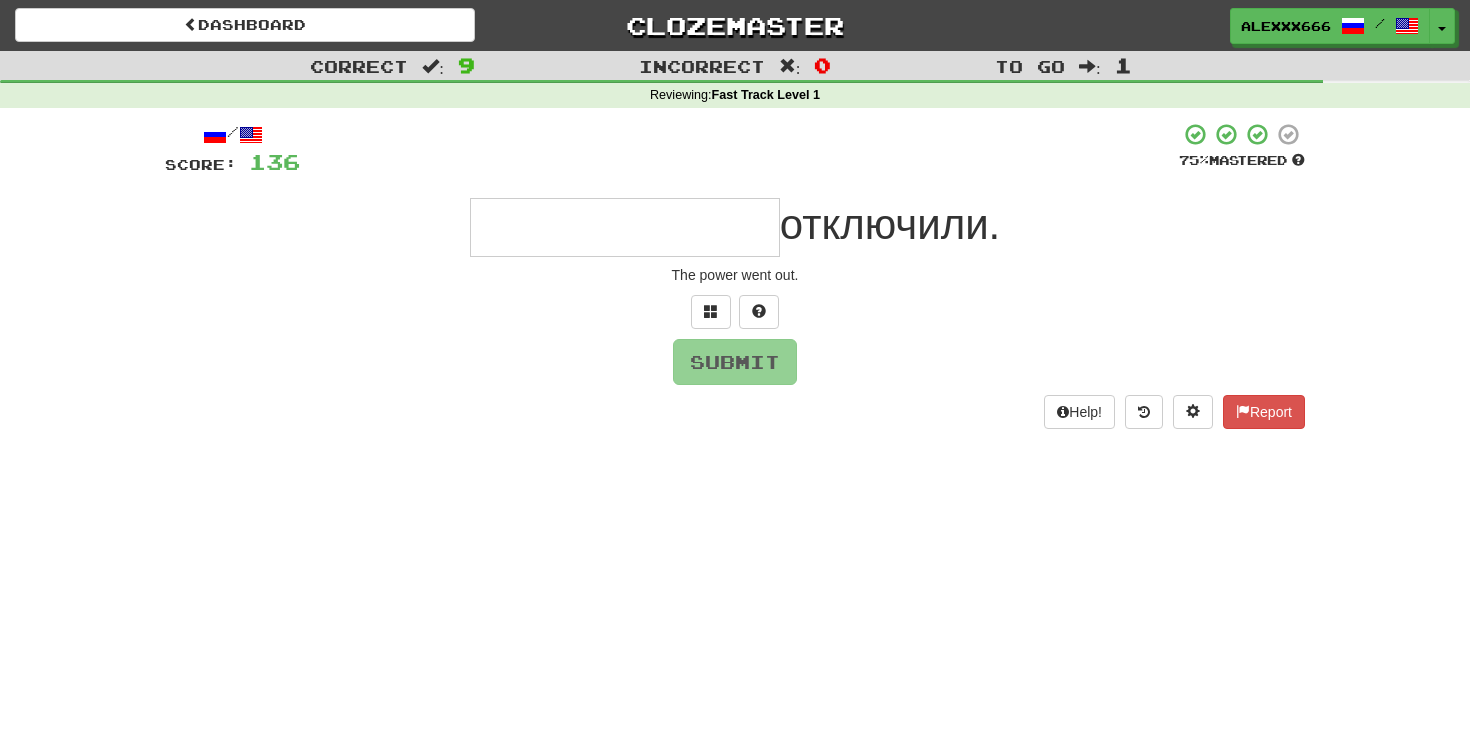 type on "*" 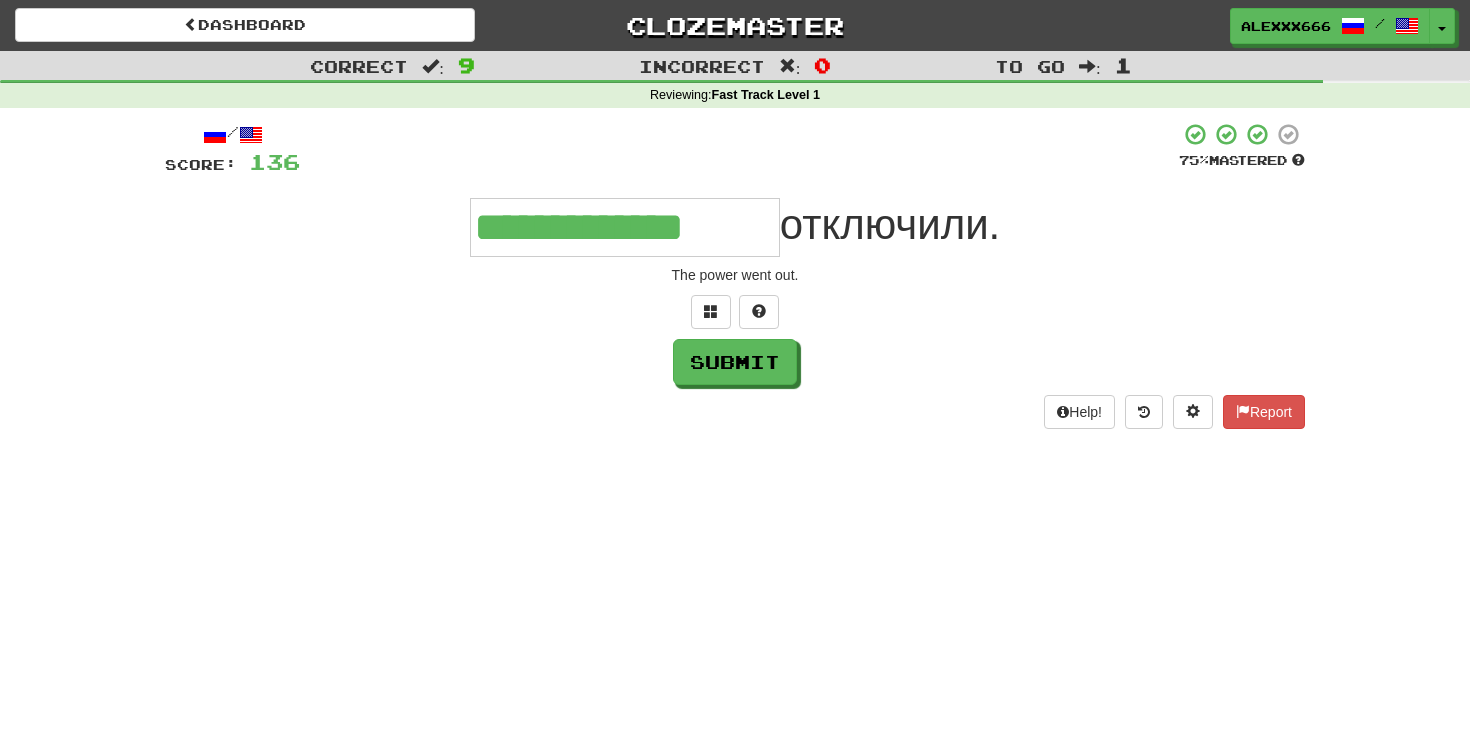 type on "**********" 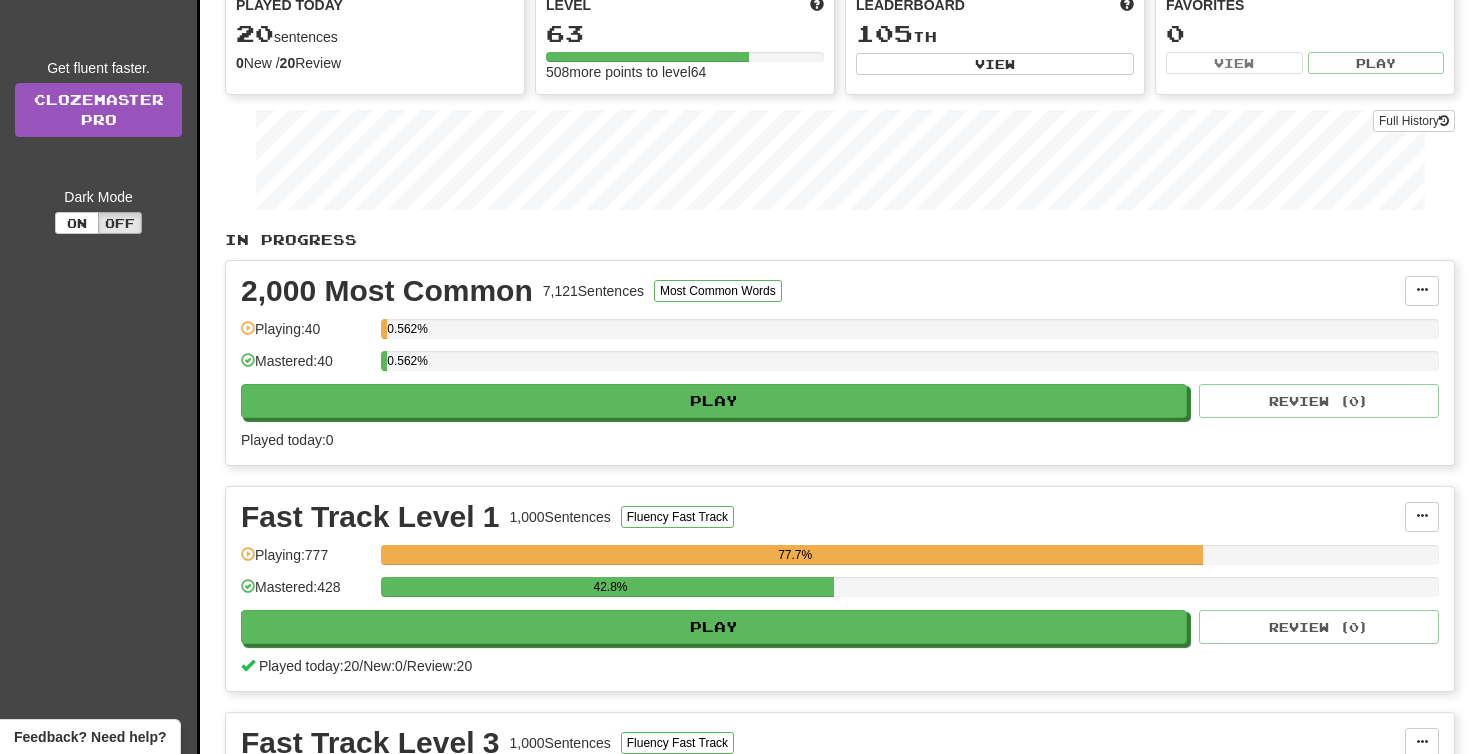 scroll, scrollTop: 202, scrollLeft: 0, axis: vertical 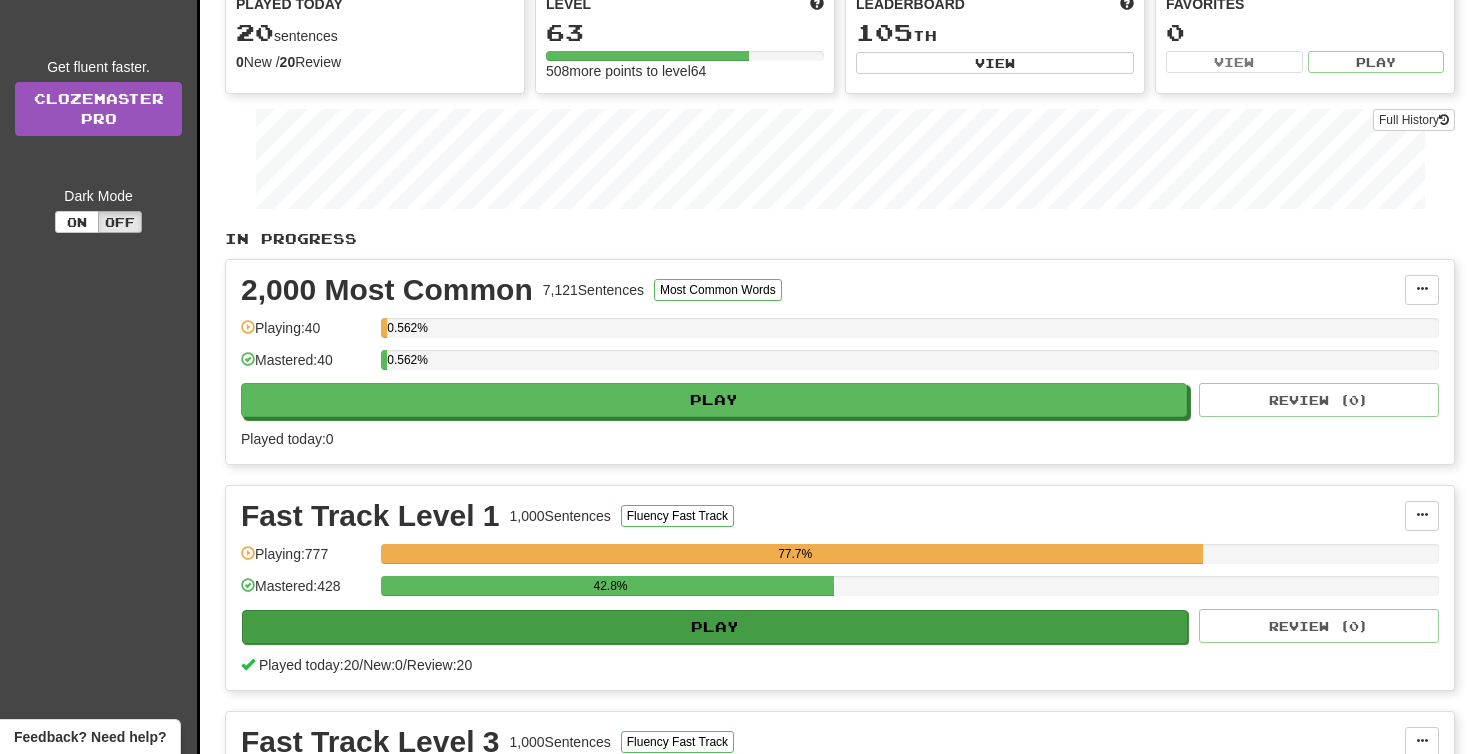 click on "Play" at bounding box center [715, 627] 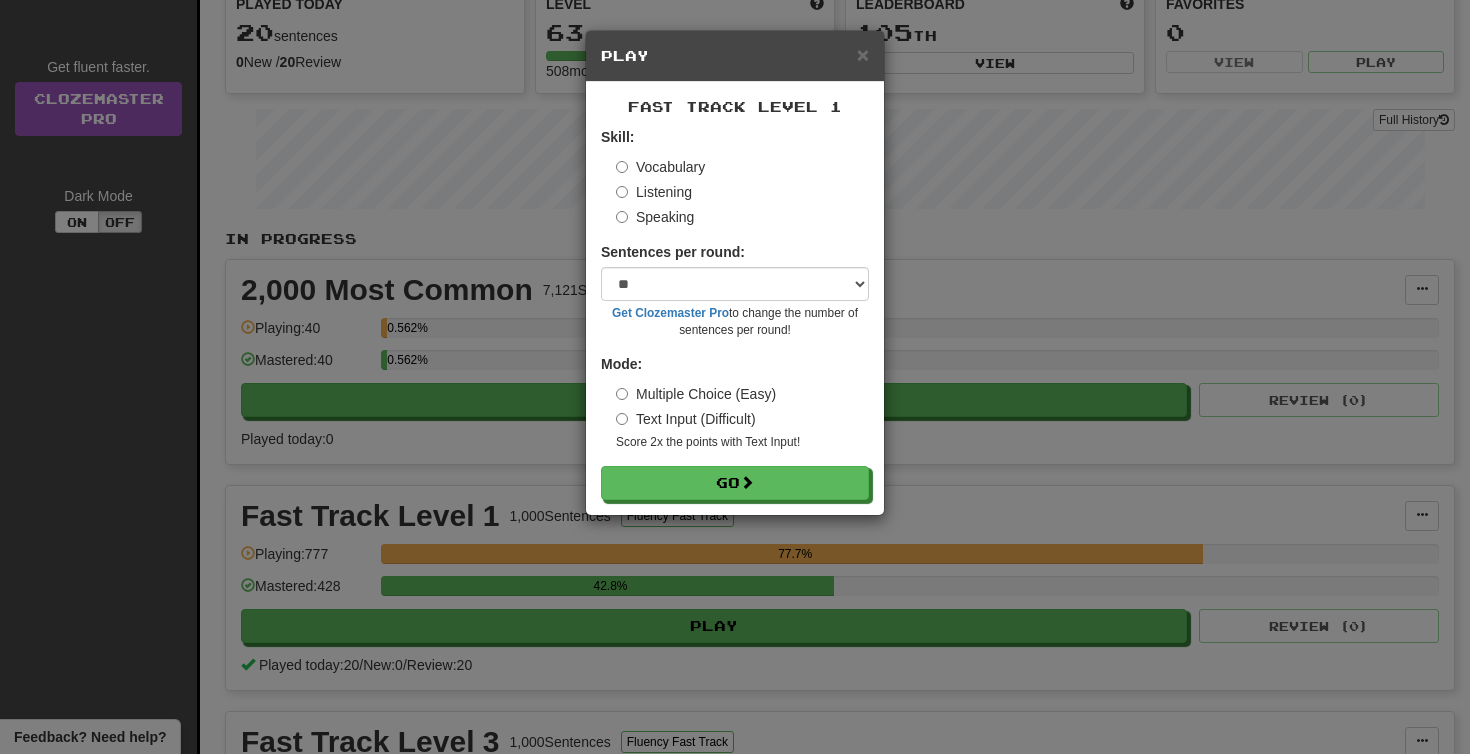 click on "Listening" at bounding box center (654, 192) 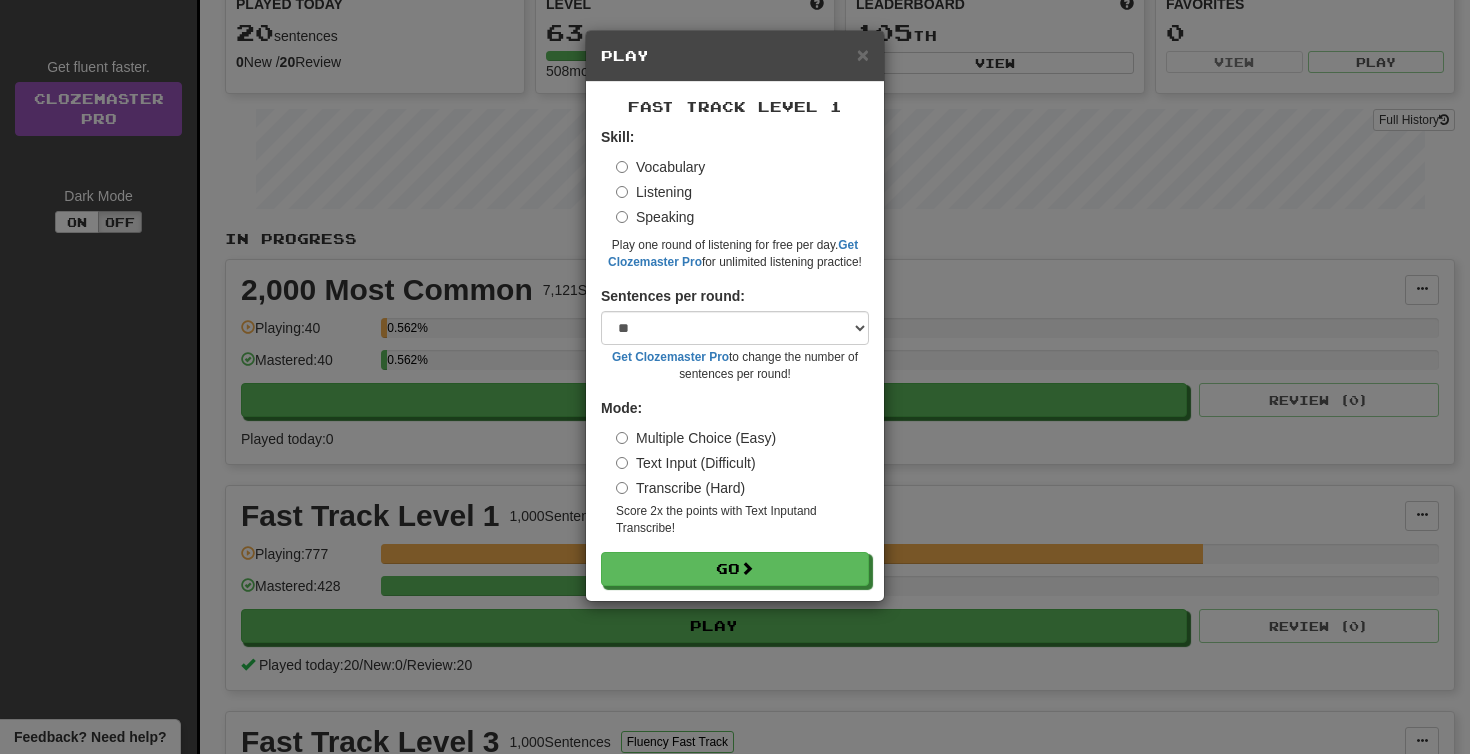 click on "Transcribe (Hard)" at bounding box center [680, 488] 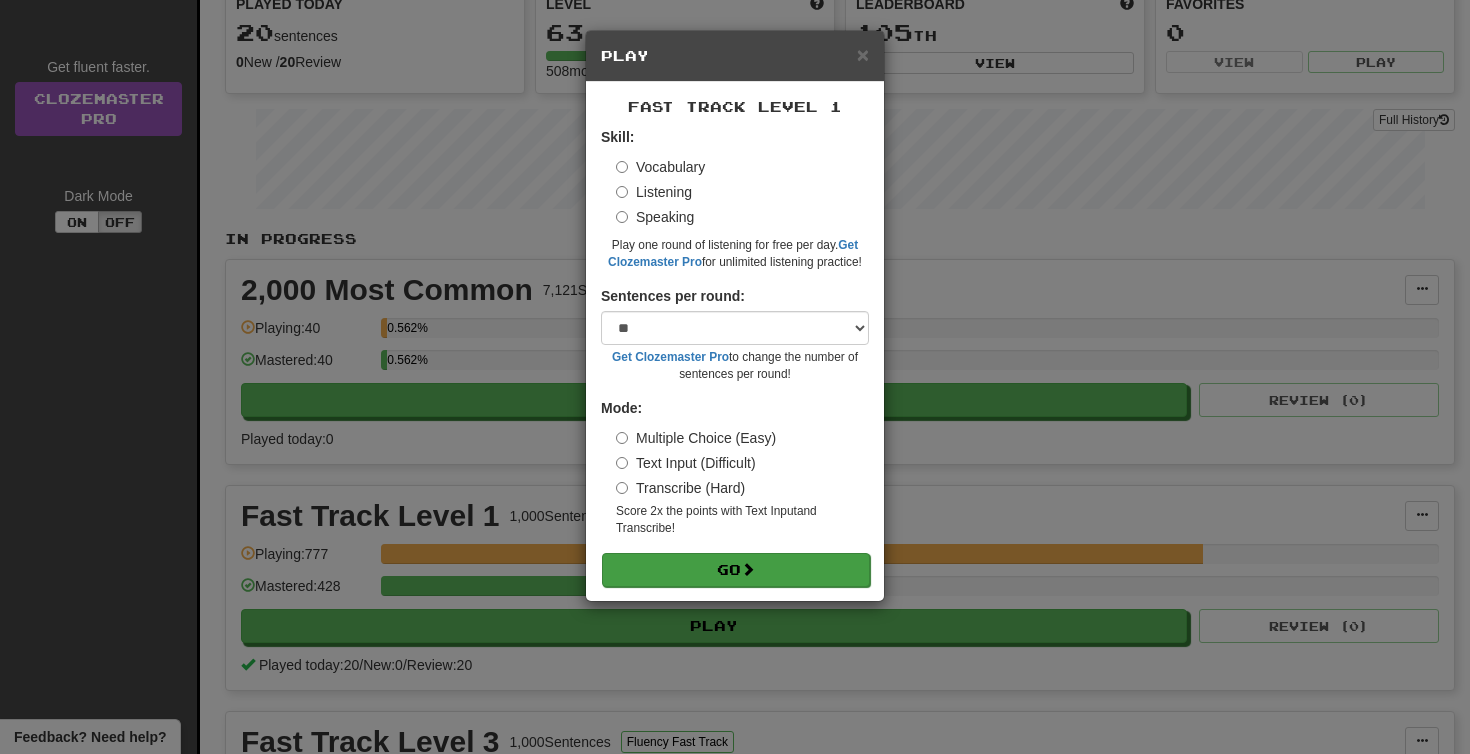click on "Go" at bounding box center [736, 570] 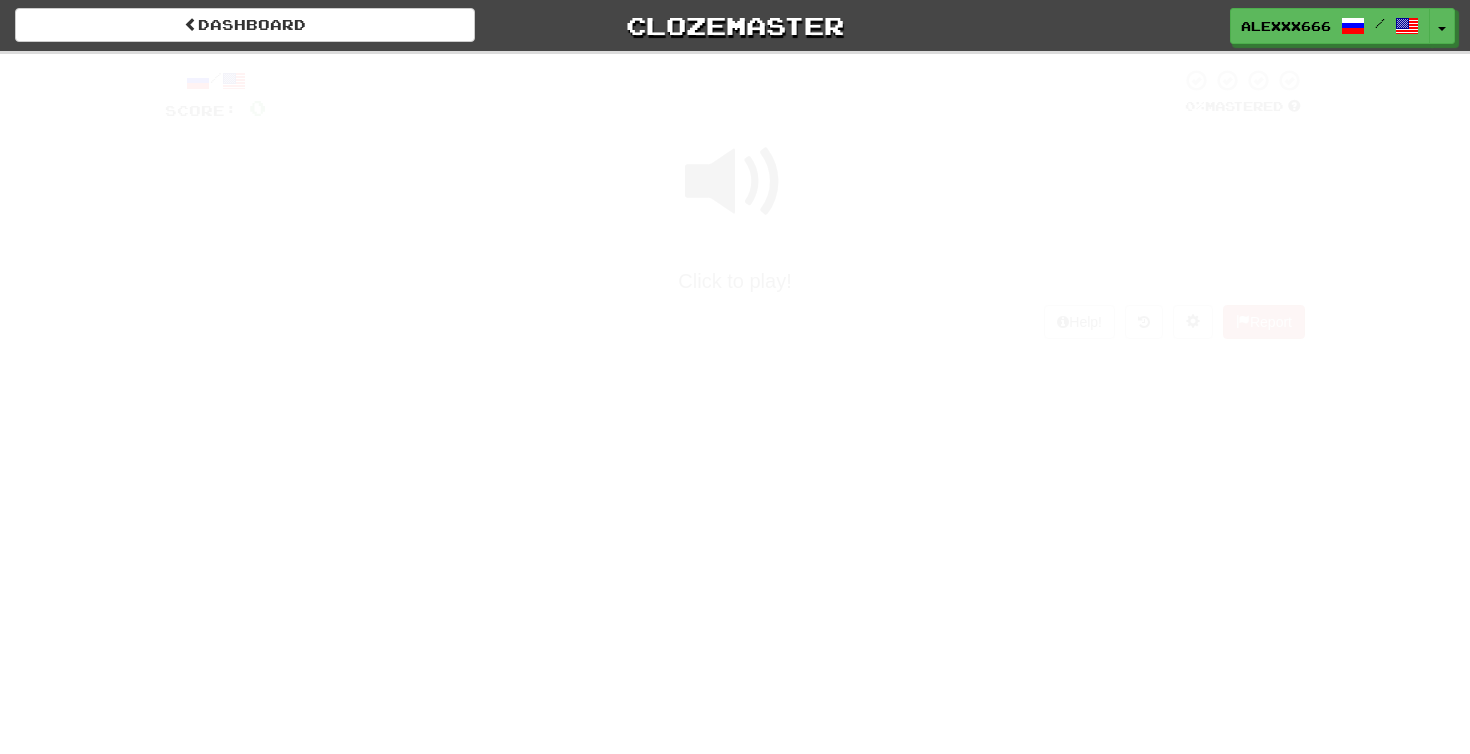 scroll, scrollTop: 0, scrollLeft: 0, axis: both 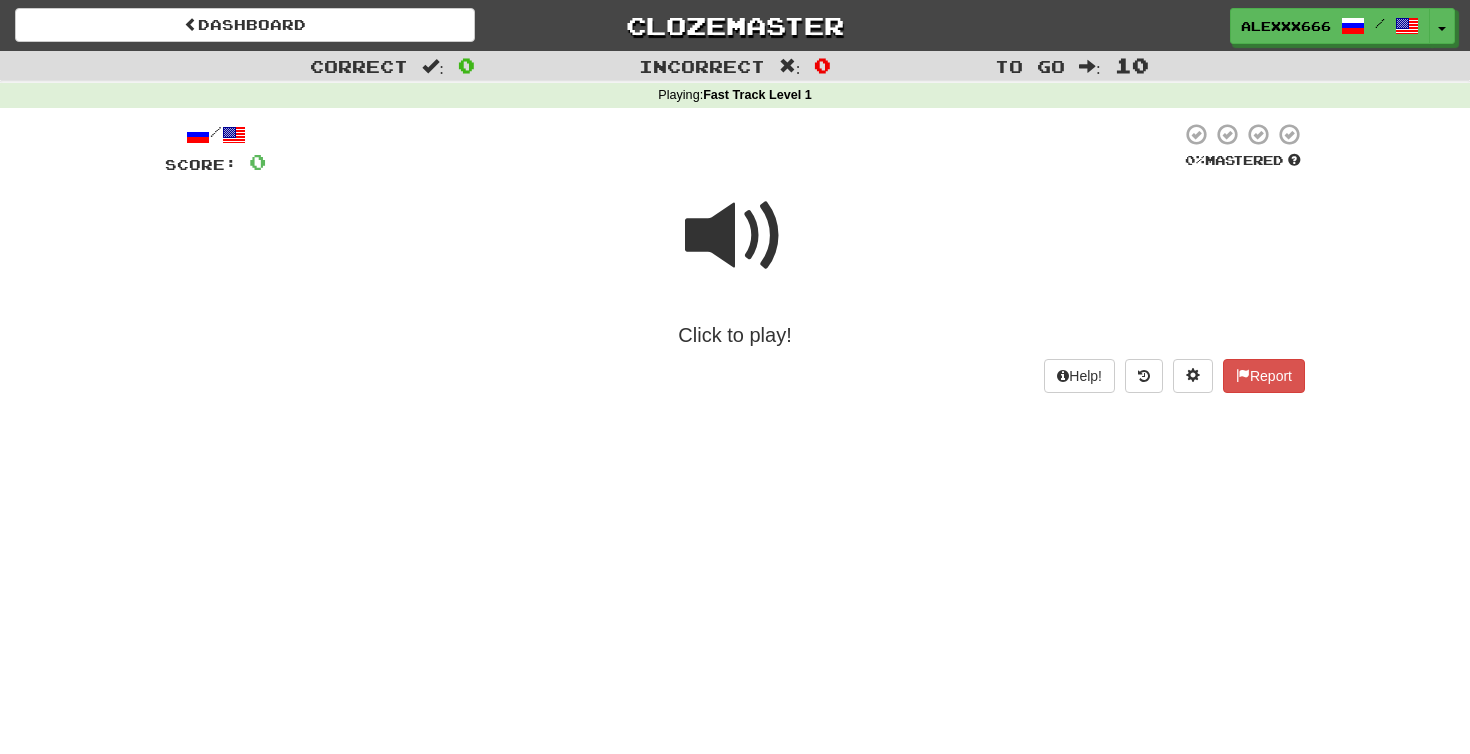 click at bounding box center [735, 236] 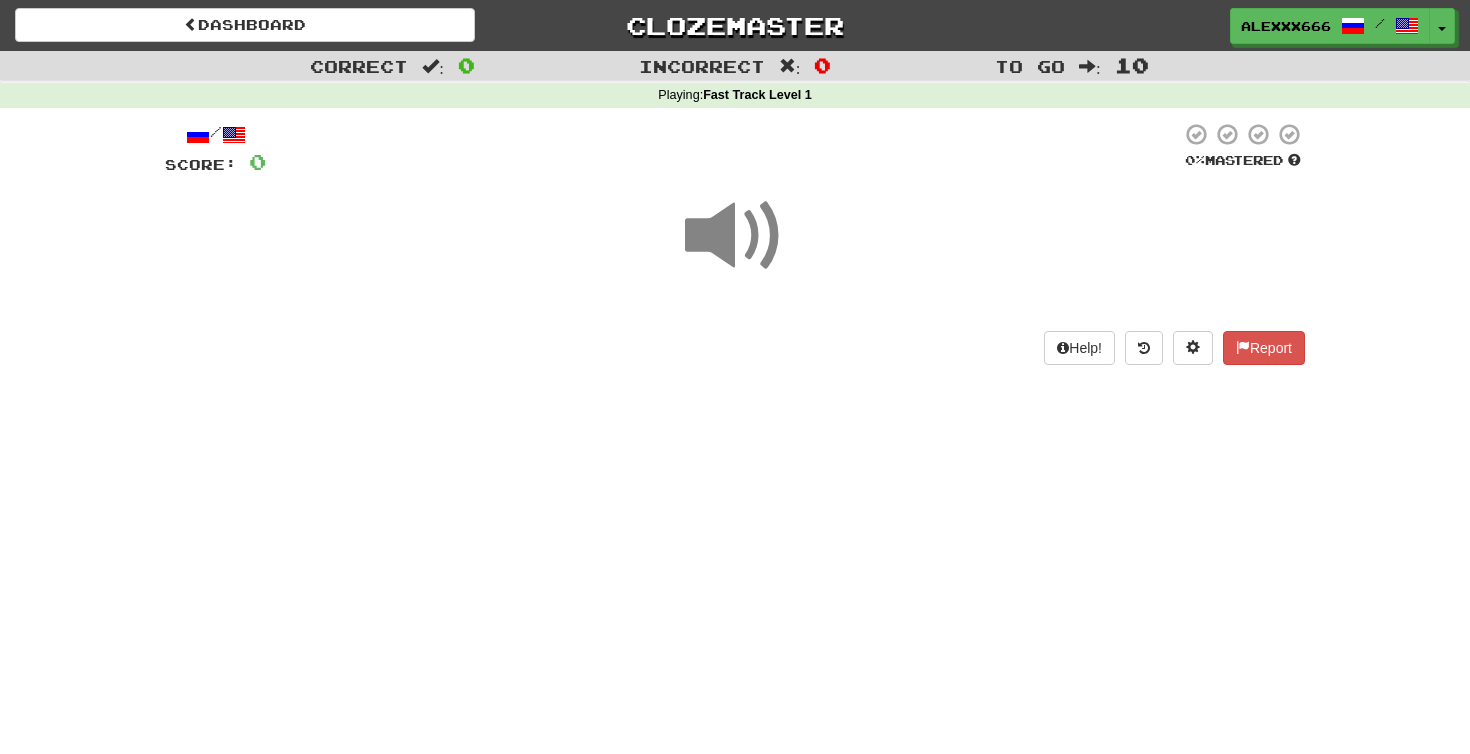 click at bounding box center [735, 236] 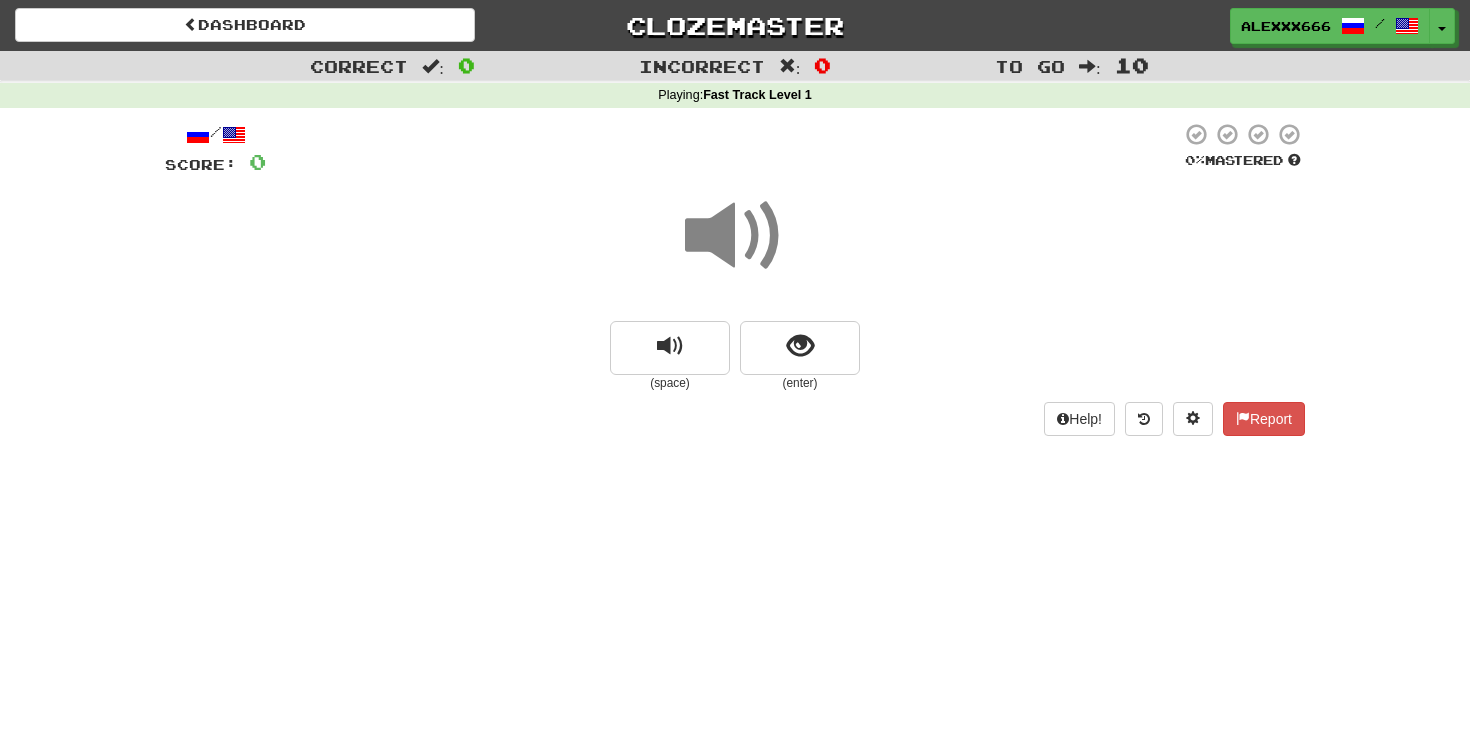 click at bounding box center [735, 236] 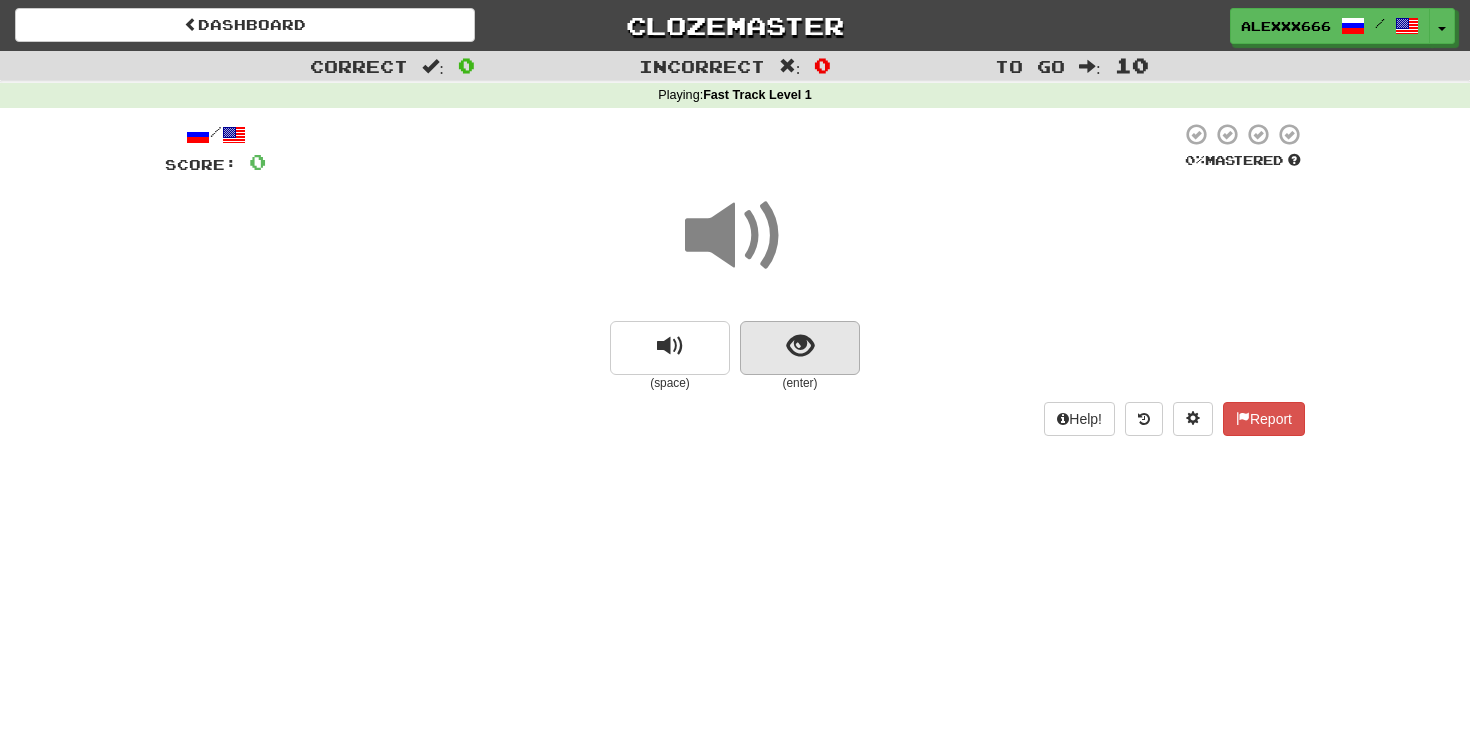 click at bounding box center (800, 348) 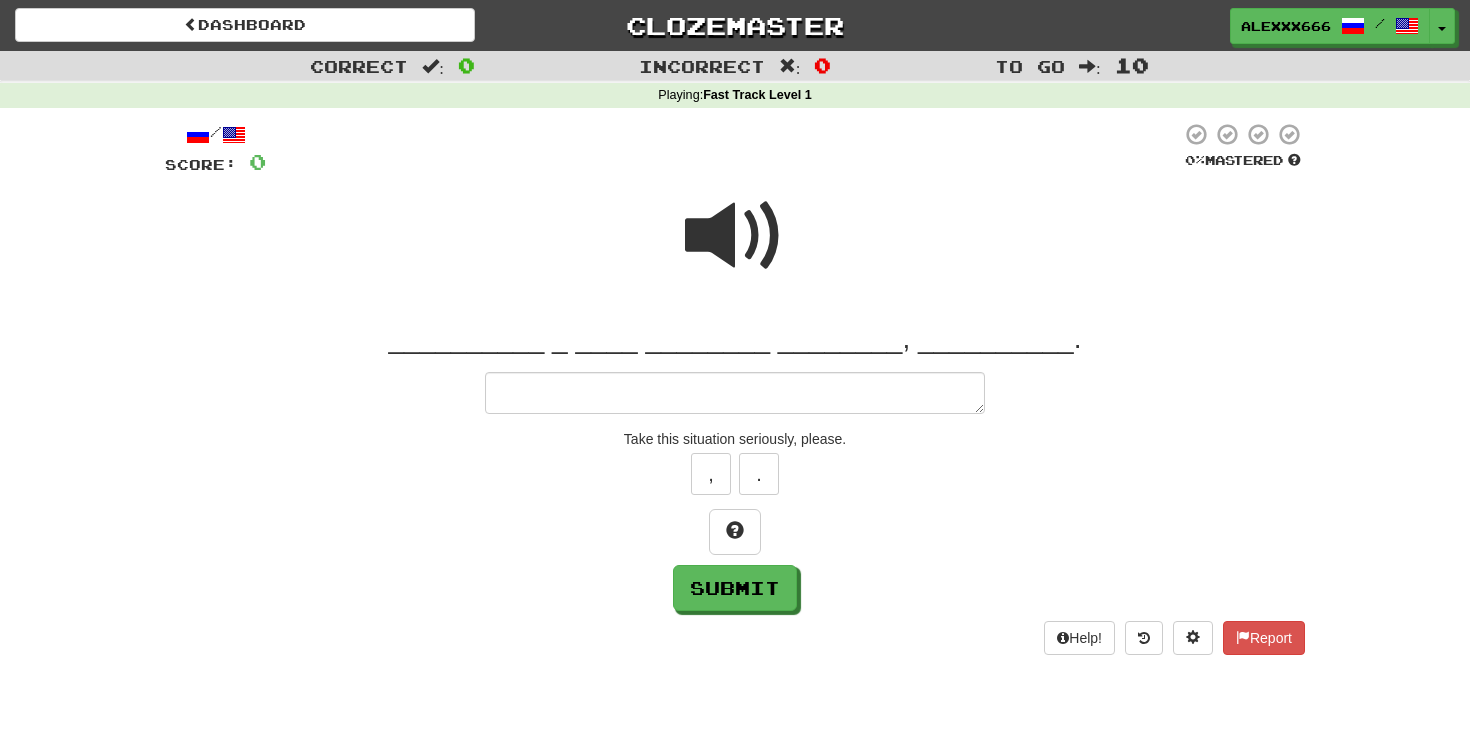type on "*" 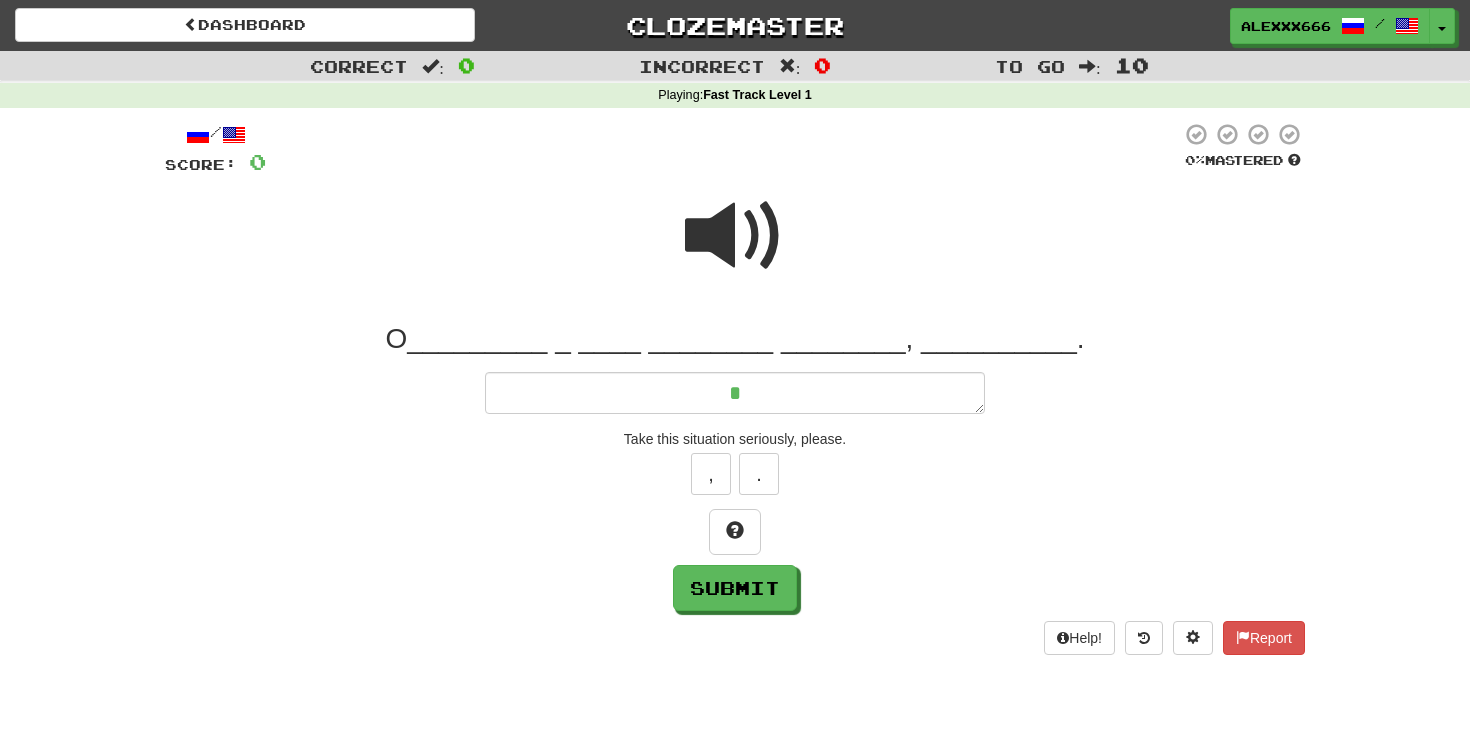 type on "*" 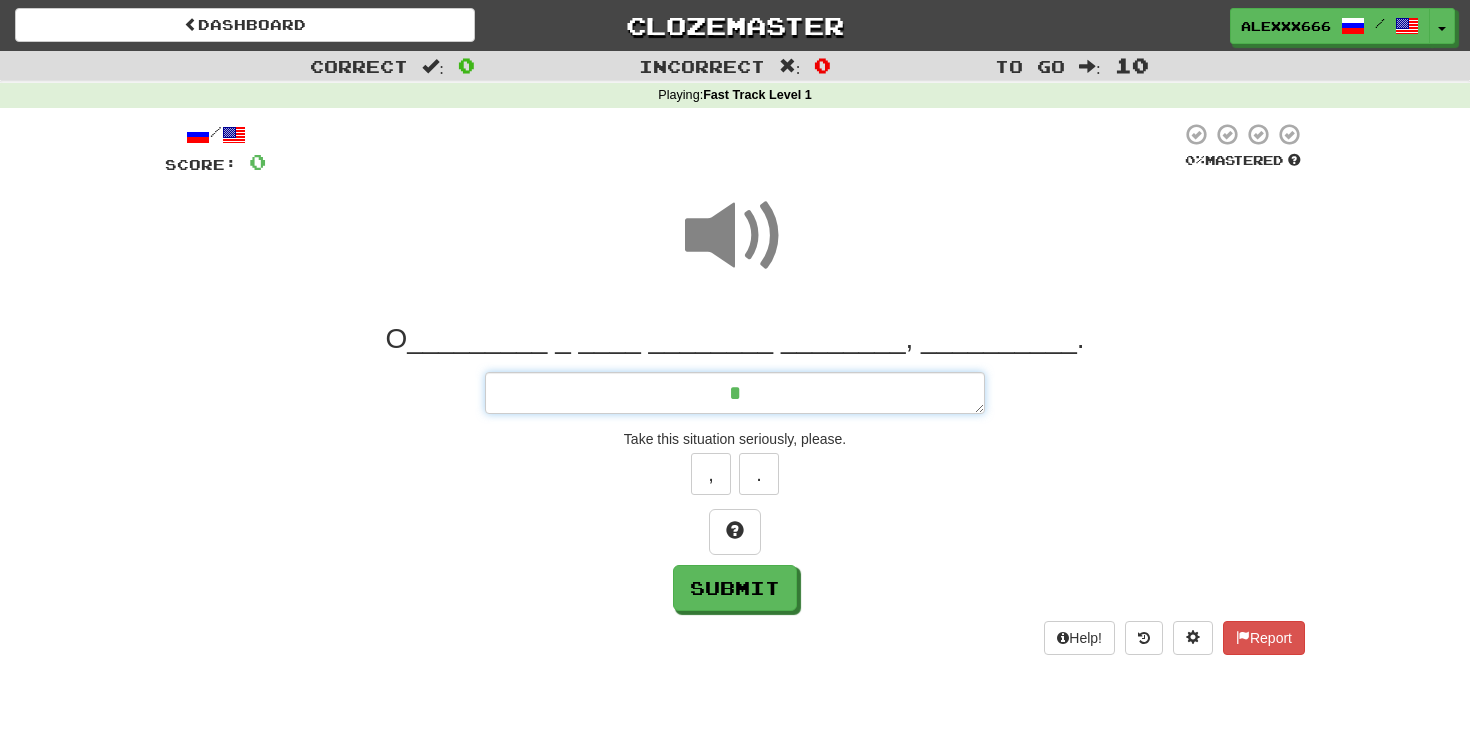 click on "*" at bounding box center [735, 393] 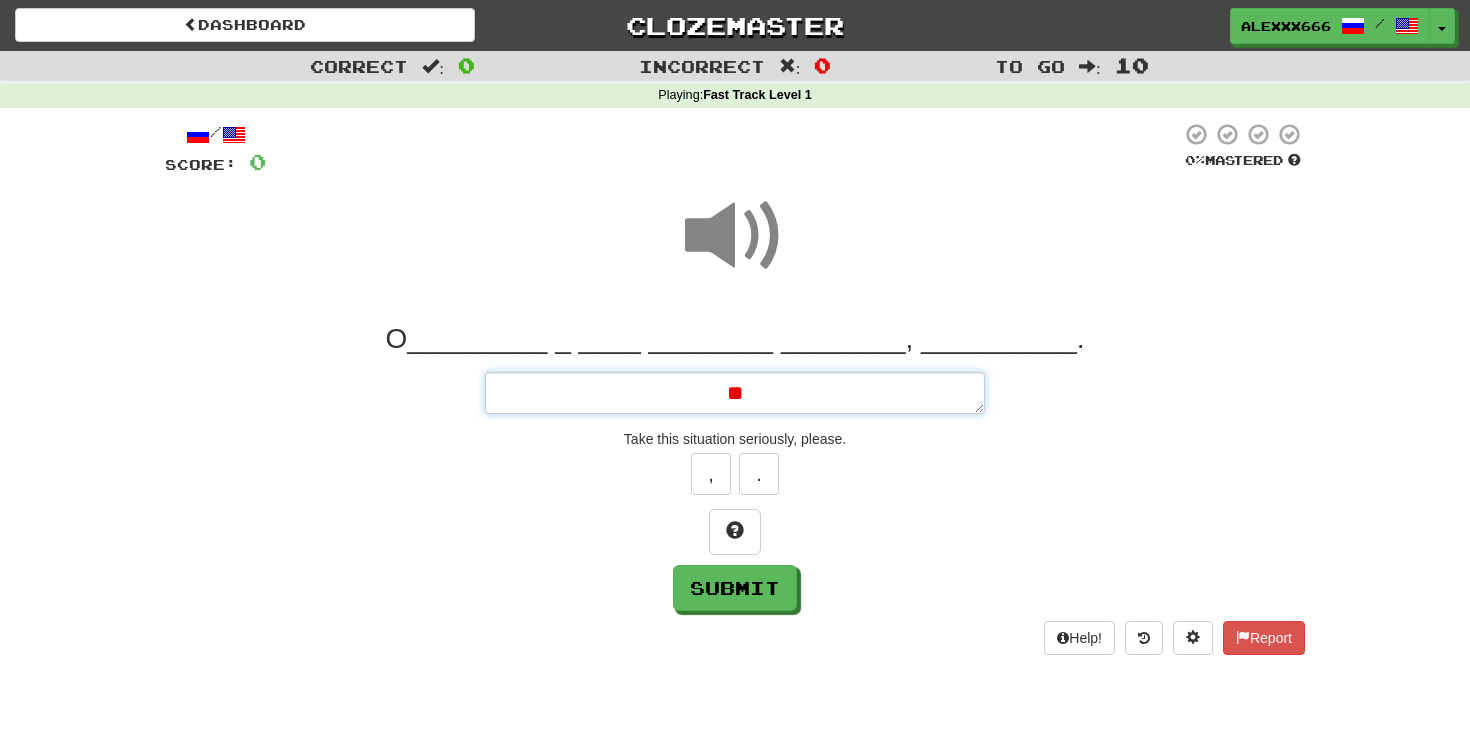 type on "*" 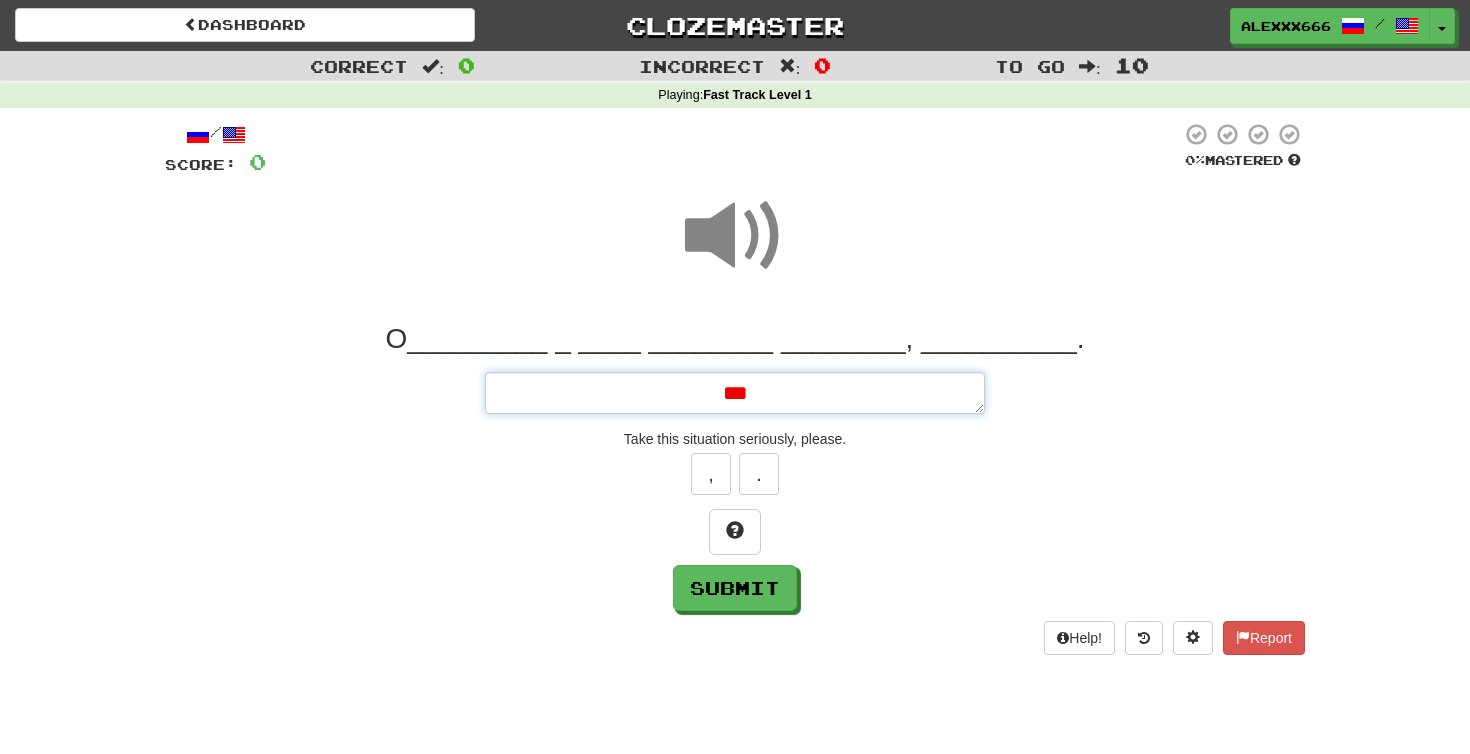 type on "*" 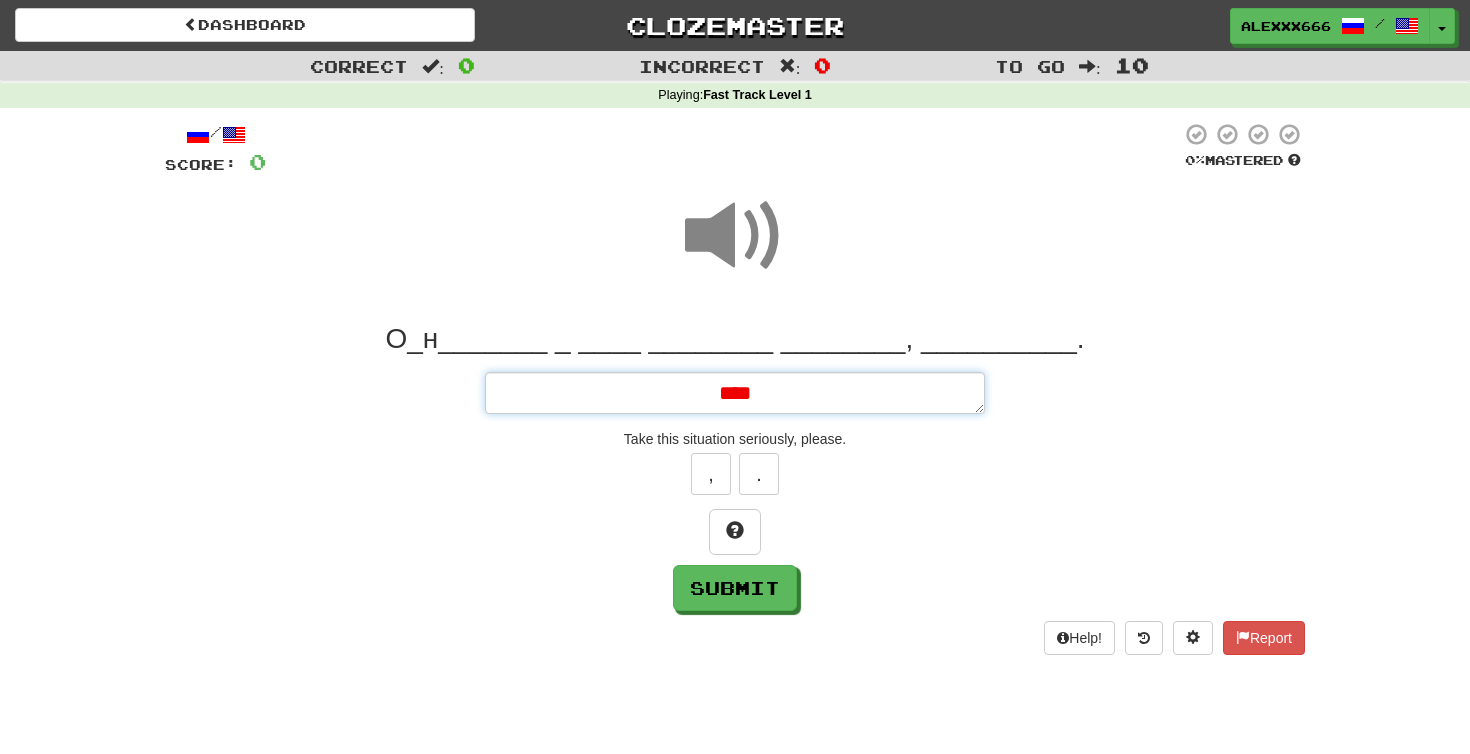 type on "*" 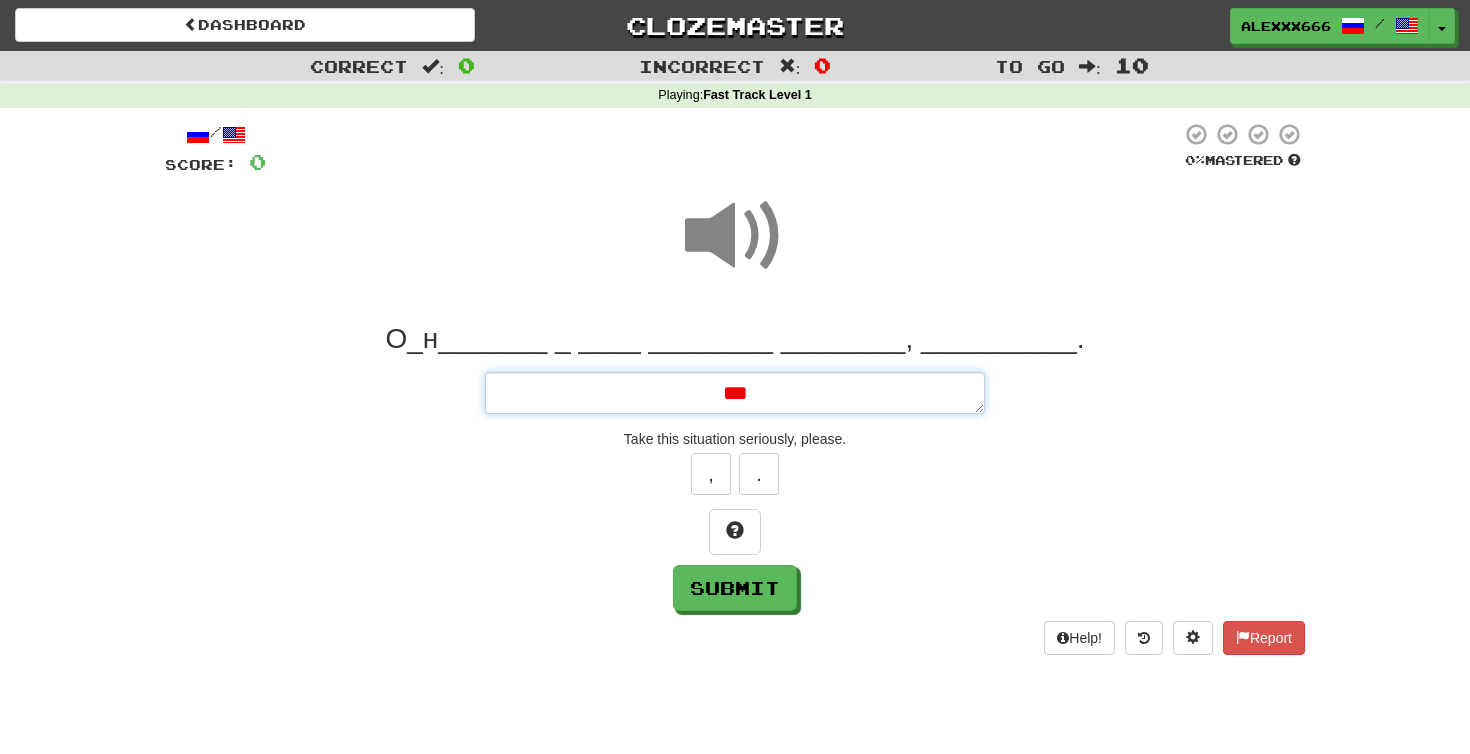 type on "*" 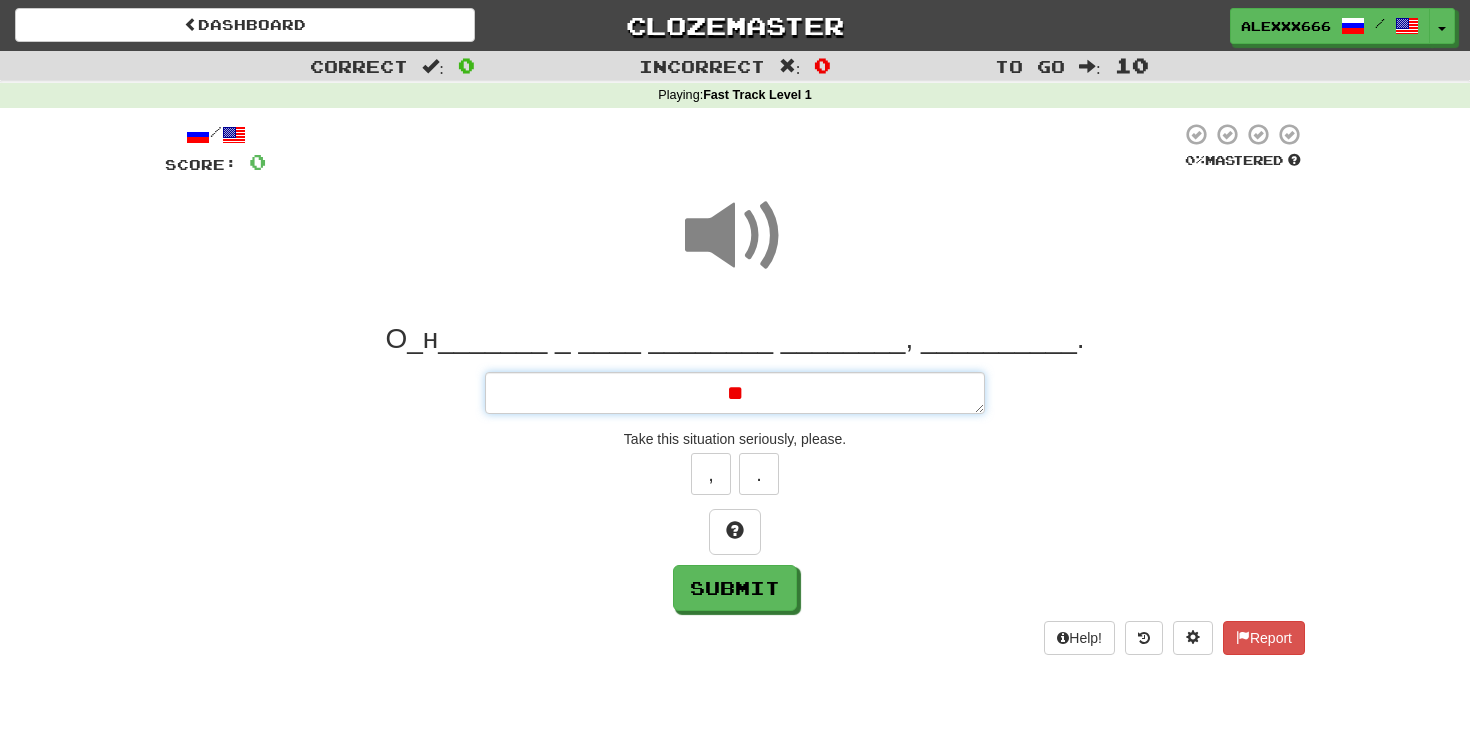 type on "*" 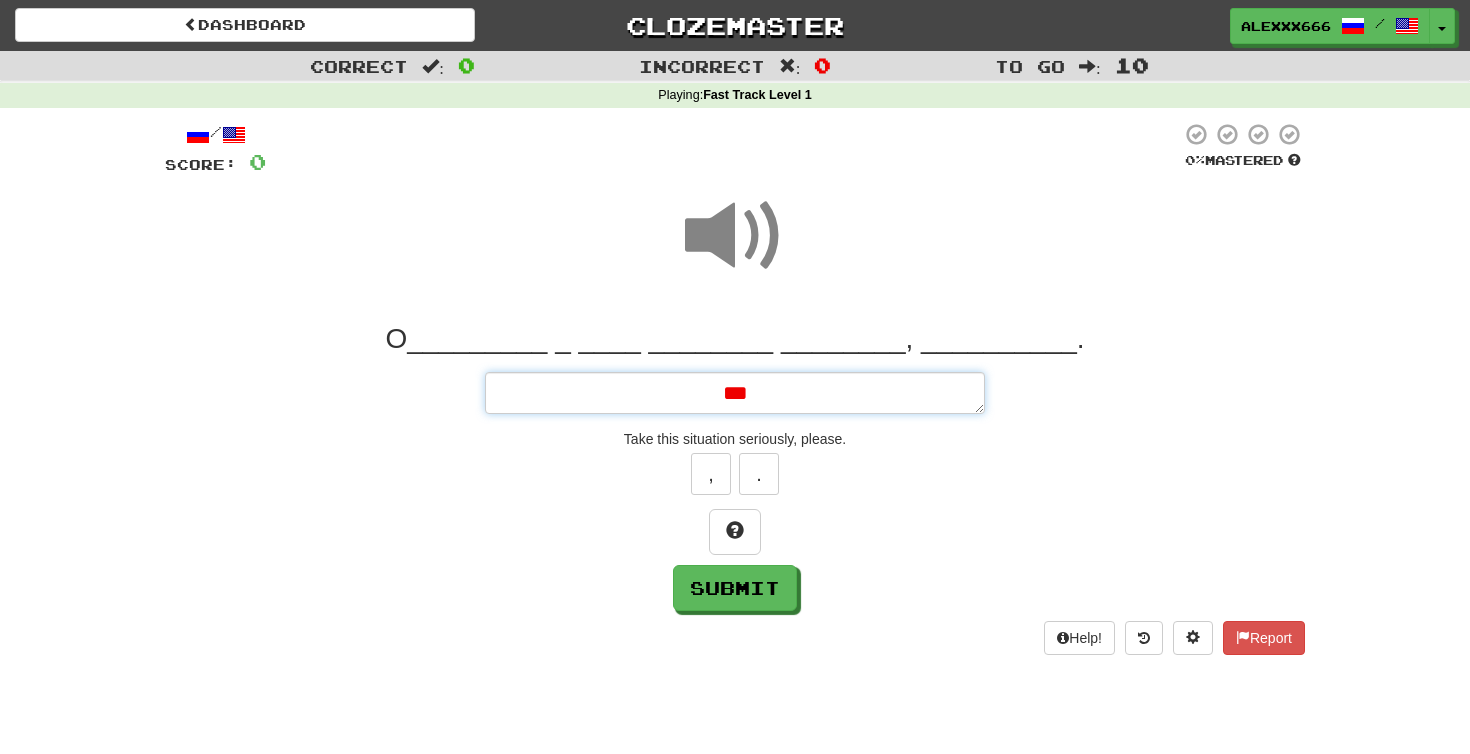 type on "*" 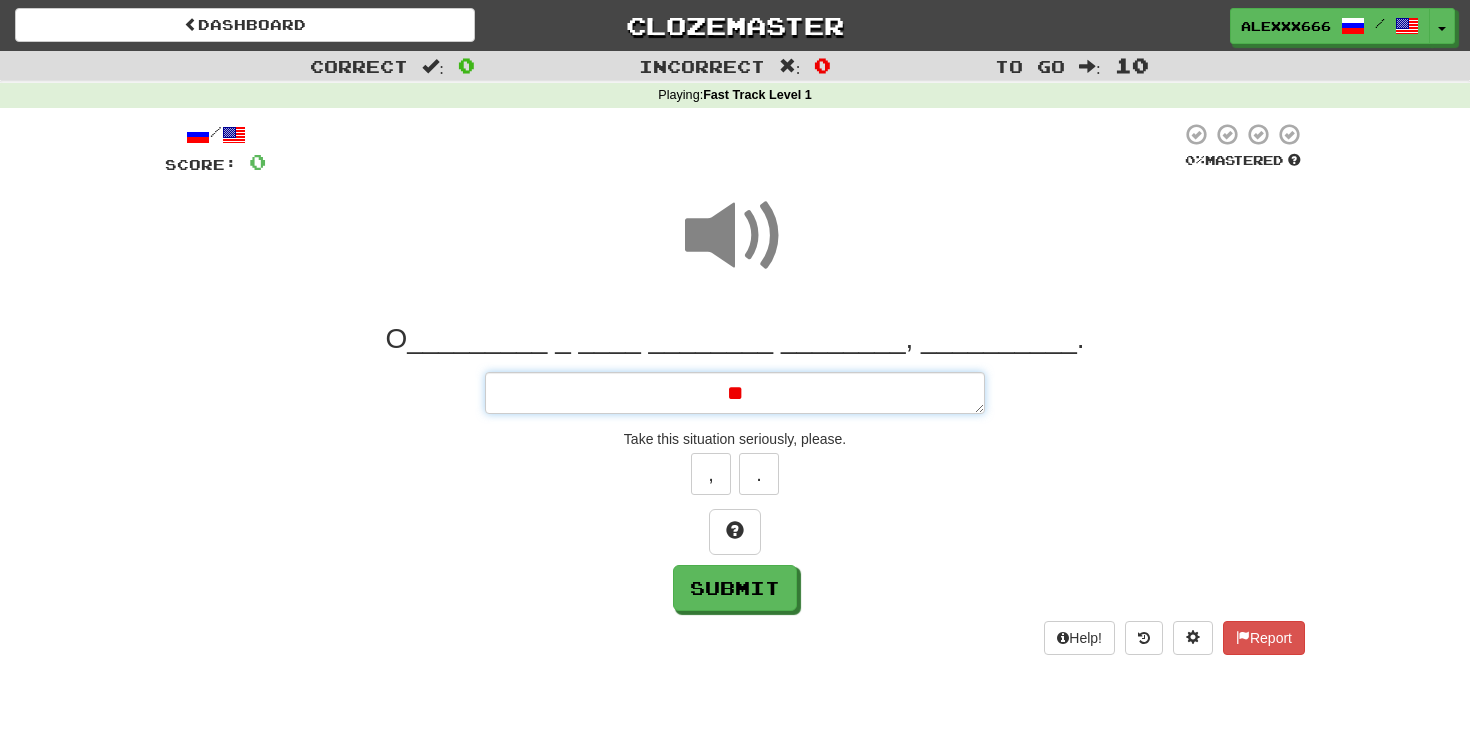 type on "*" 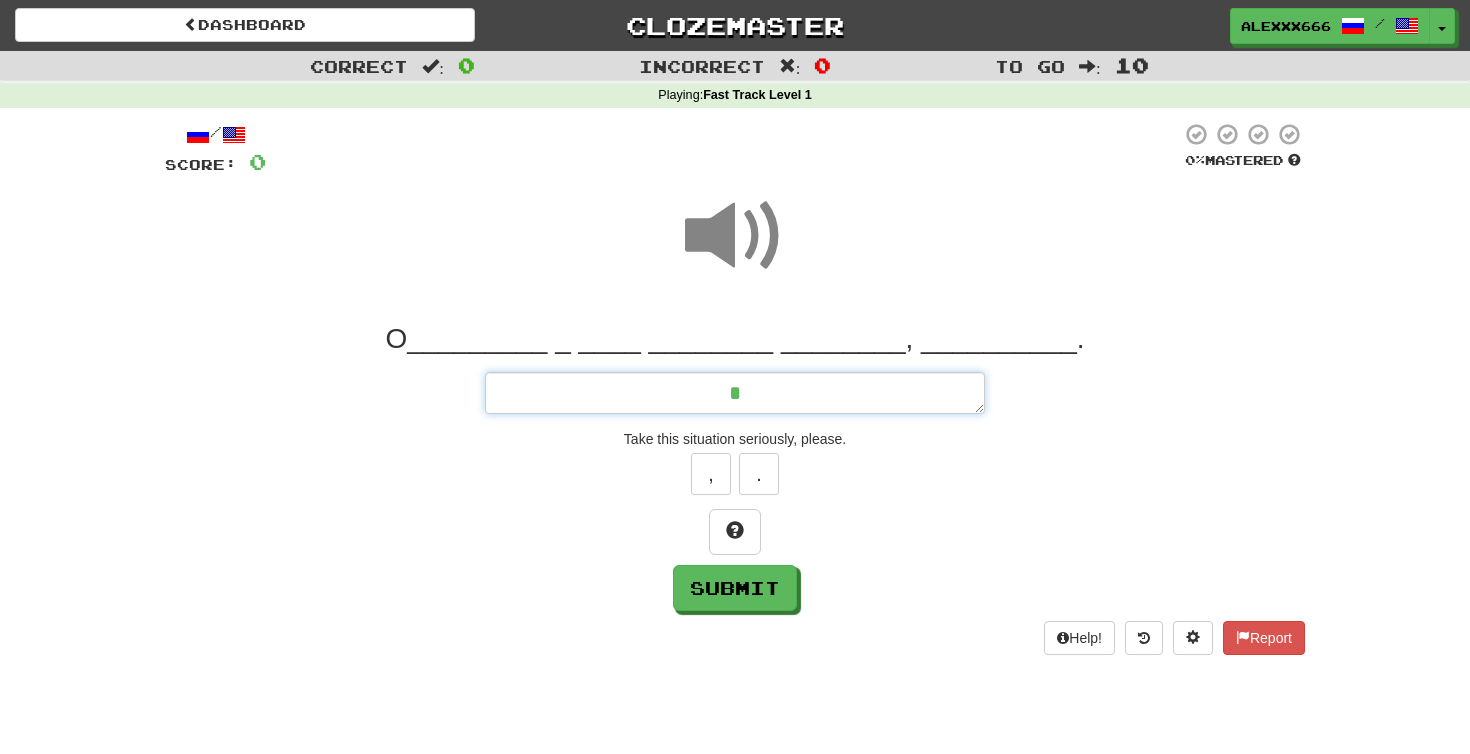 type on "*" 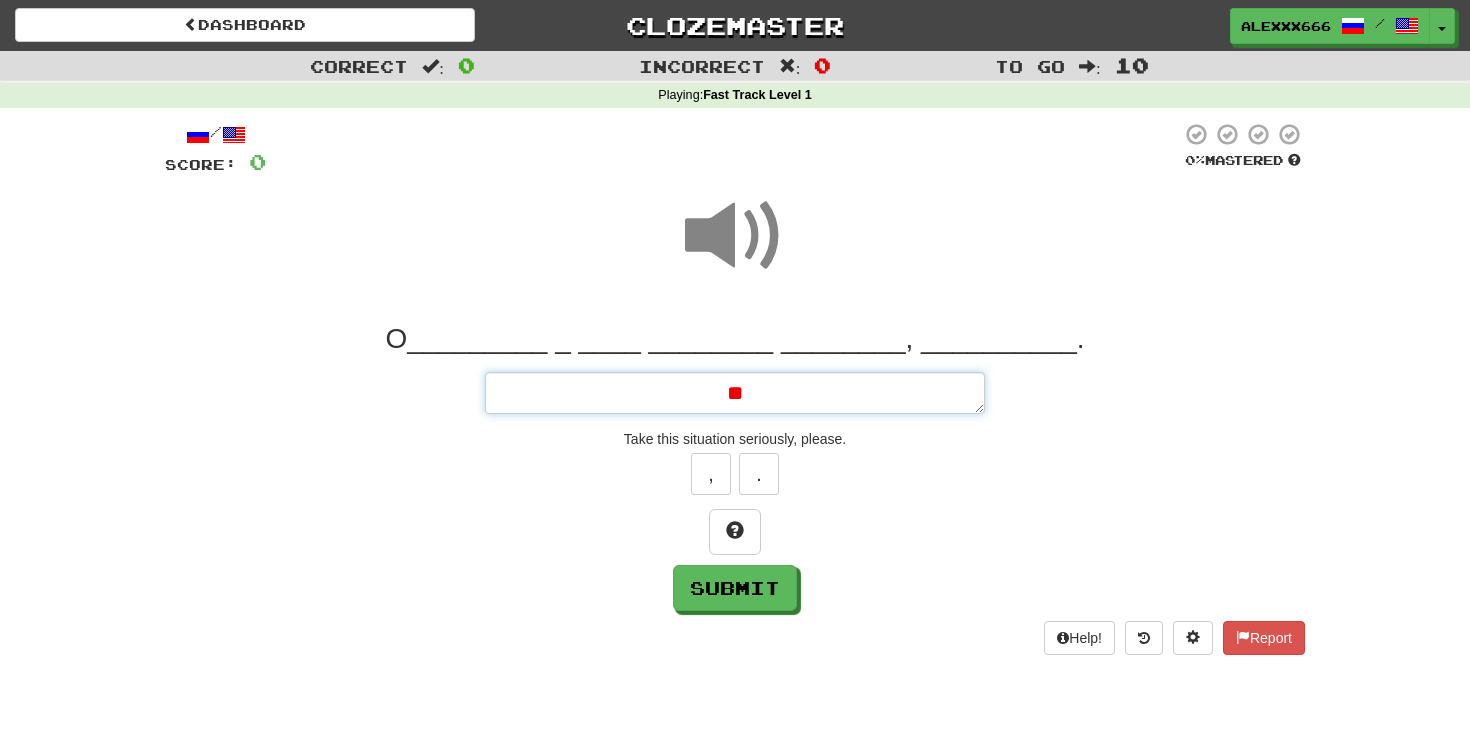 type on "*" 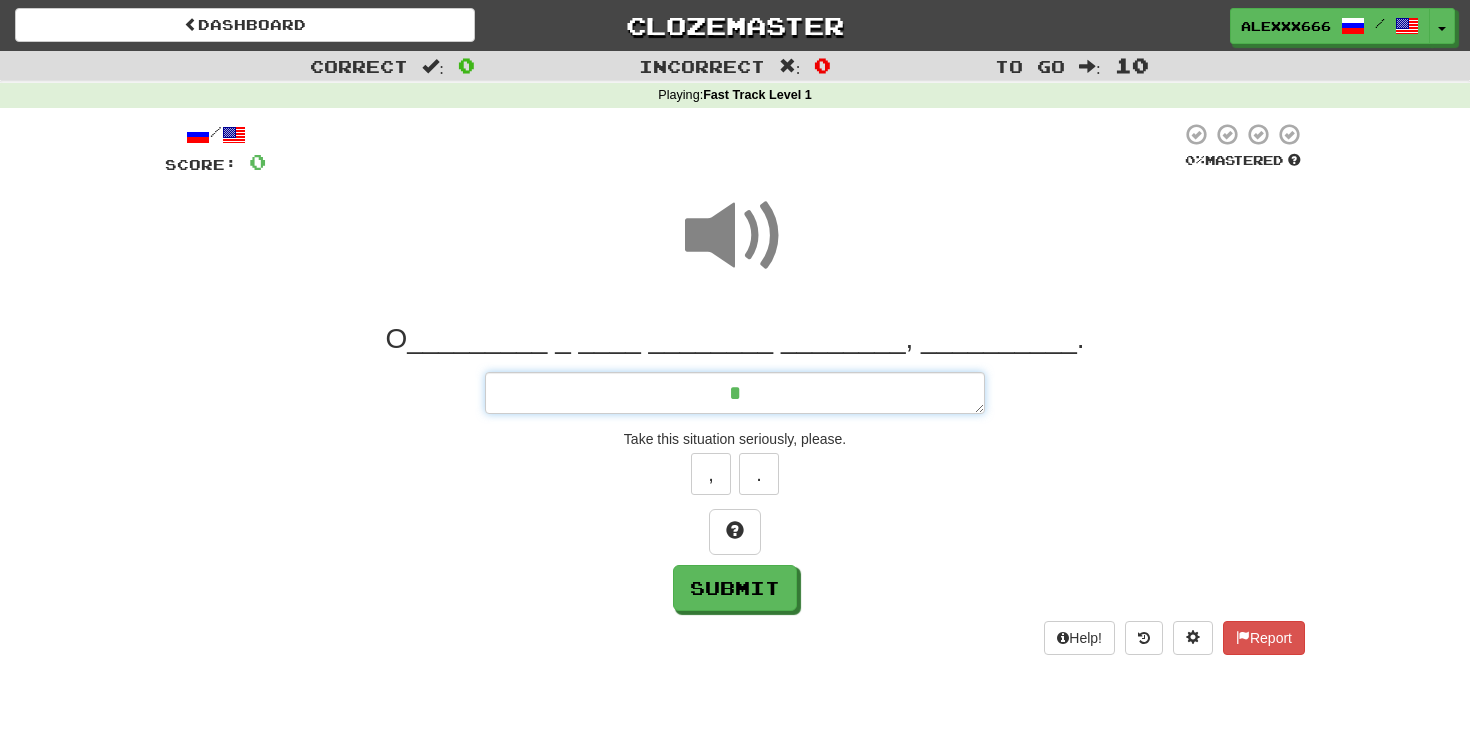 type on "*" 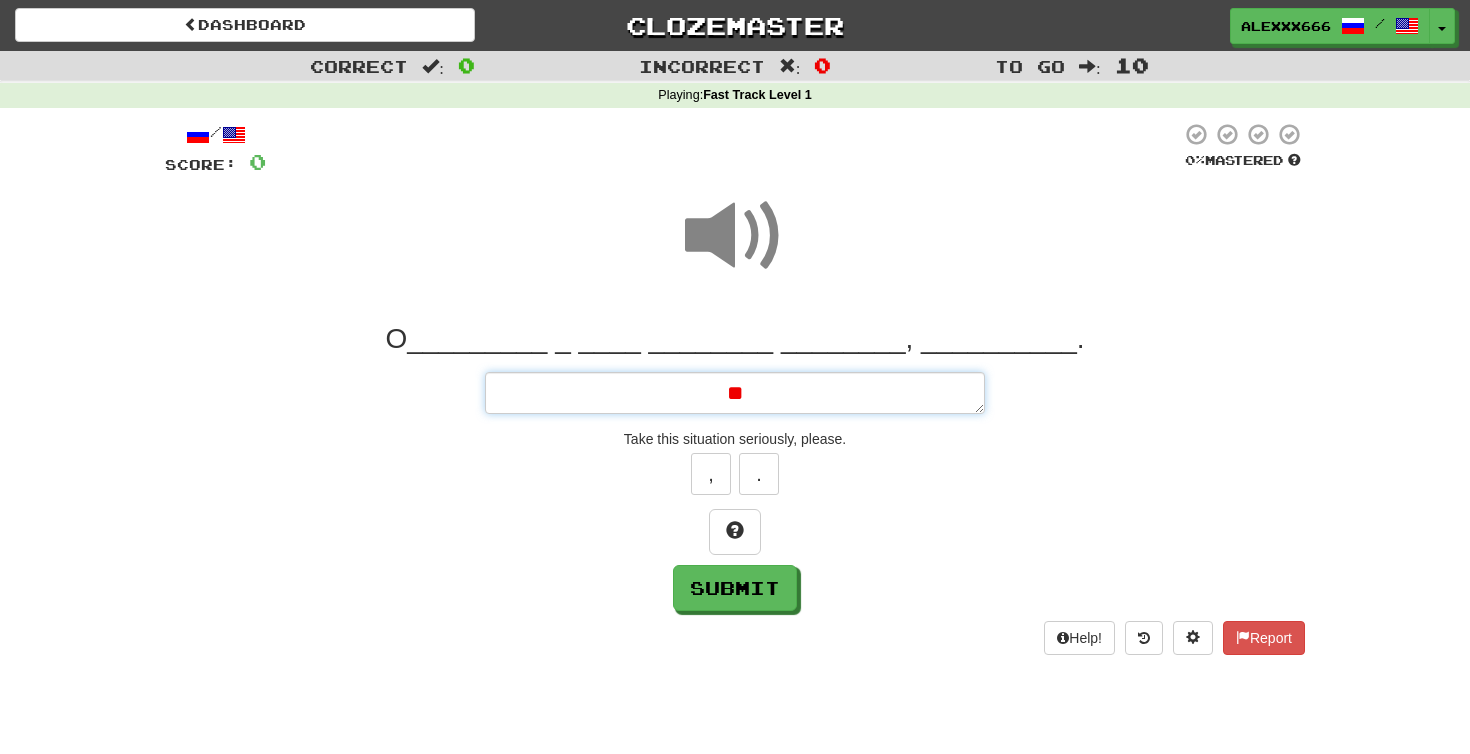 type on "*" 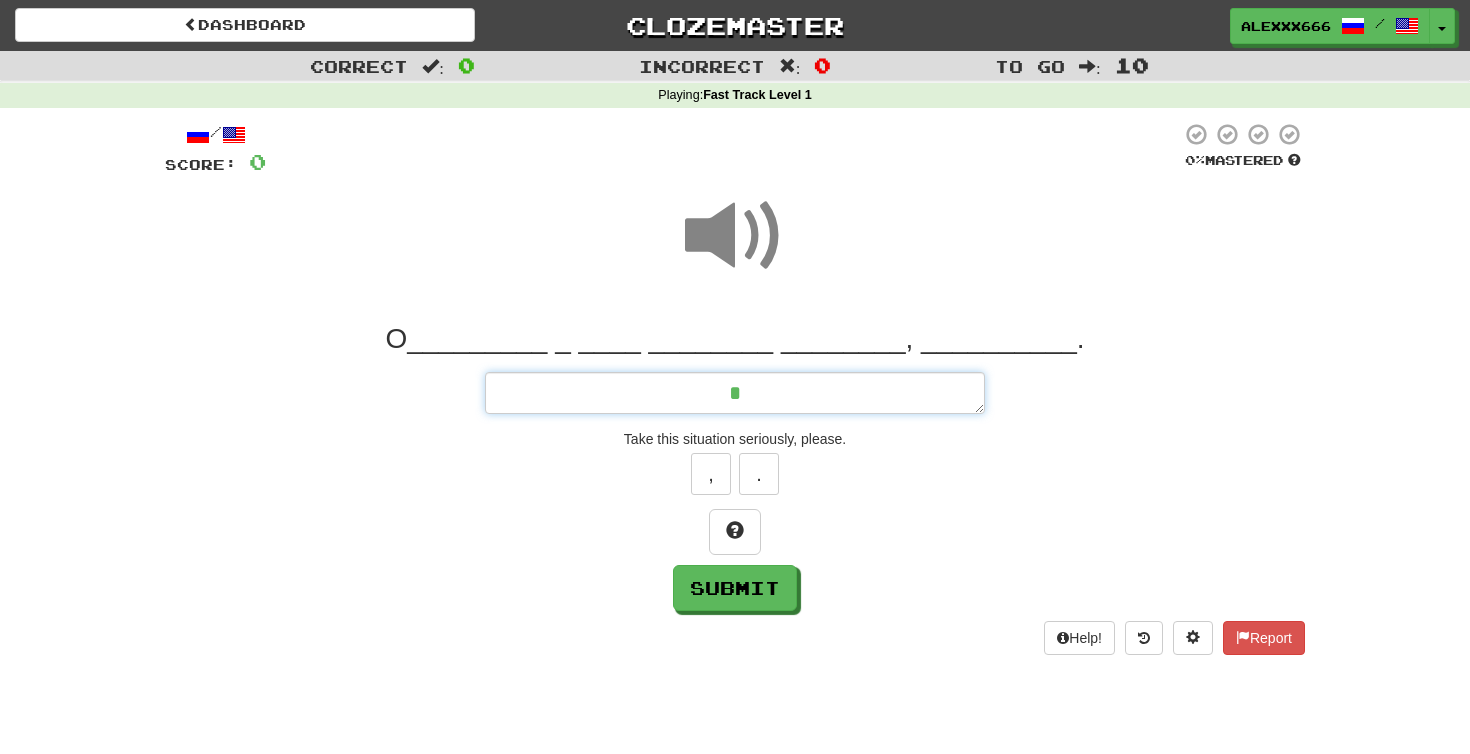 type on "*" 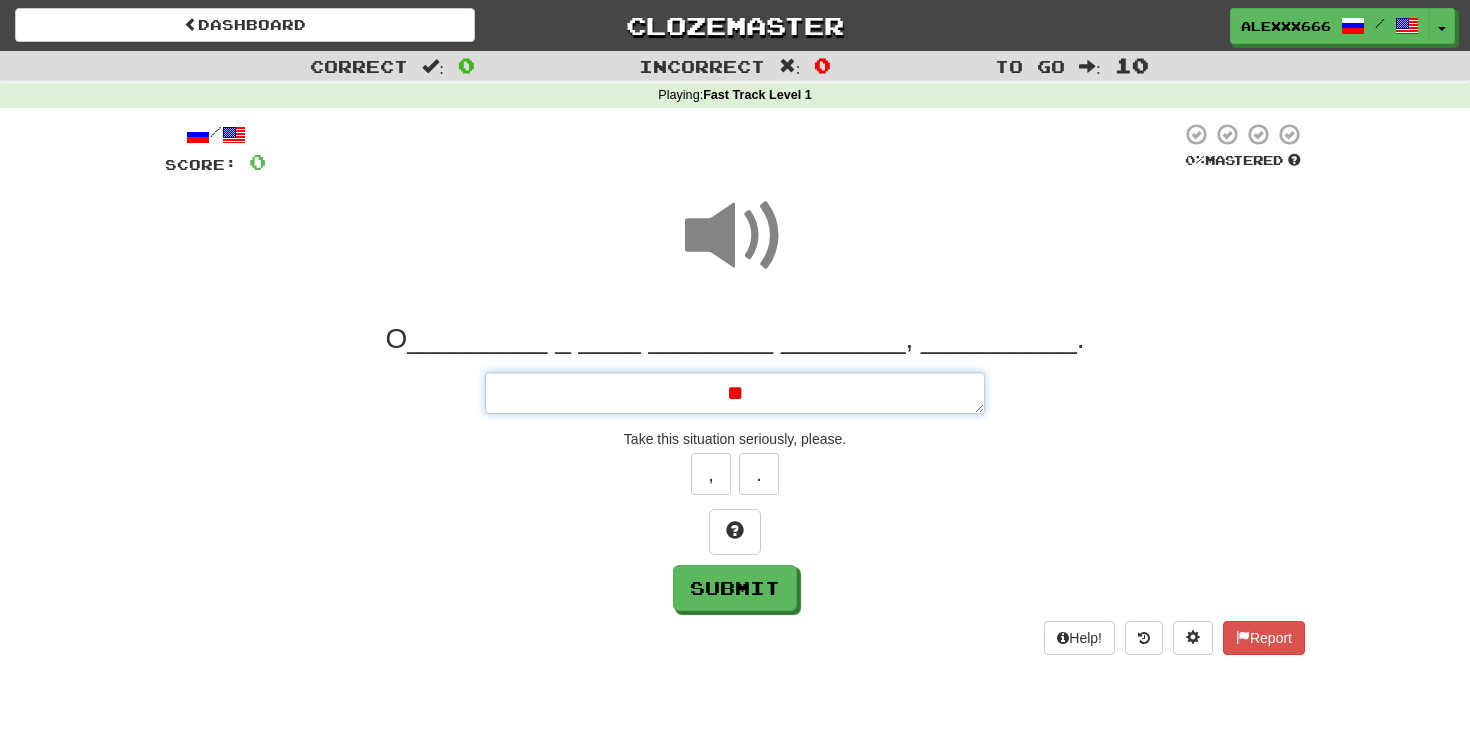 type on "*" 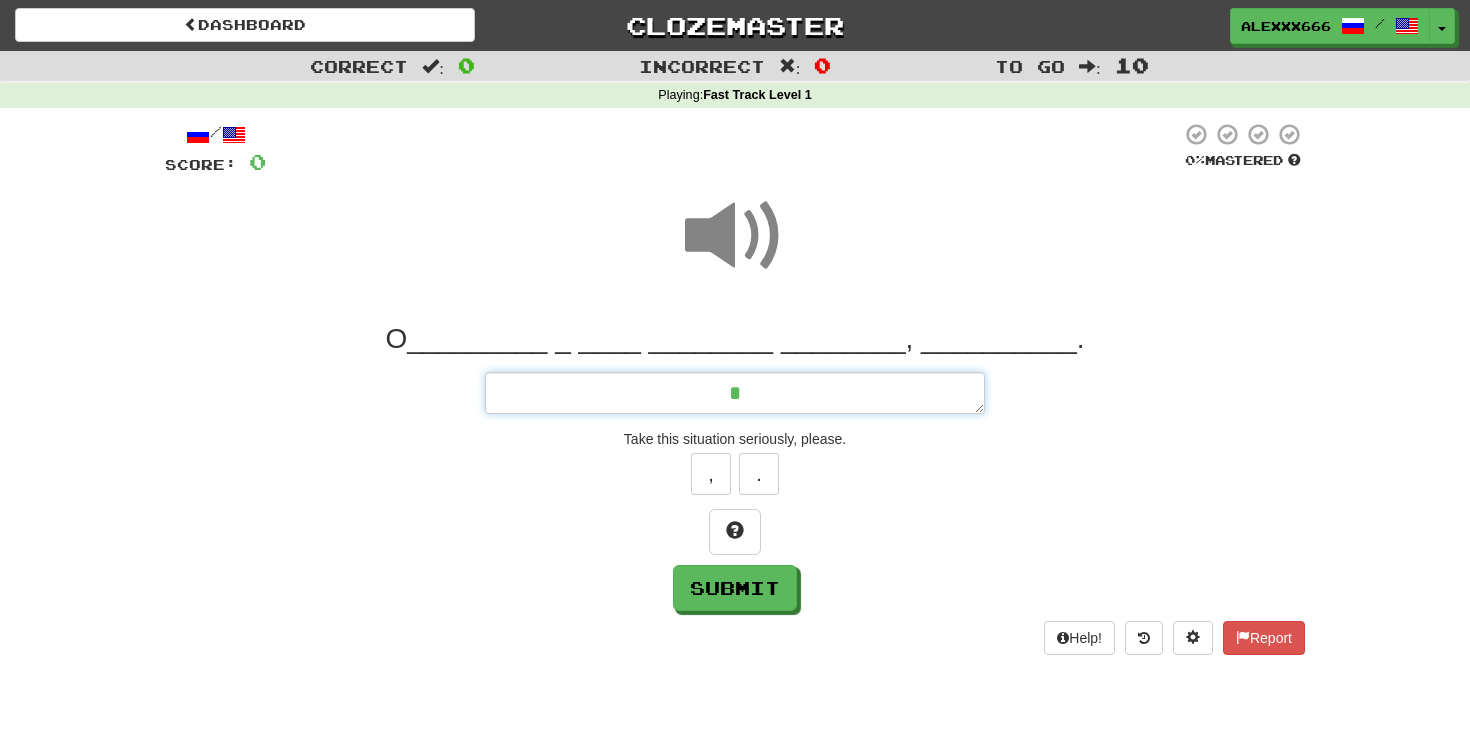 type on "*" 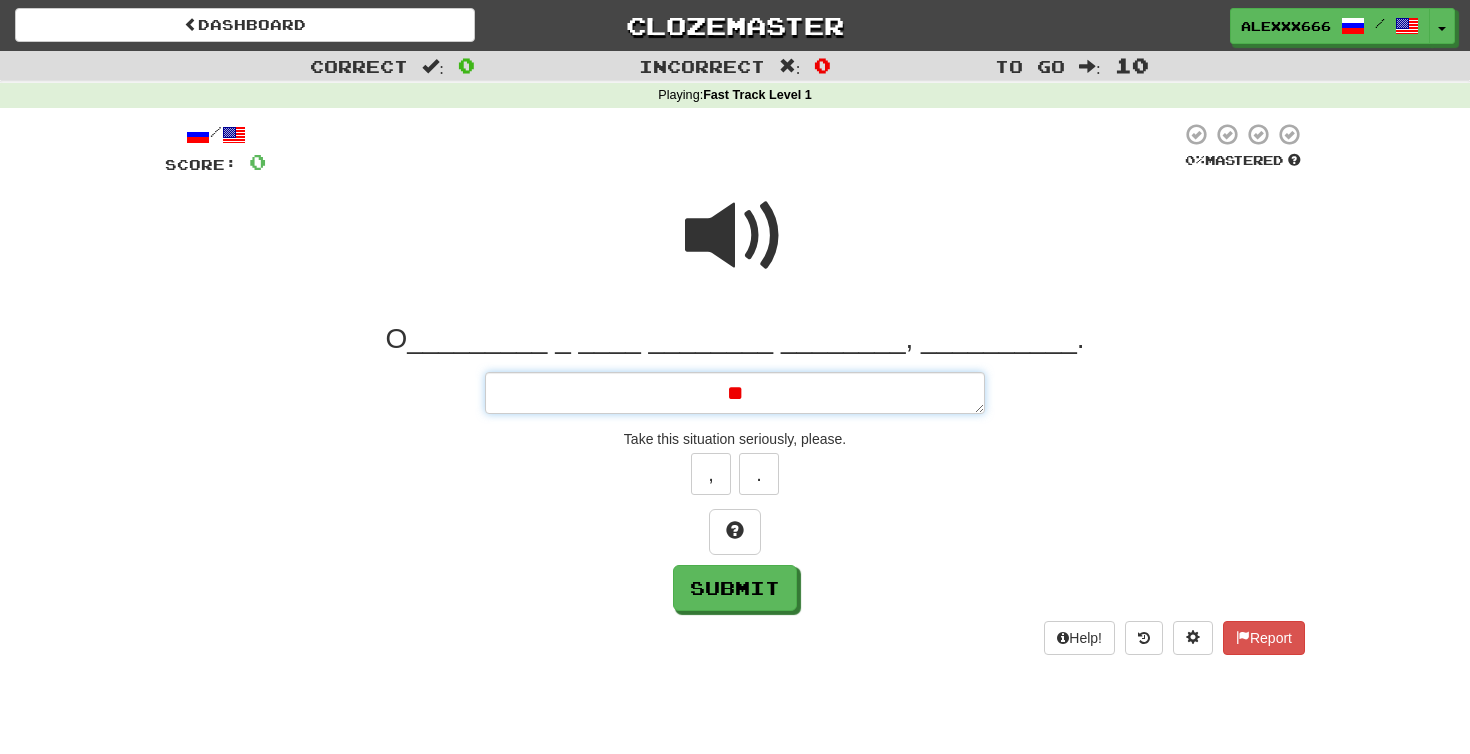 type on "*" 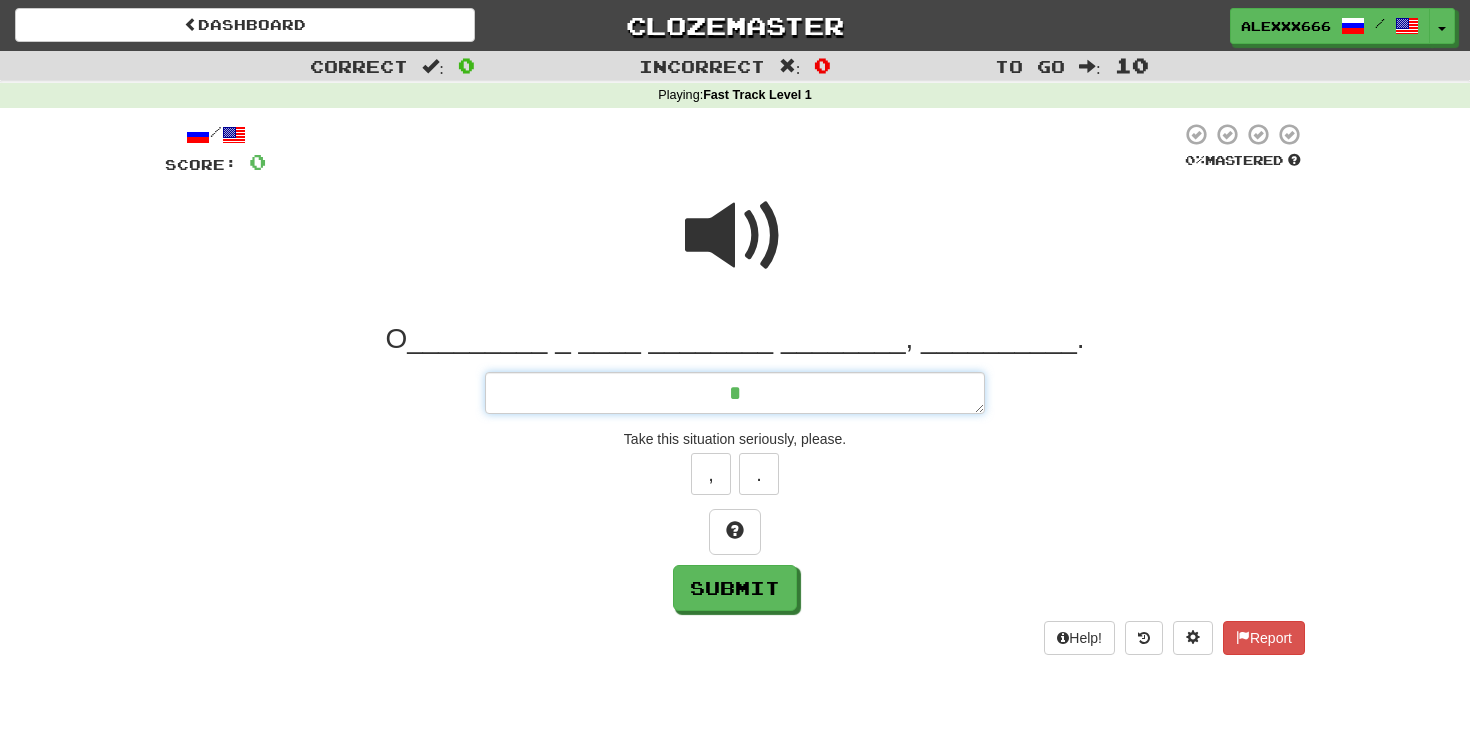type on "*" 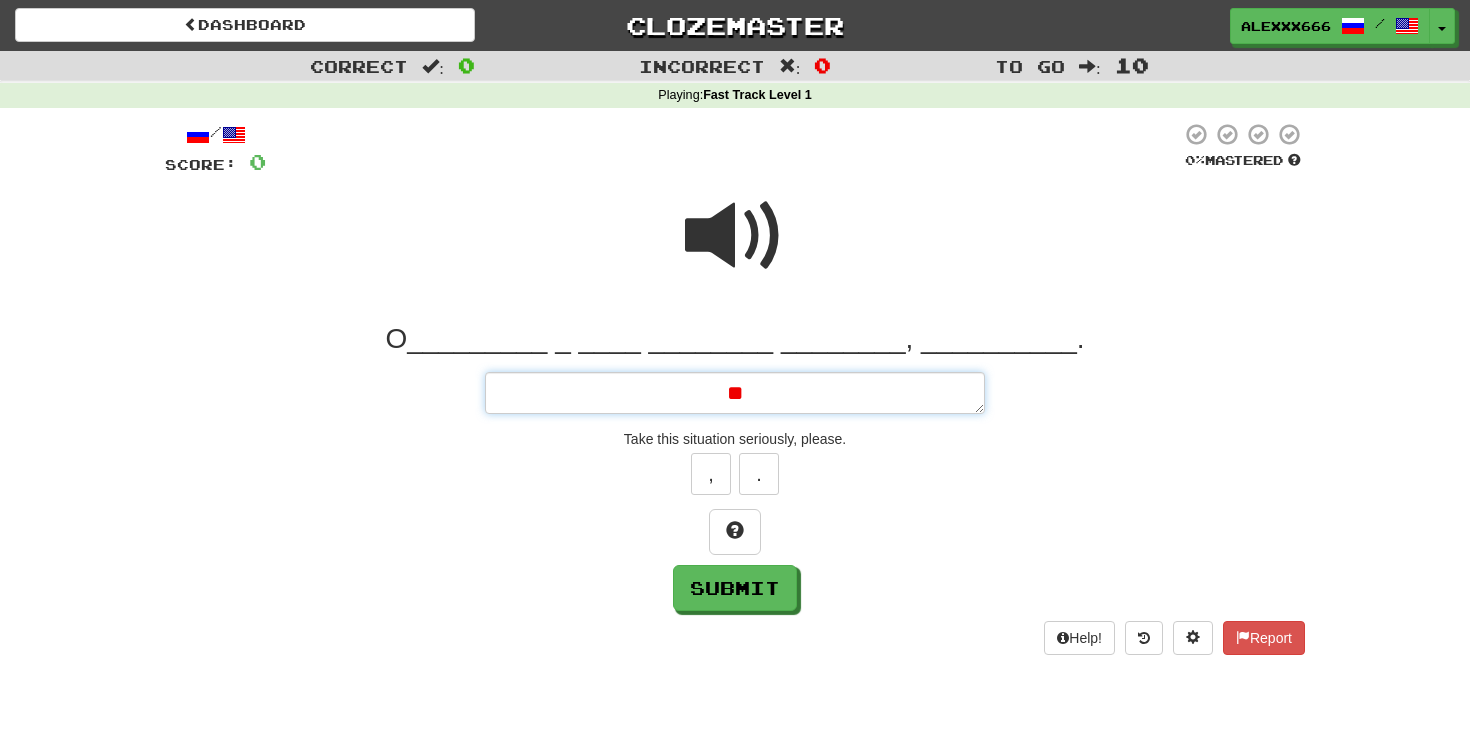 type on "*" 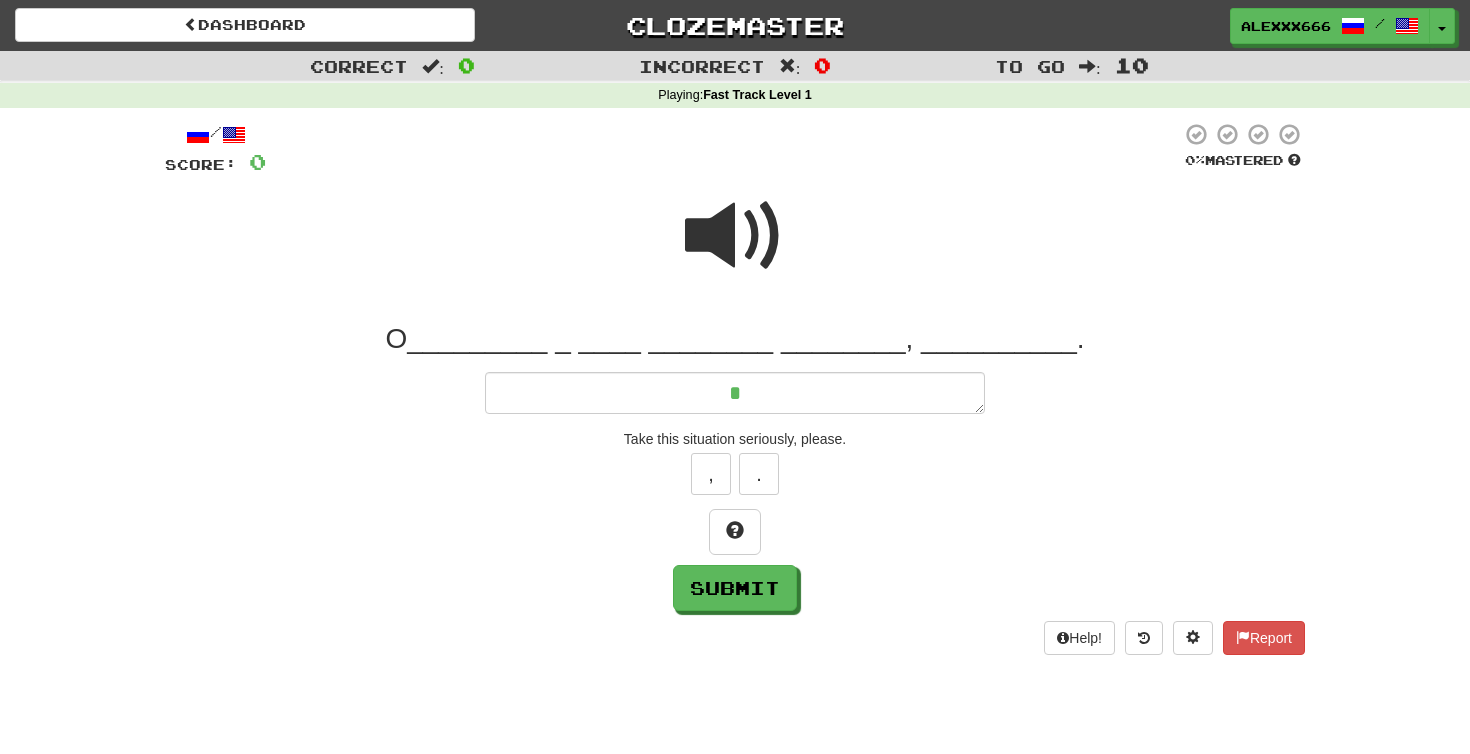 click at bounding box center (735, 236) 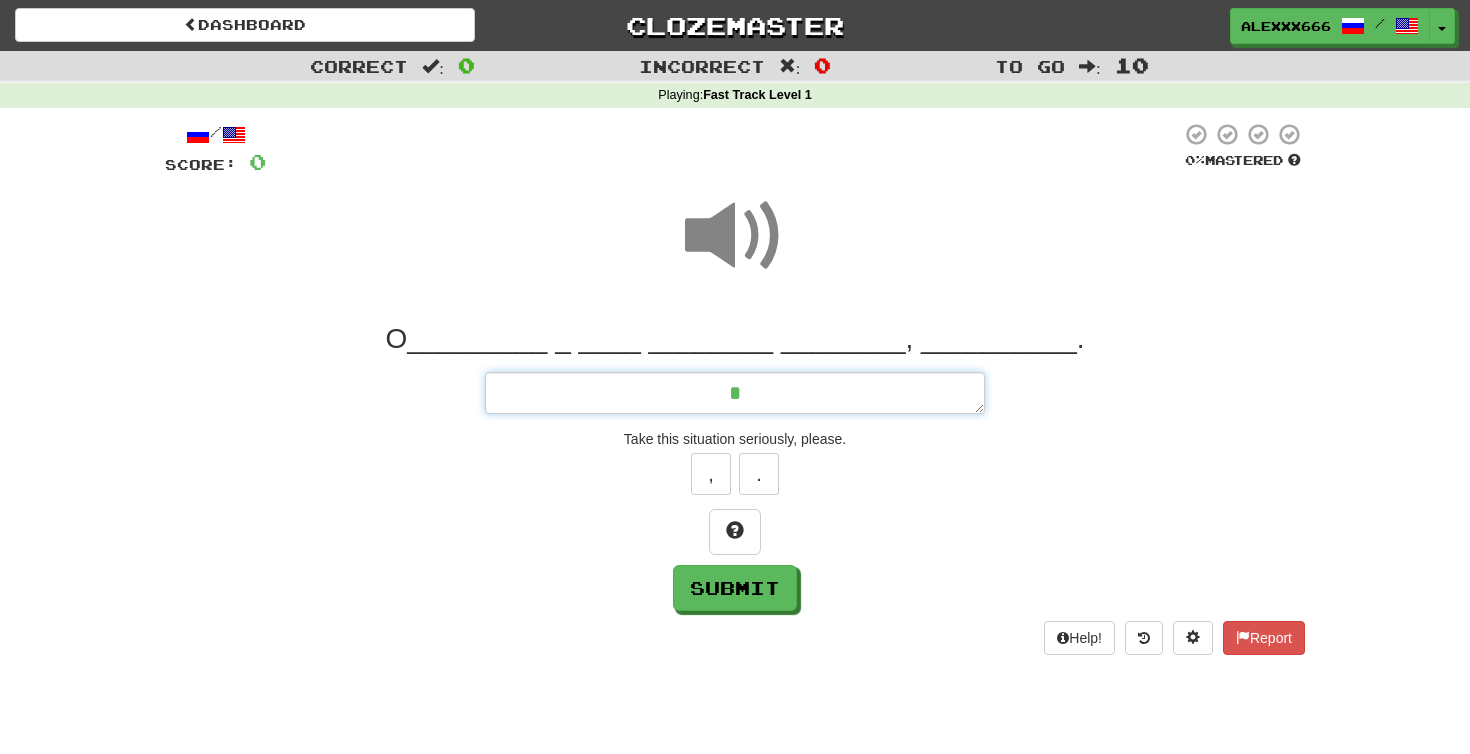 click on "*" at bounding box center [735, 393] 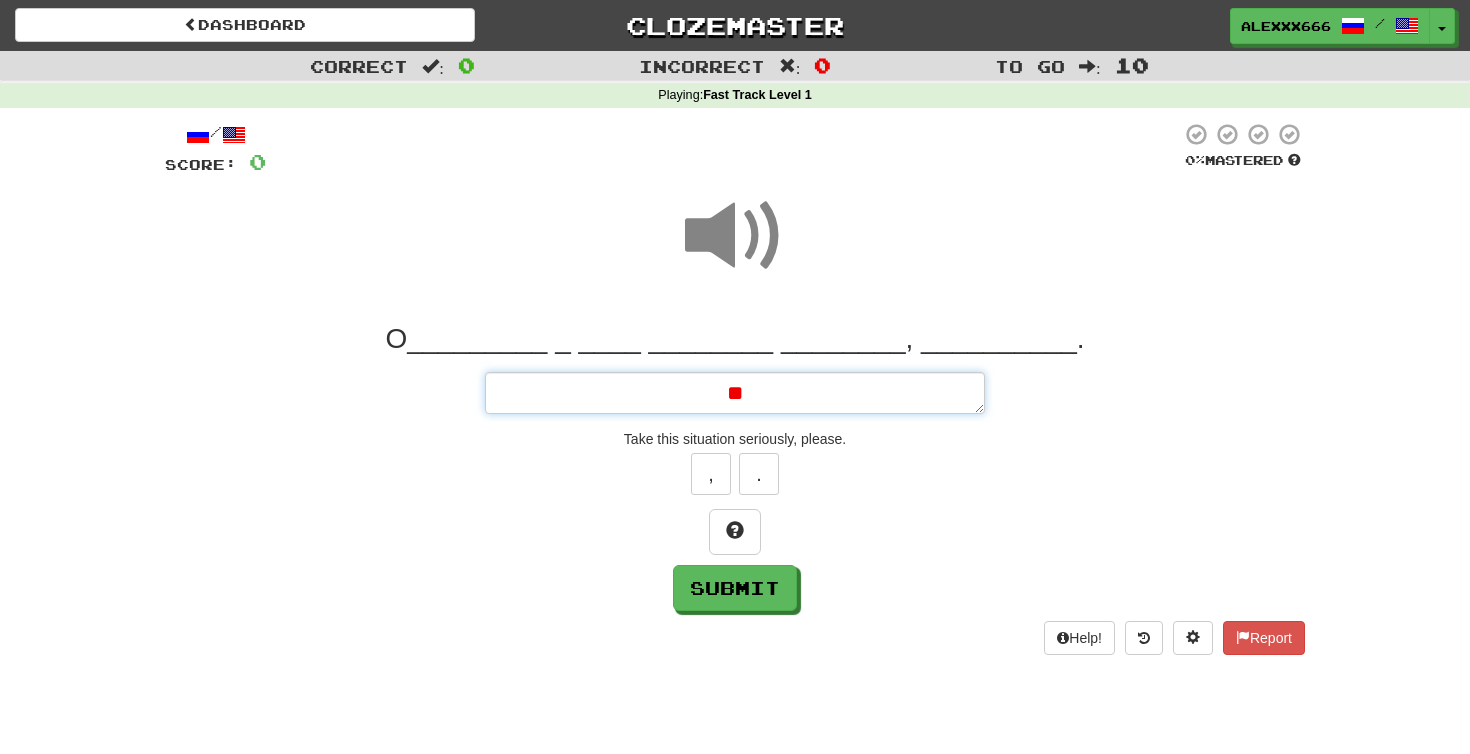 type on "*" 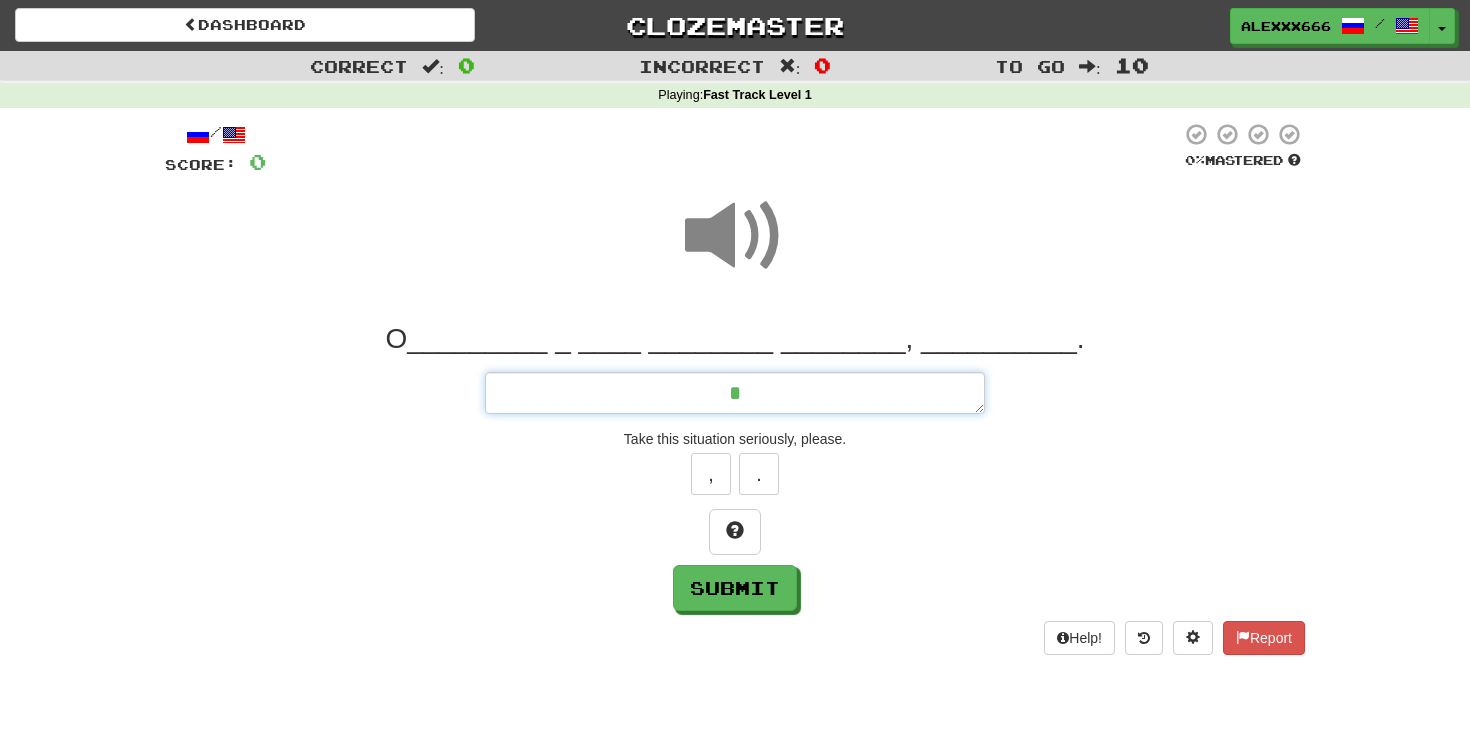 type on "*" 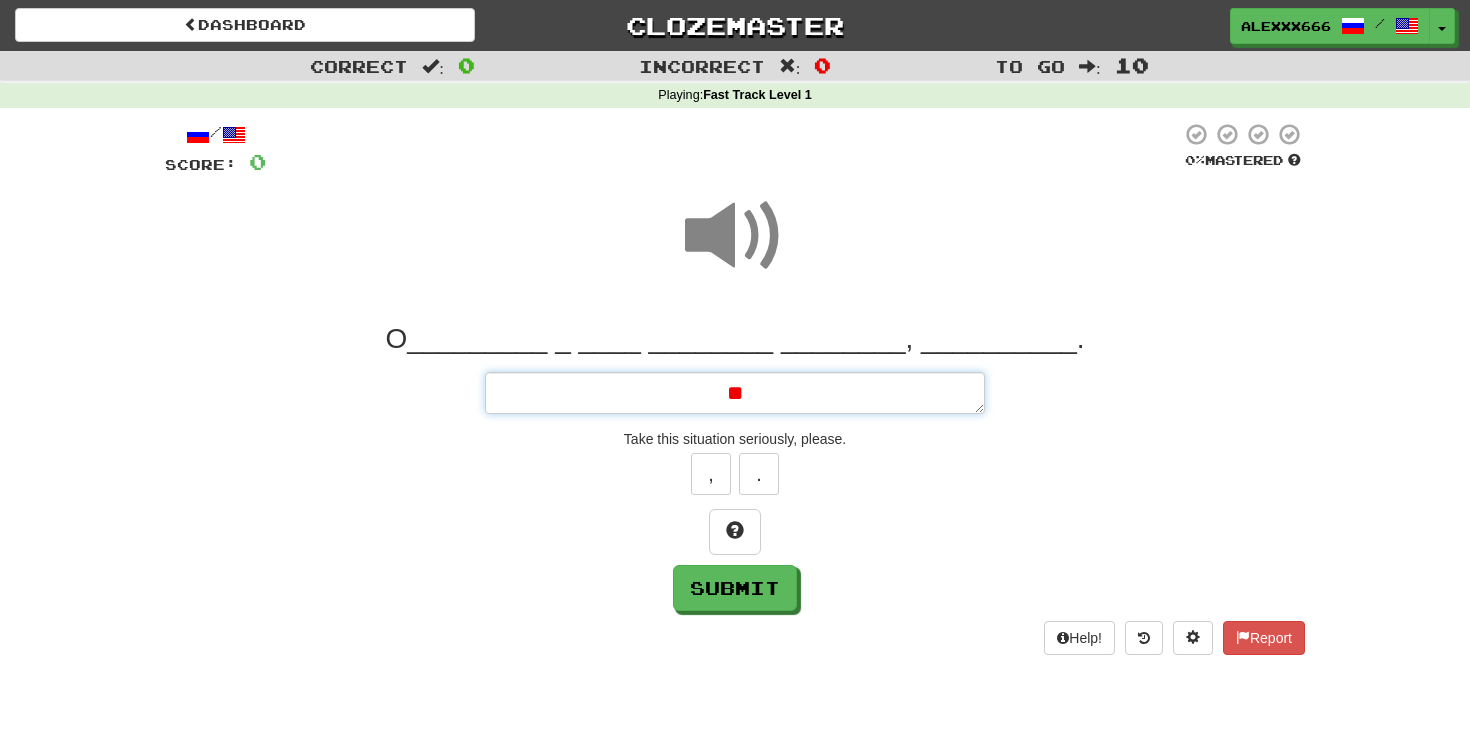 type on "*" 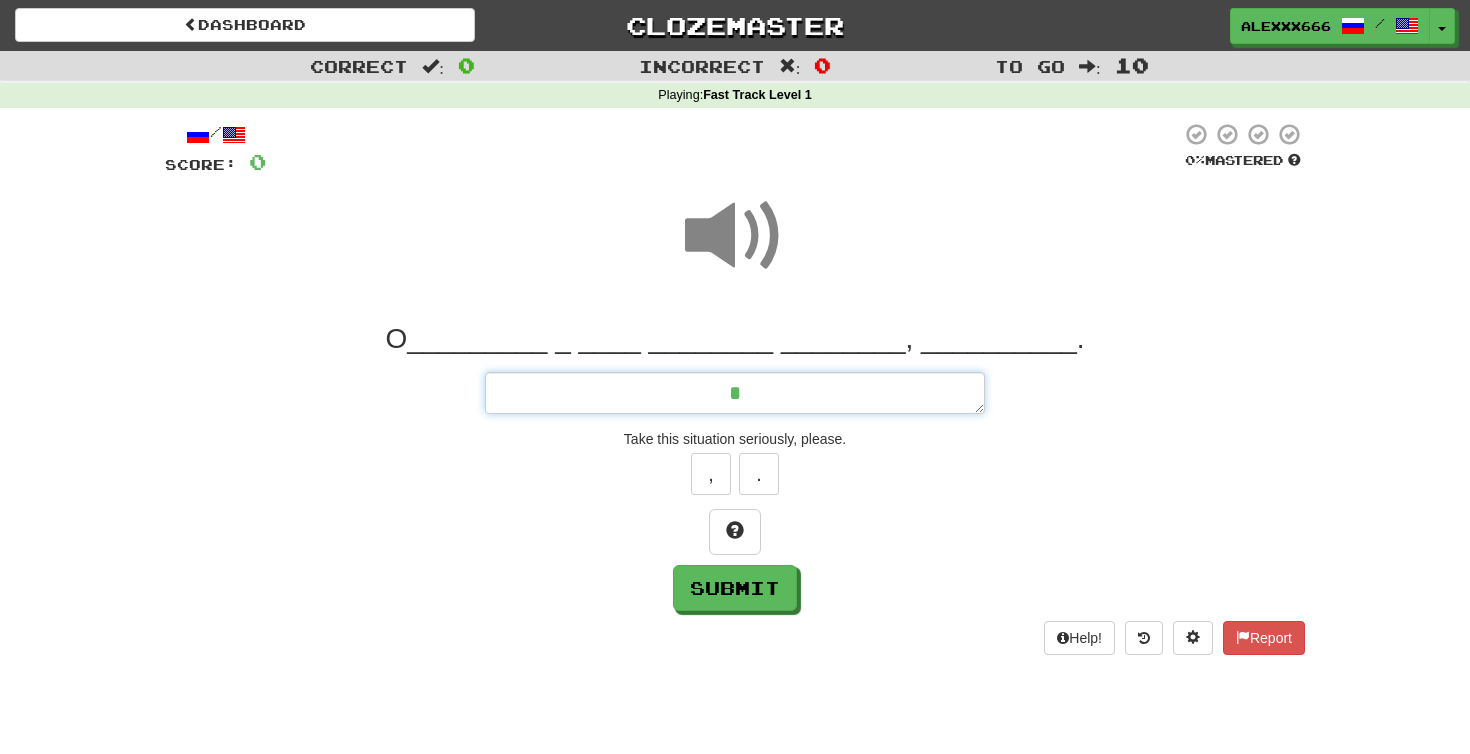 type on "*" 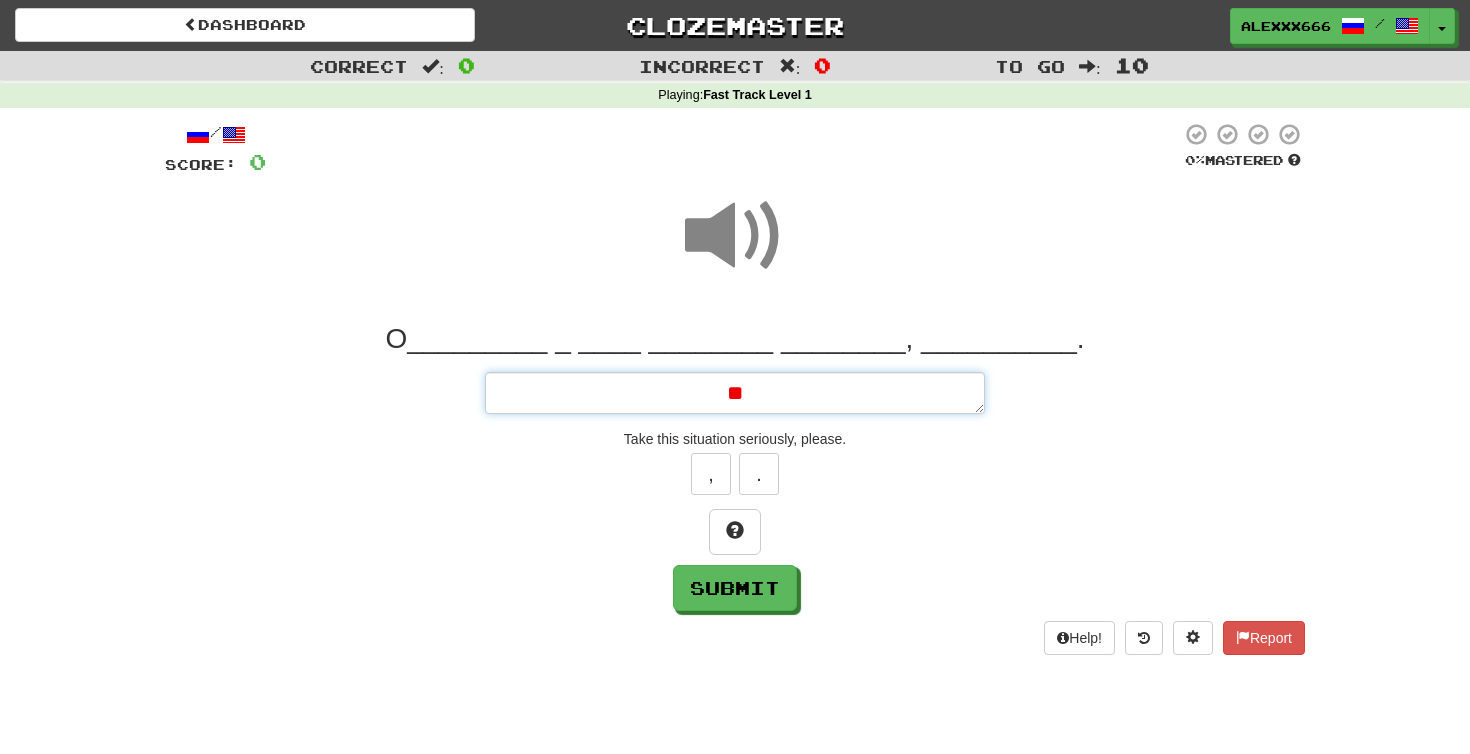 type on "*" 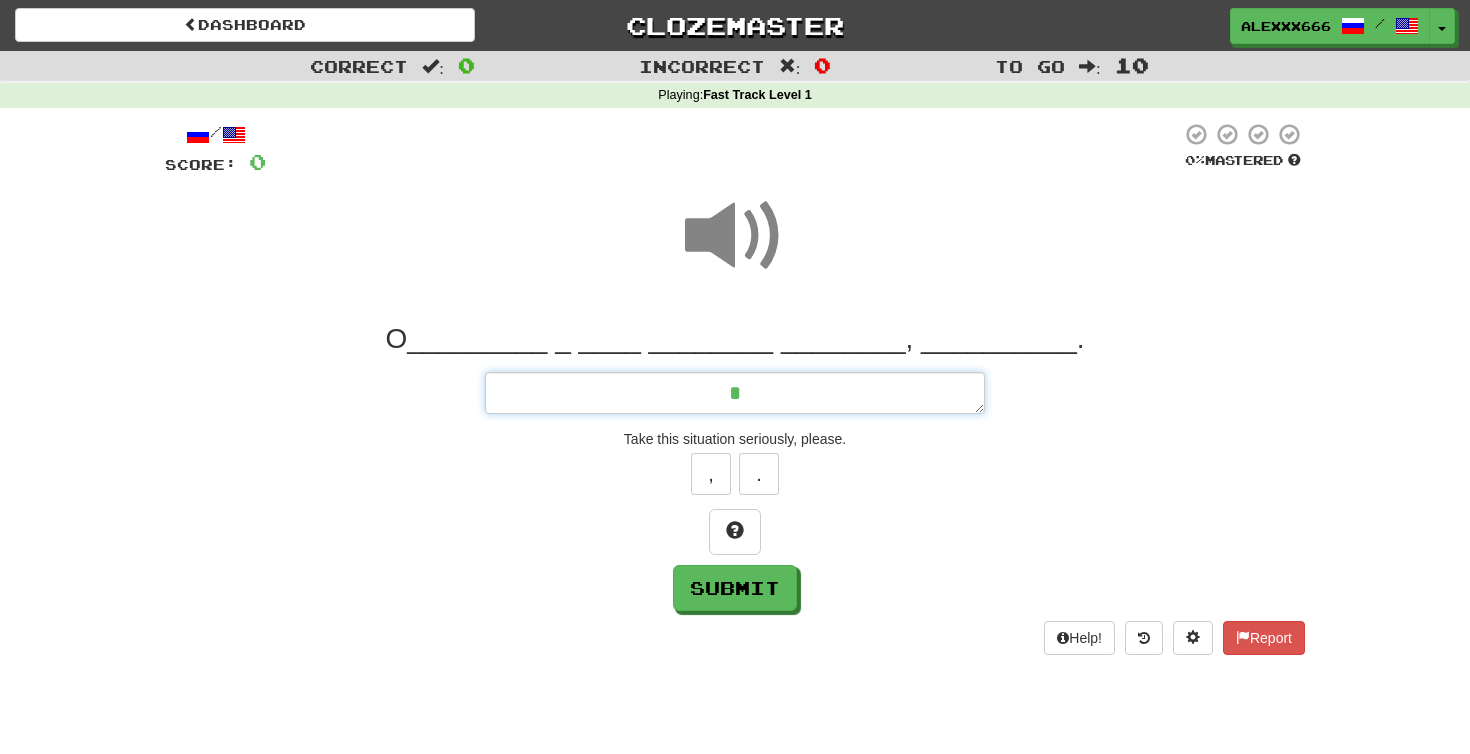 type on "*" 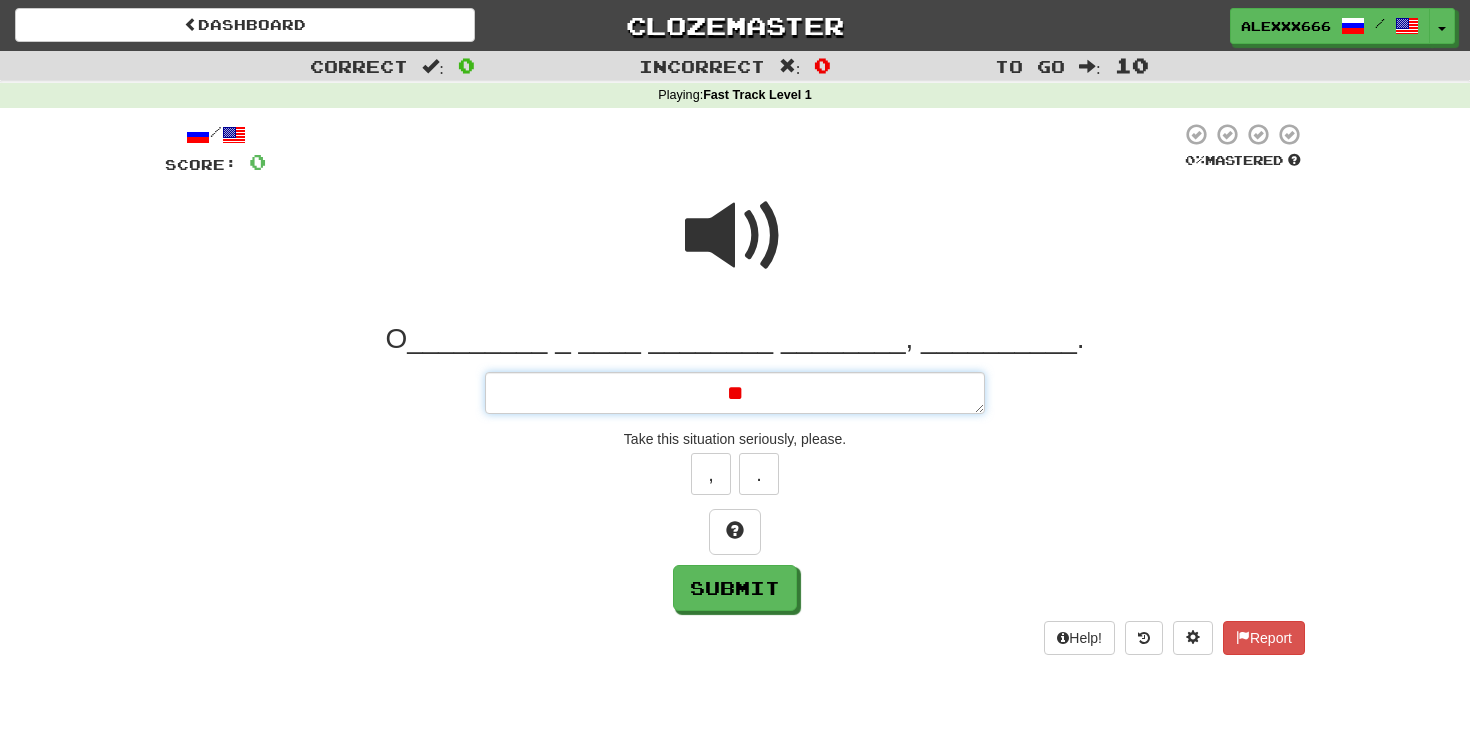 type on "*" 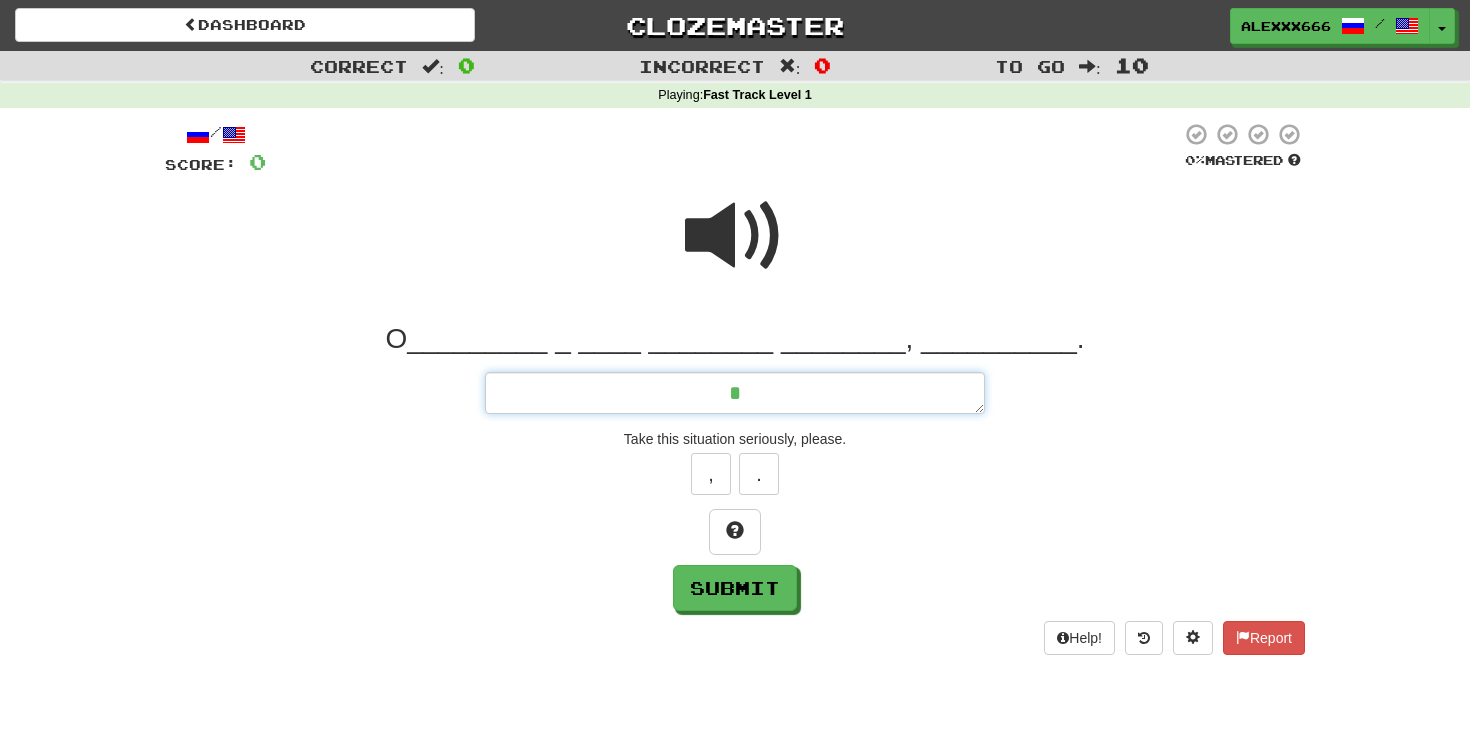 type on "*" 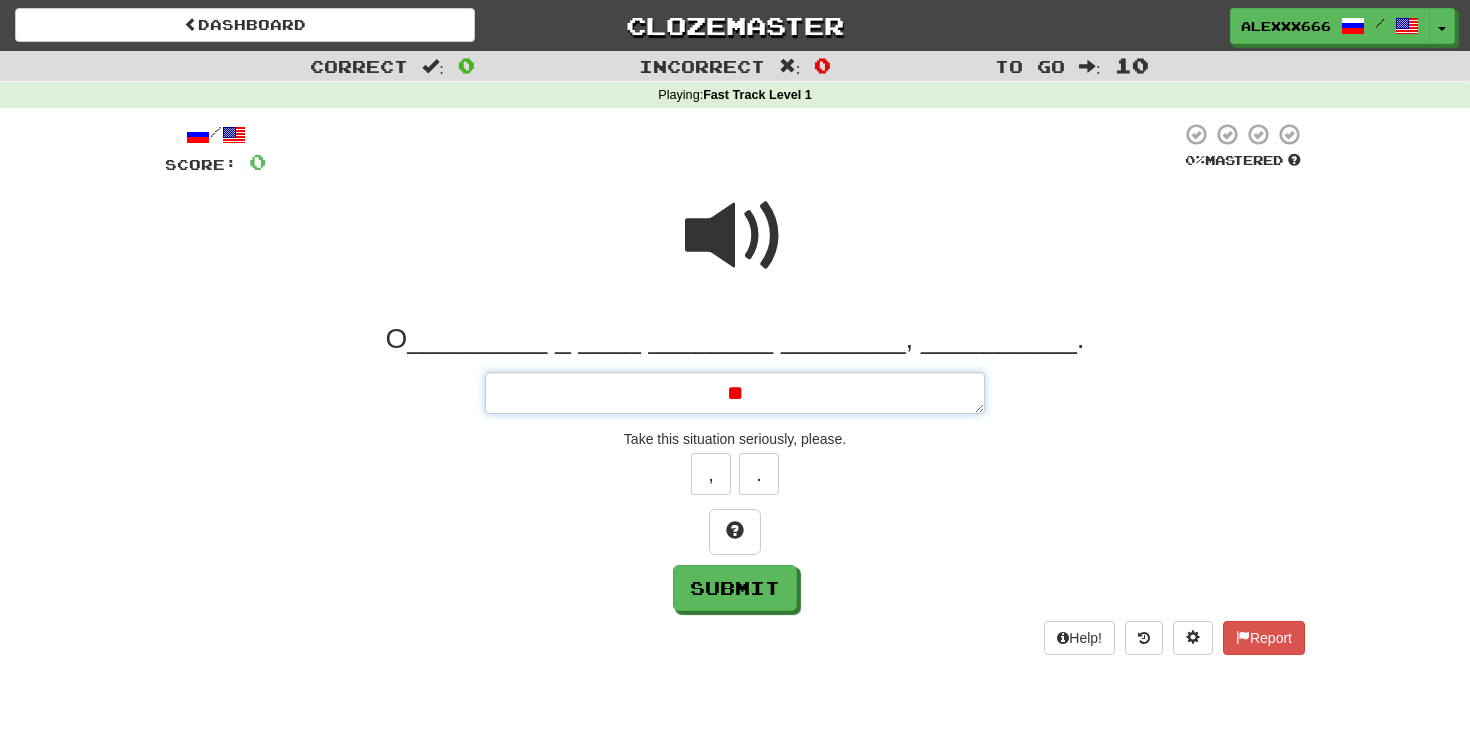 type on "*" 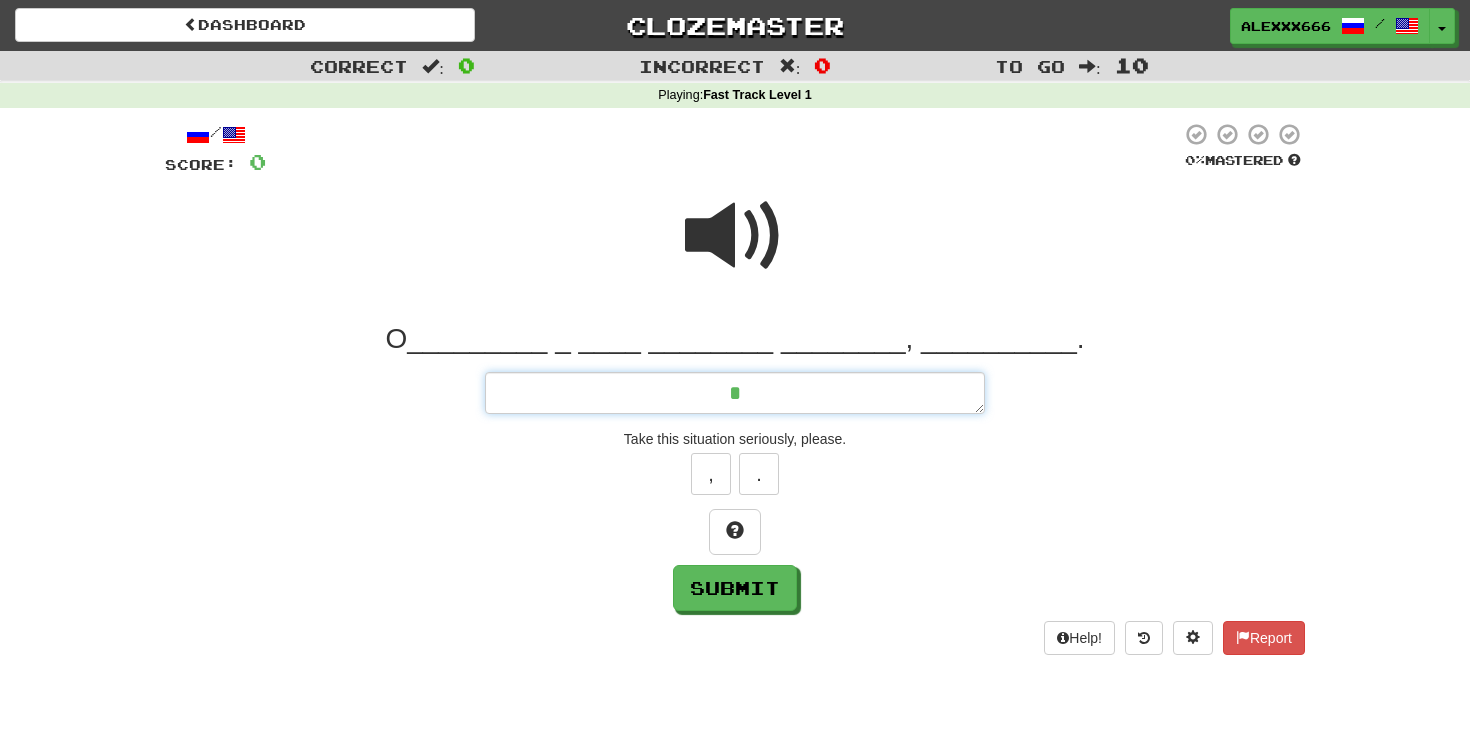 type on "*" 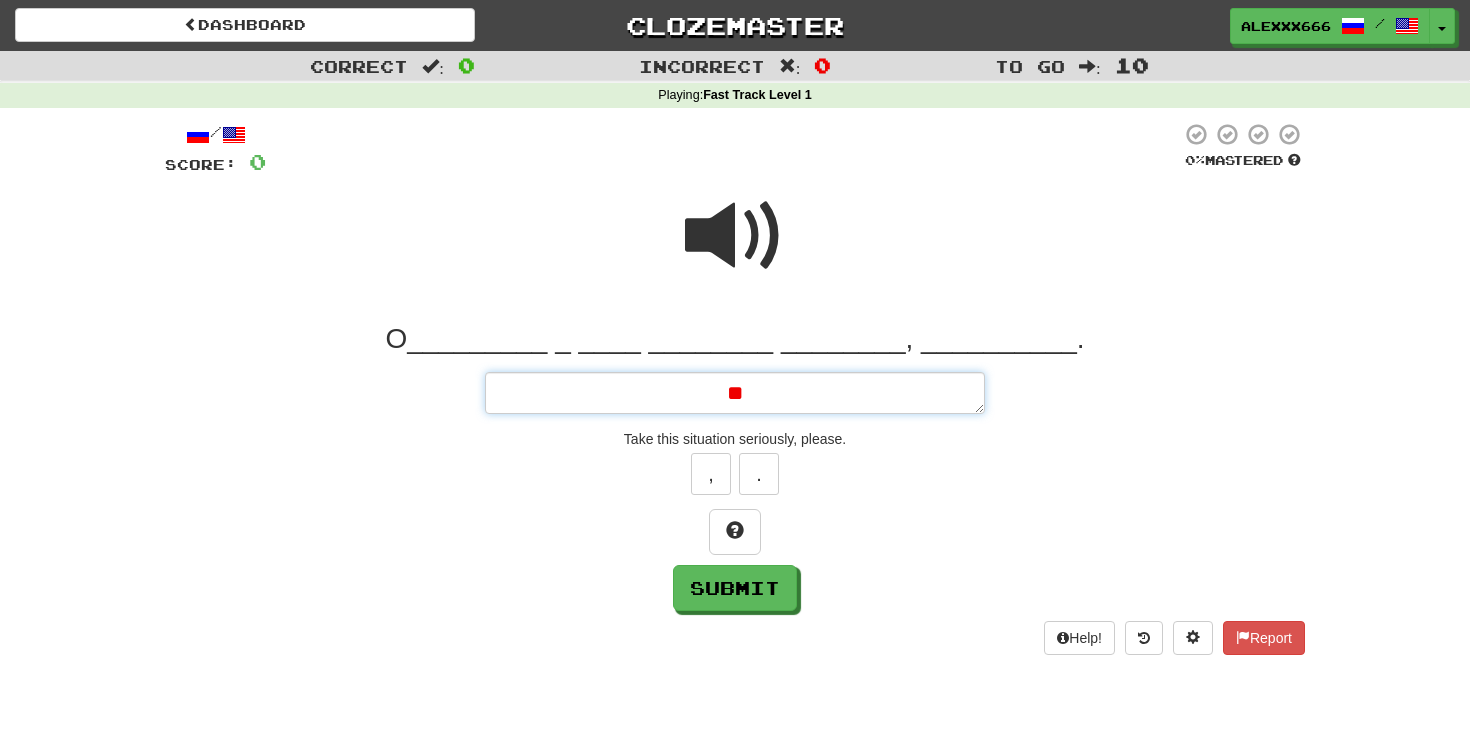 type on "*" 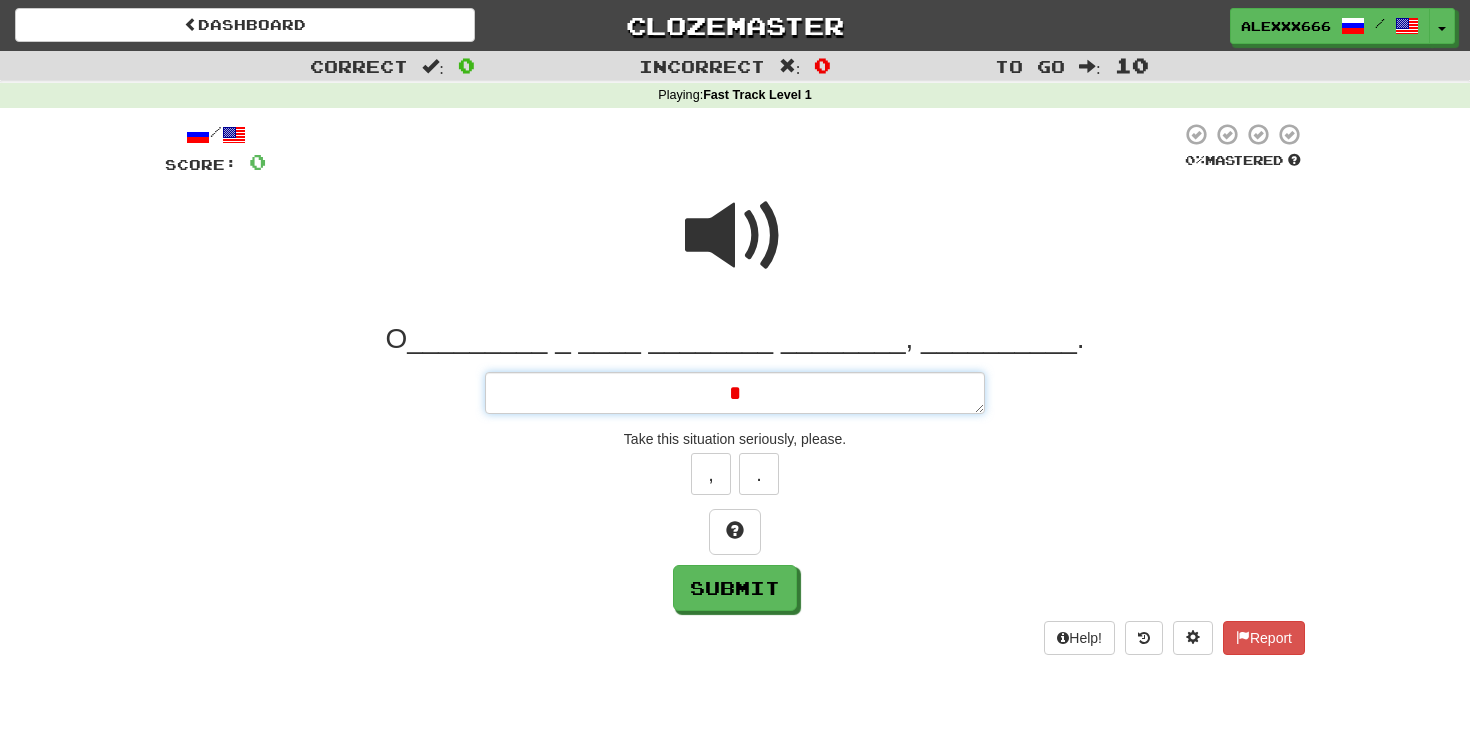 type on "*" 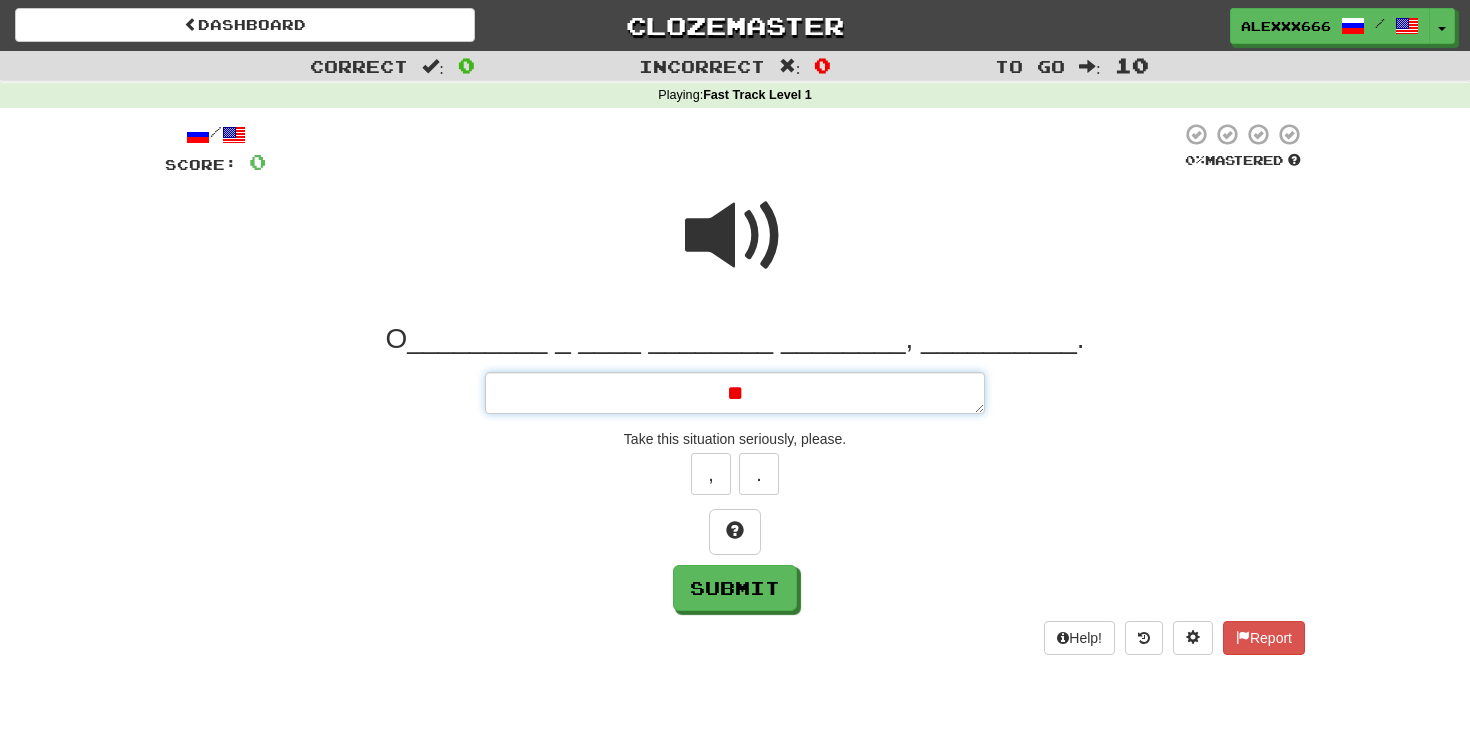 type on "*" 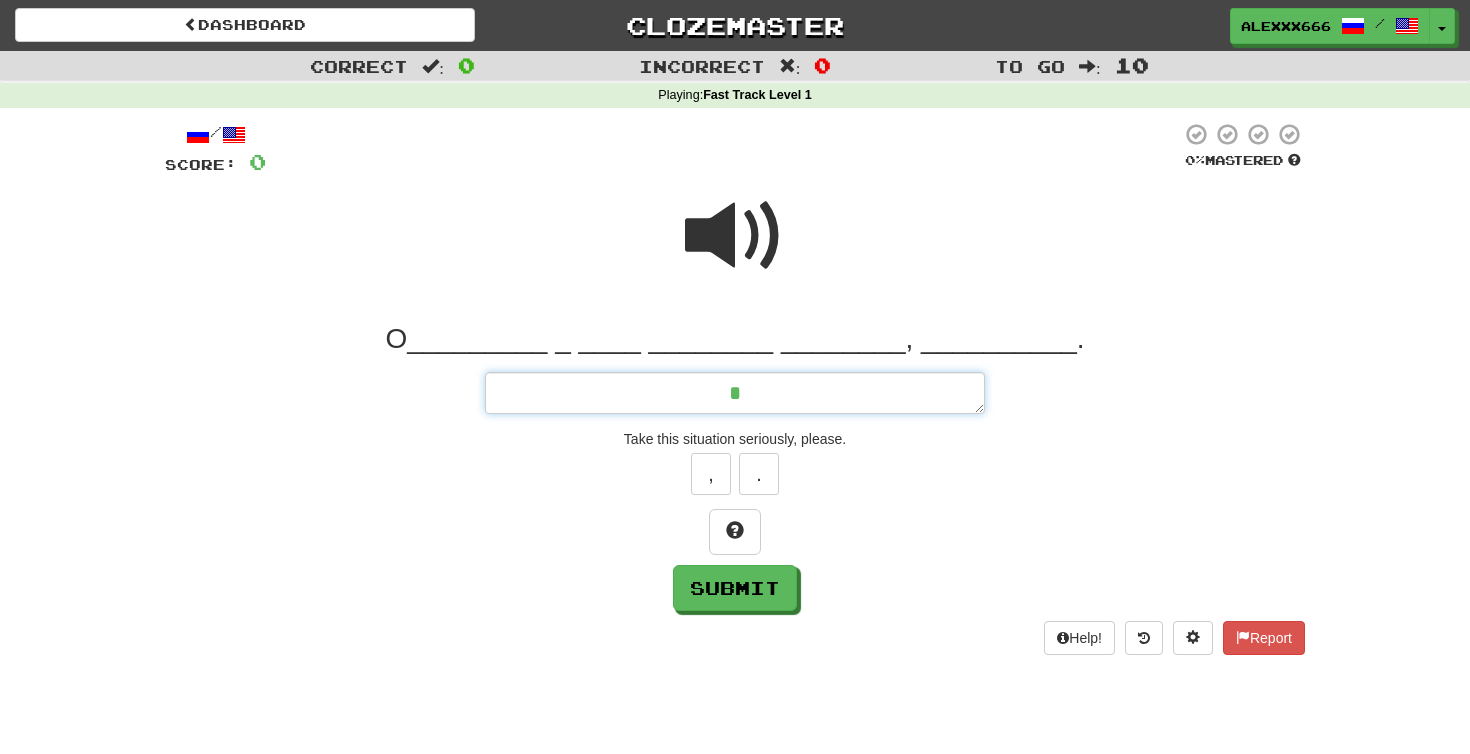 type on "*" 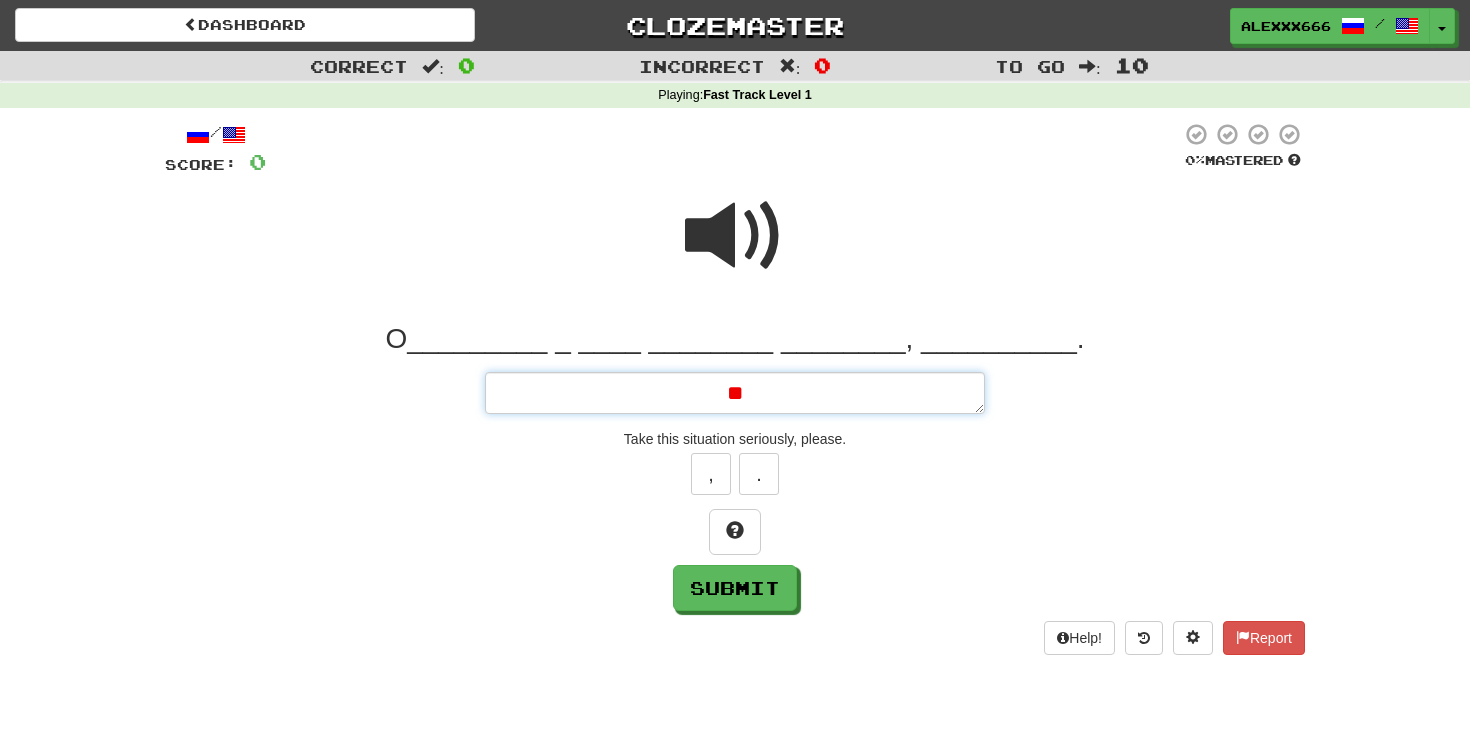 type on "*" 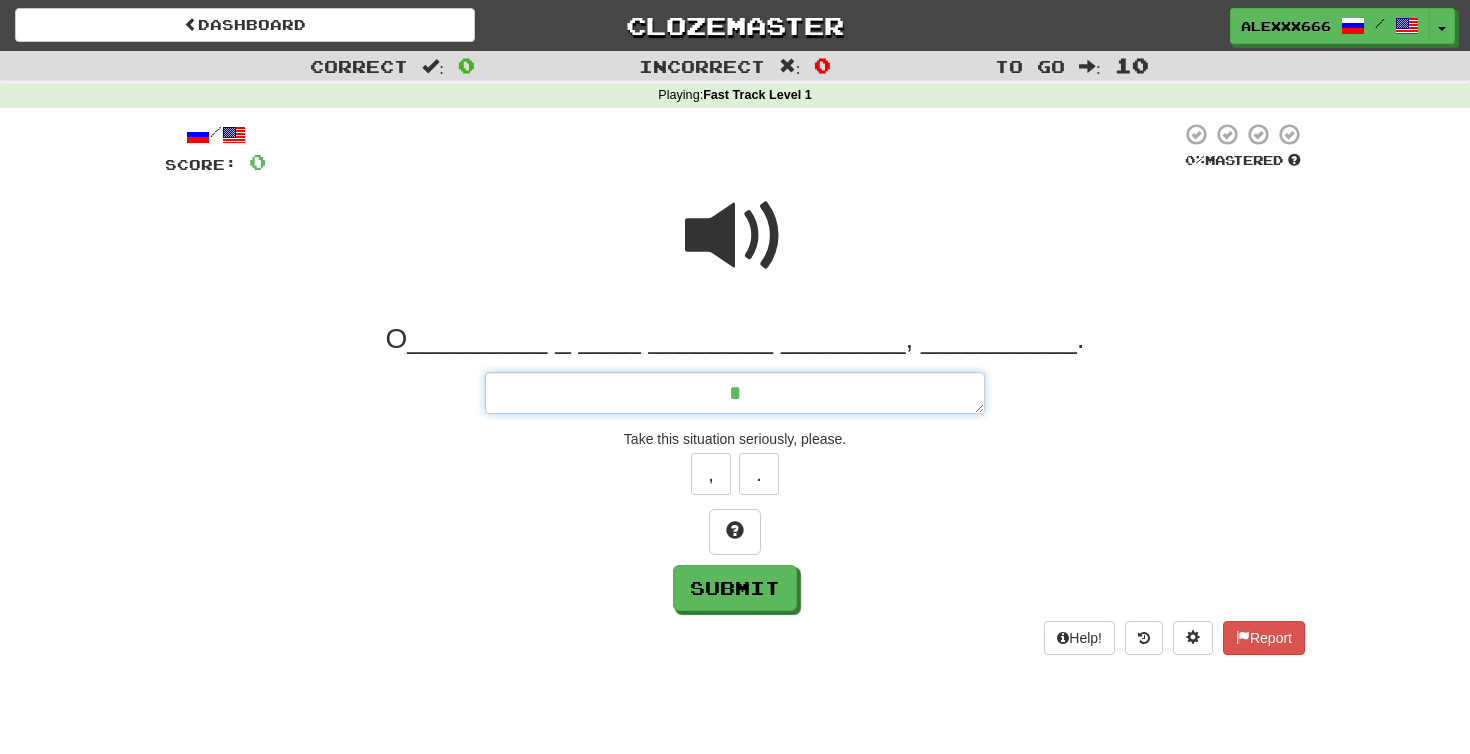 type on "*" 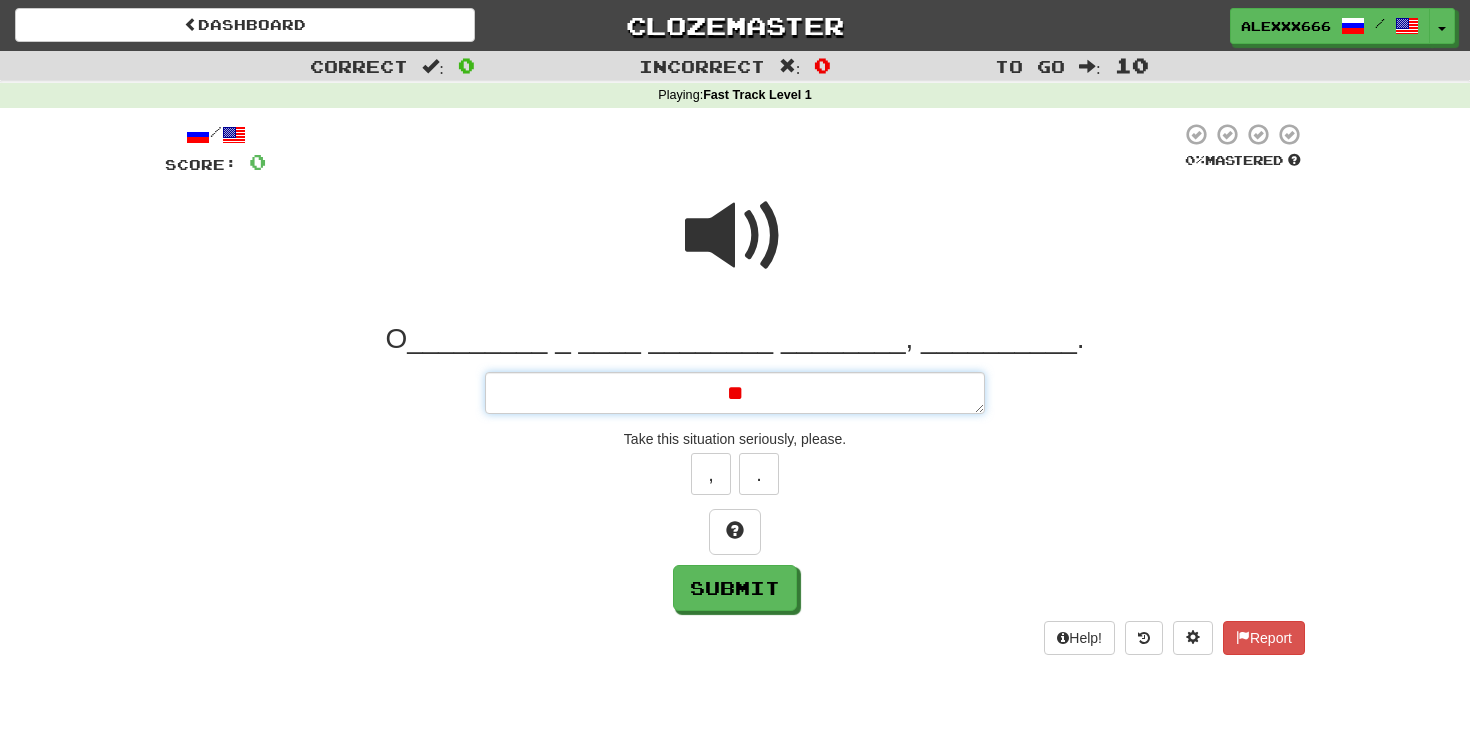 type on "*" 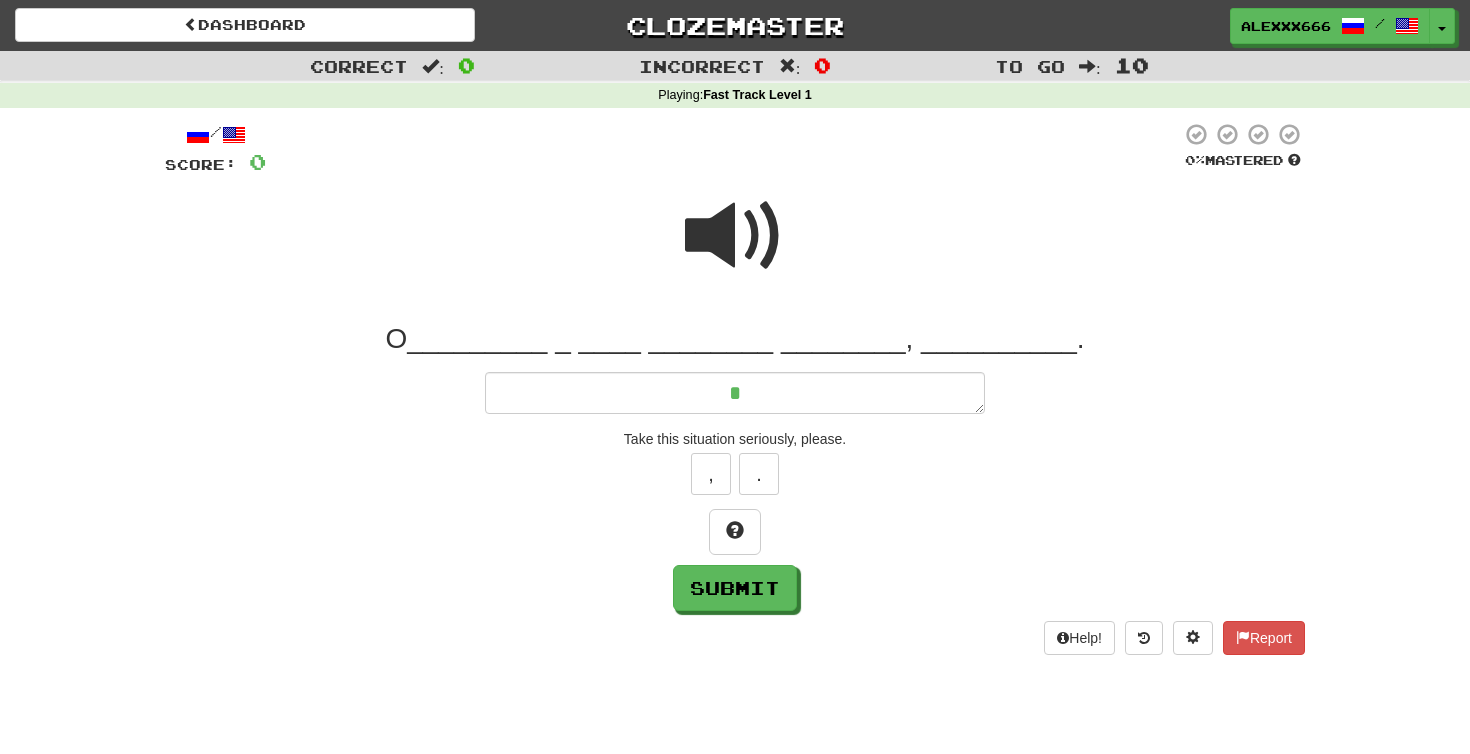 click at bounding box center [735, 236] 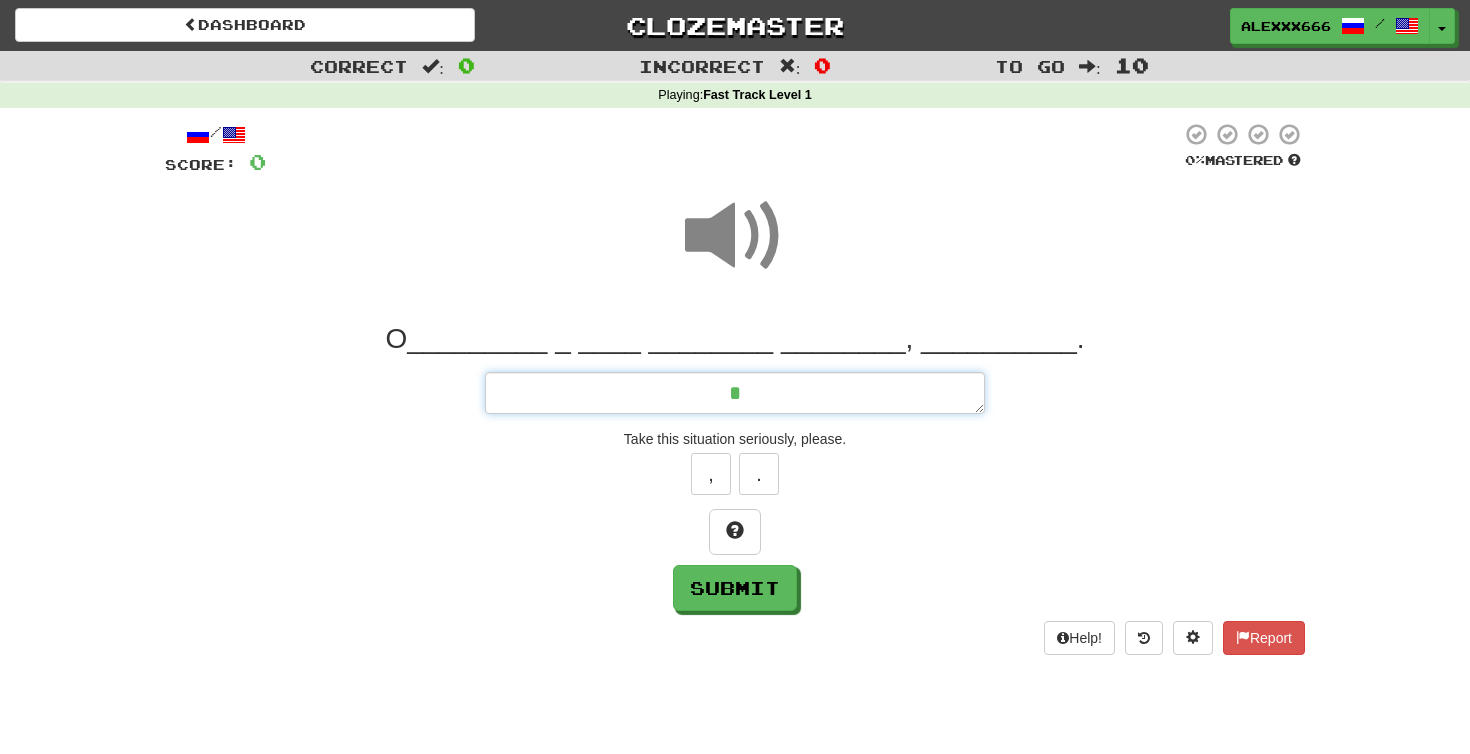 click on "*" at bounding box center (735, 393) 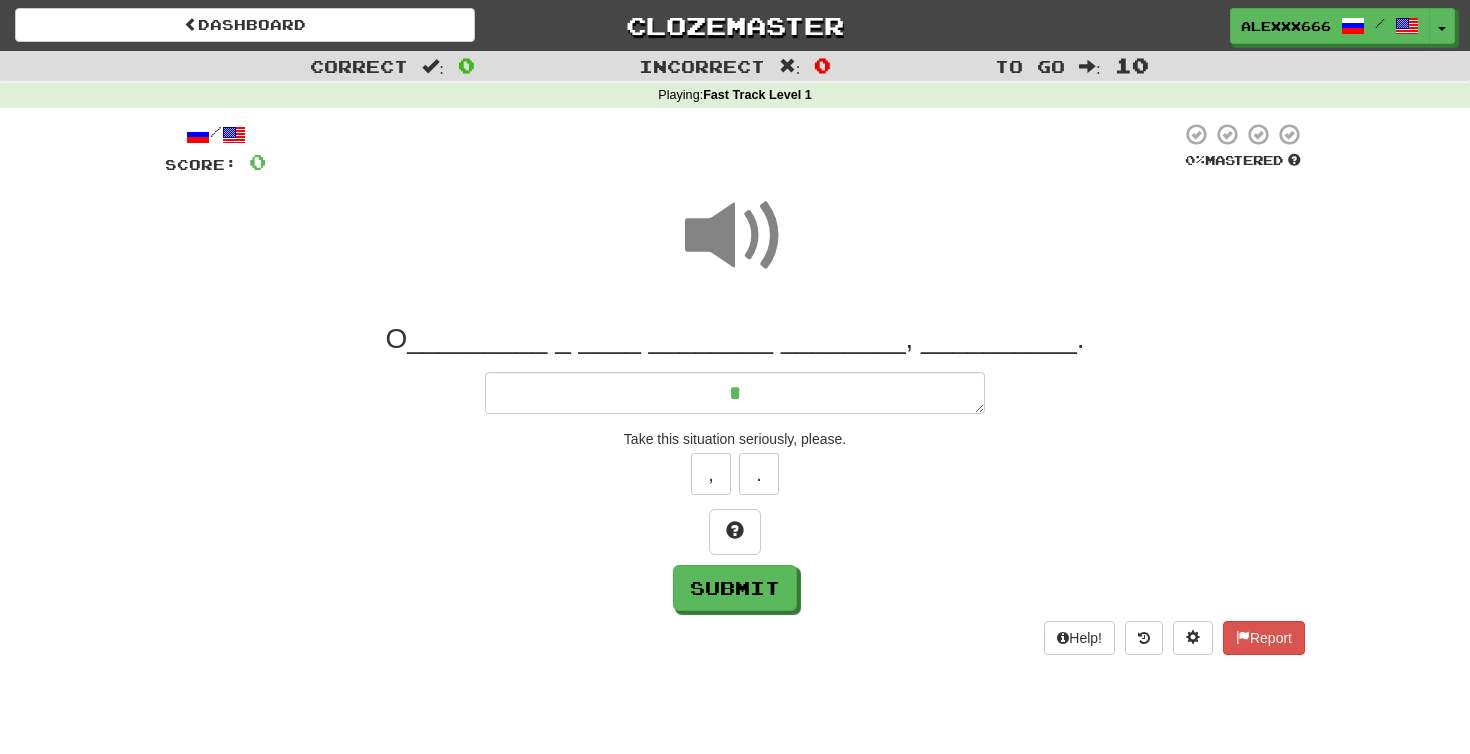 click at bounding box center [735, 236] 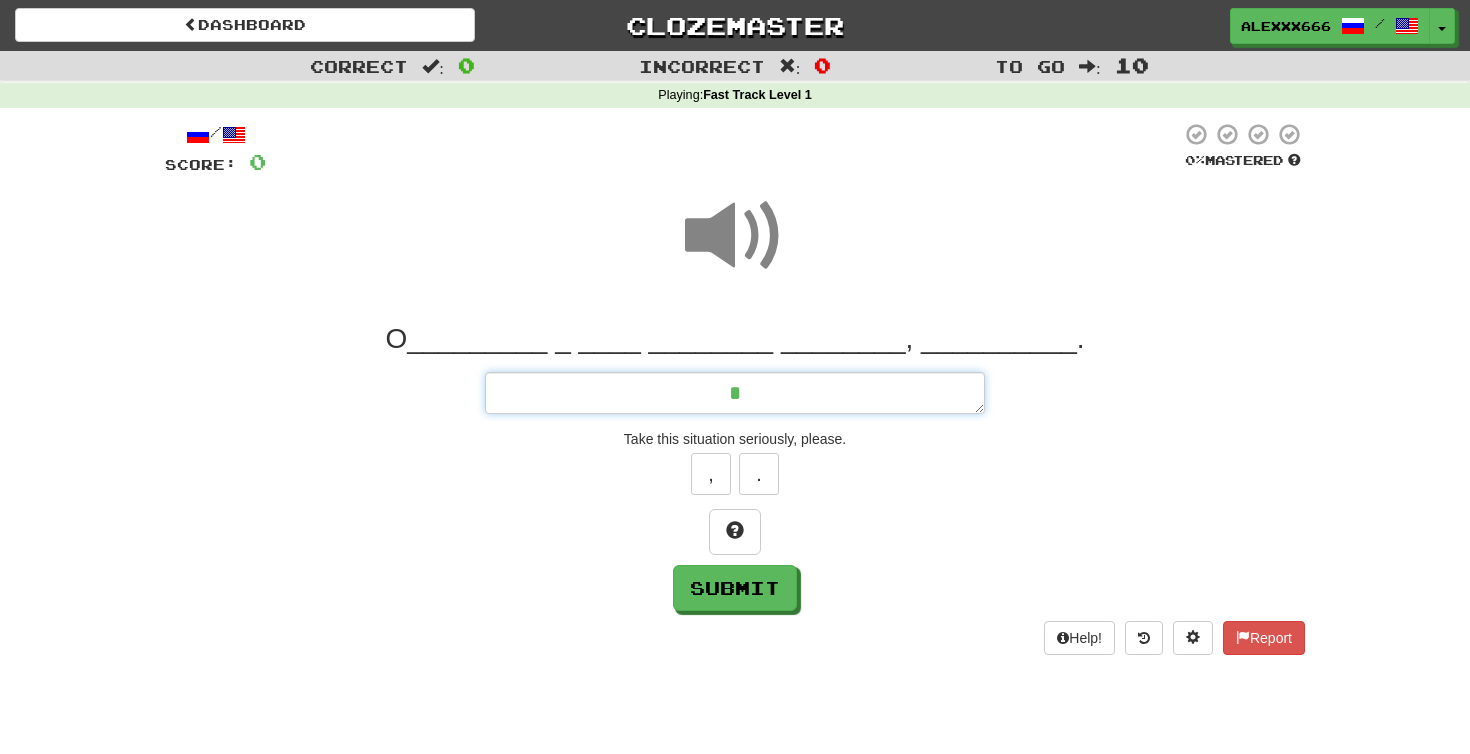 click on "*" at bounding box center (735, 393) 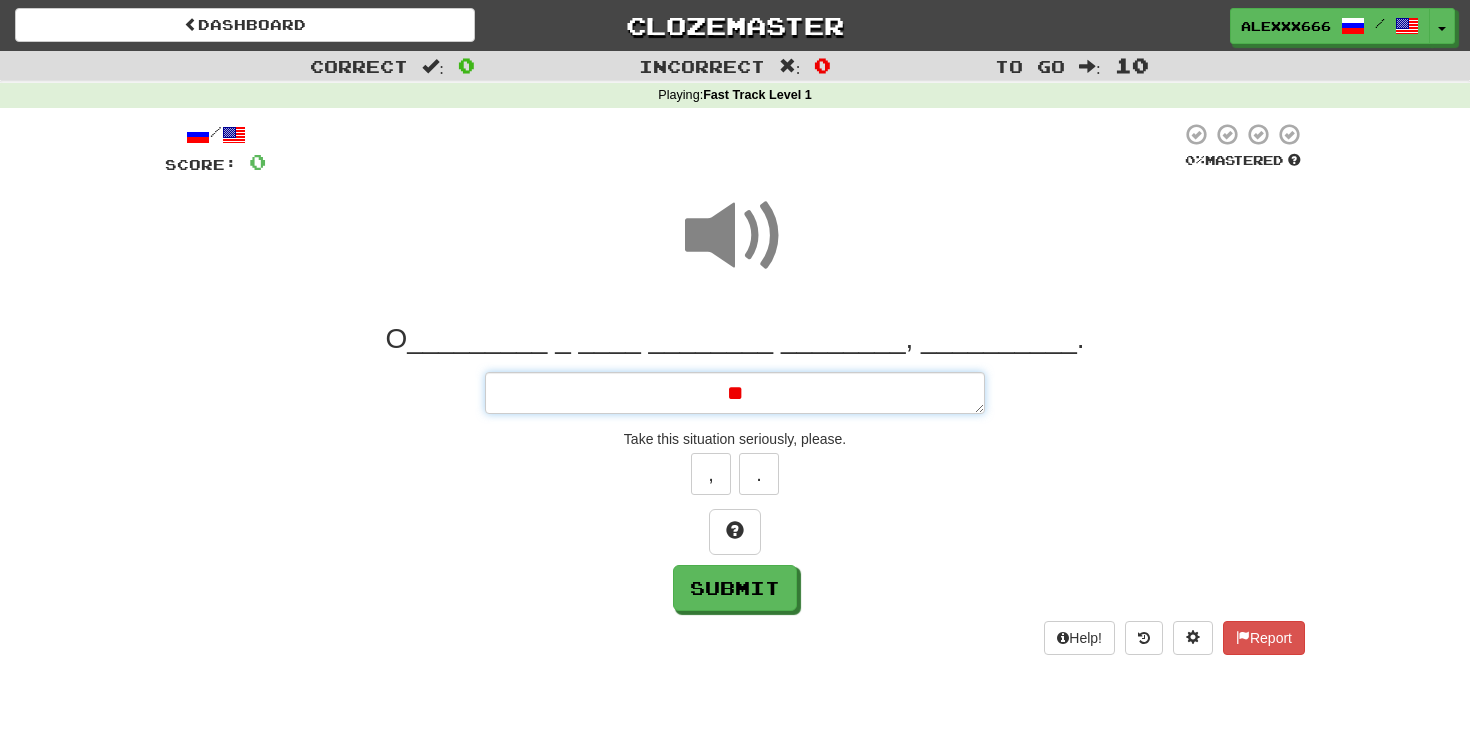 type on "*" 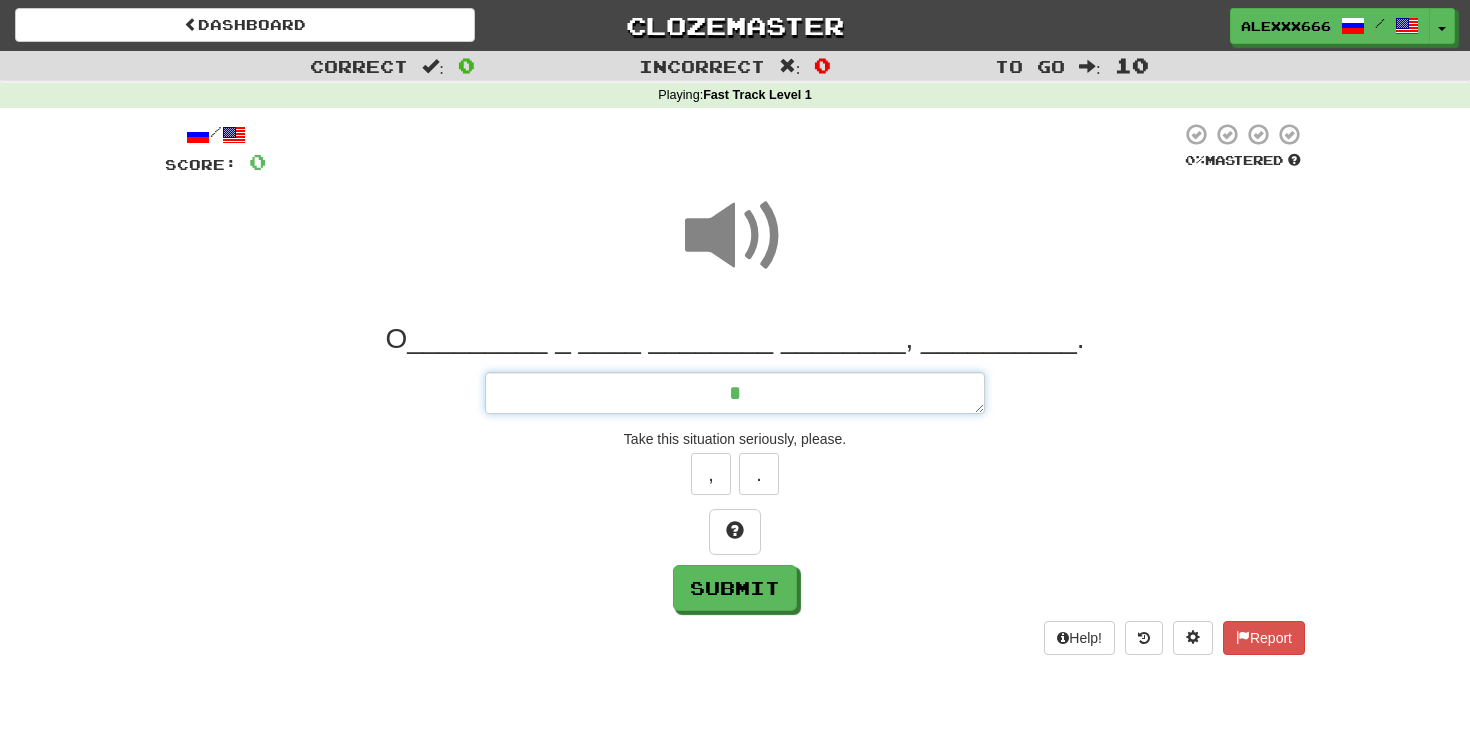 type on "*" 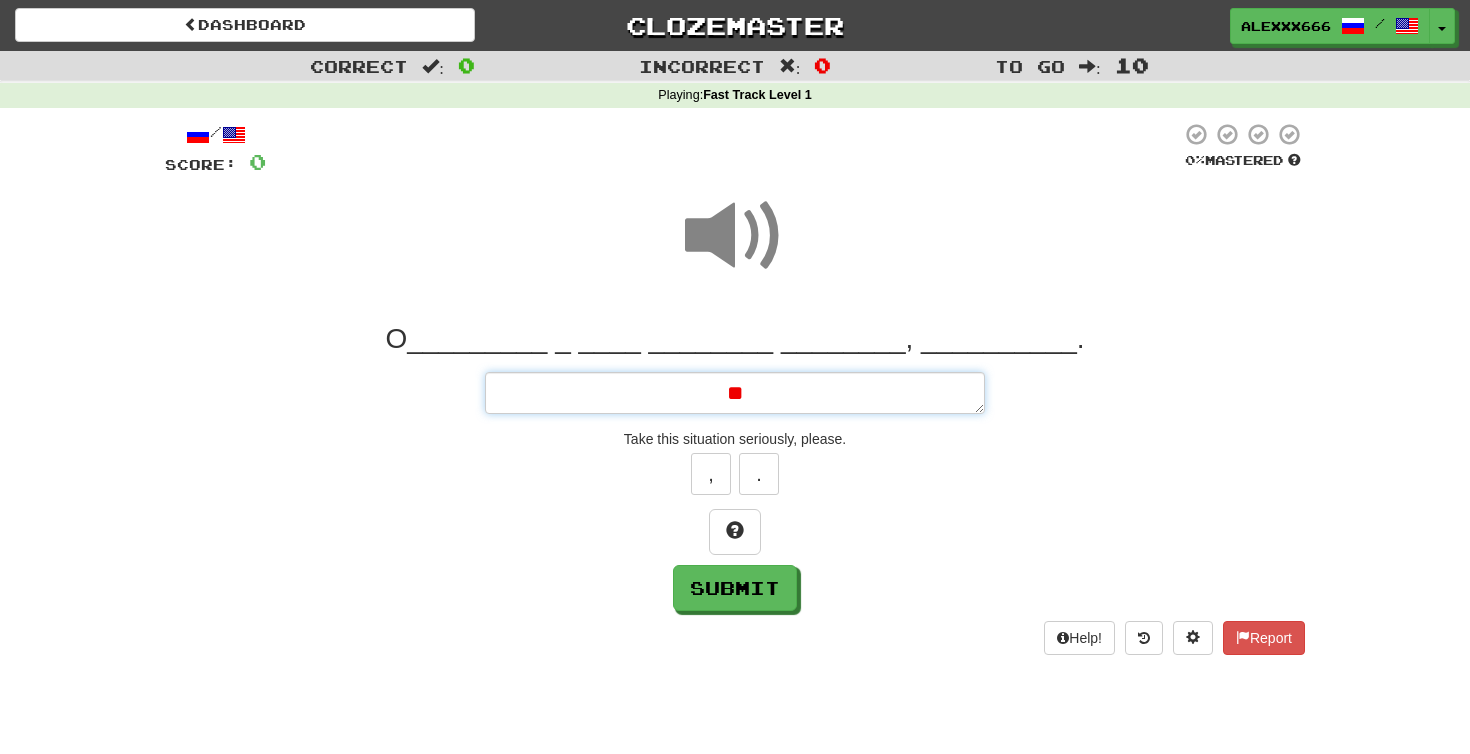 type on "*" 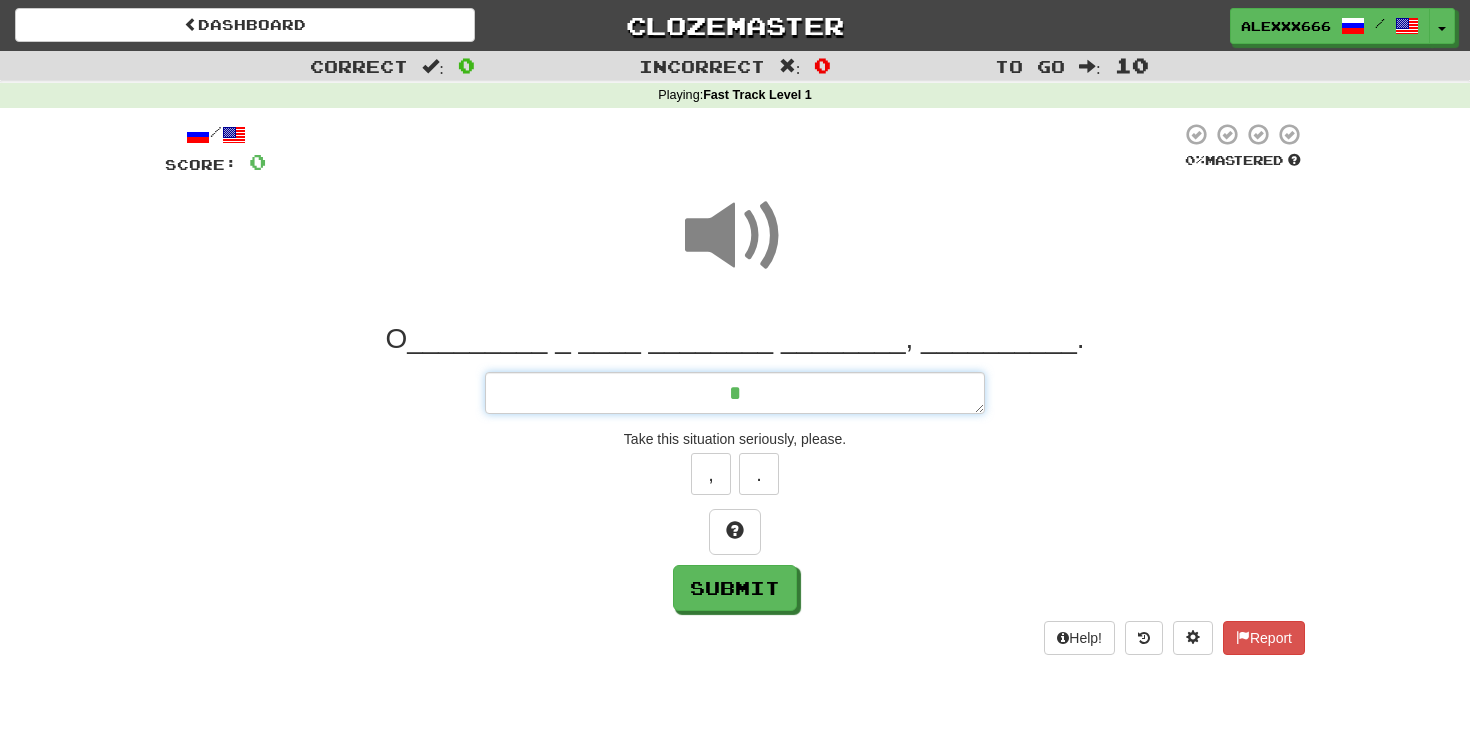type on "*" 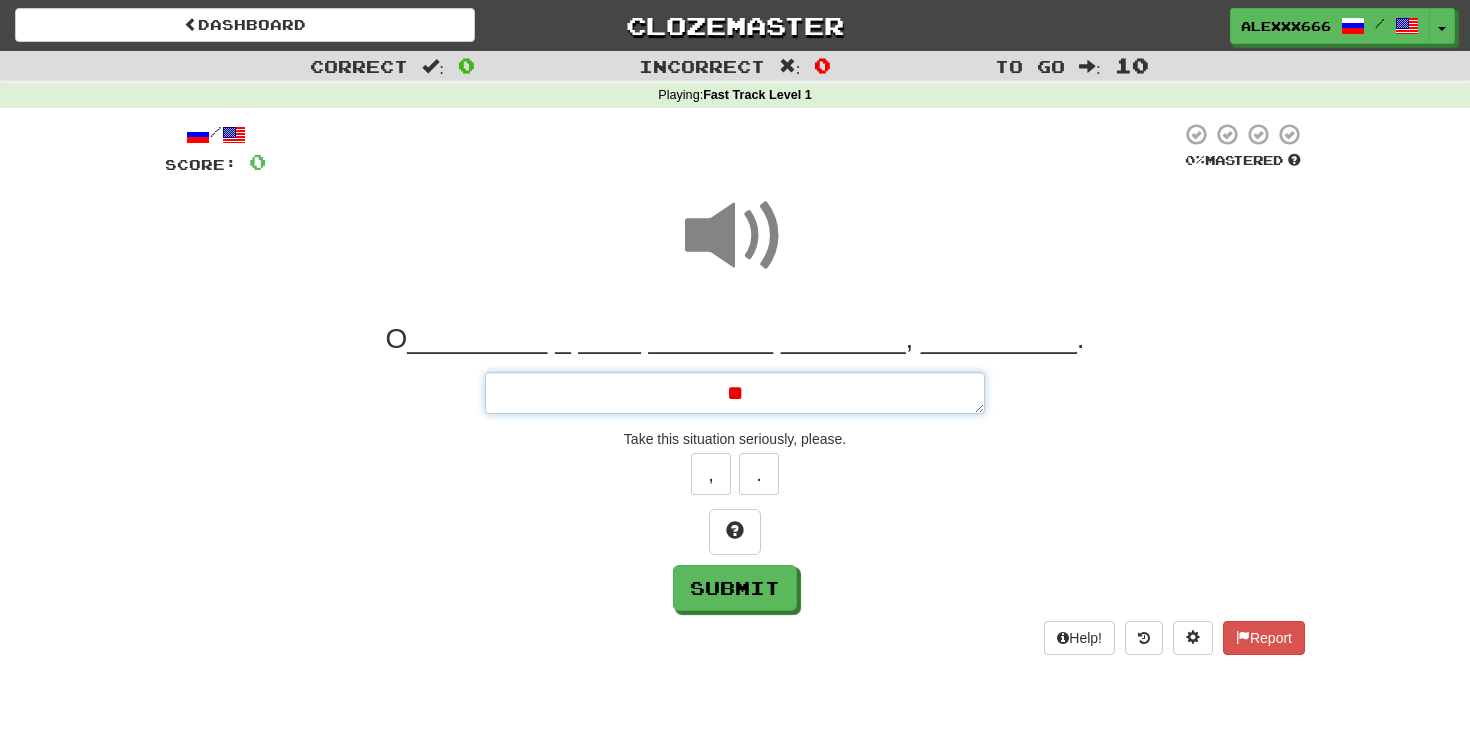 type on "*" 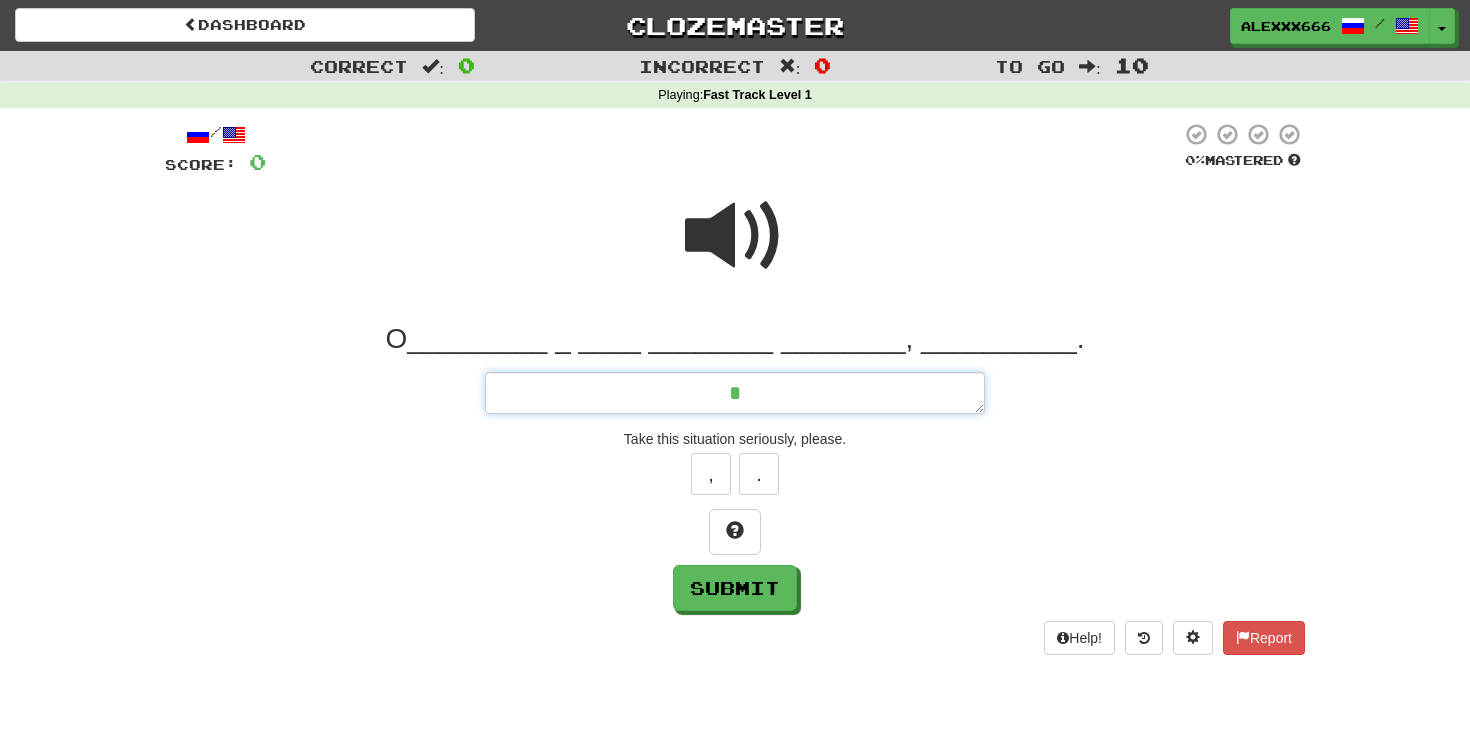 type on "*" 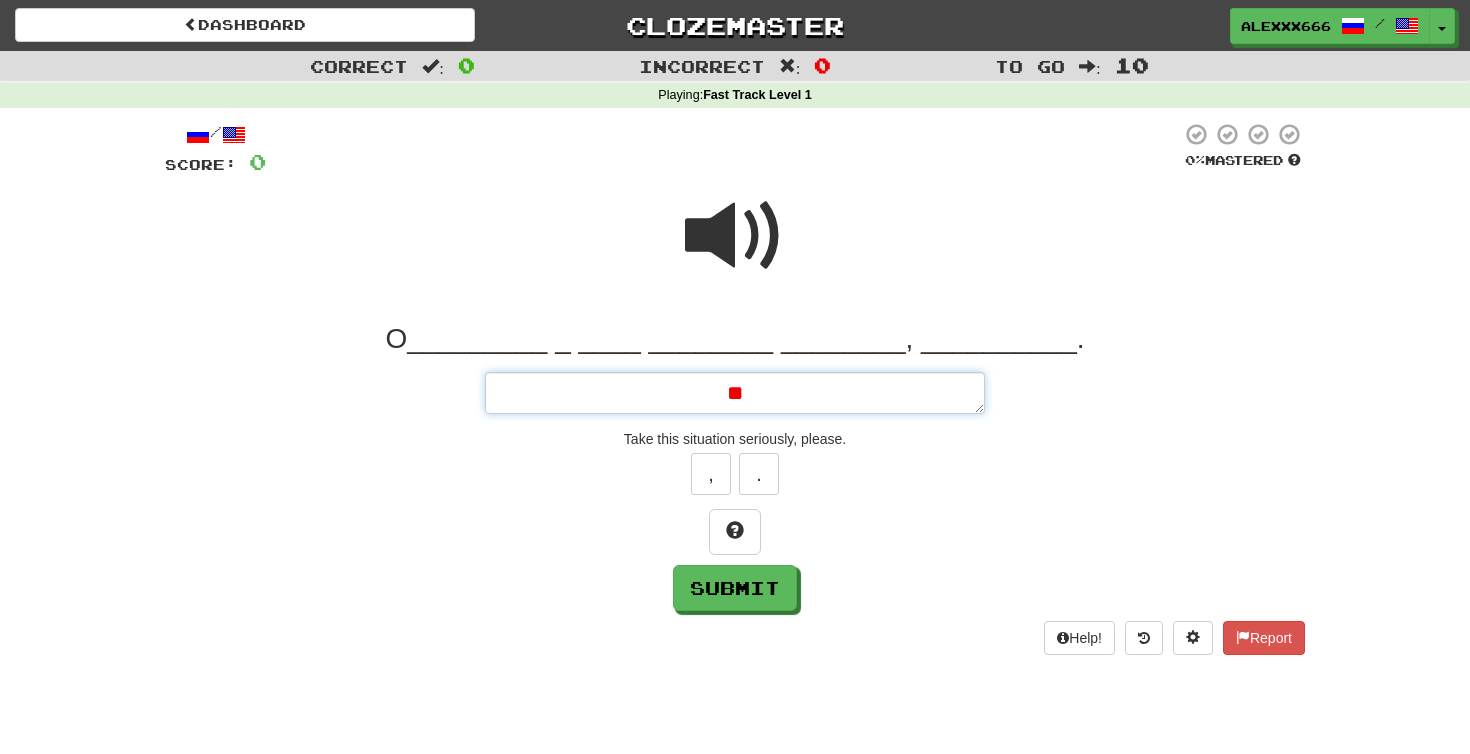 type on "*" 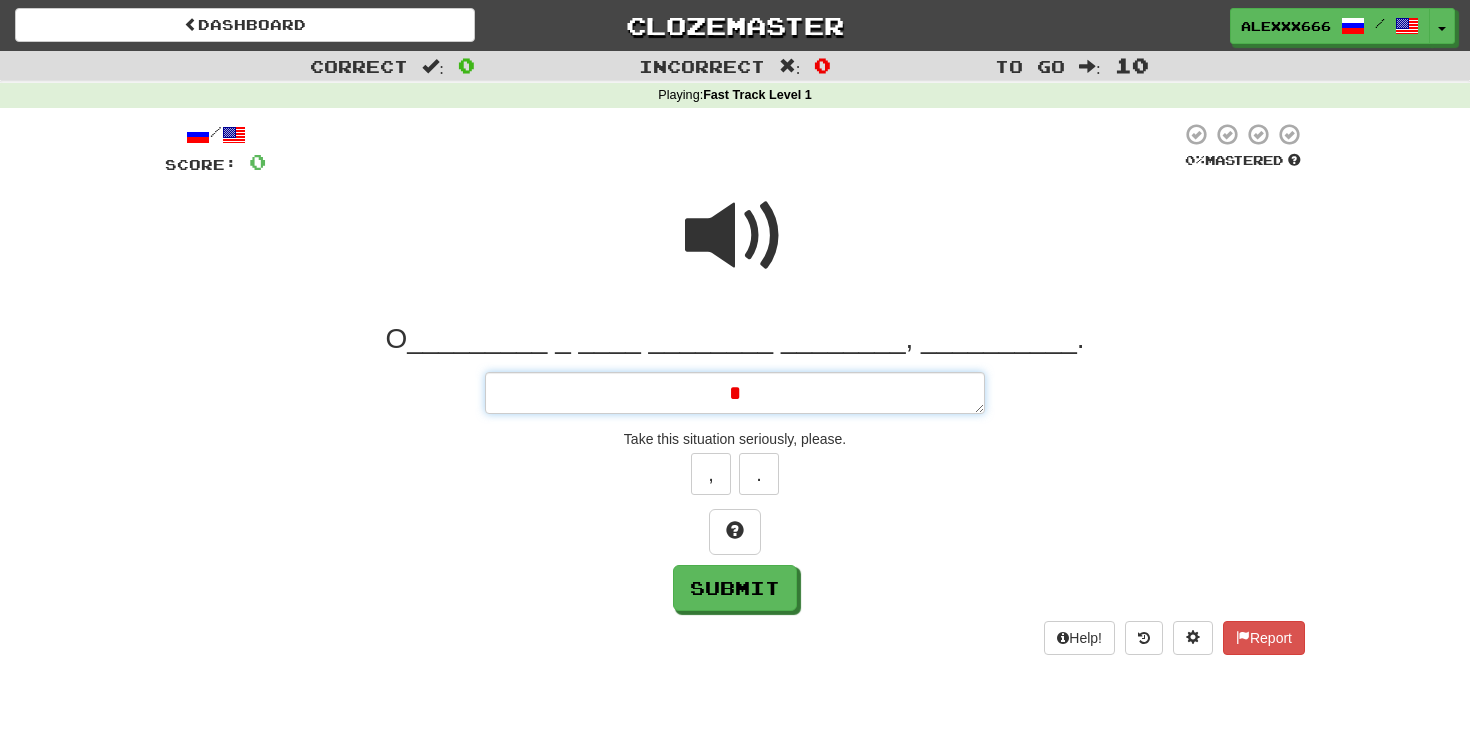 type on "*" 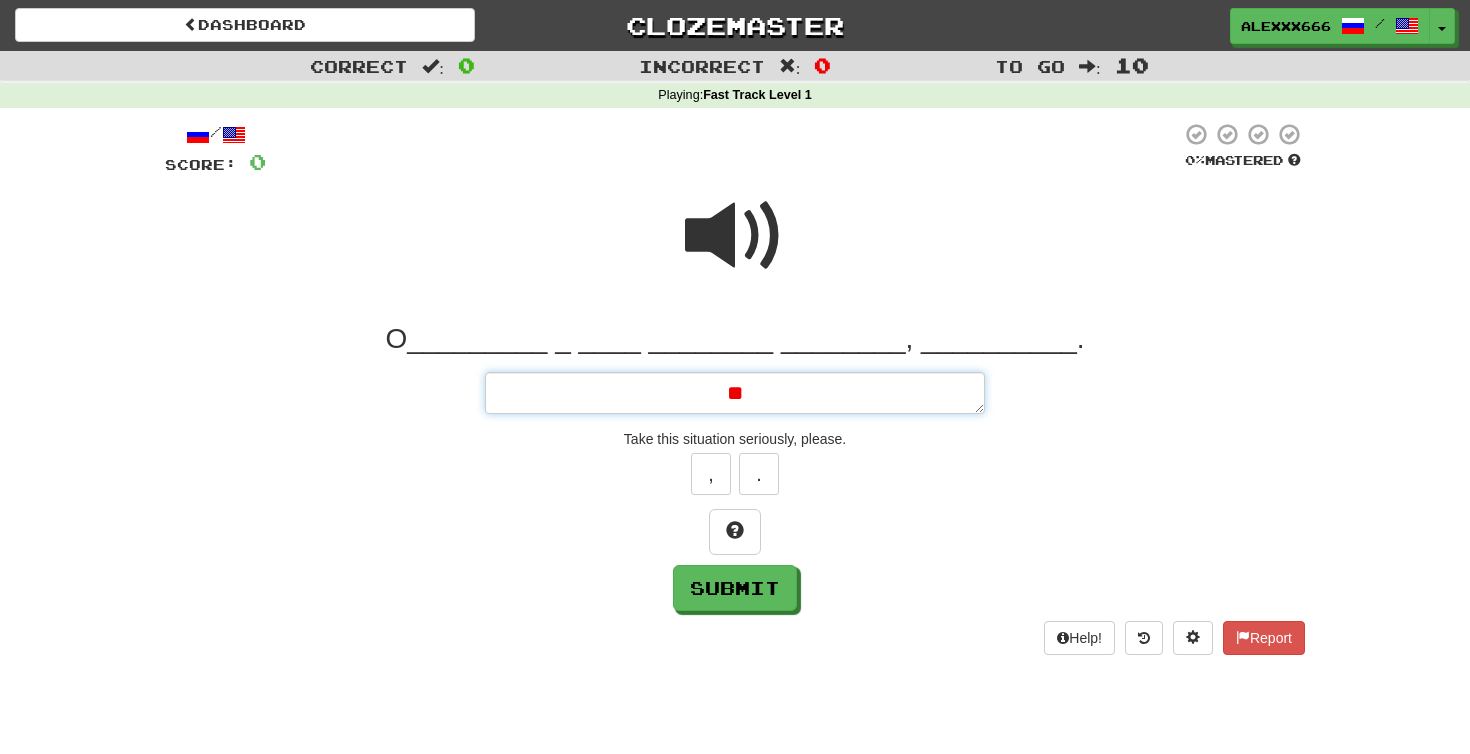 type on "*" 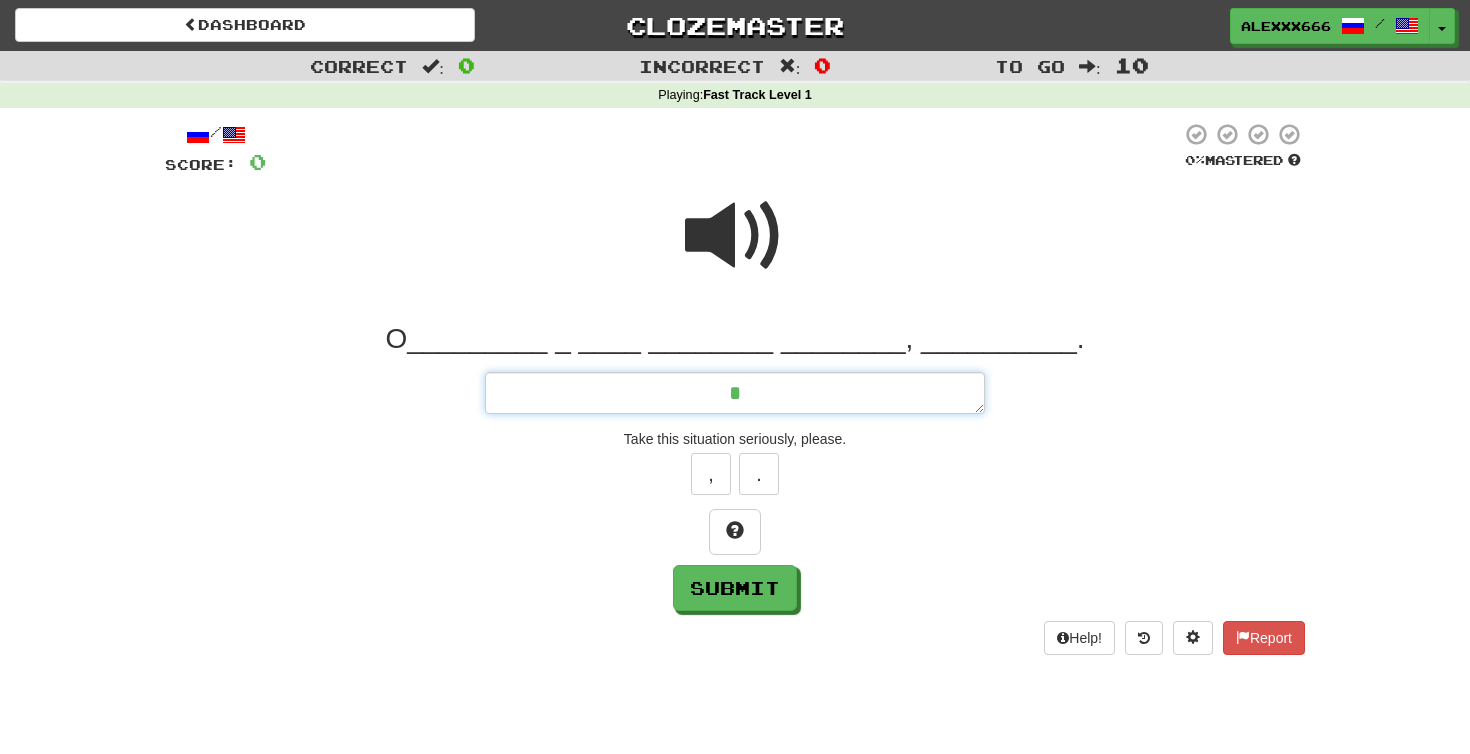 type on "*" 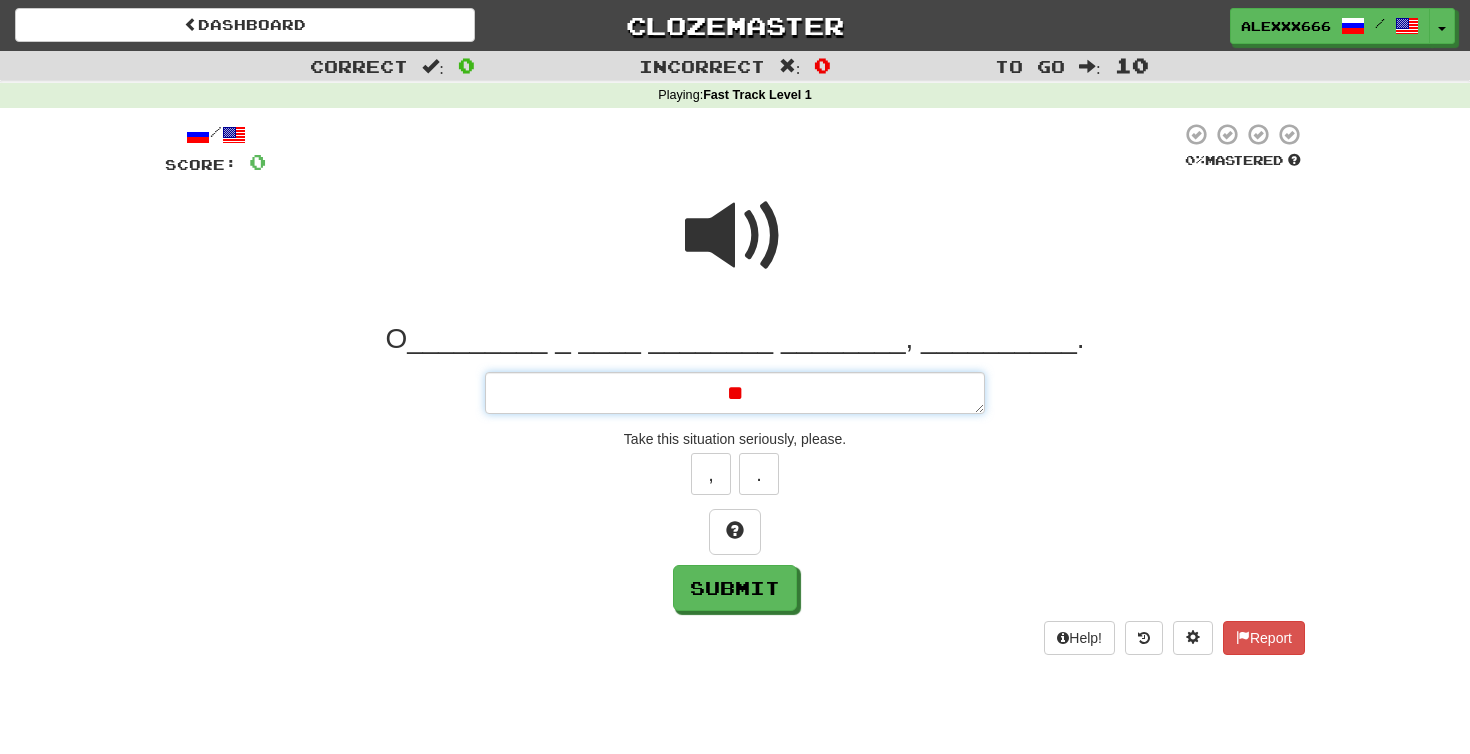 type on "*" 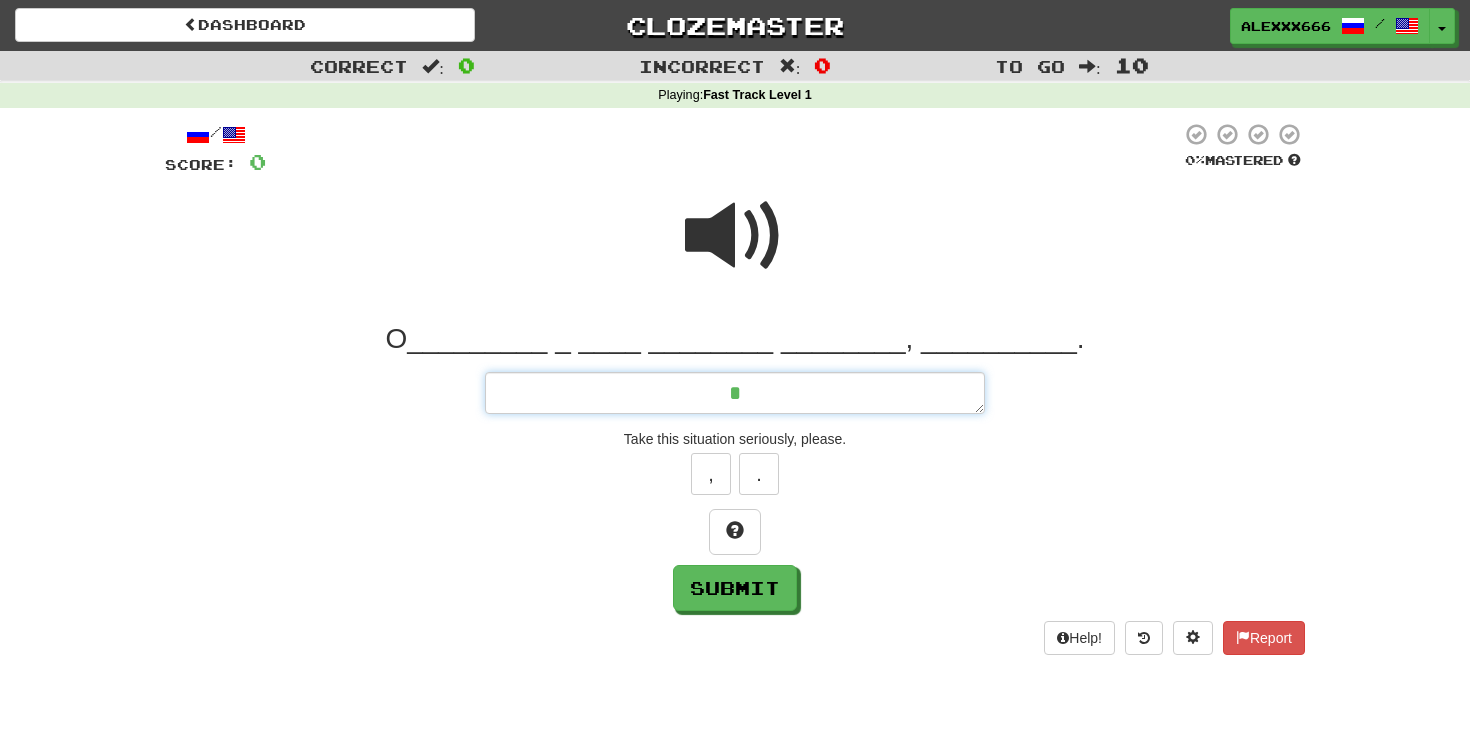 type on "*" 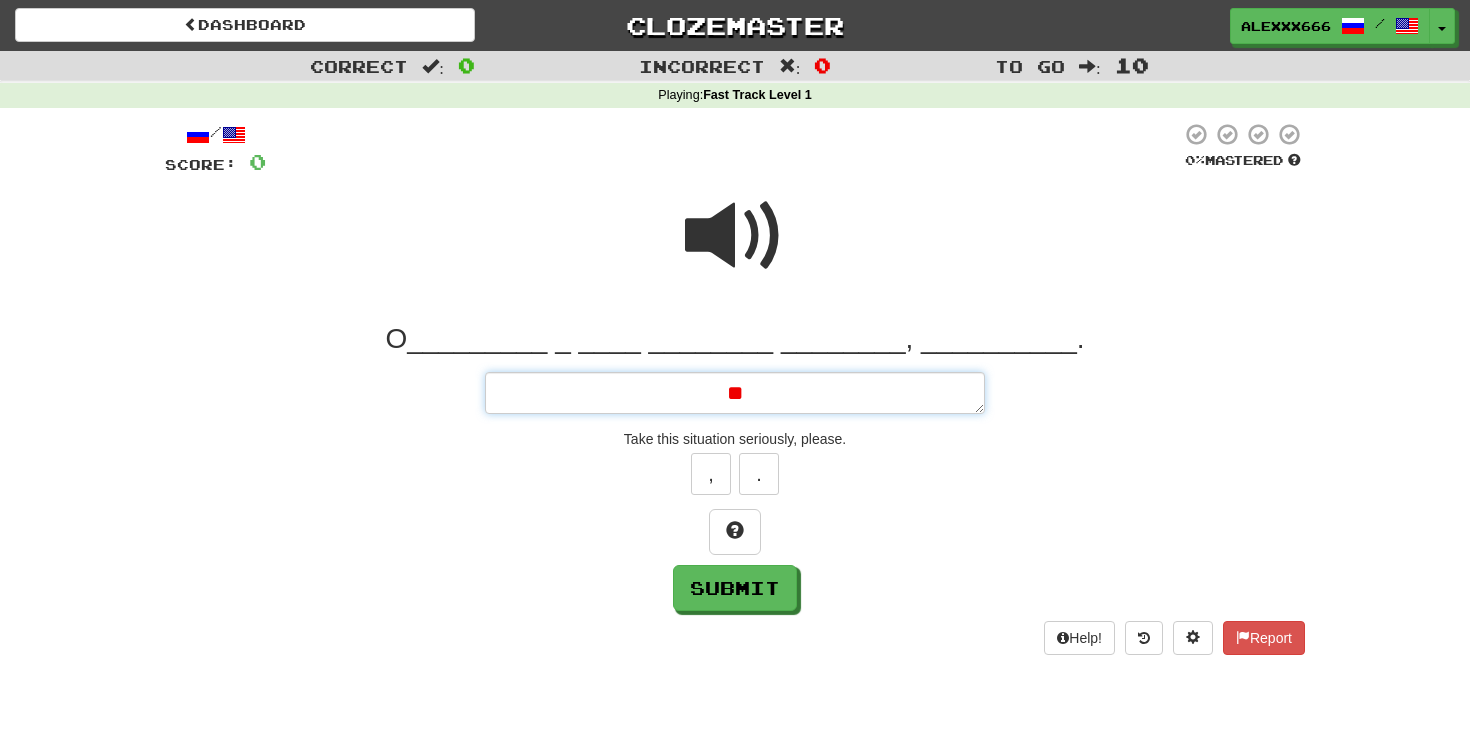 type on "*" 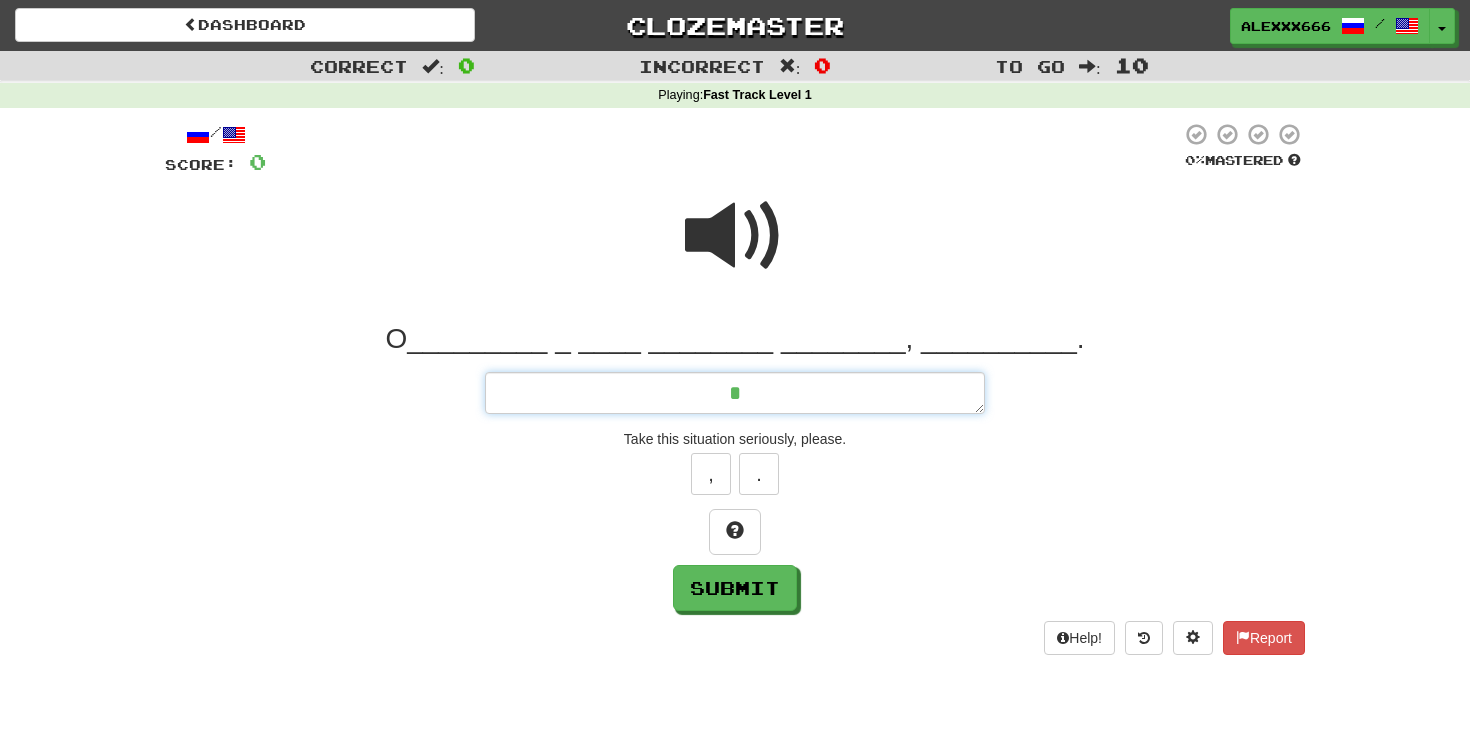 type on "*" 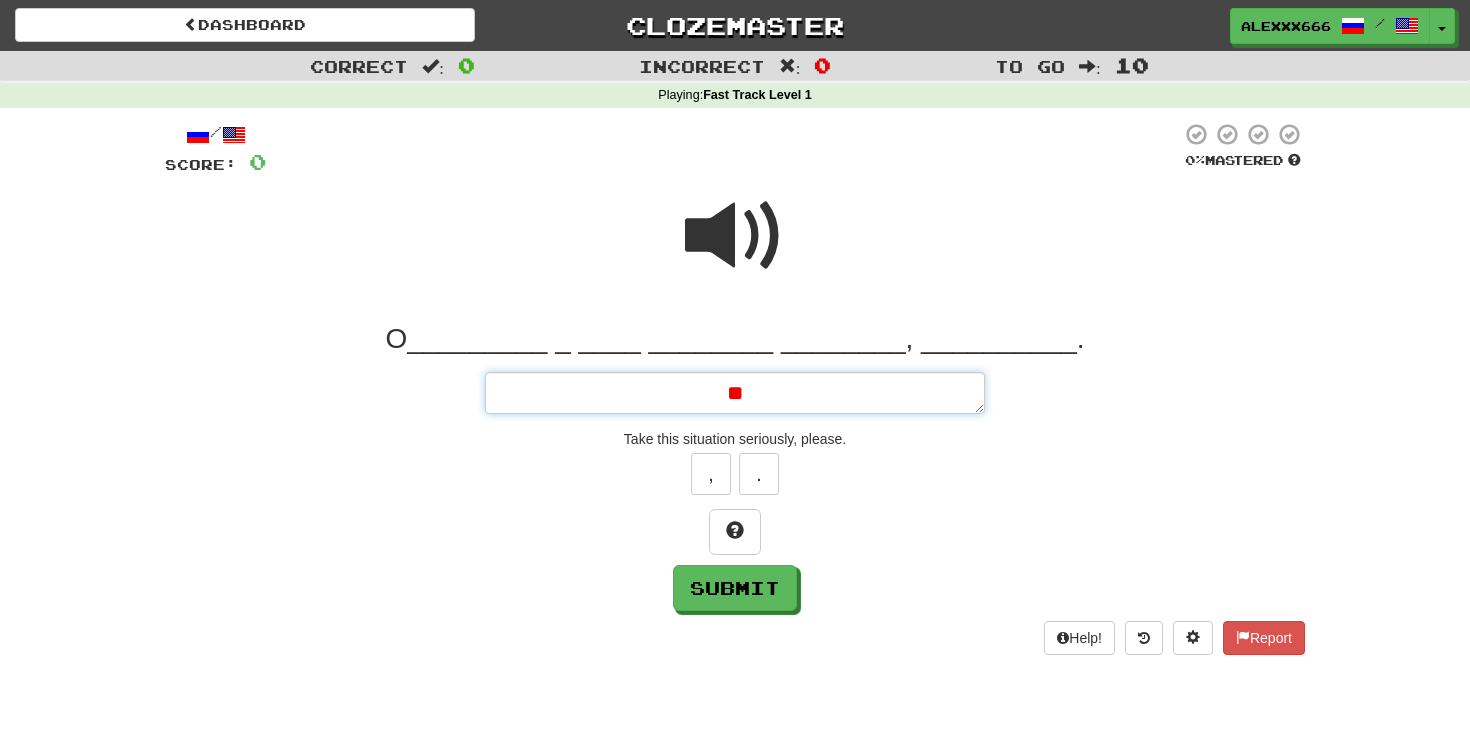 type on "*" 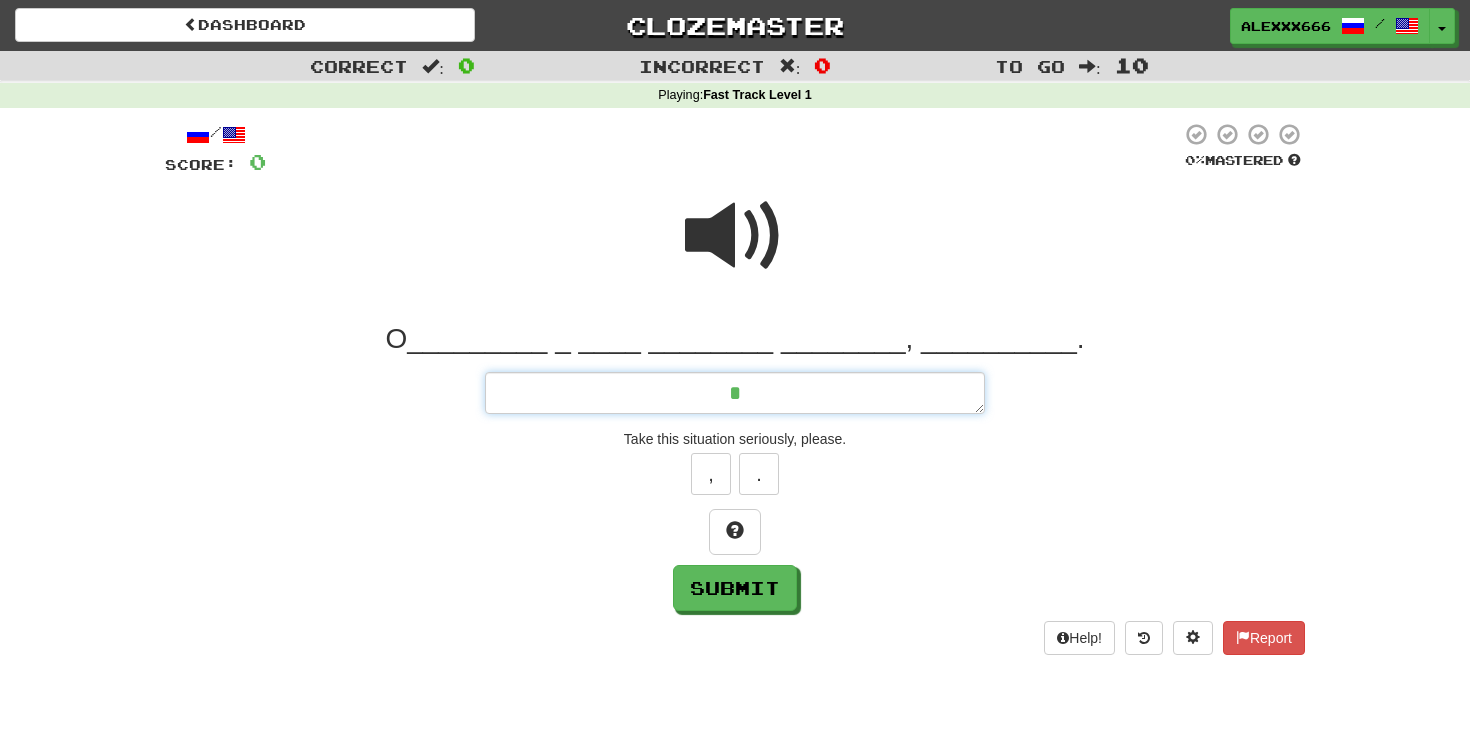 type on "*" 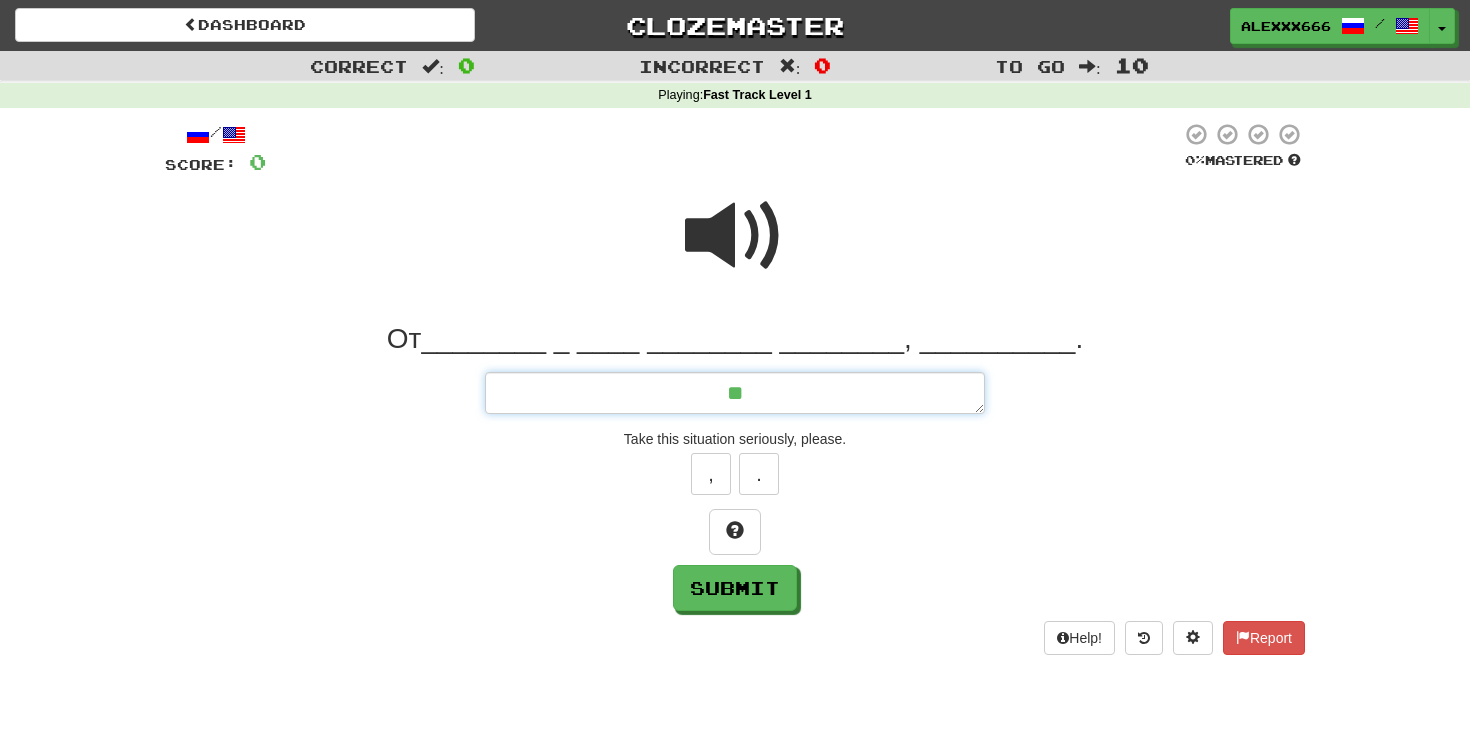 type on "*" 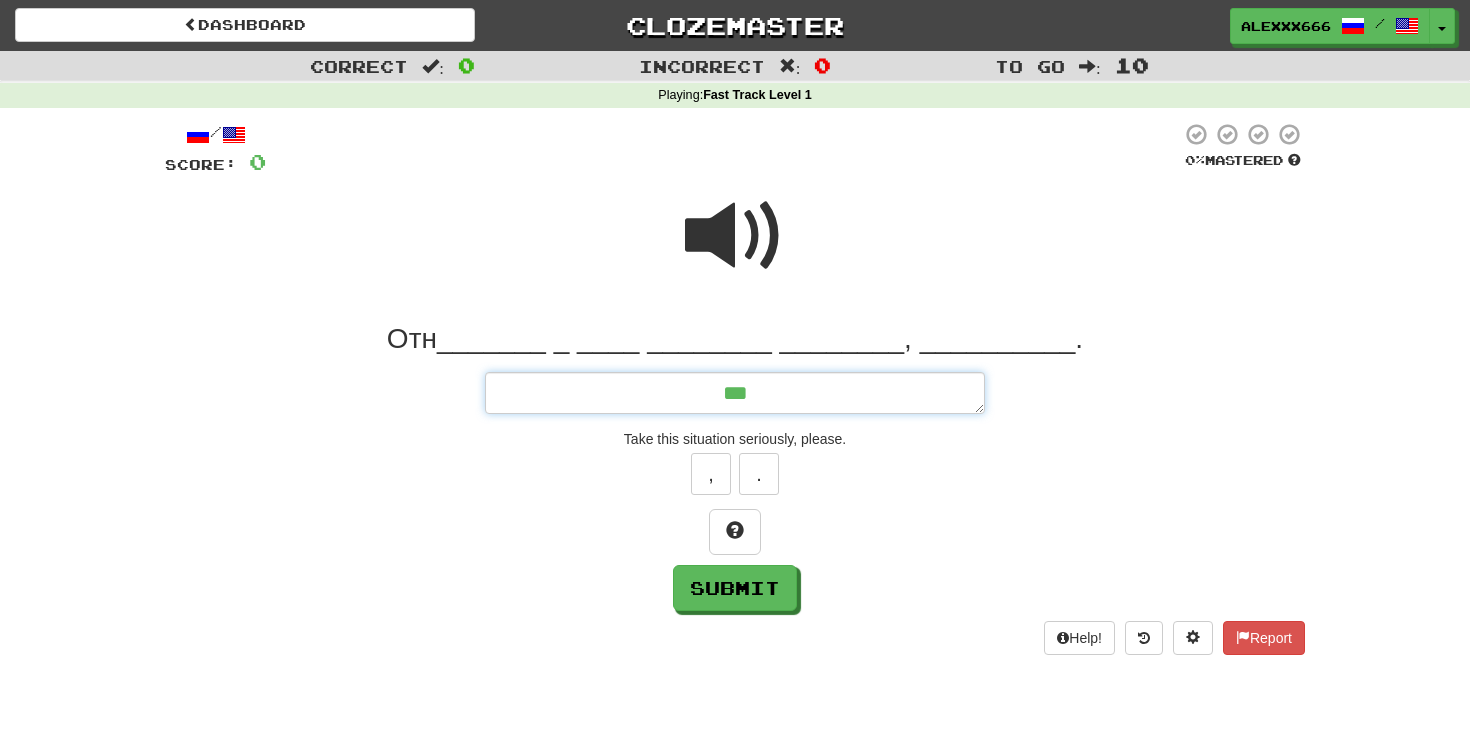 type on "*" 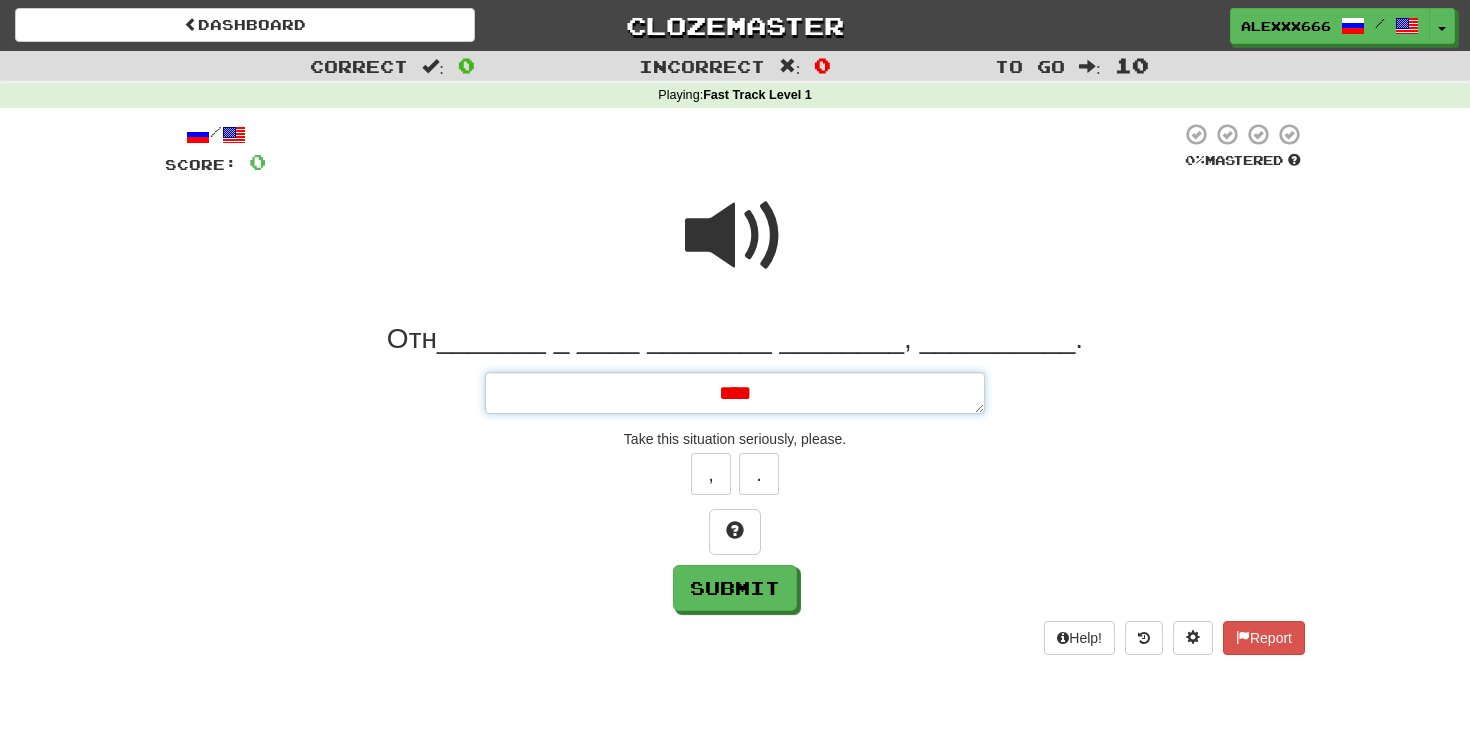 type on "*" 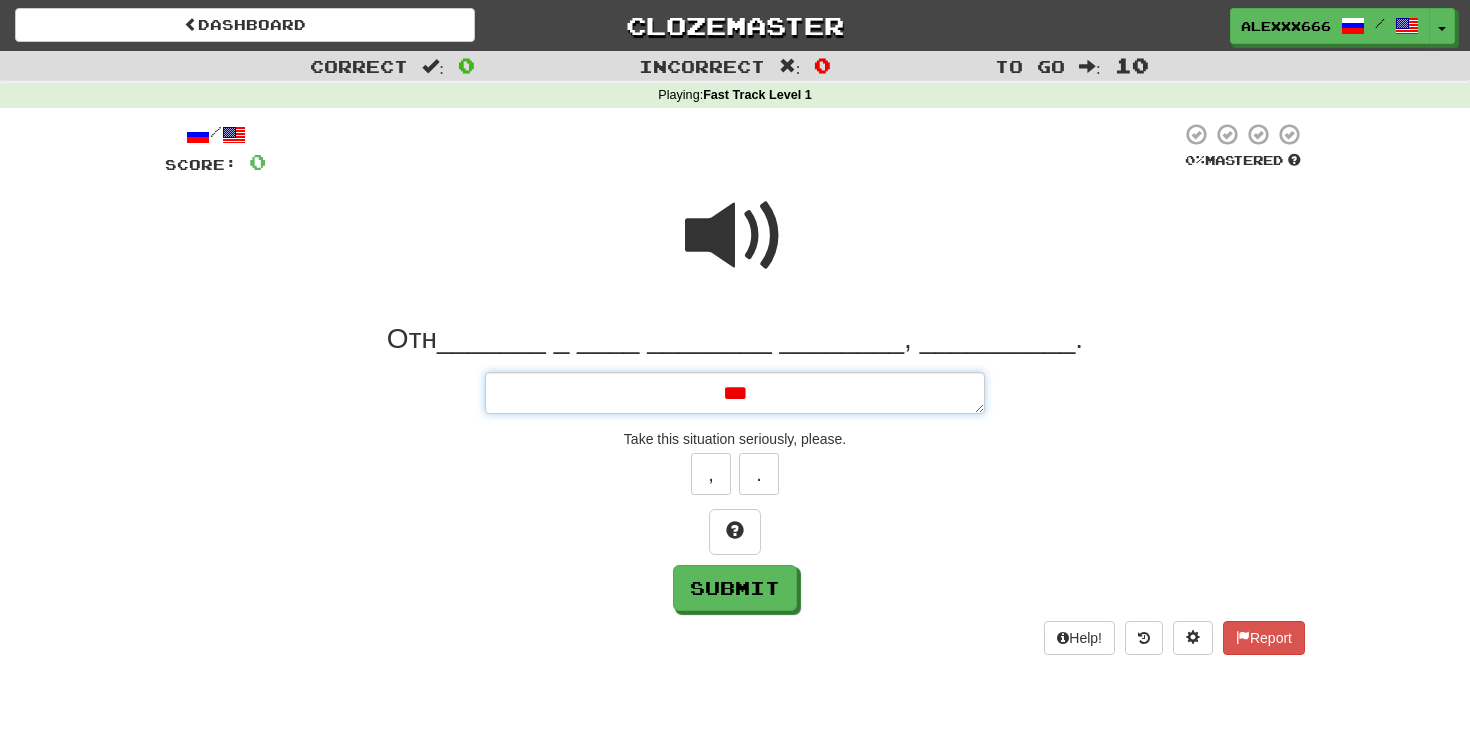 type on "*" 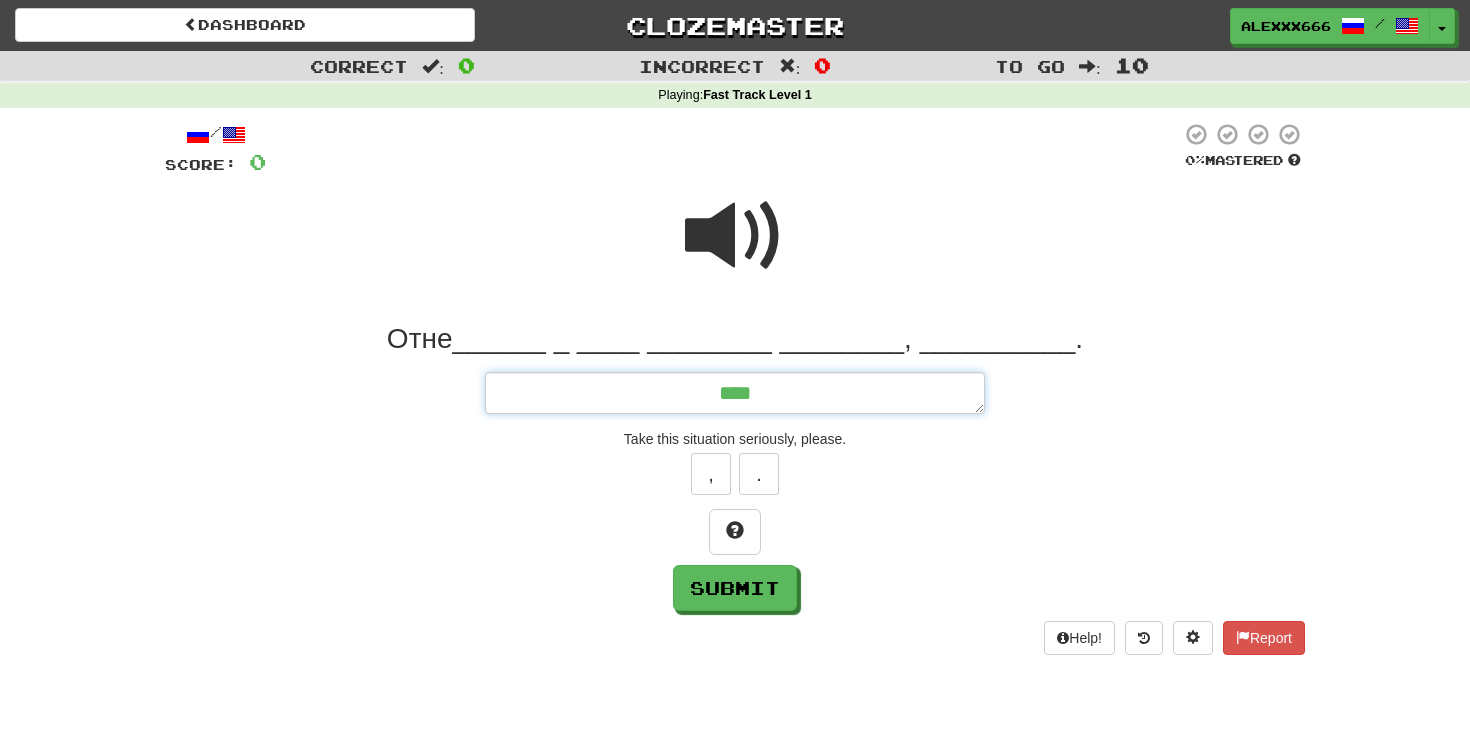 type on "*" 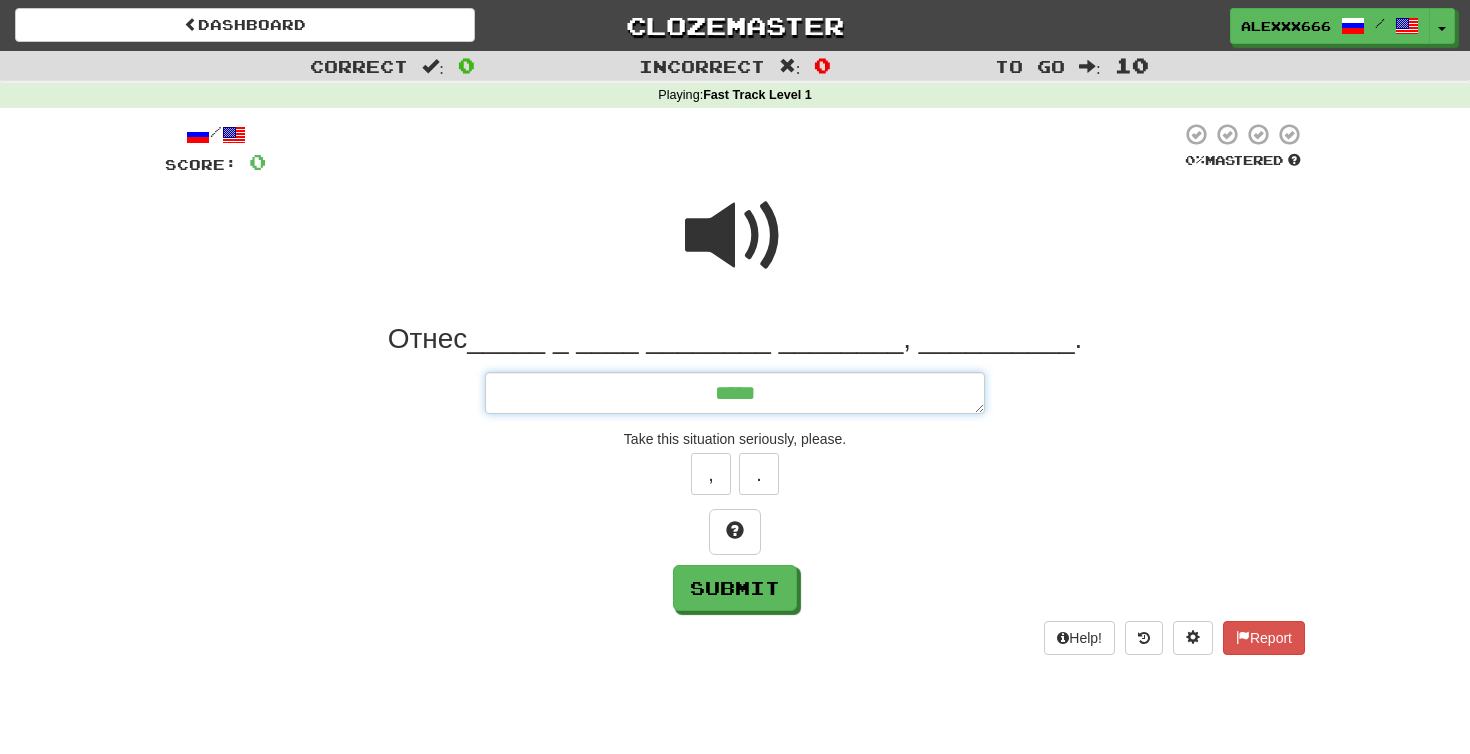 type on "*" 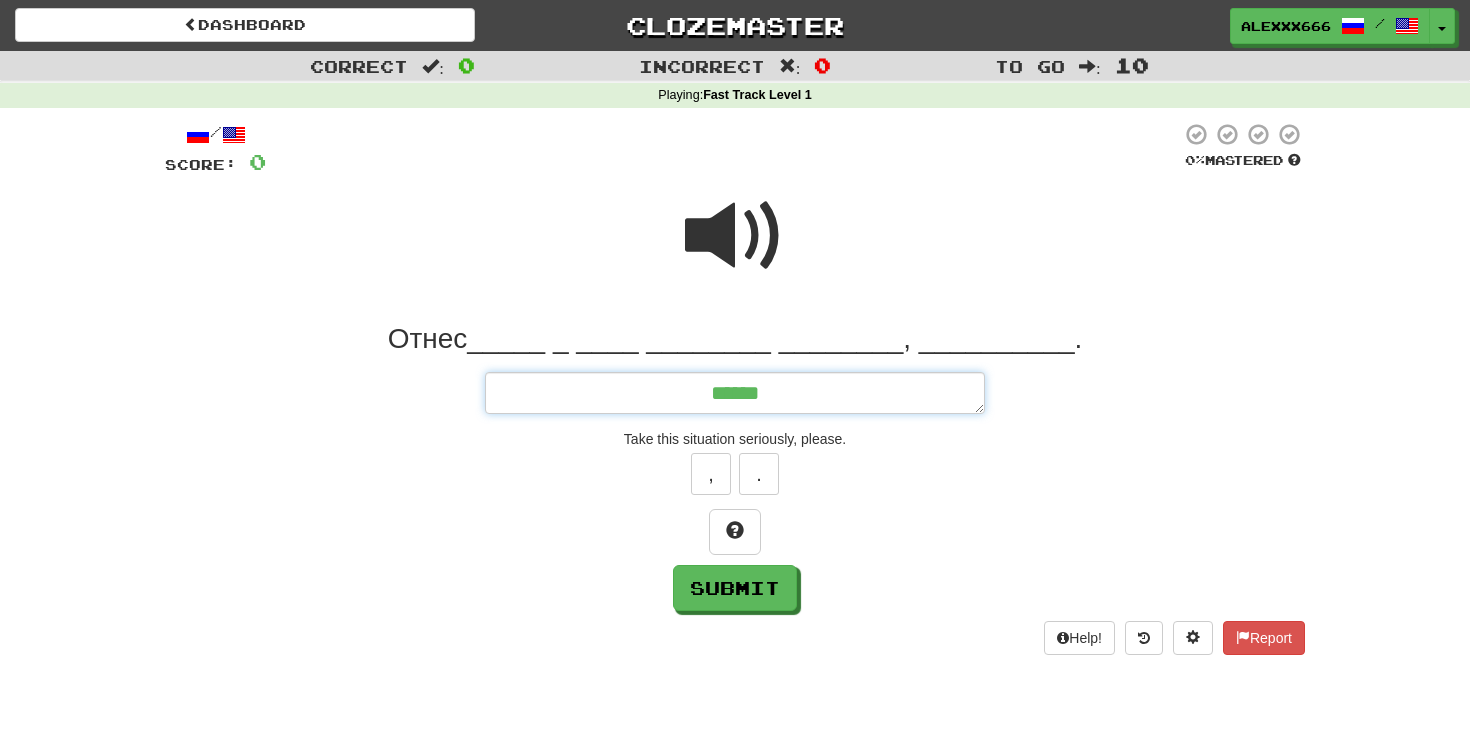 type on "*" 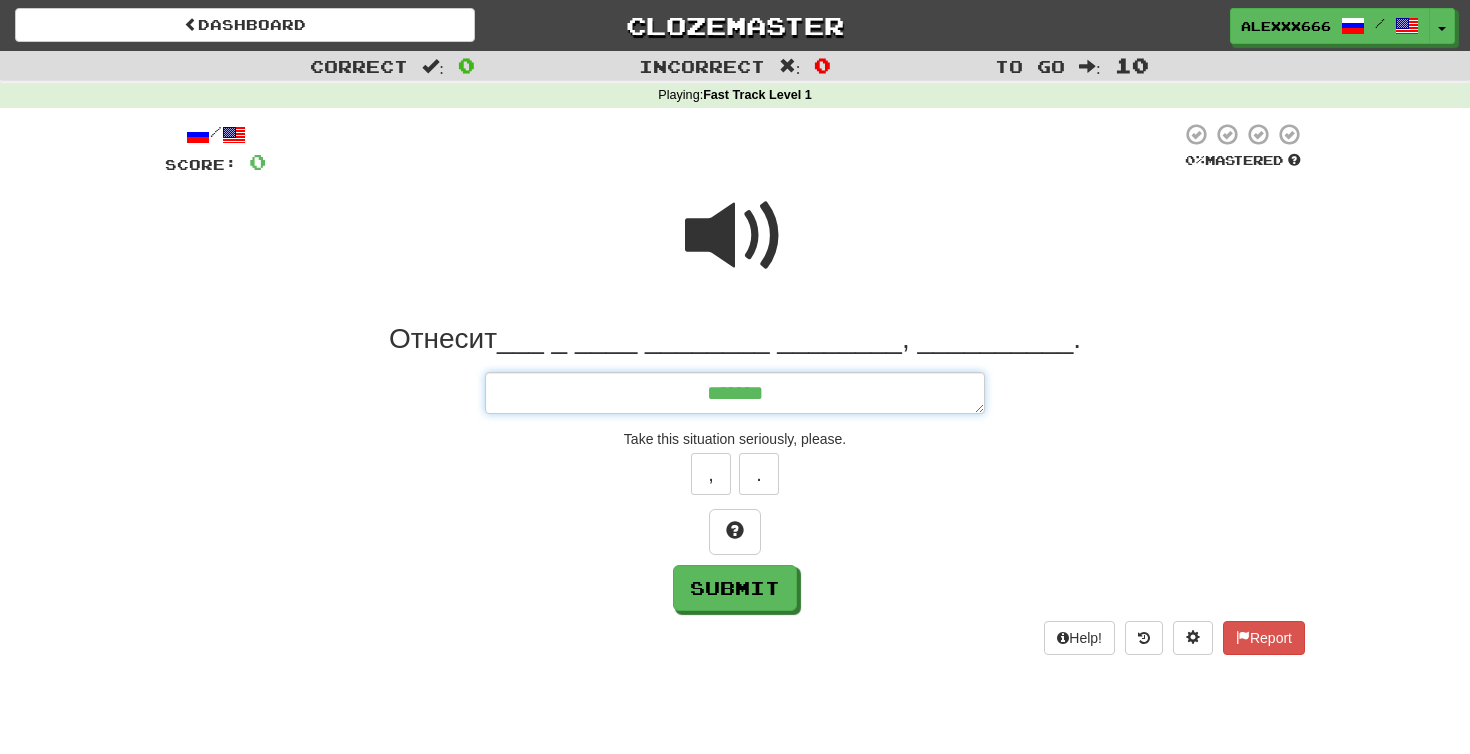 type on "*" 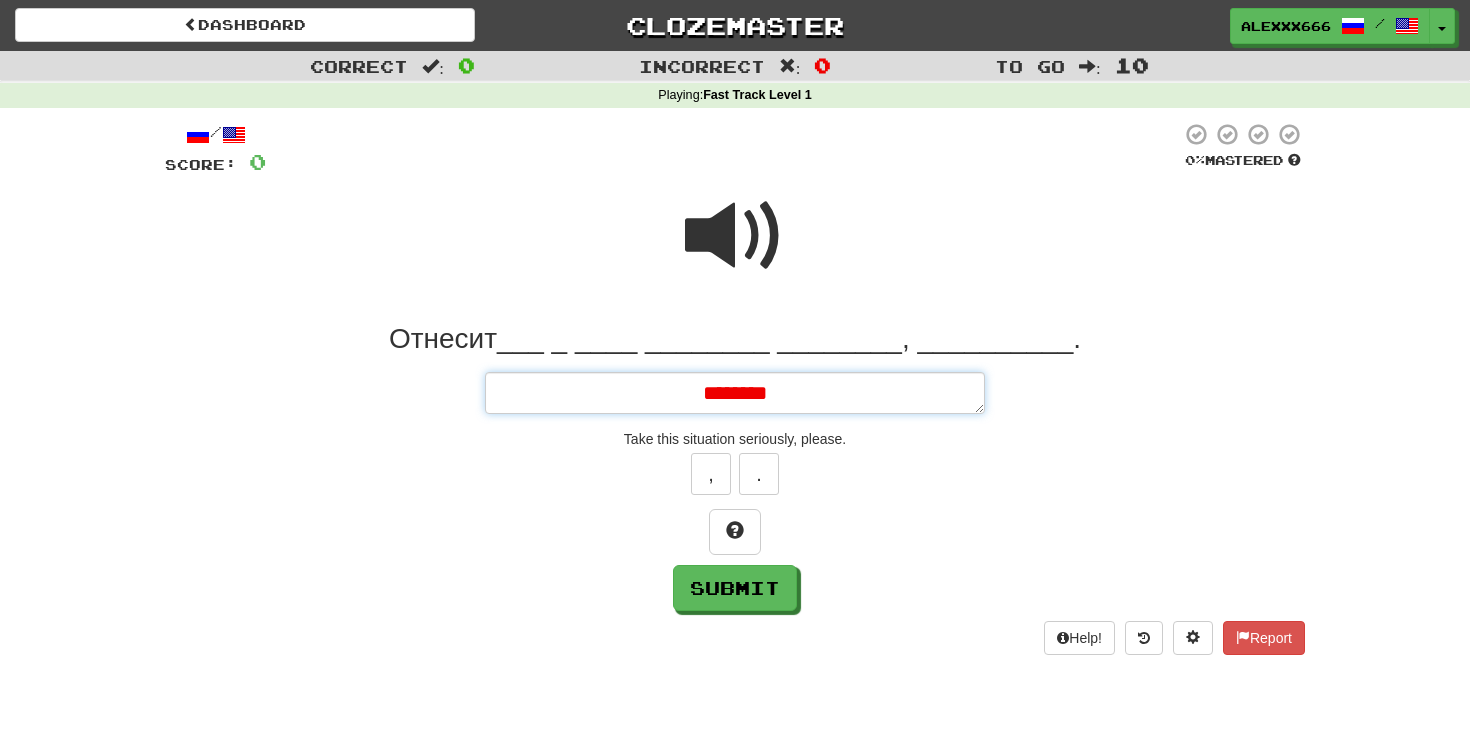 type on "*" 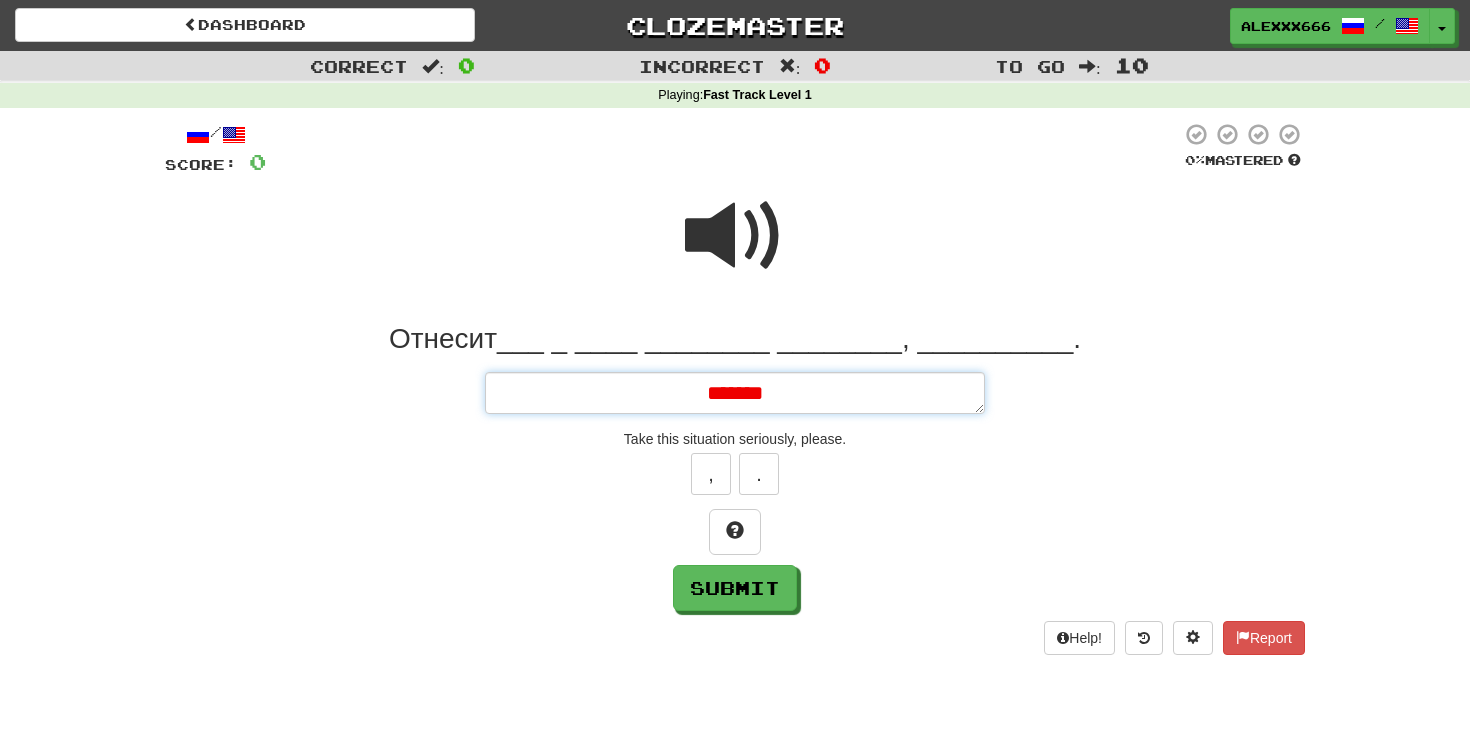 type on "*" 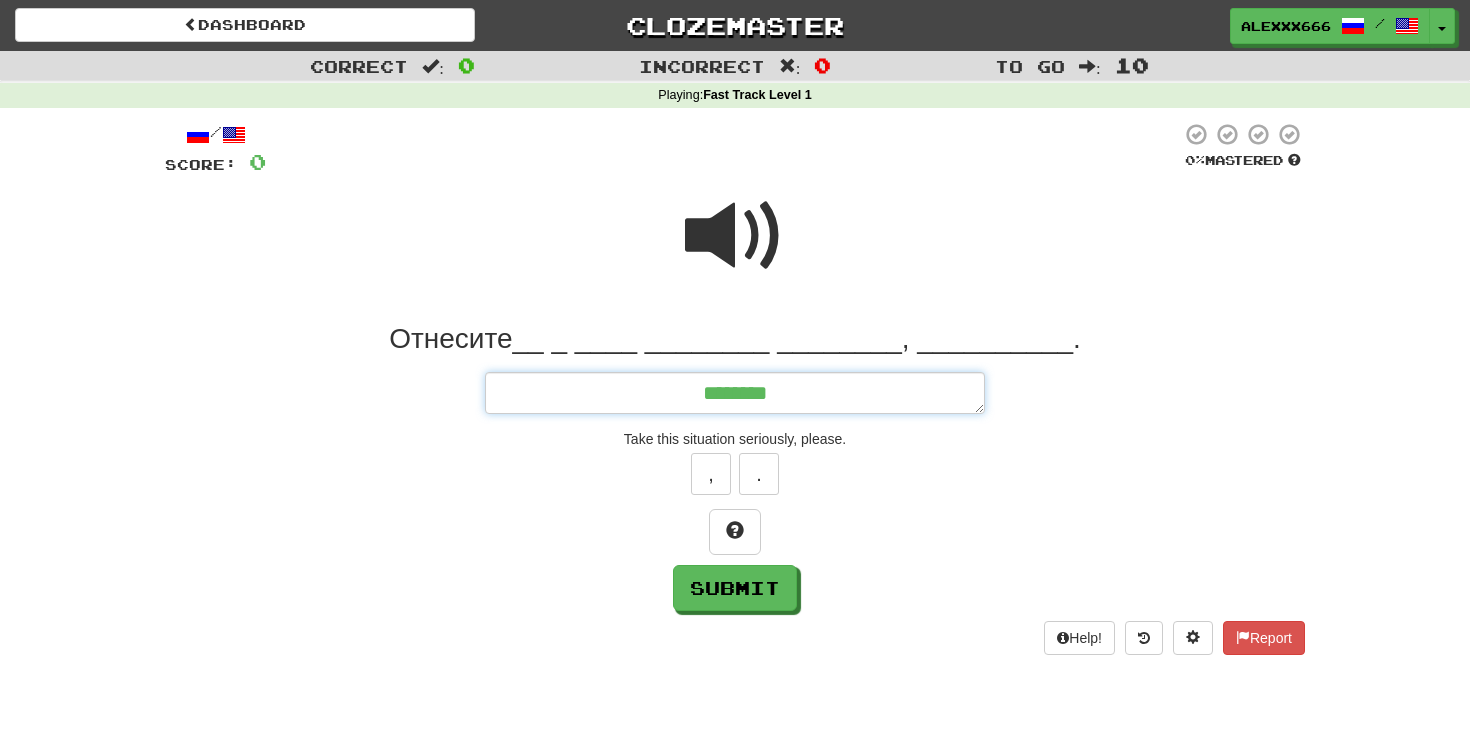 type on "*" 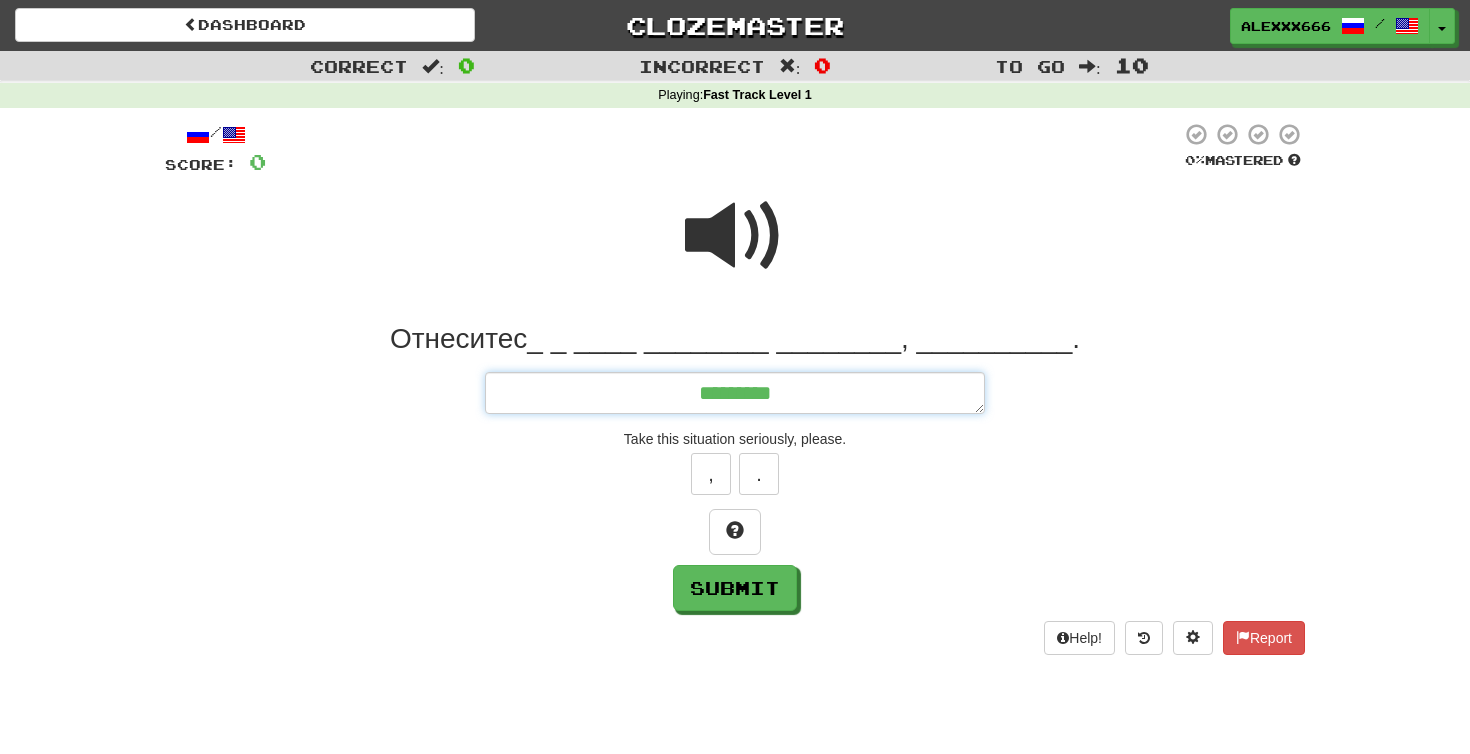 type on "*" 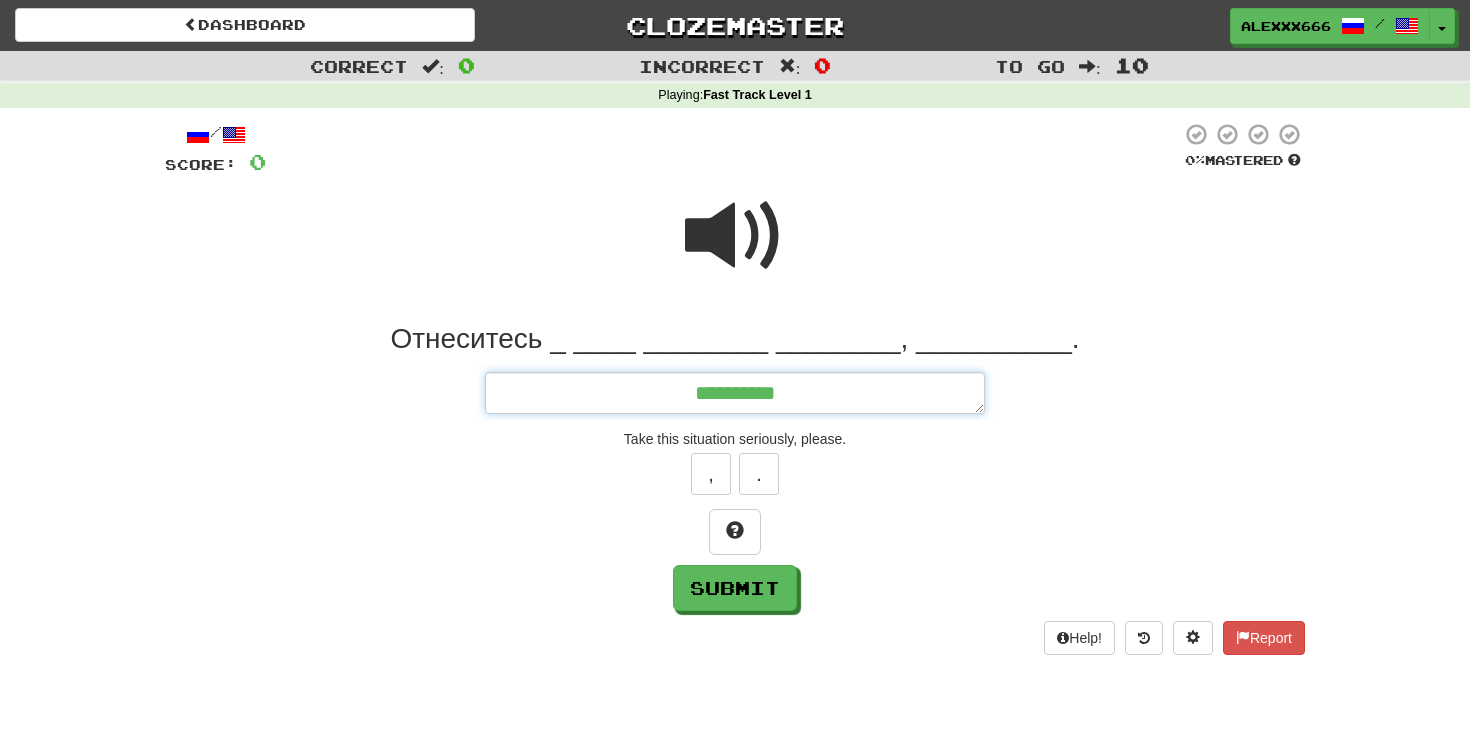type on "*" 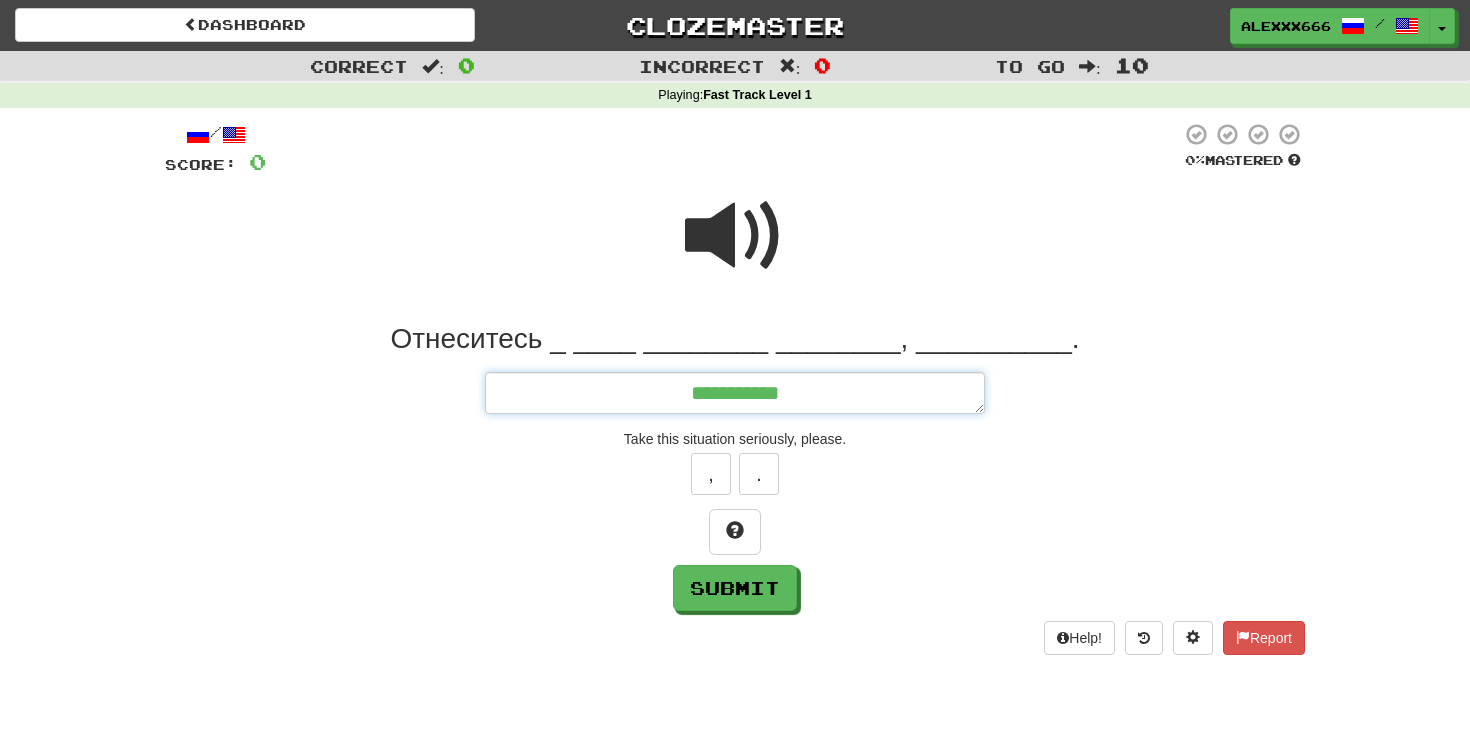 type on "**********" 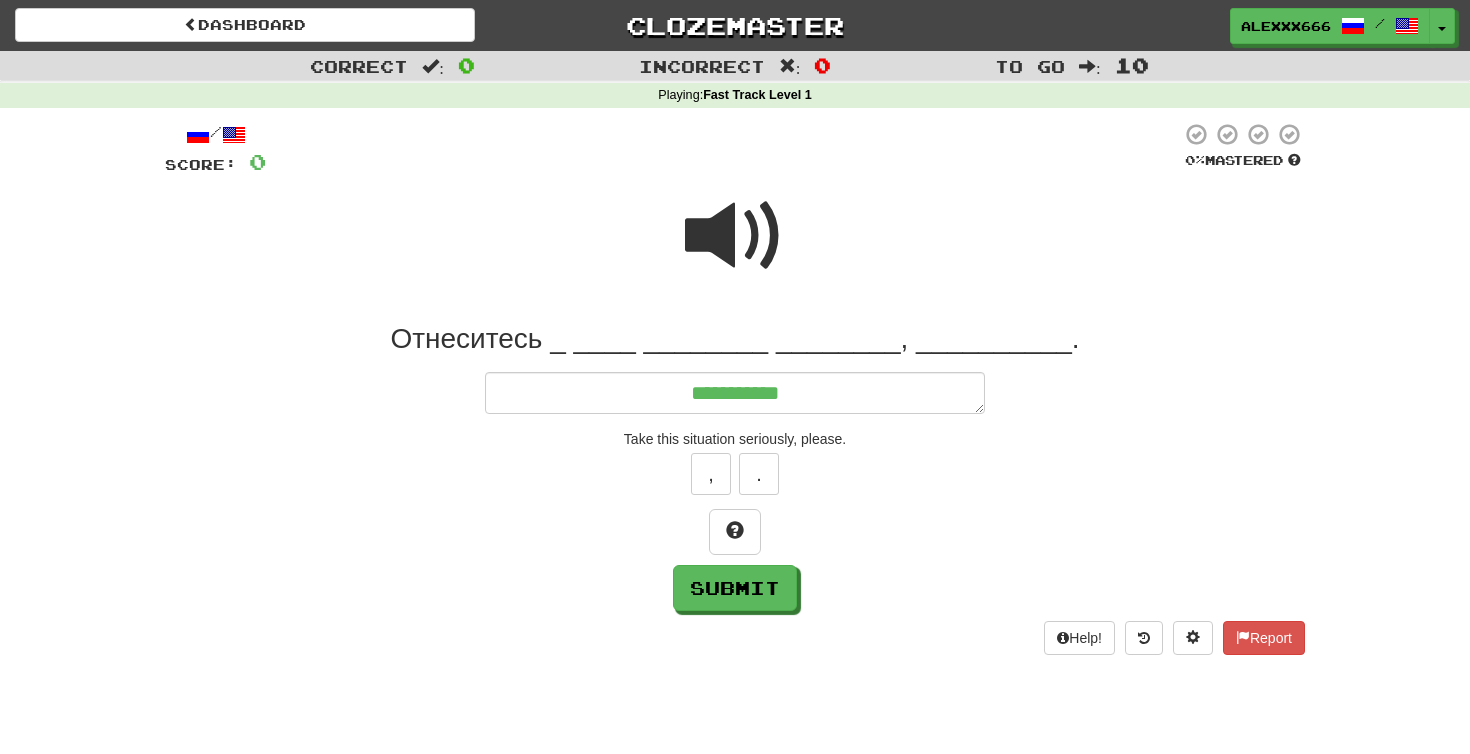 click at bounding box center [735, 236] 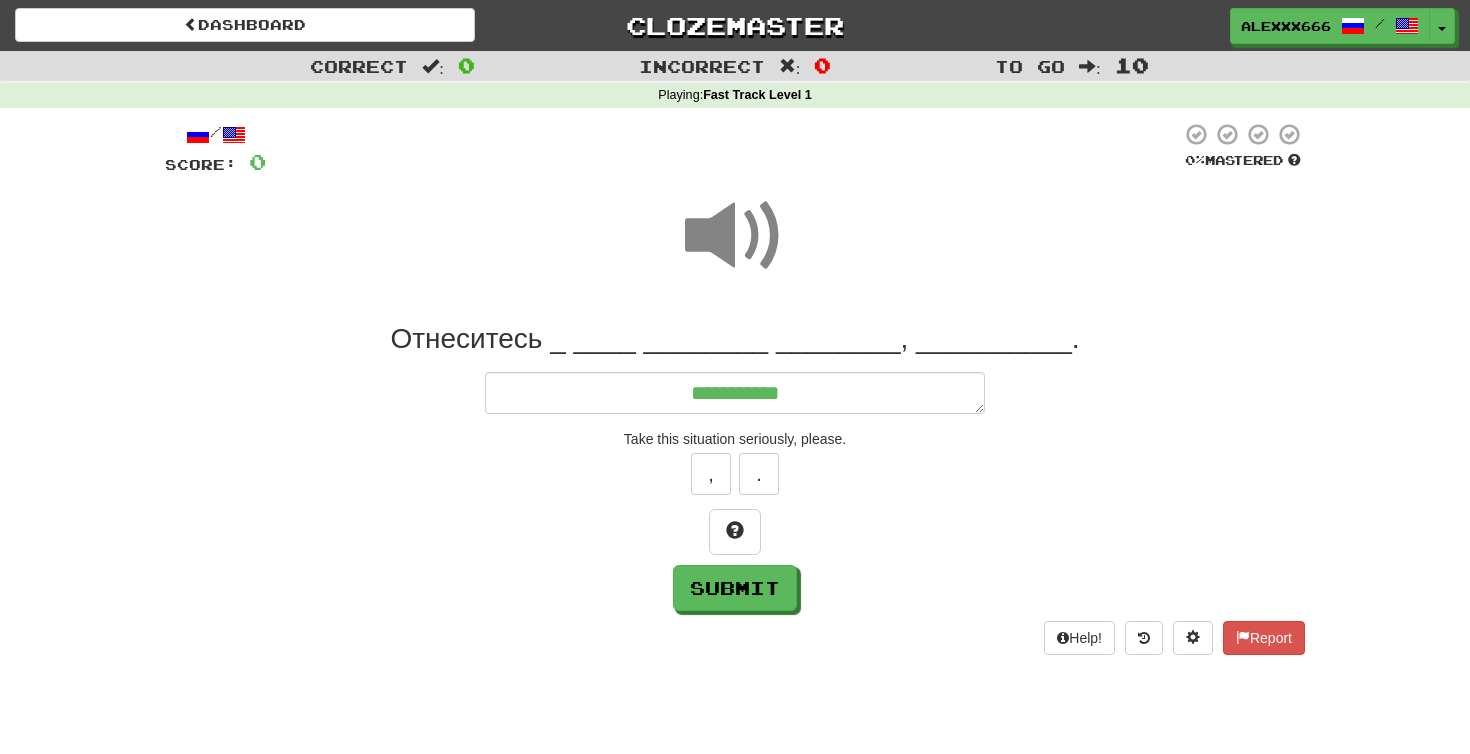 click on "**********" at bounding box center [735, 466] 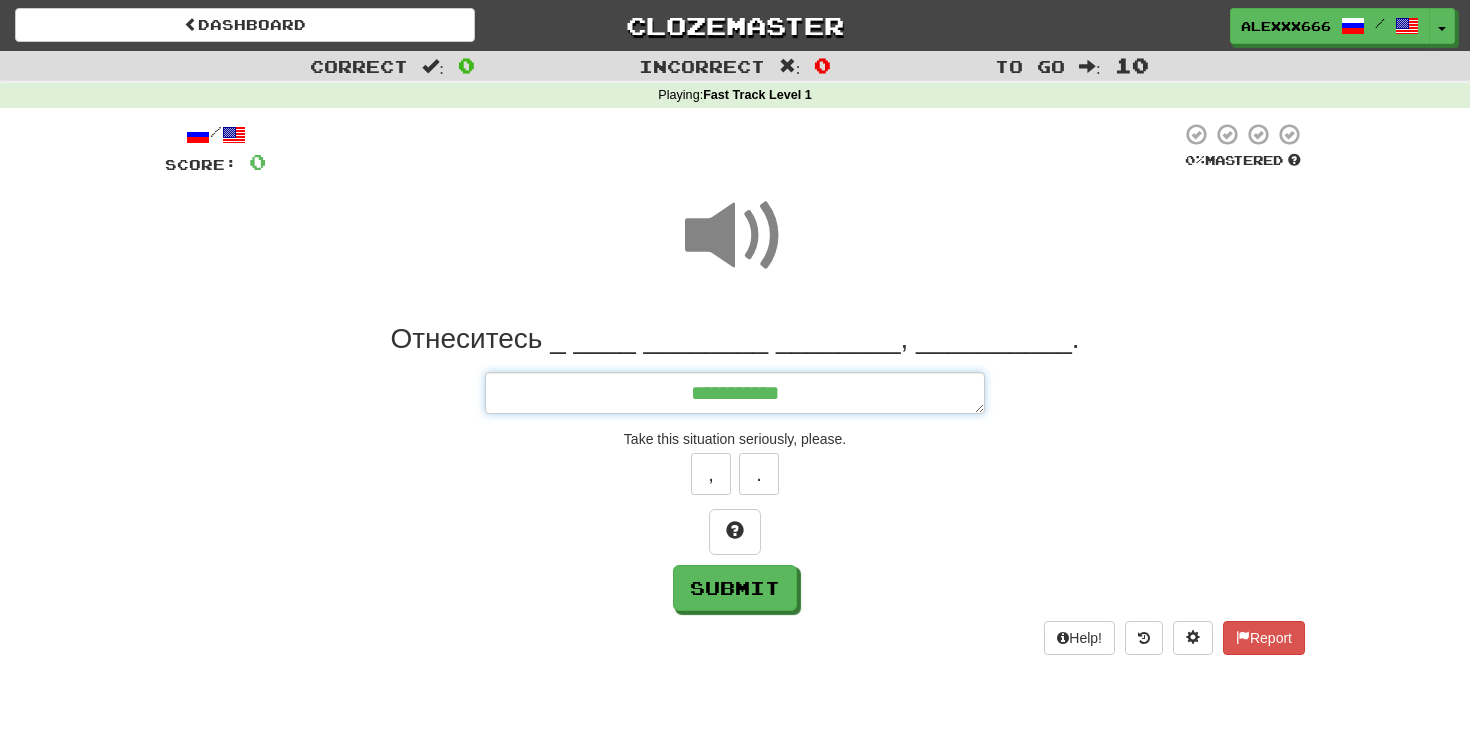 click on "**********" at bounding box center (735, 393) 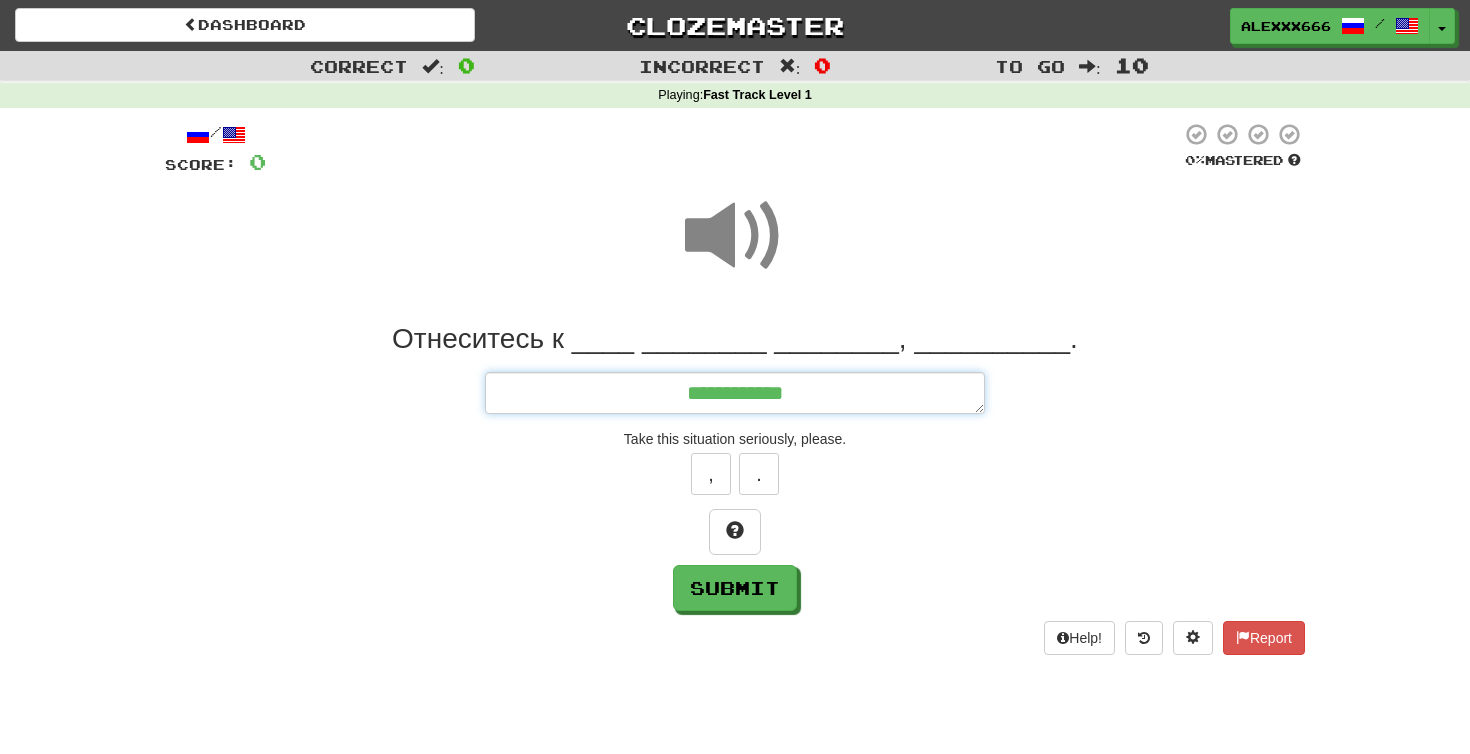 type on "*" 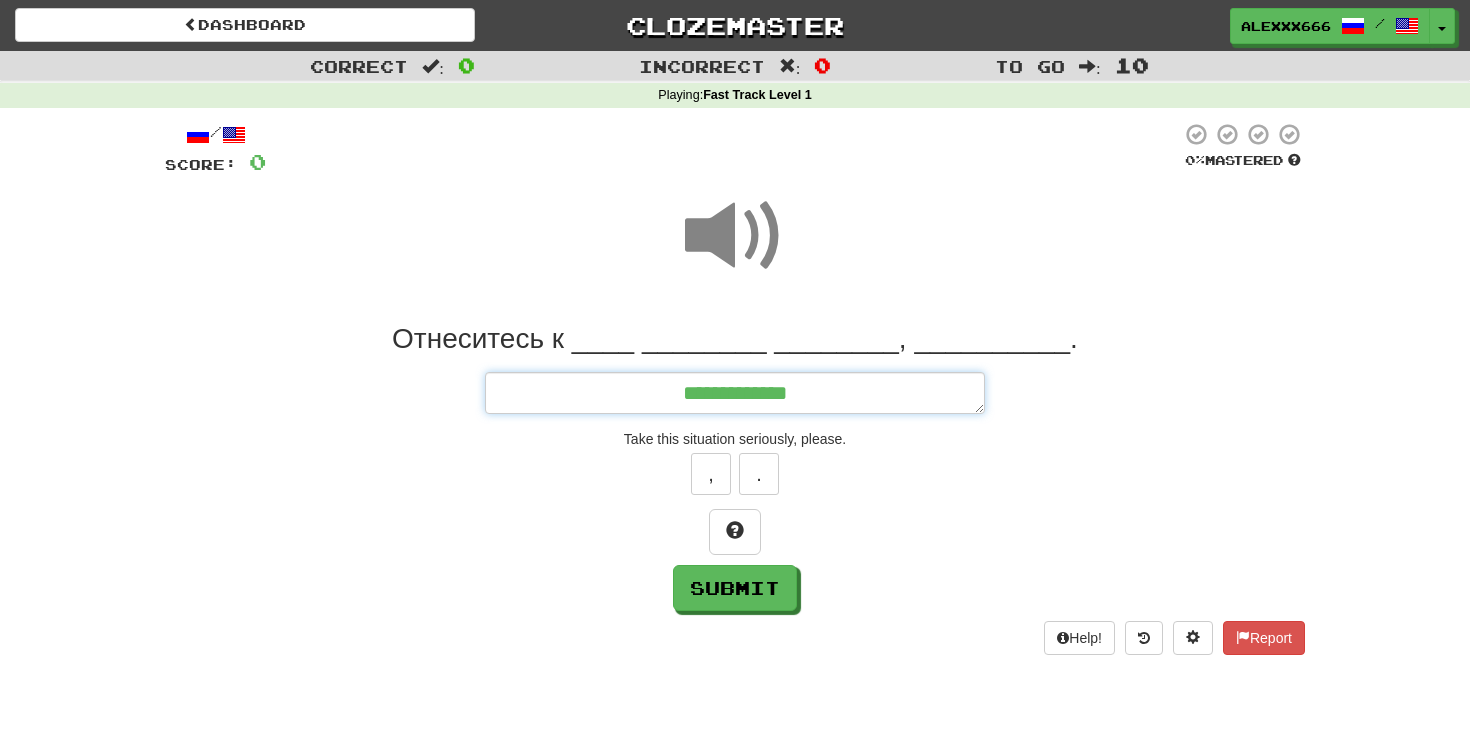 type on "*" 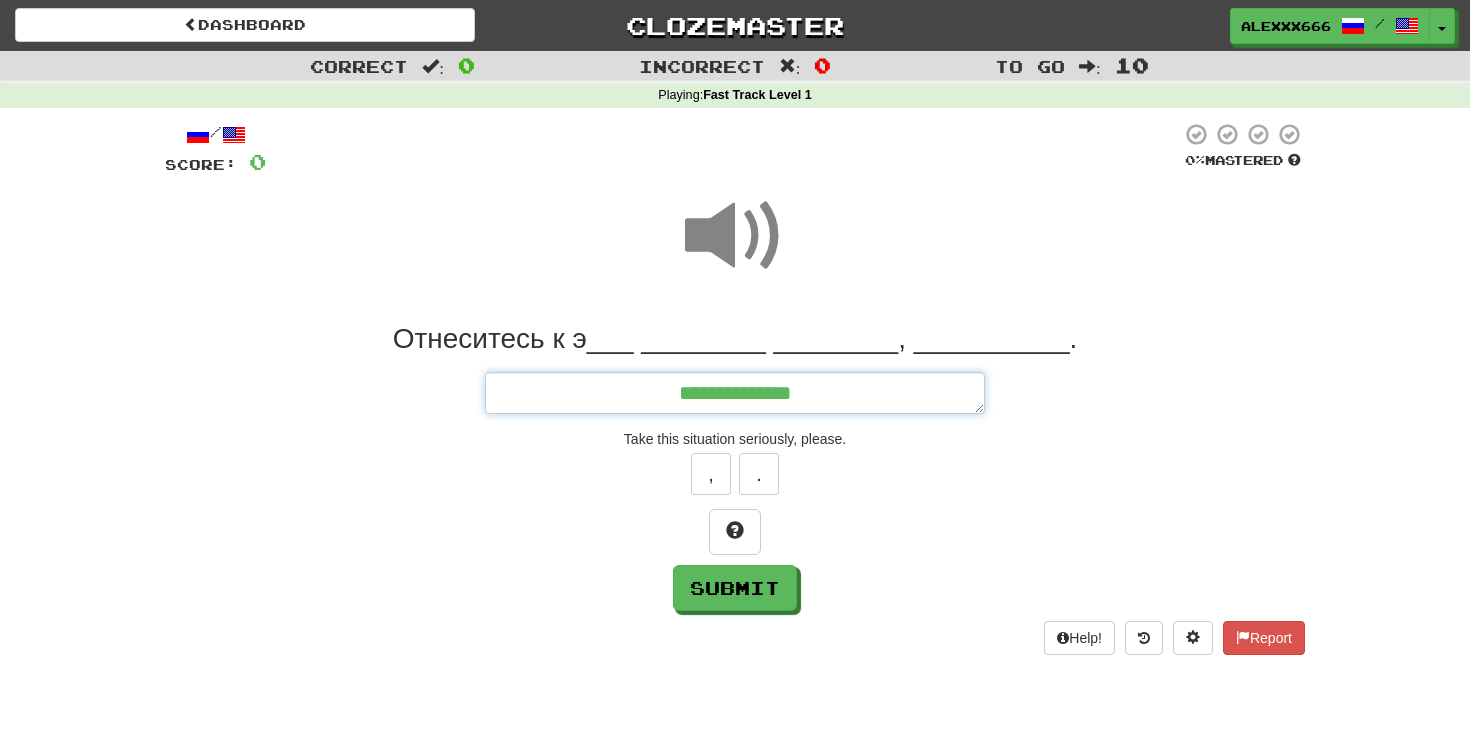 type on "*" 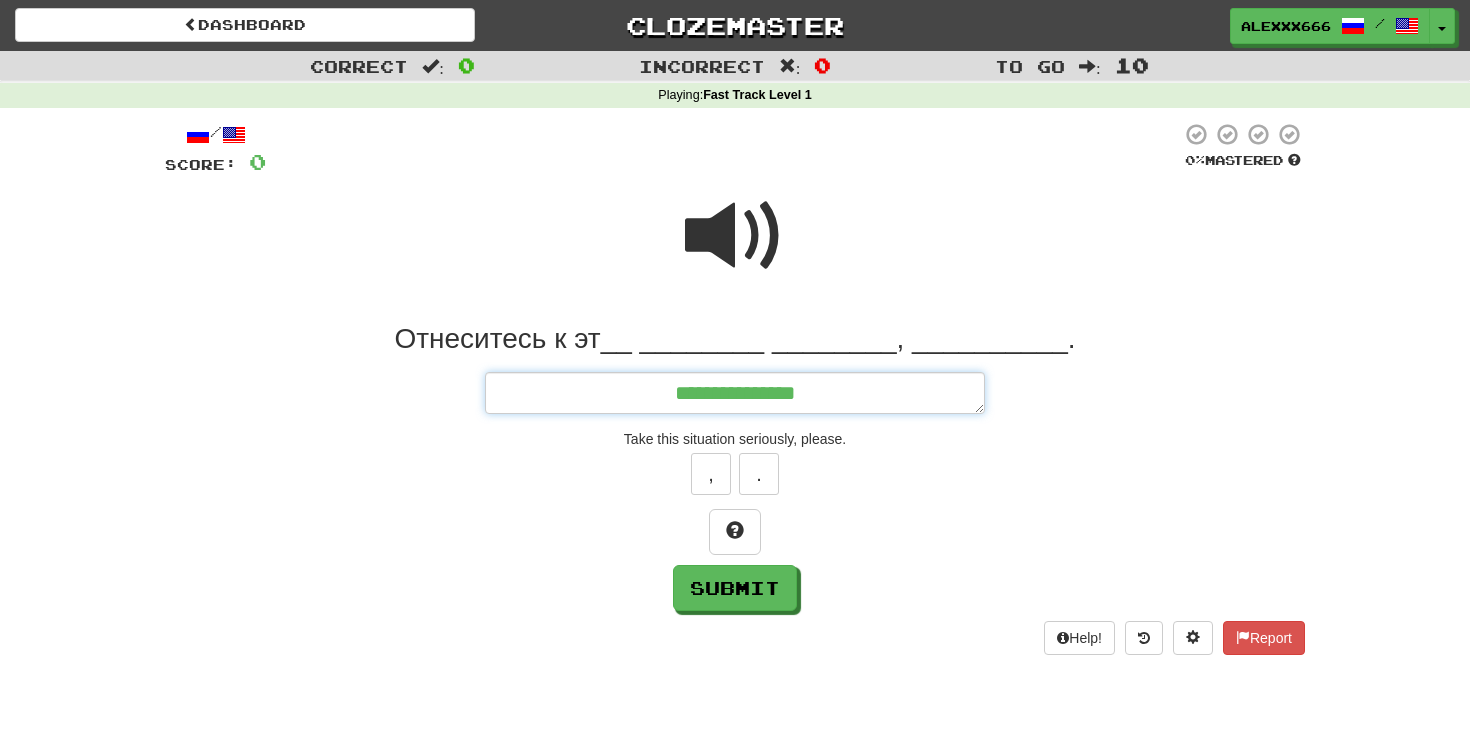 type on "*" 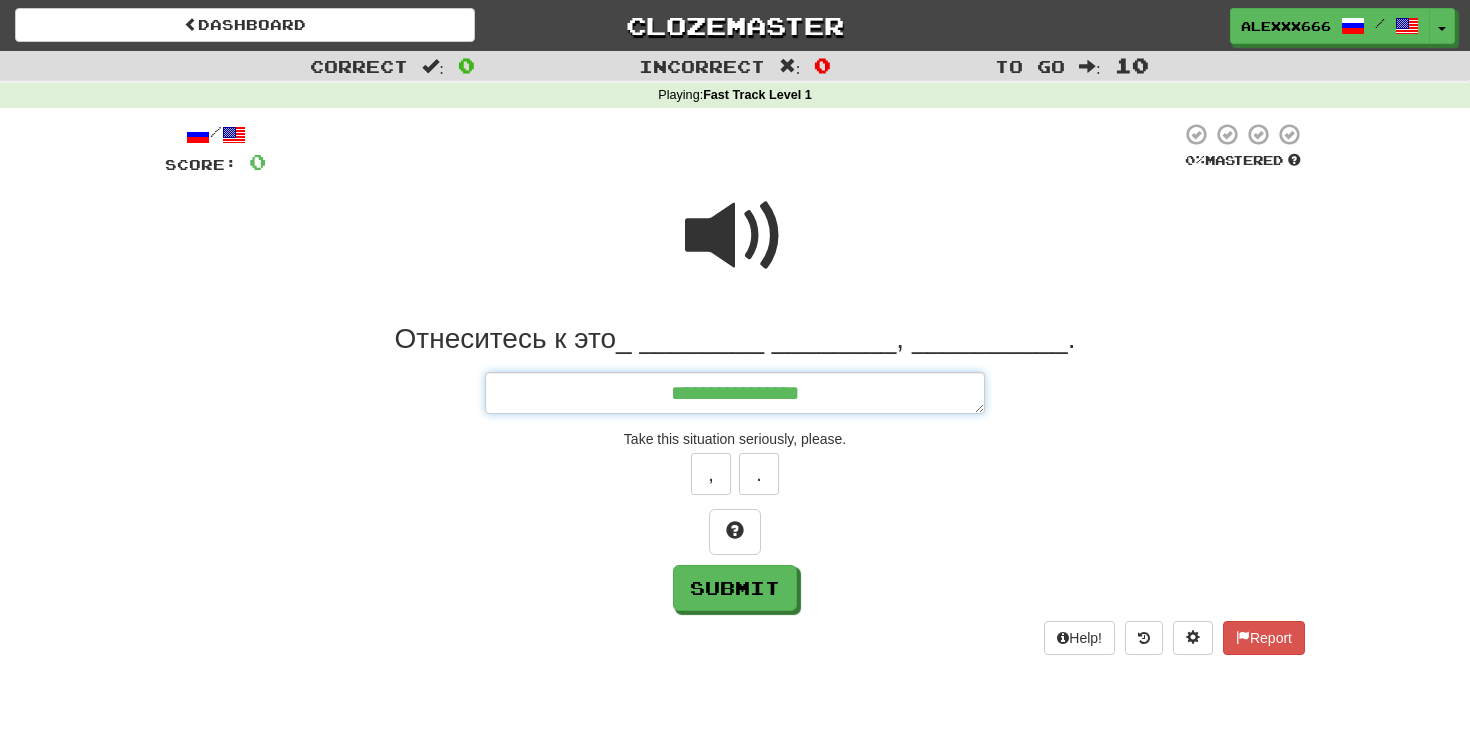 type on "*" 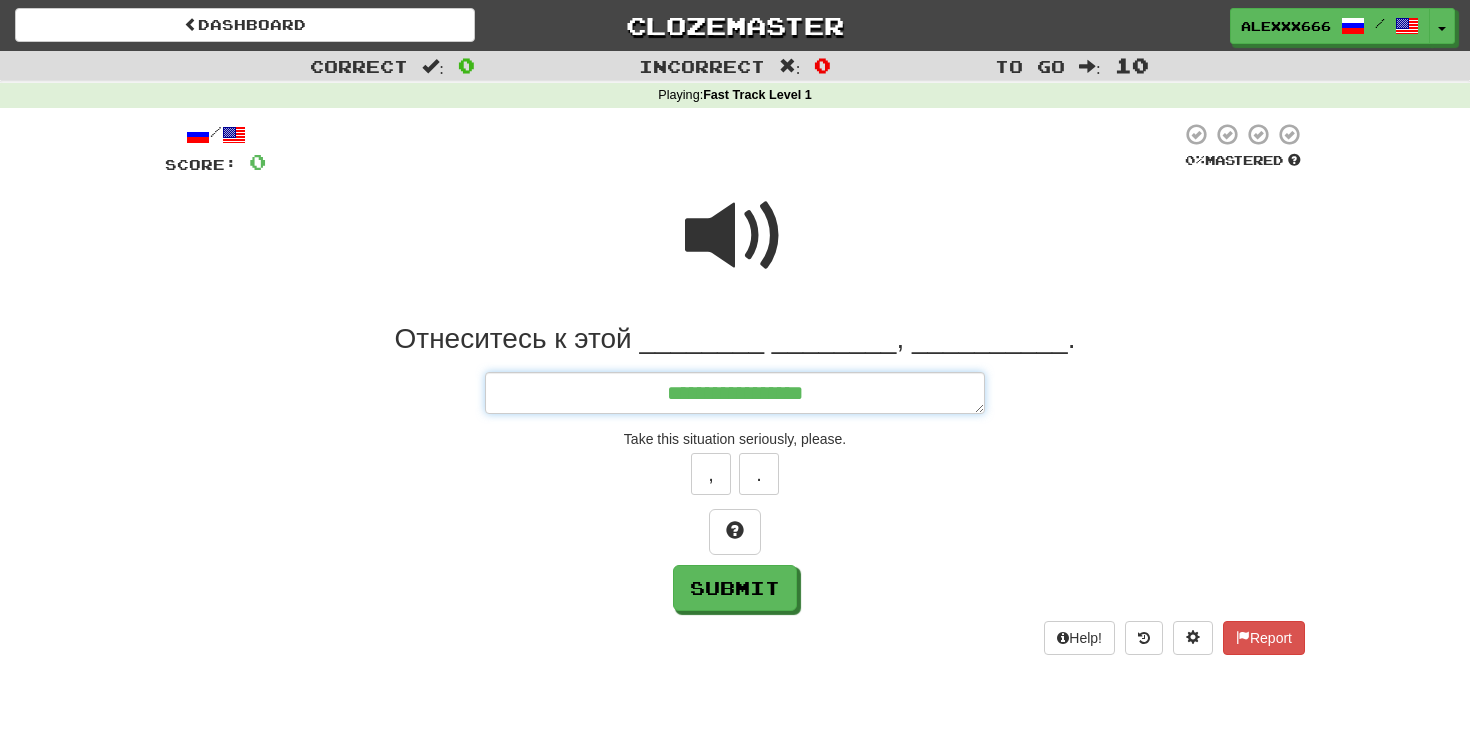 type on "*" 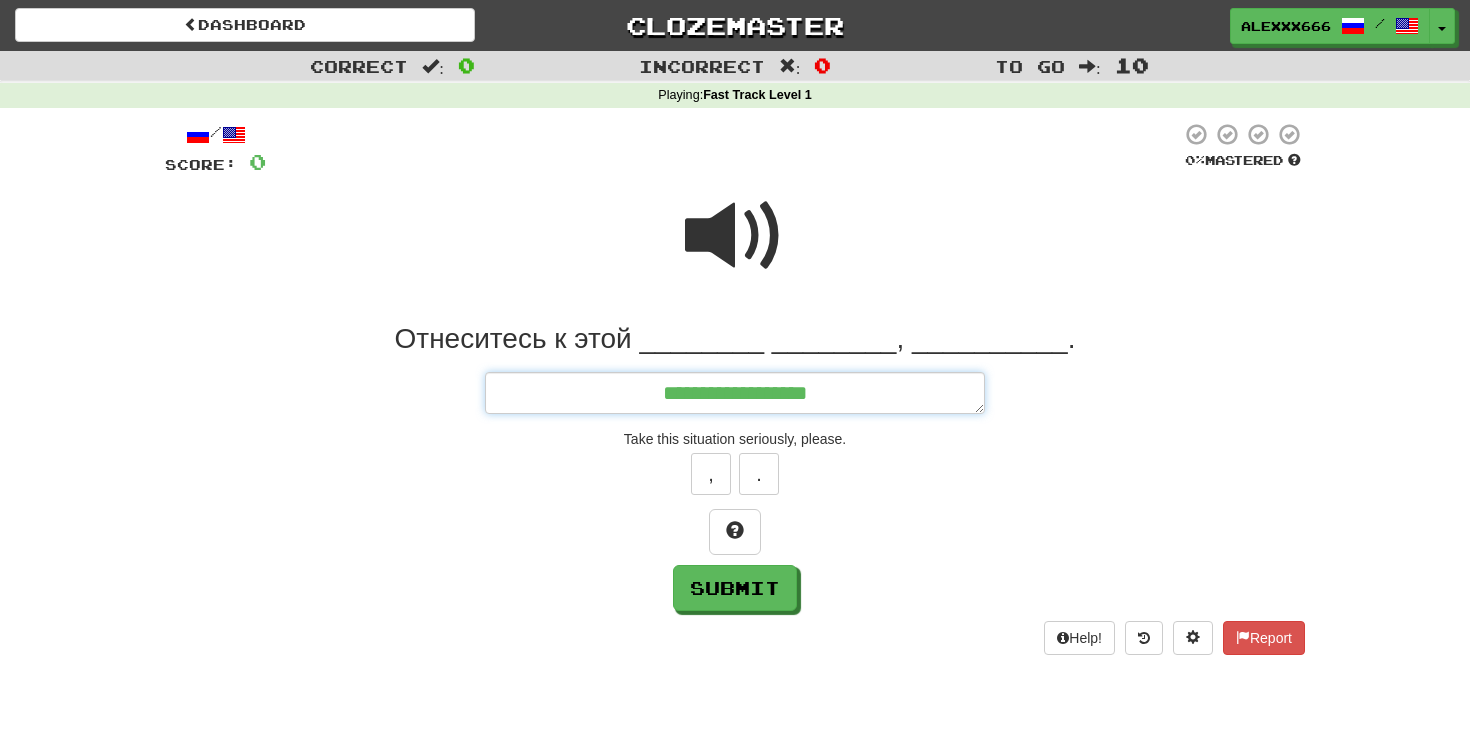type on "*" 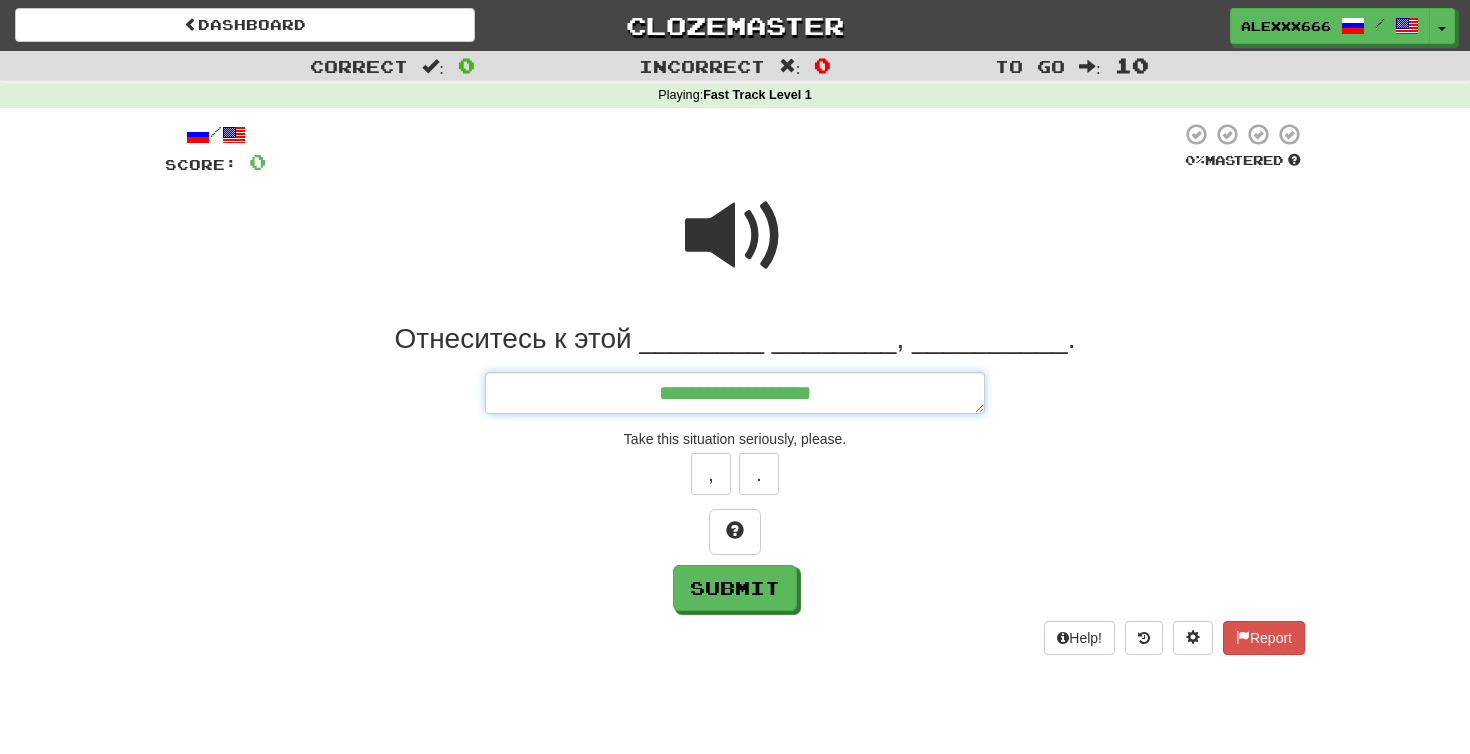 type on "*" 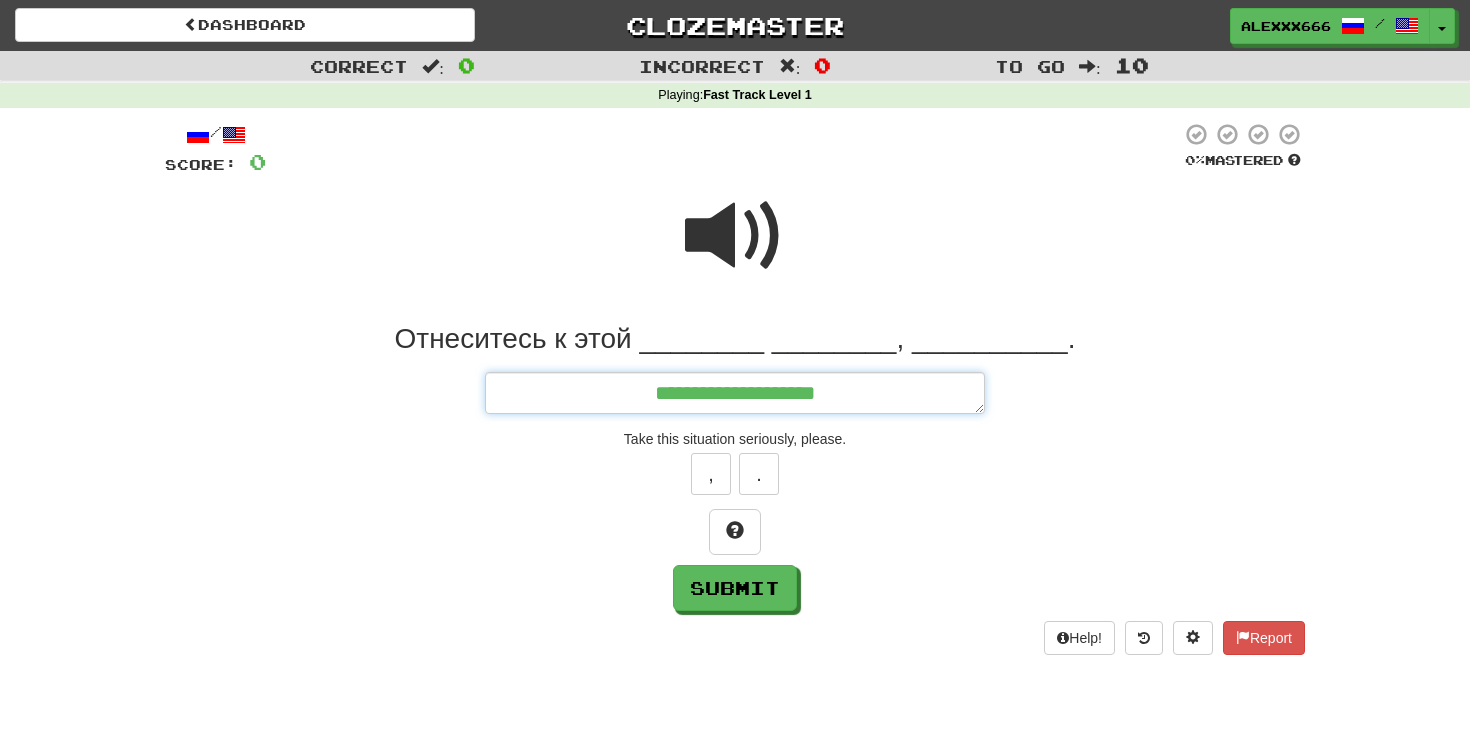 type on "*" 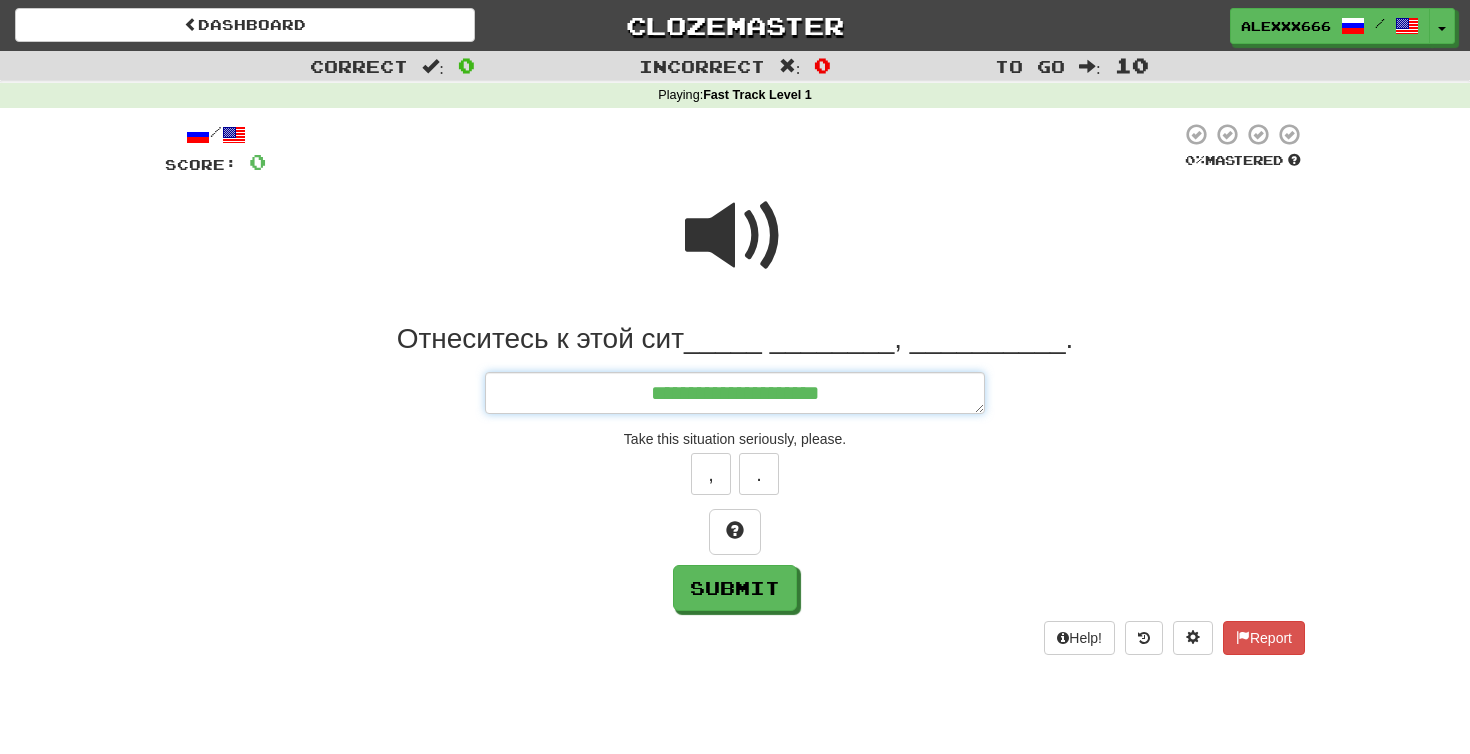 type on "*" 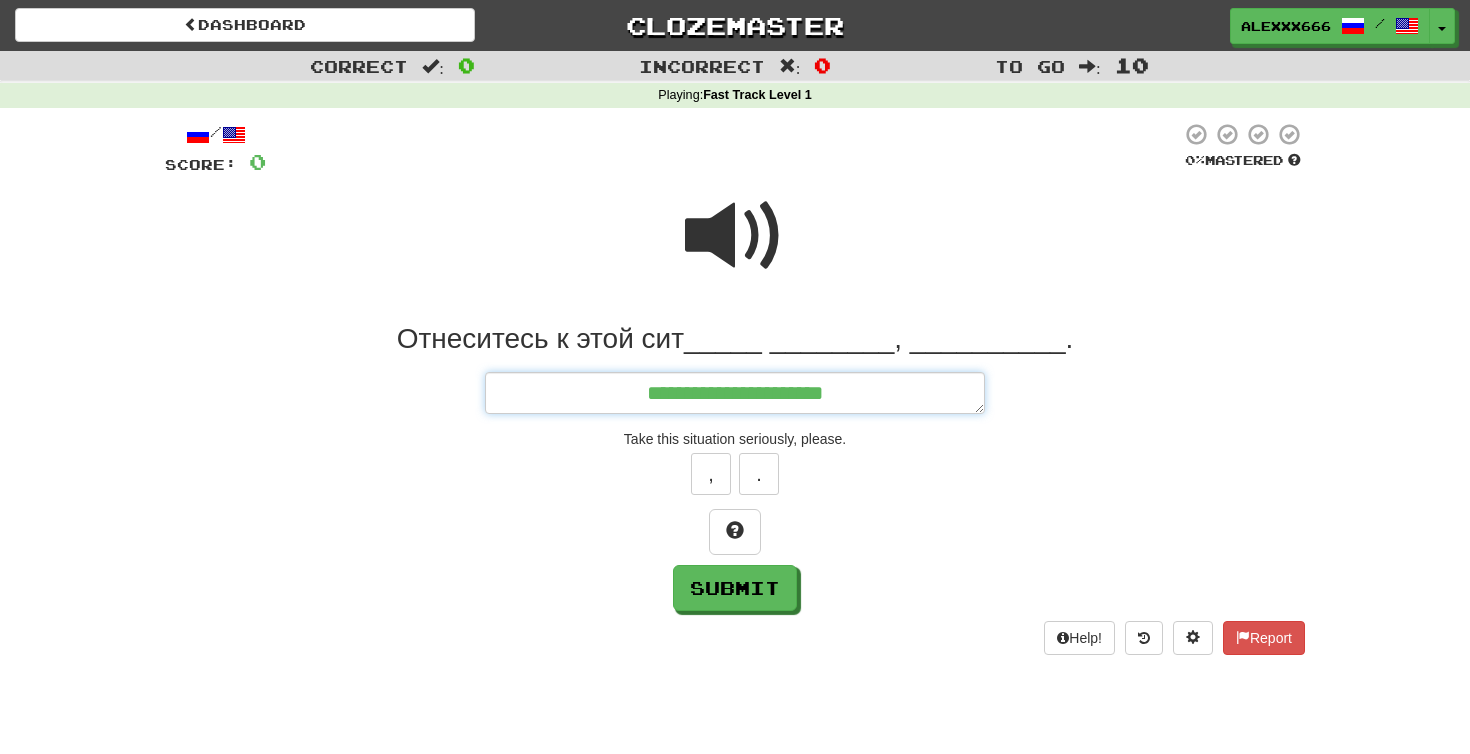 type on "*" 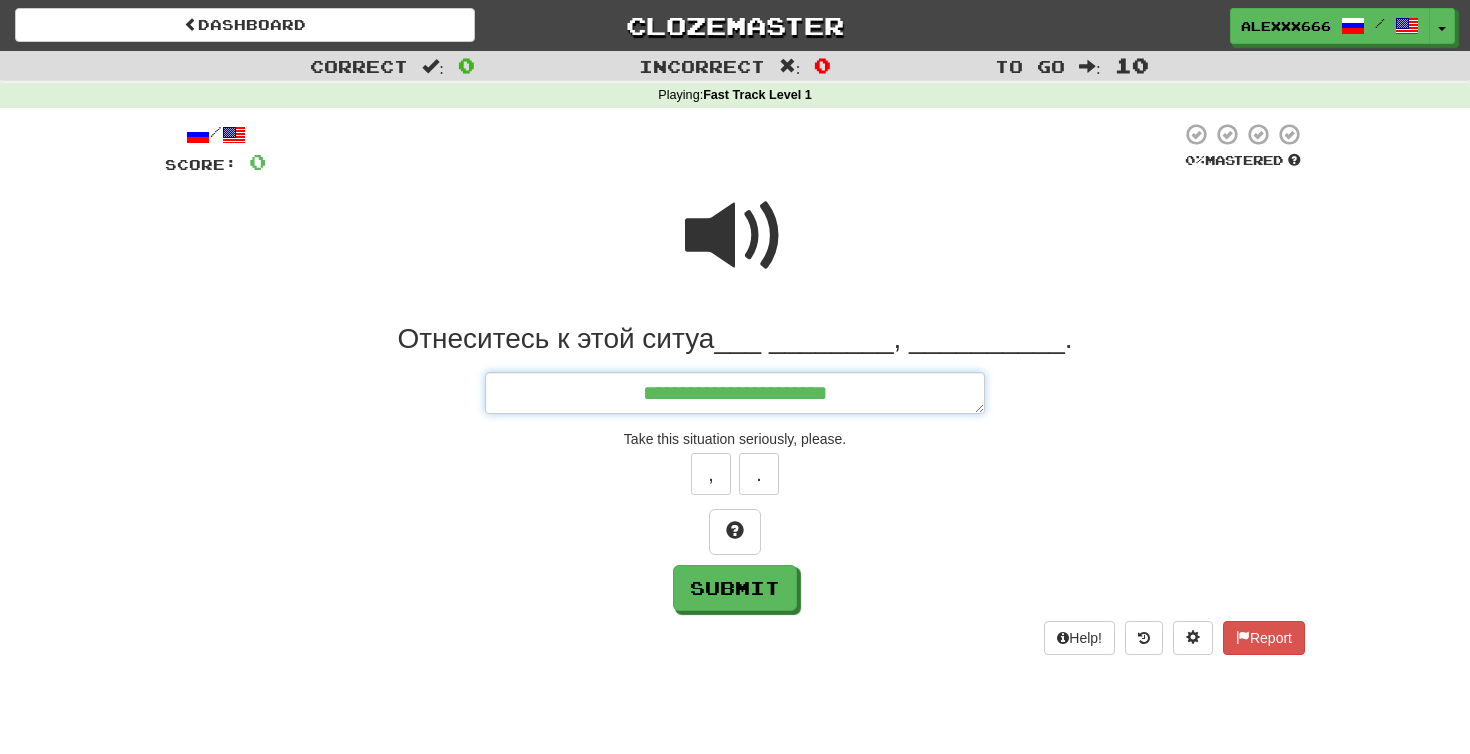type on "*" 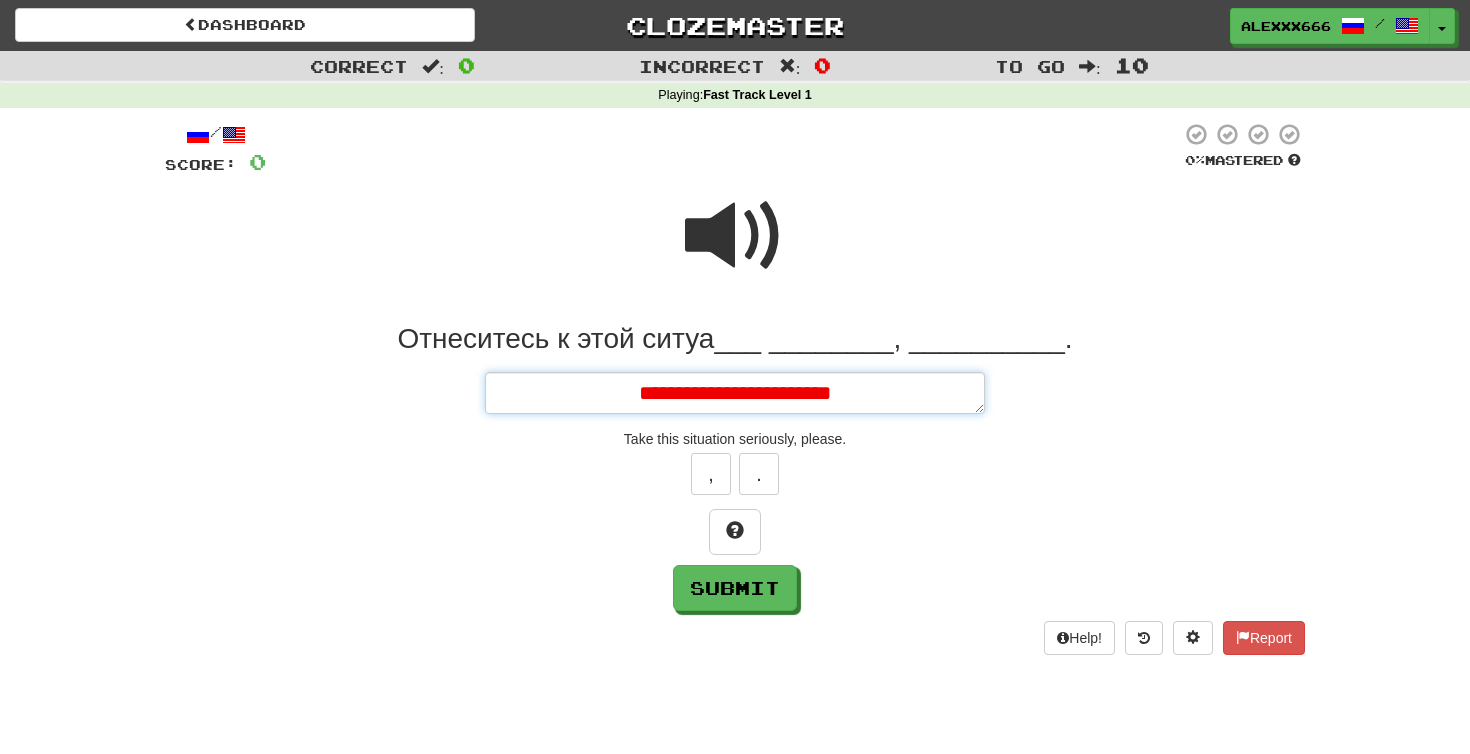 type on "*" 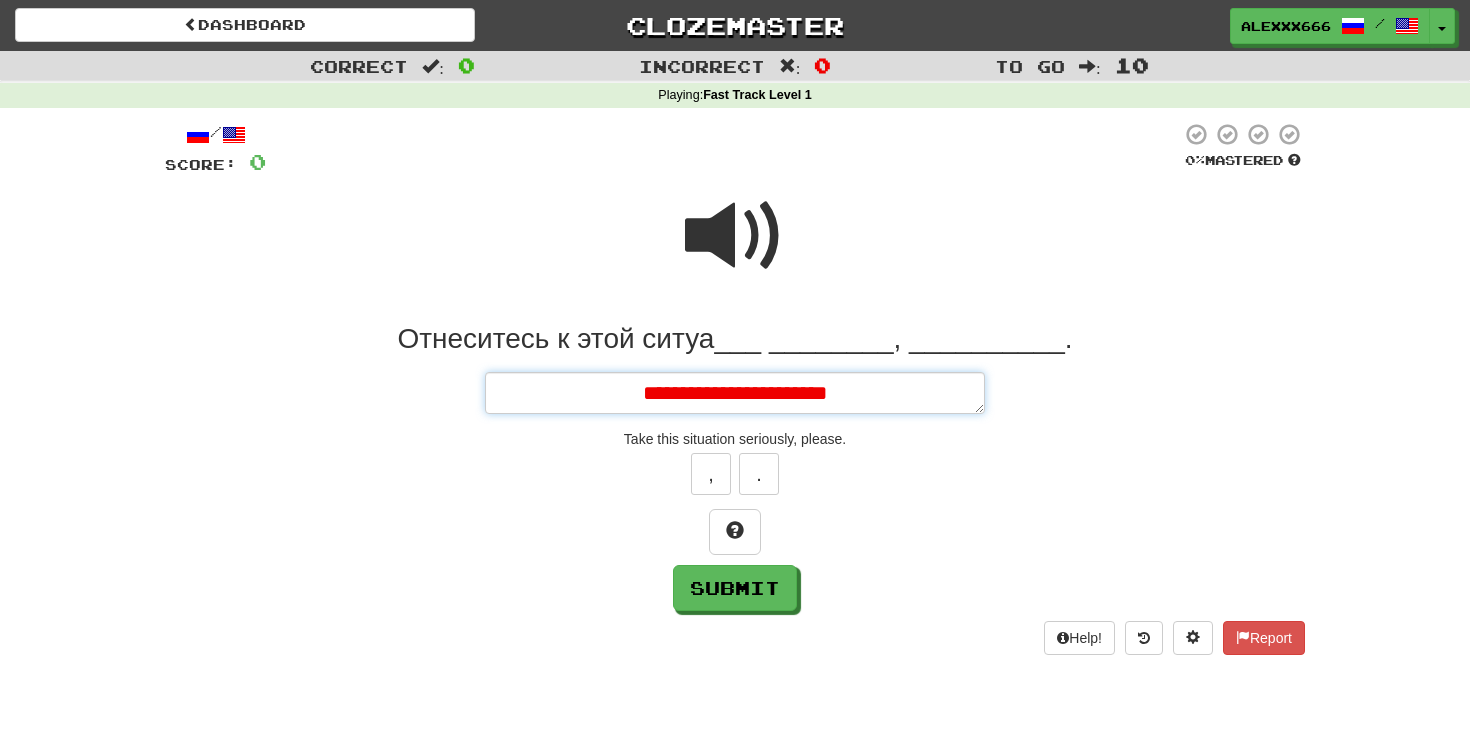 type on "*" 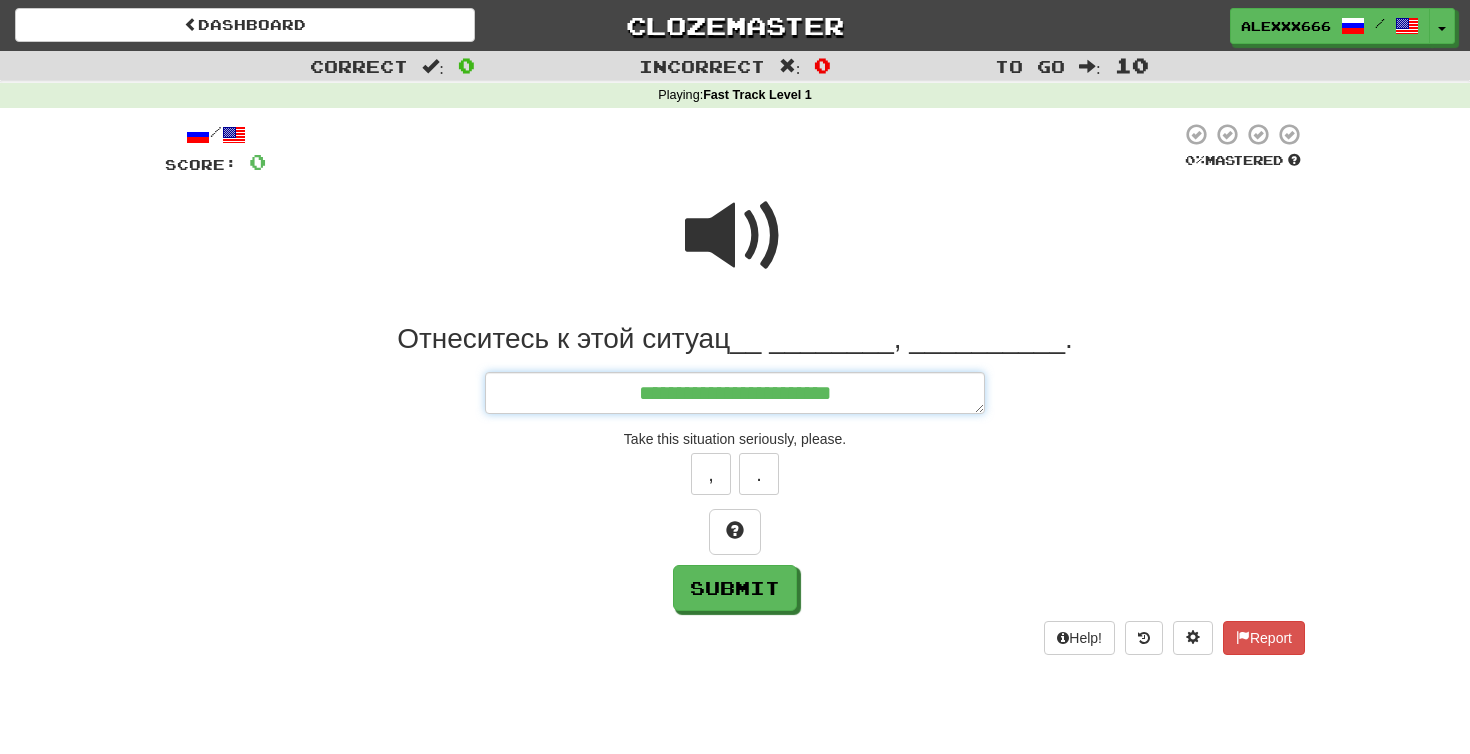 type on "*" 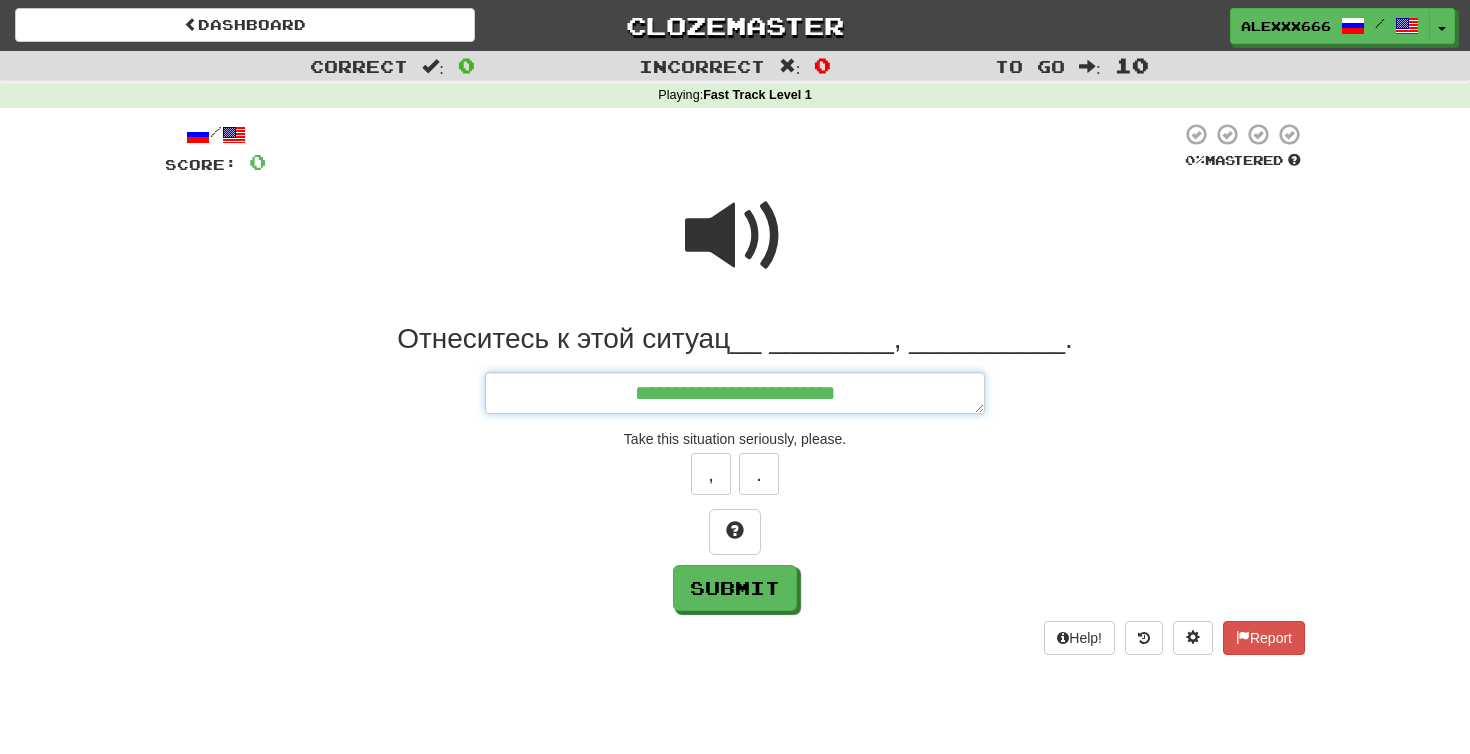 type on "*" 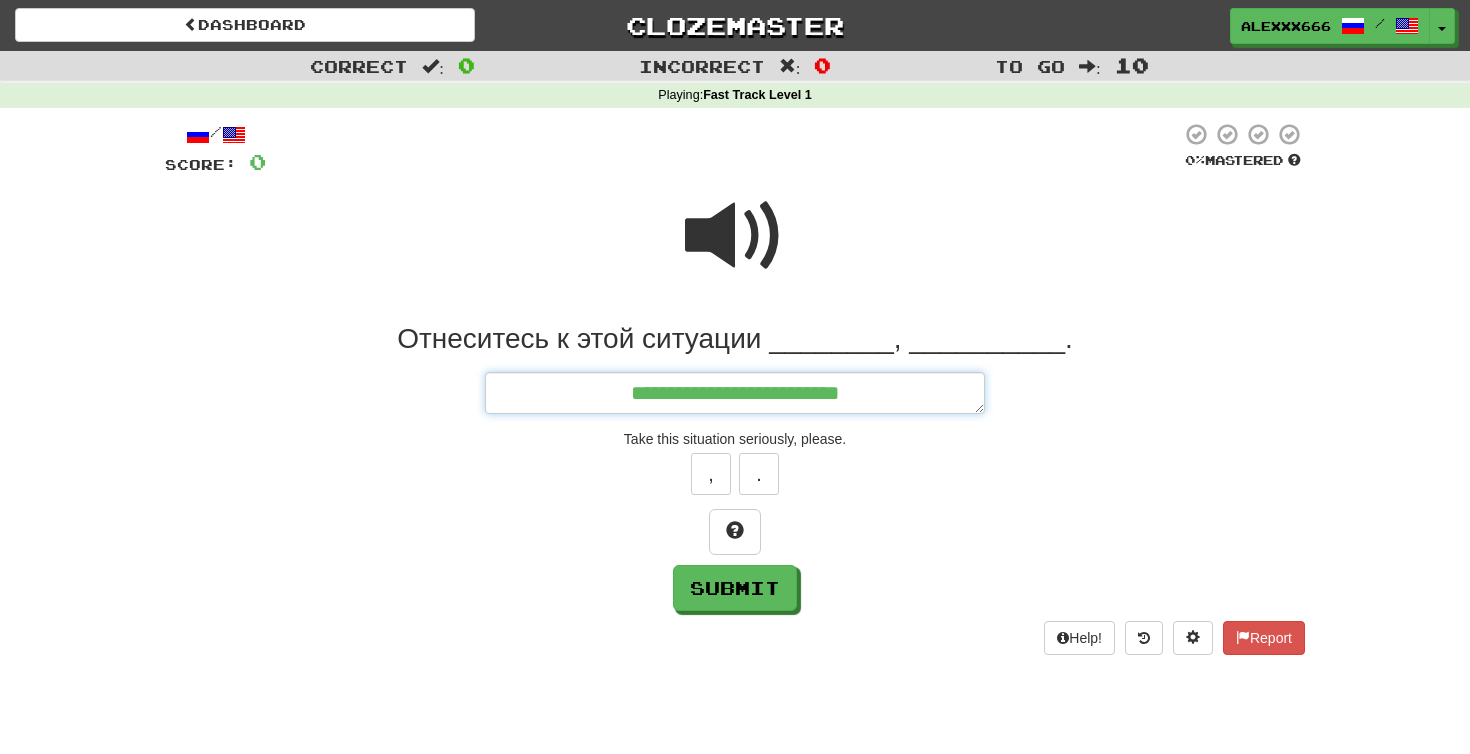type on "*" 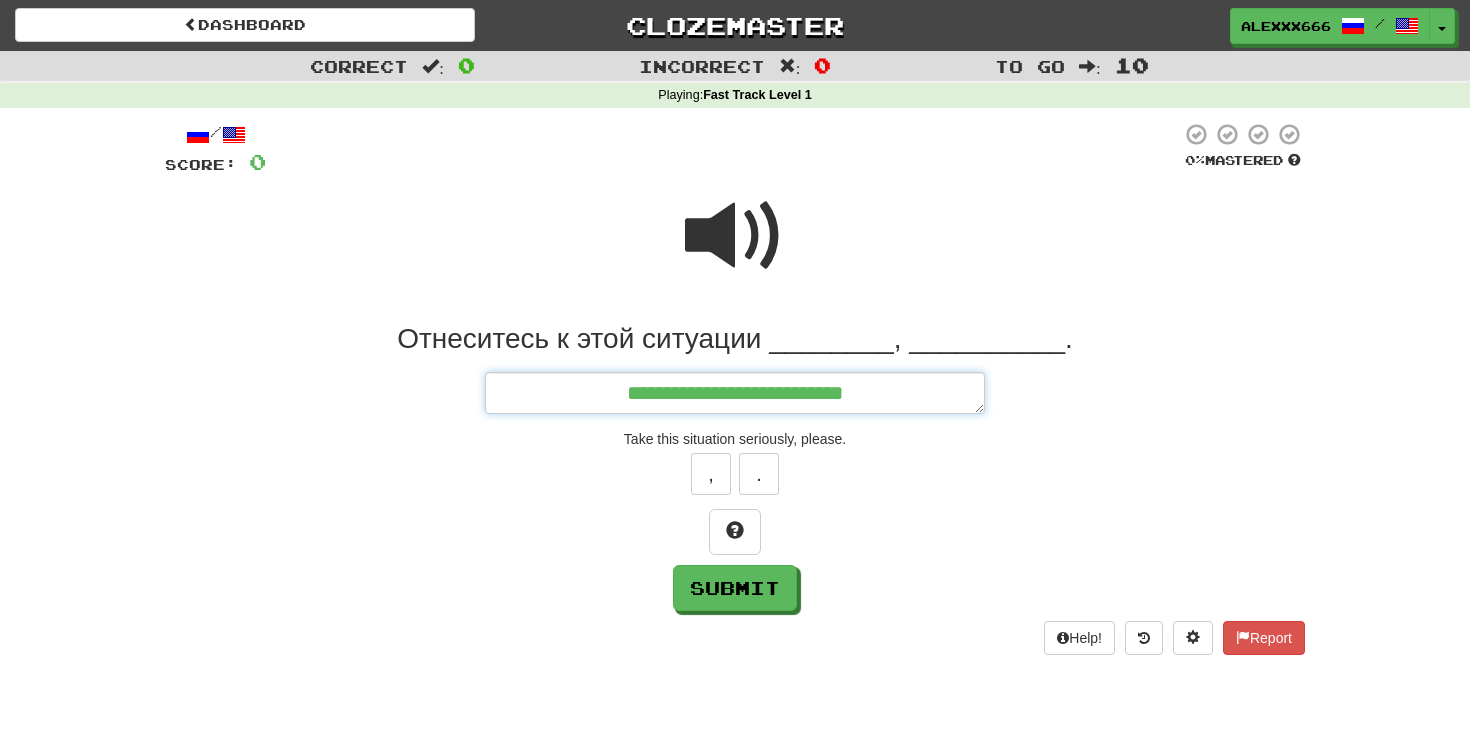 type on "*" 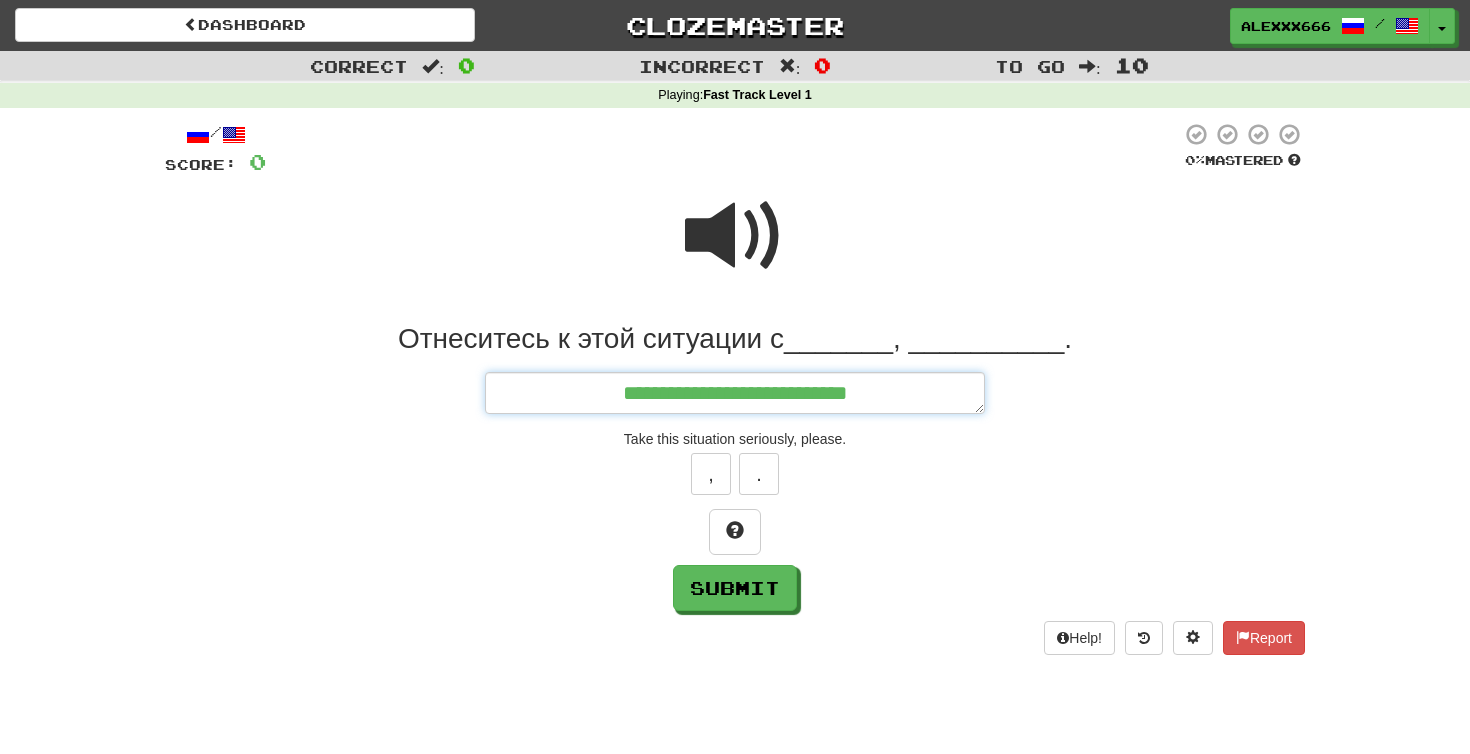 type on "*" 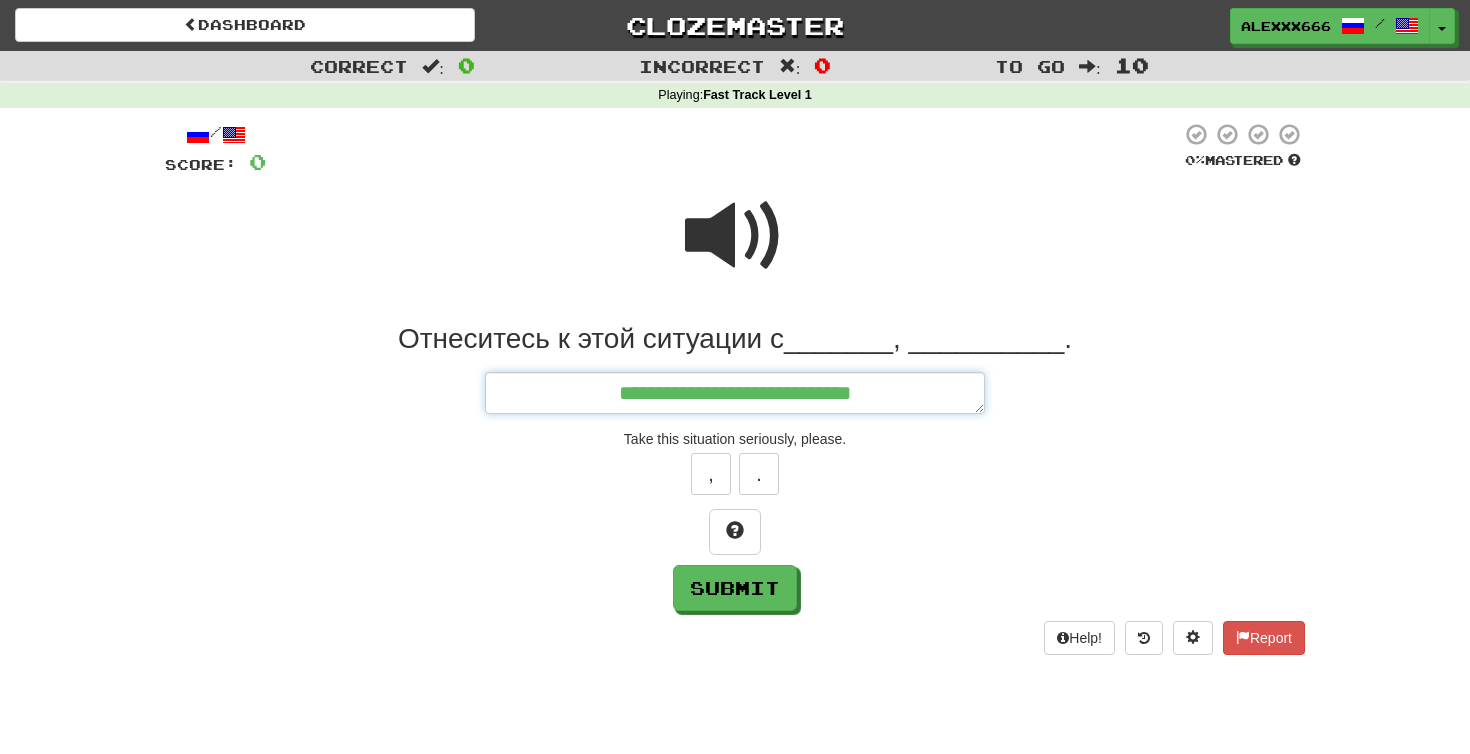 type on "*" 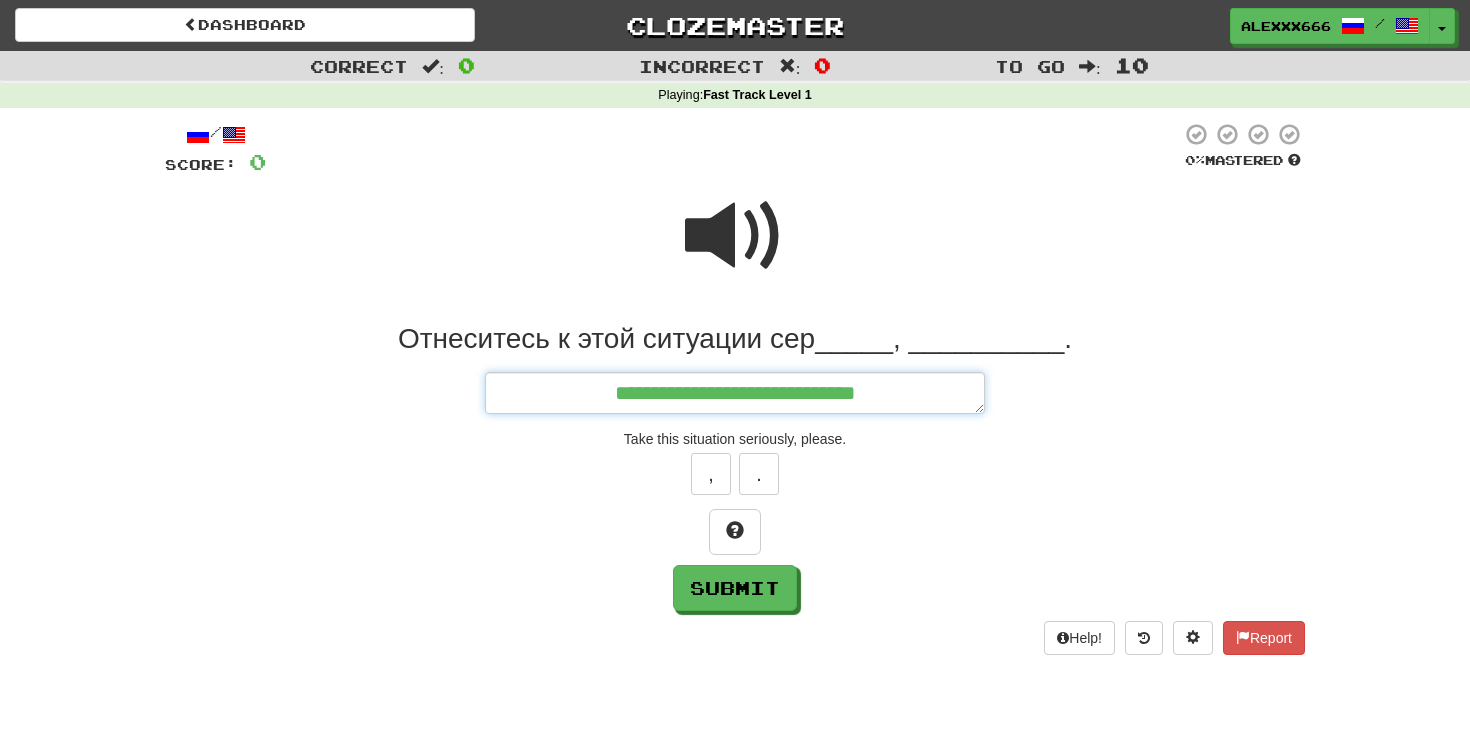 type on "*" 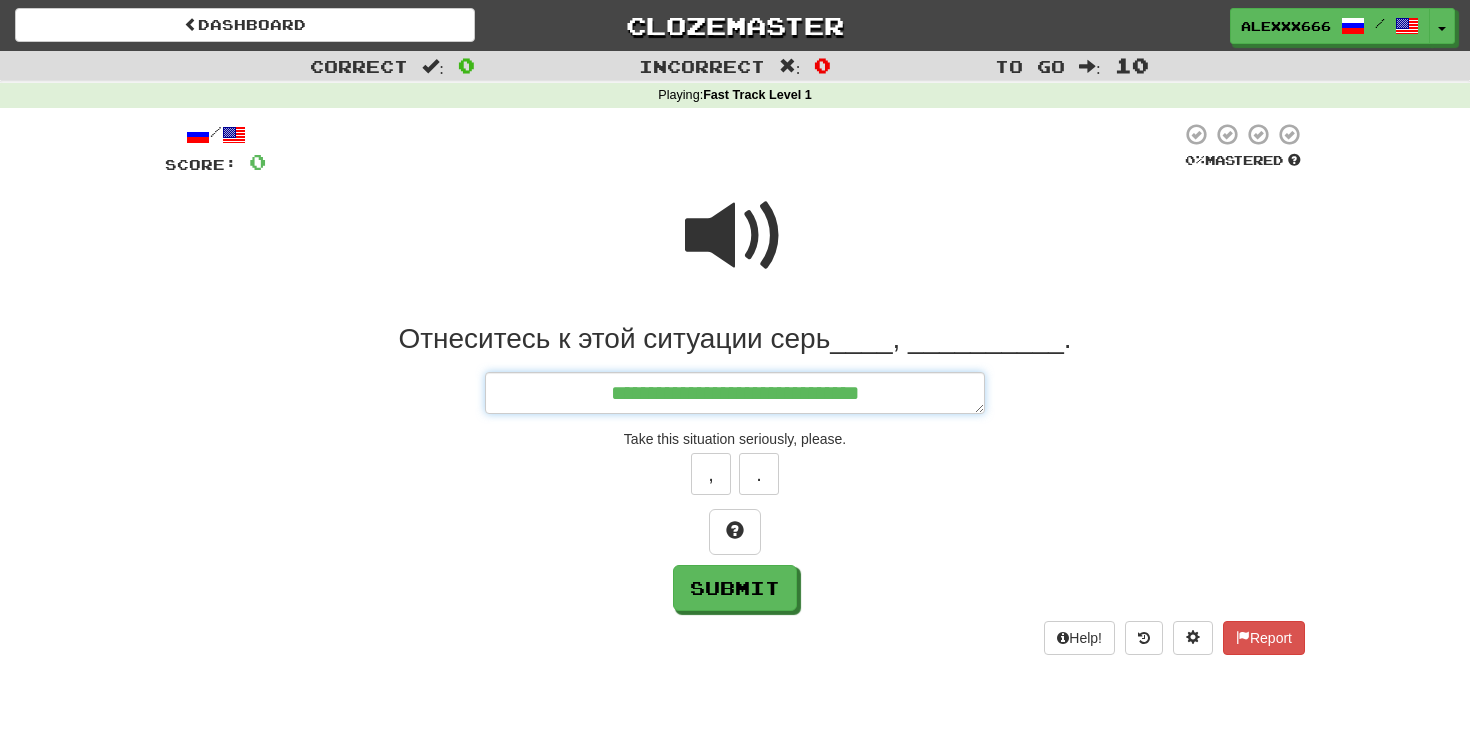 type on "*" 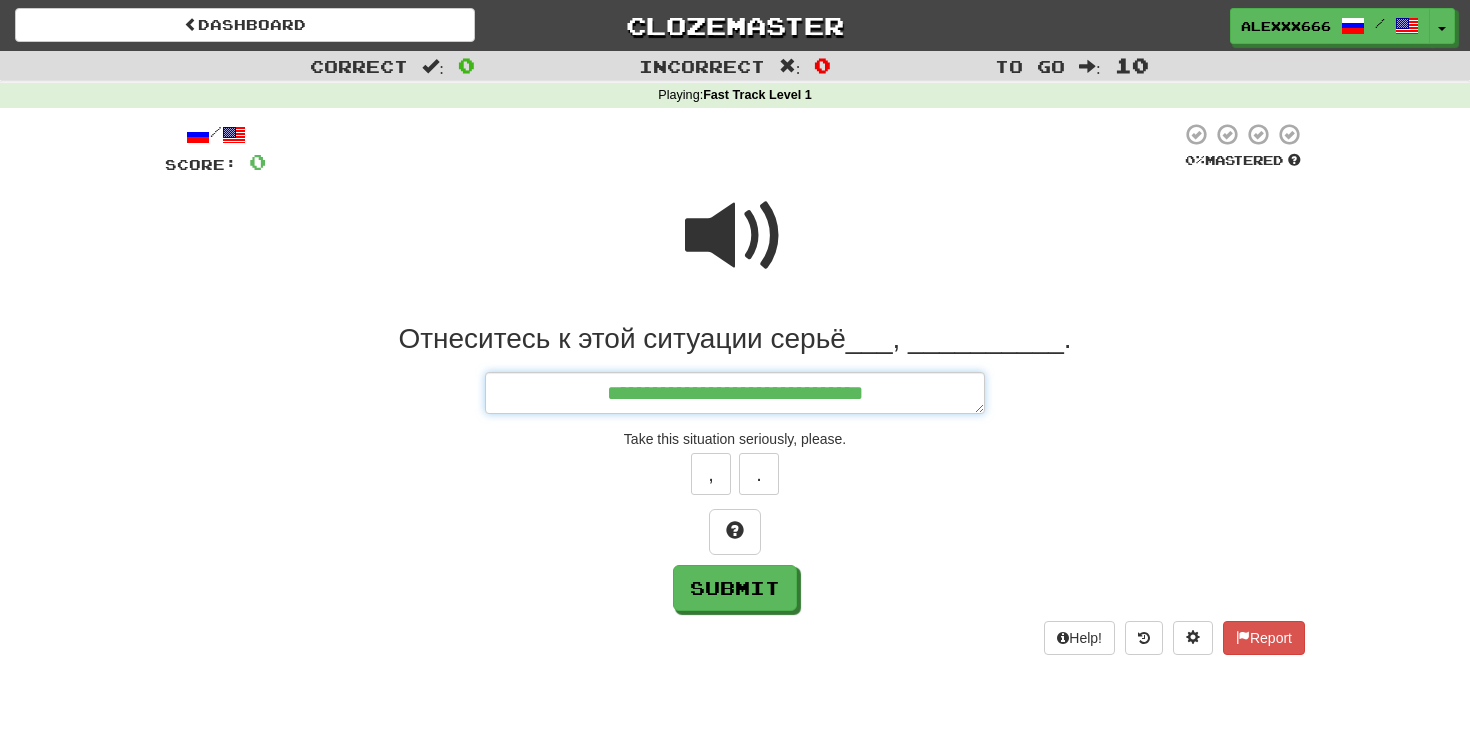 type on "*" 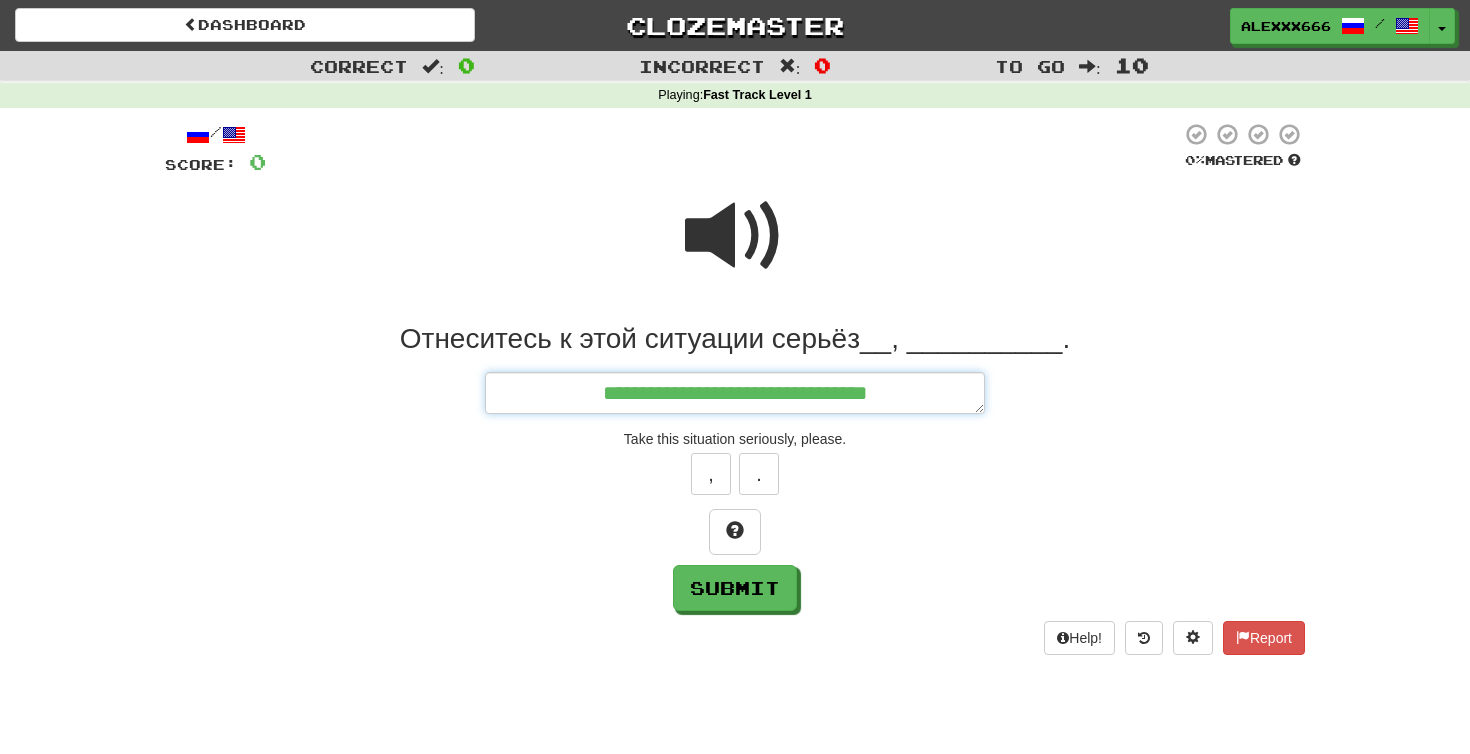 type on "*" 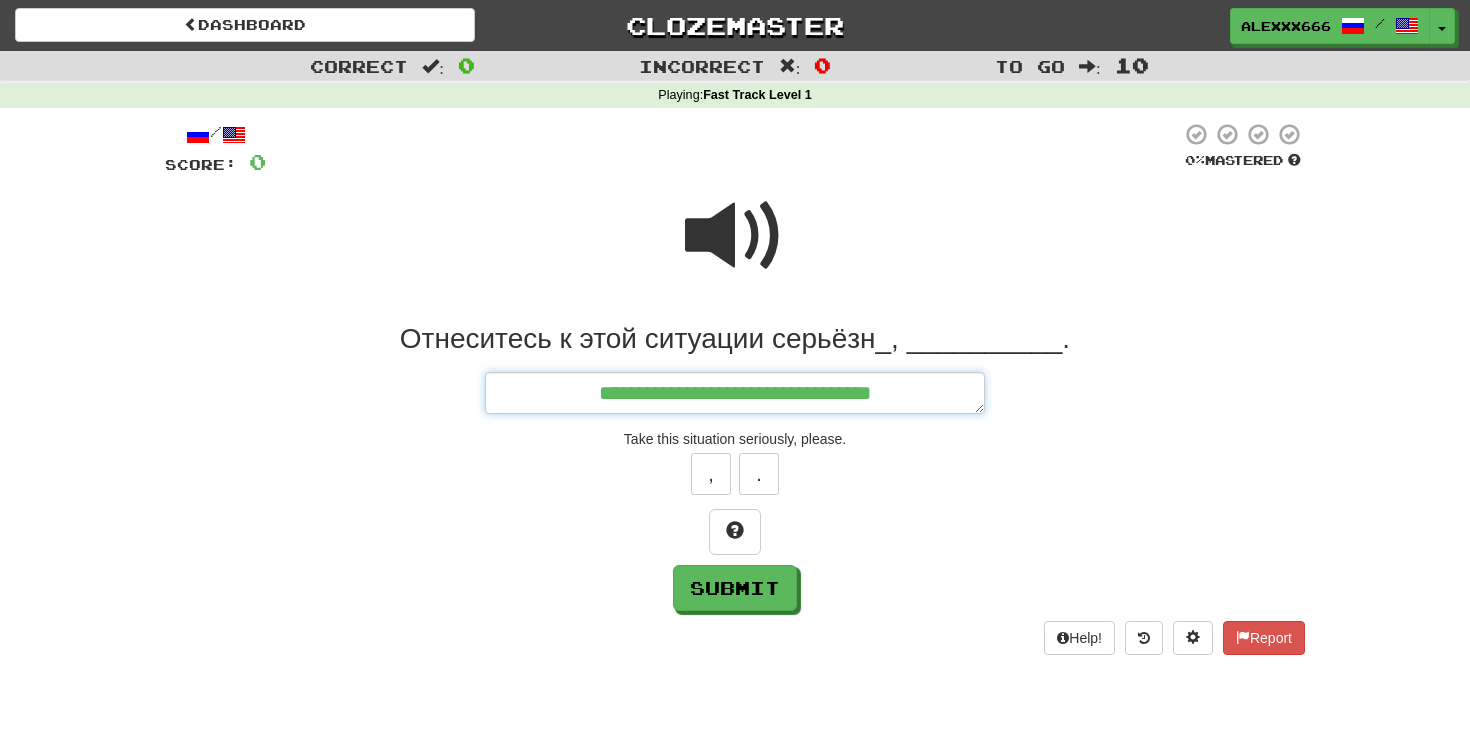 type on "*" 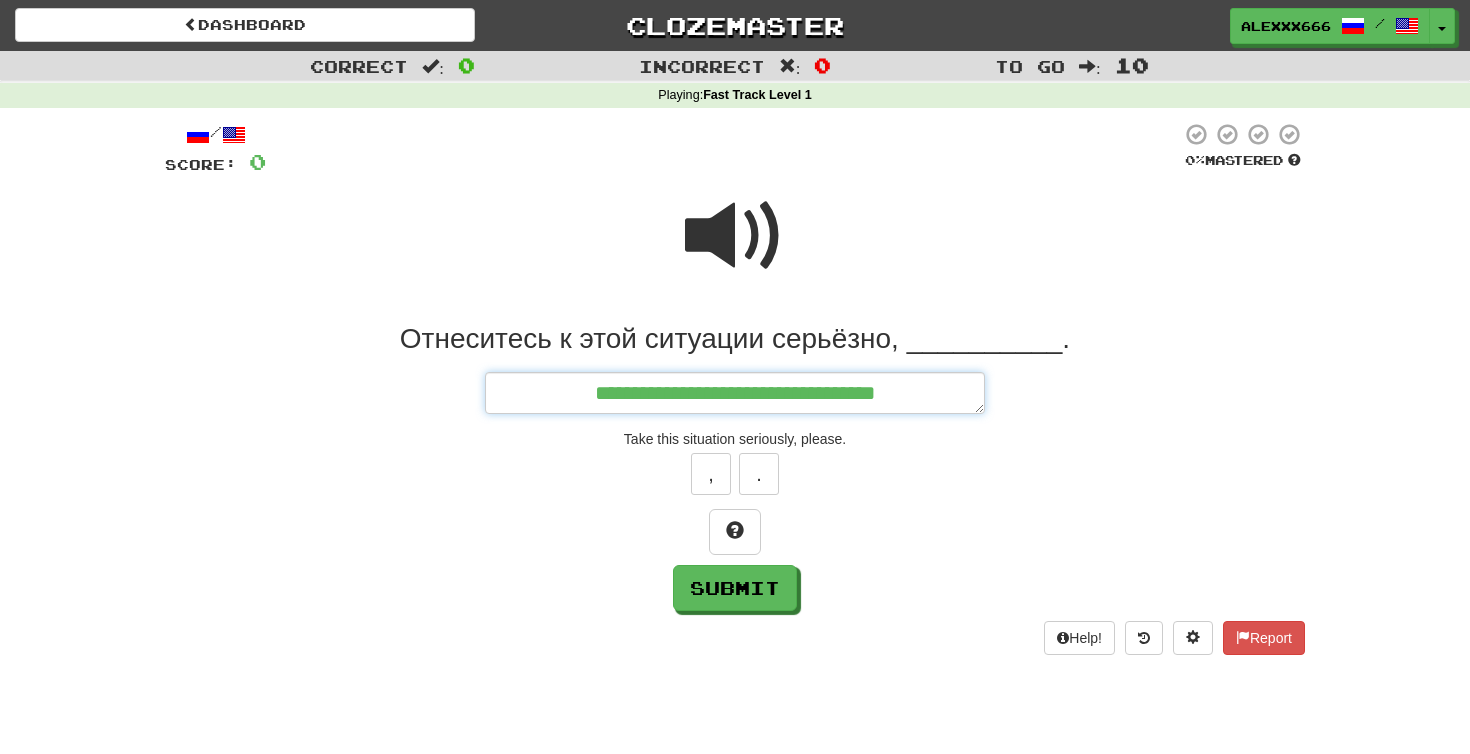 type on "*" 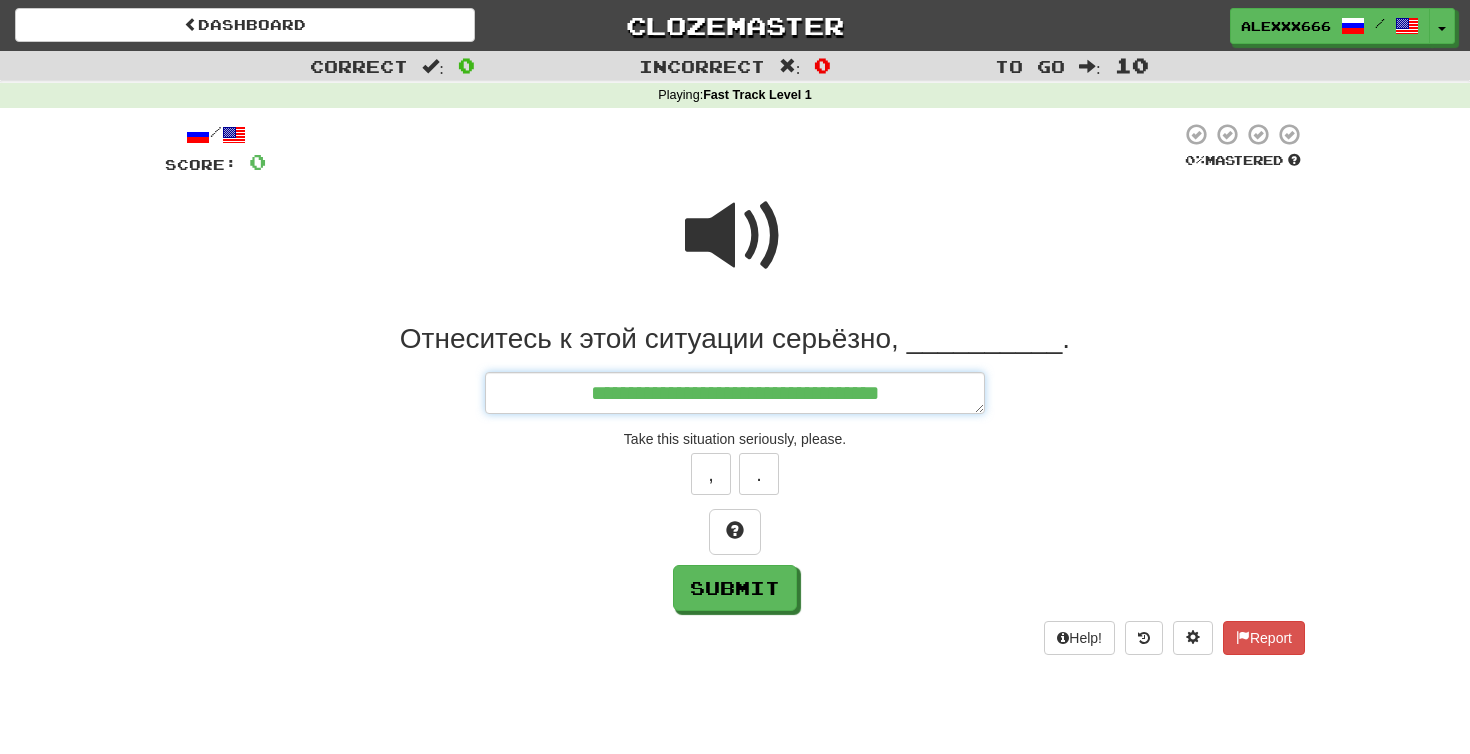 type on "*" 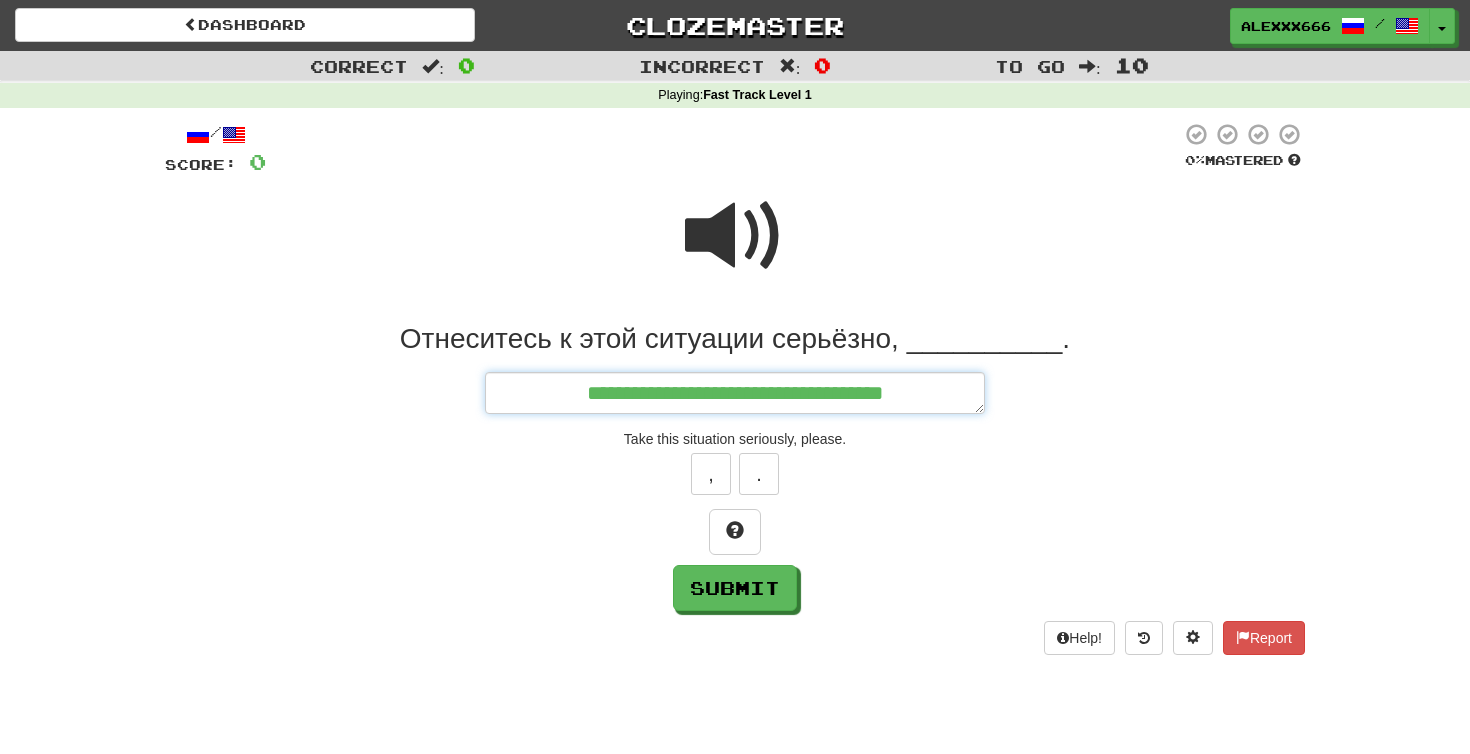 type on "*" 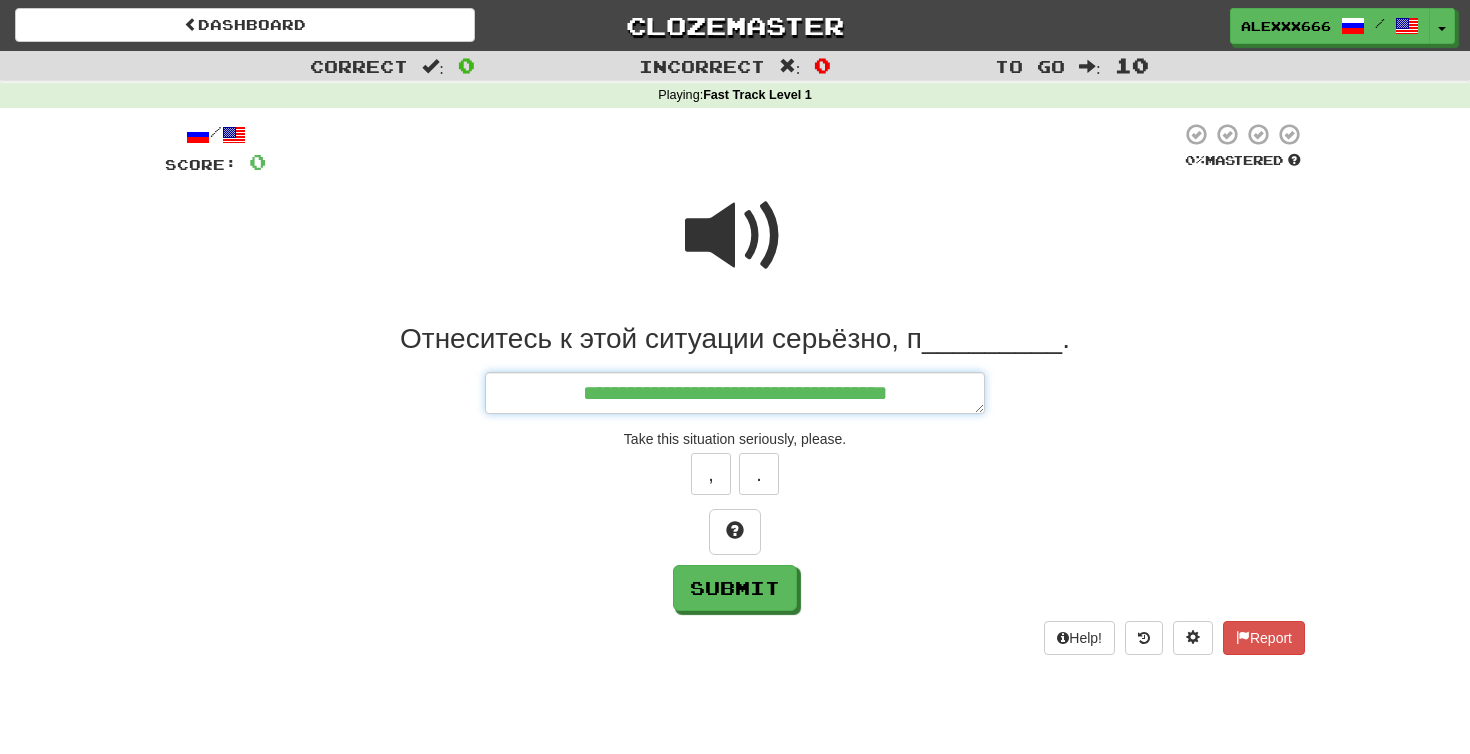 type on "*" 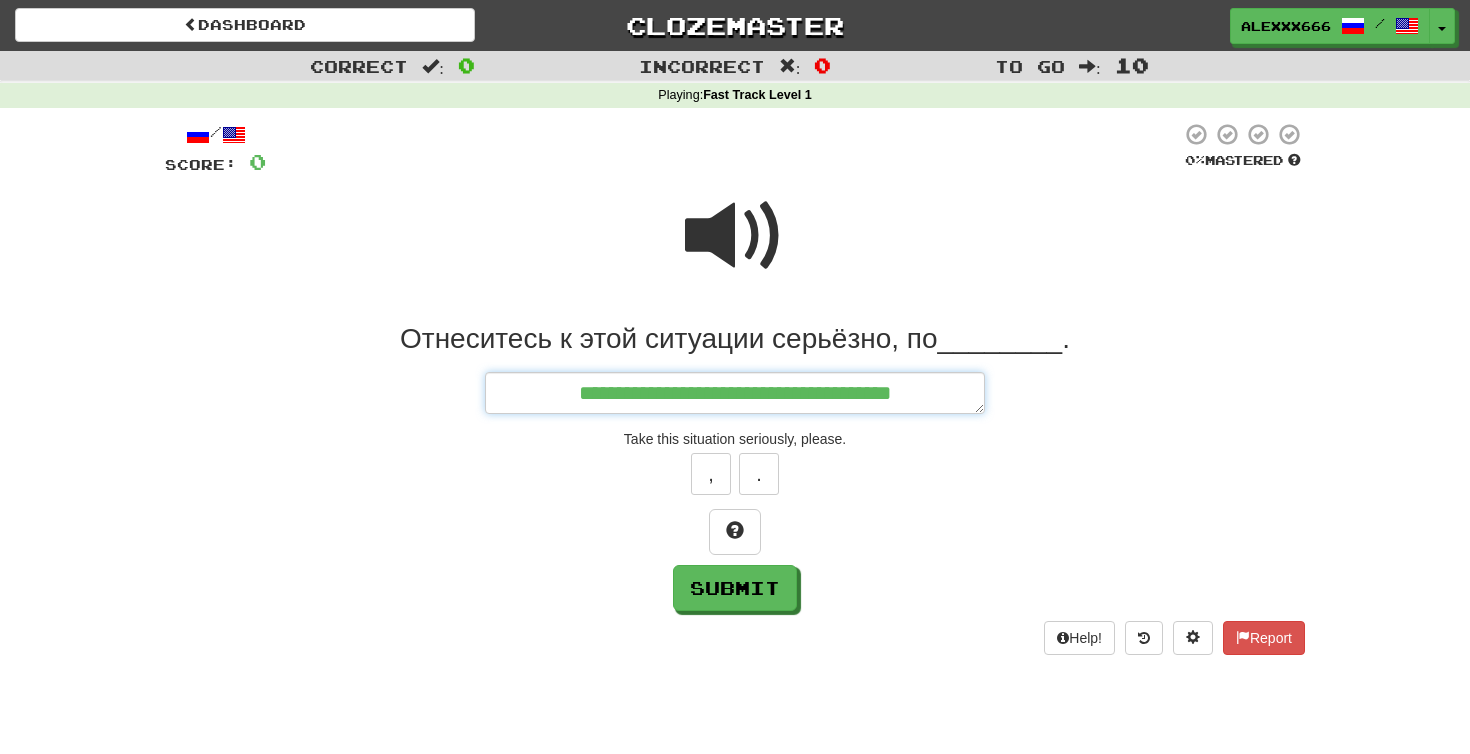 type on "*" 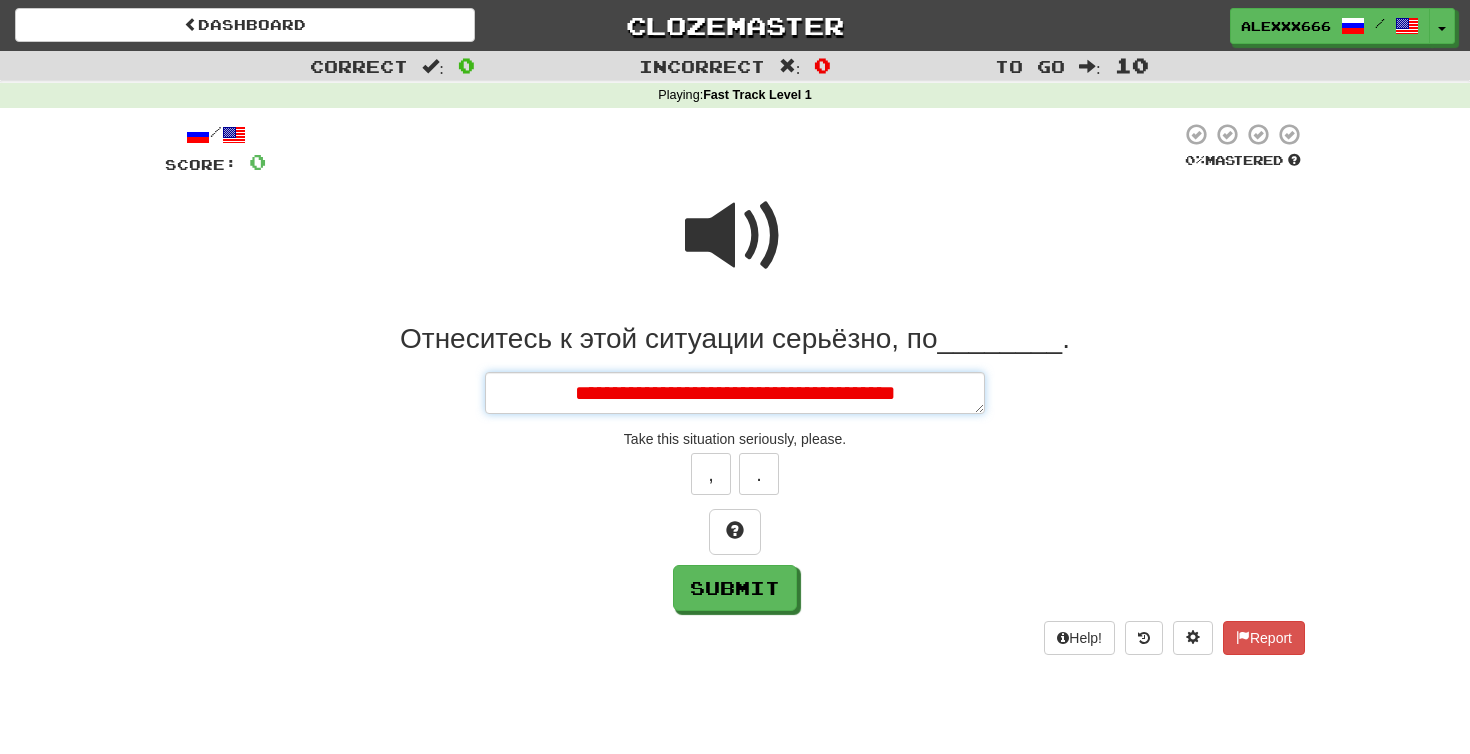 type on "*" 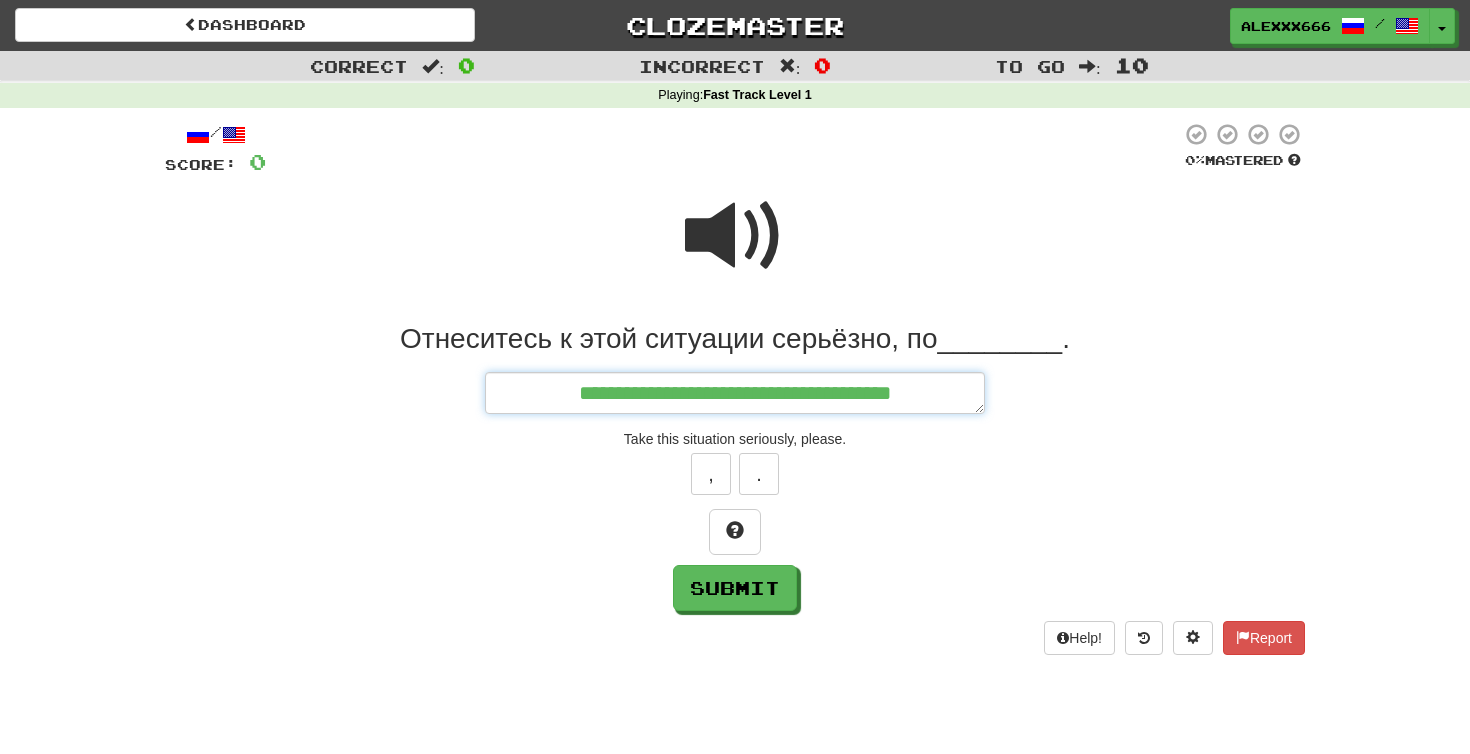 type on "*" 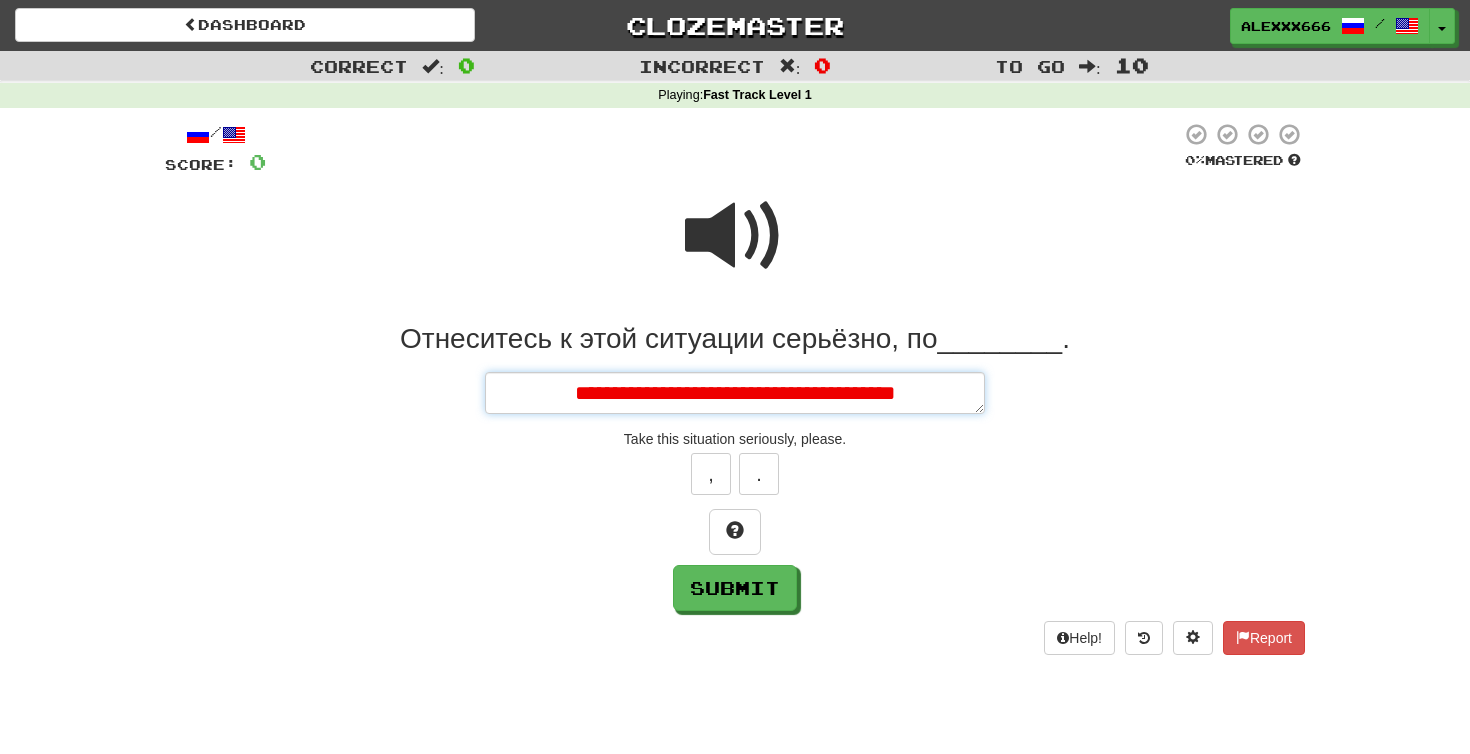 type 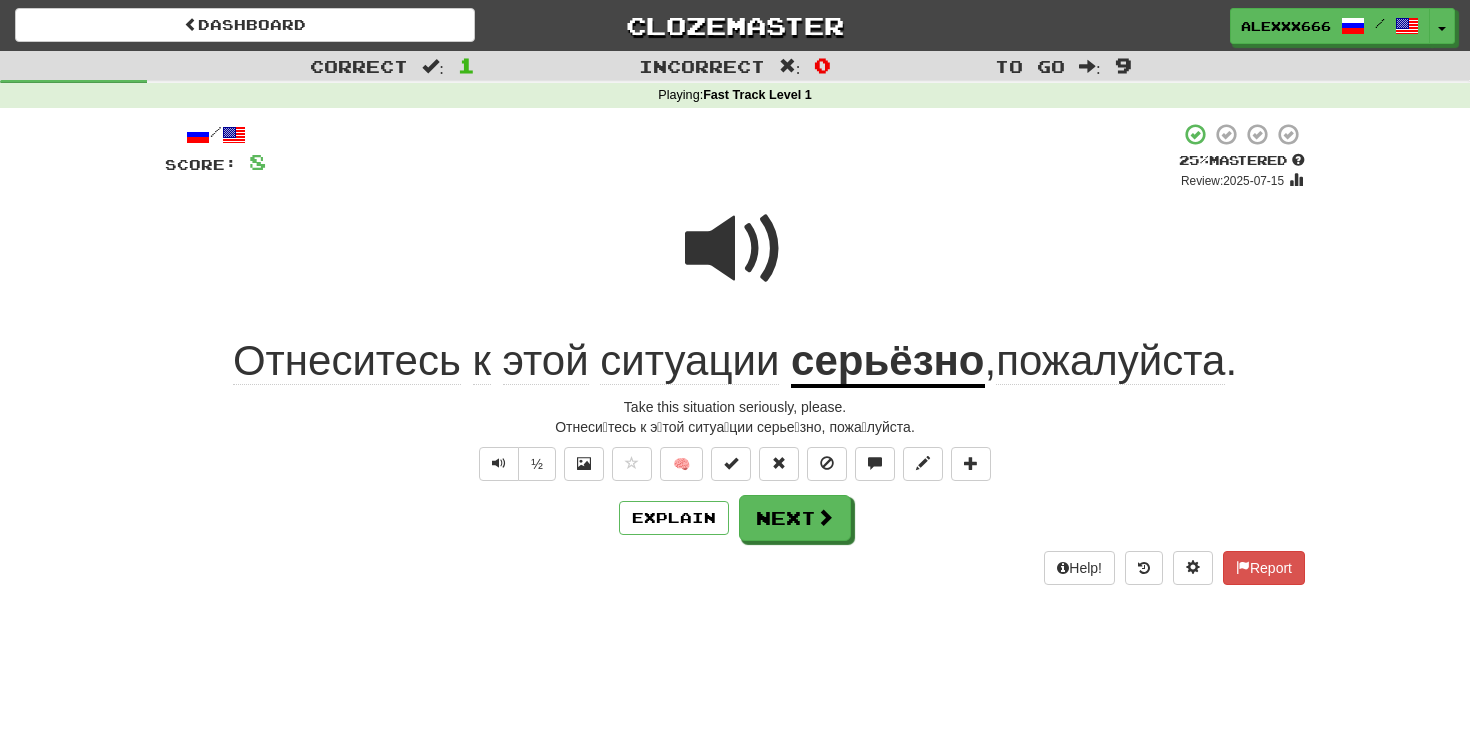 click on "Отнеситесь" at bounding box center (347, 361) 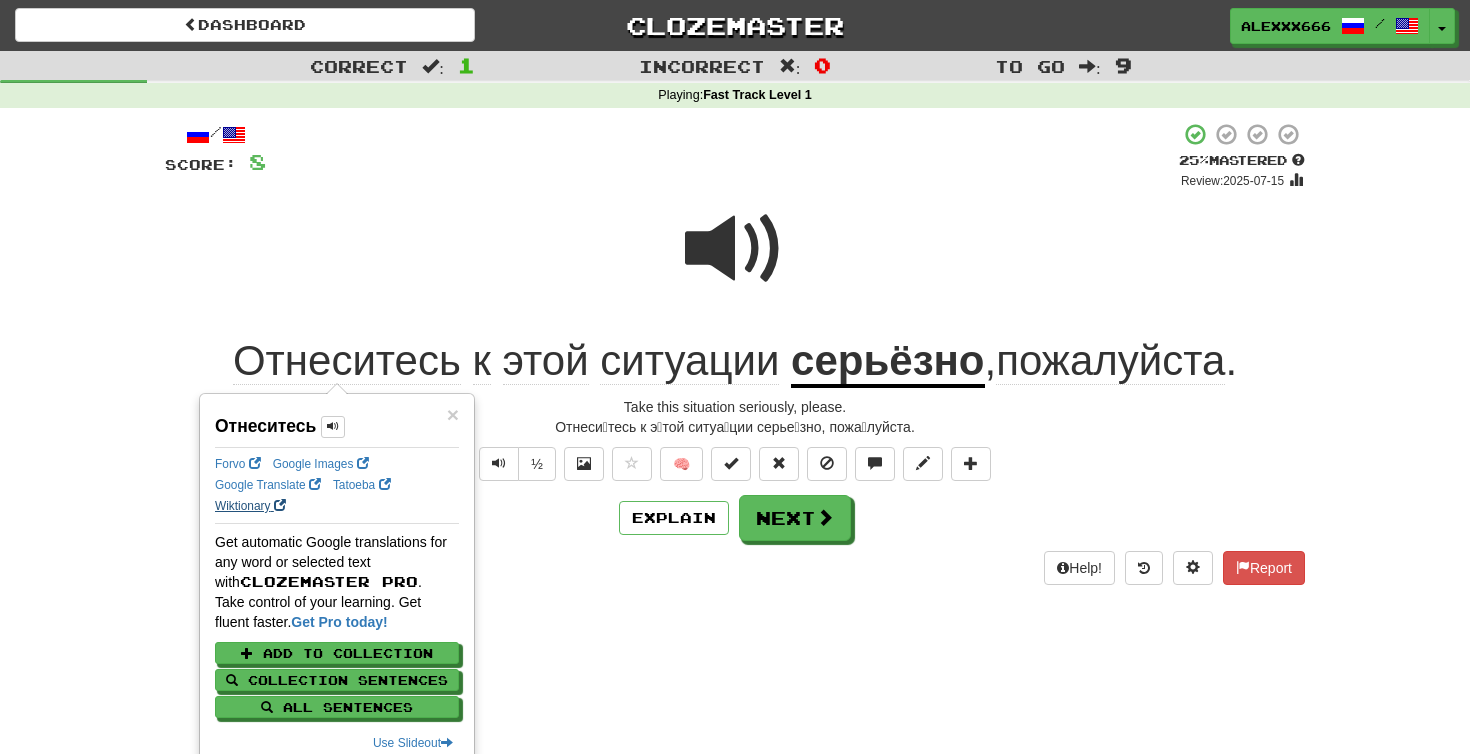 click on "Wiktionary" at bounding box center [250, 506] 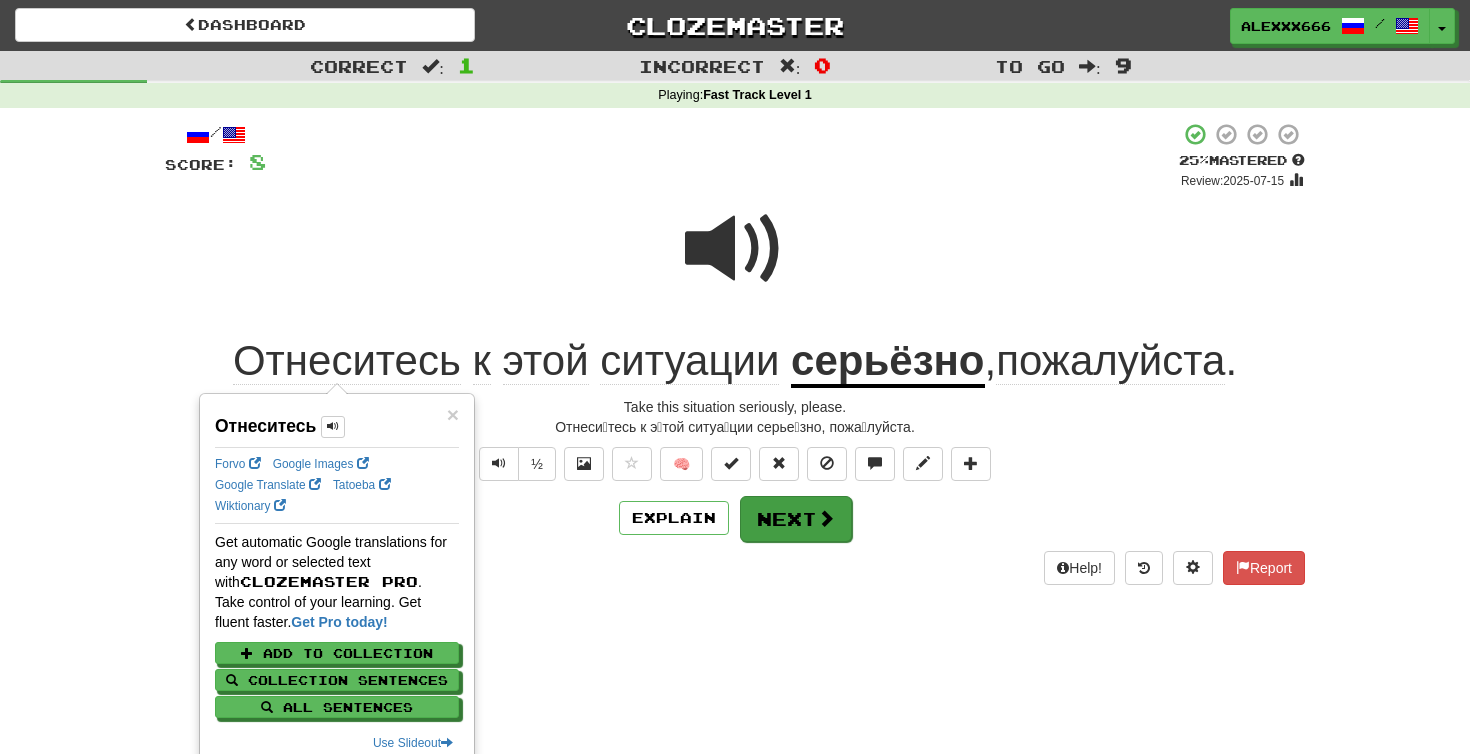 click on "Next" at bounding box center [796, 519] 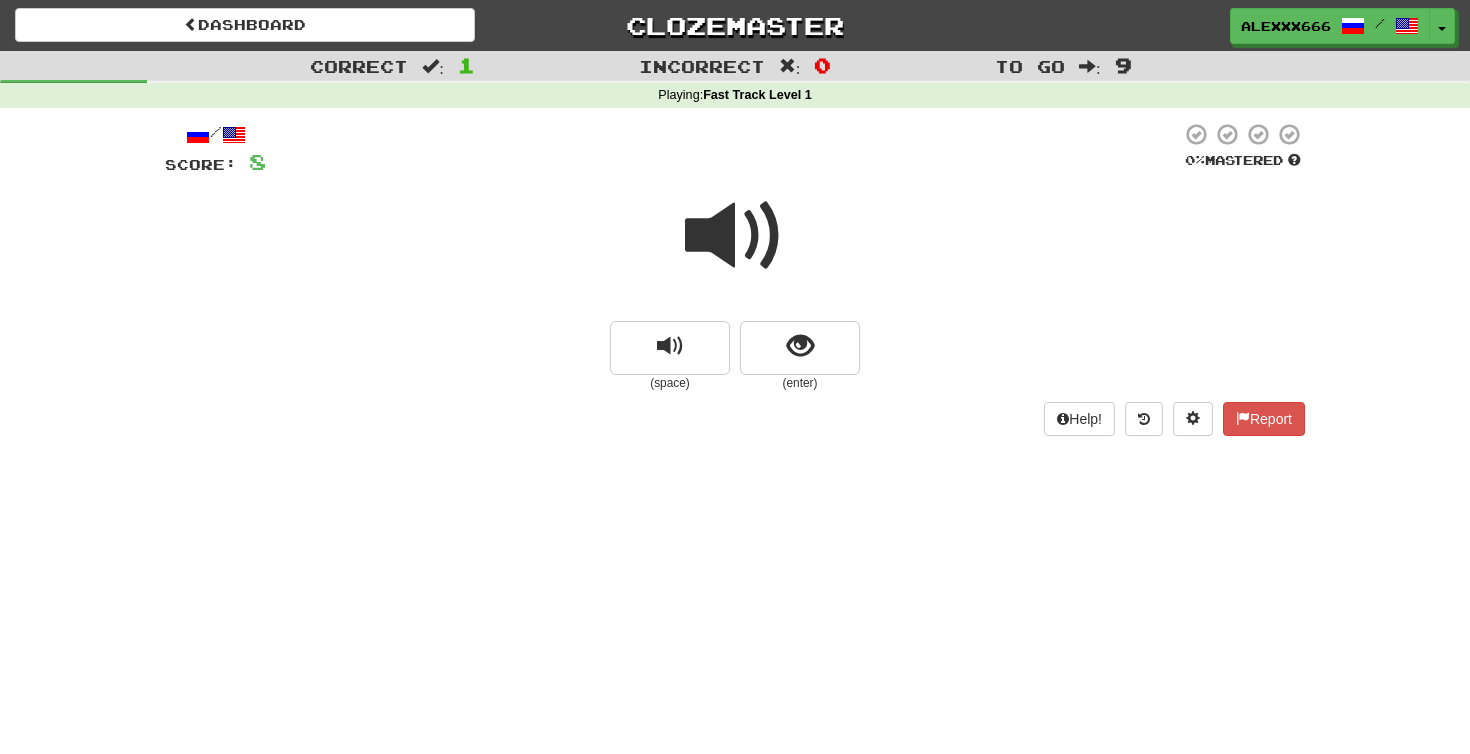 click at bounding box center (735, 236) 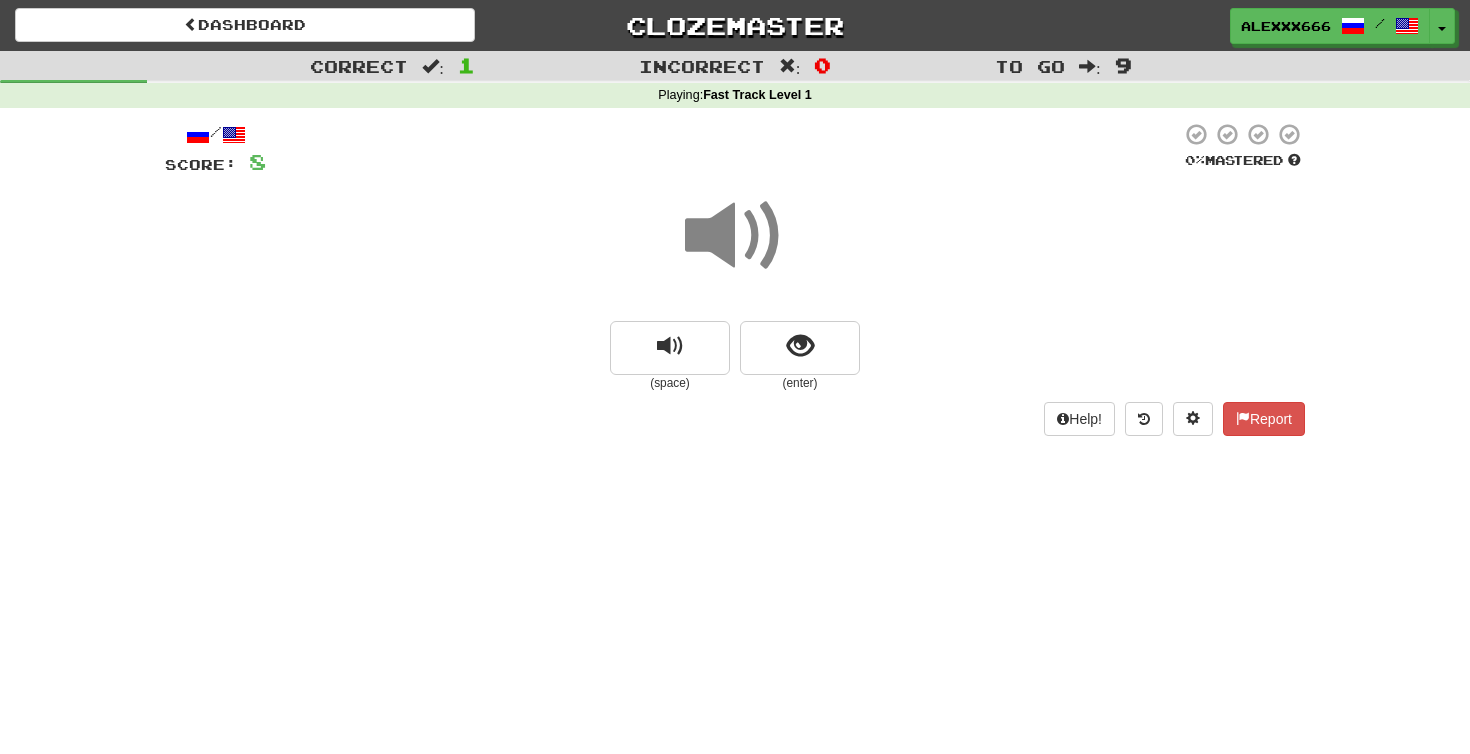 click at bounding box center [735, 236] 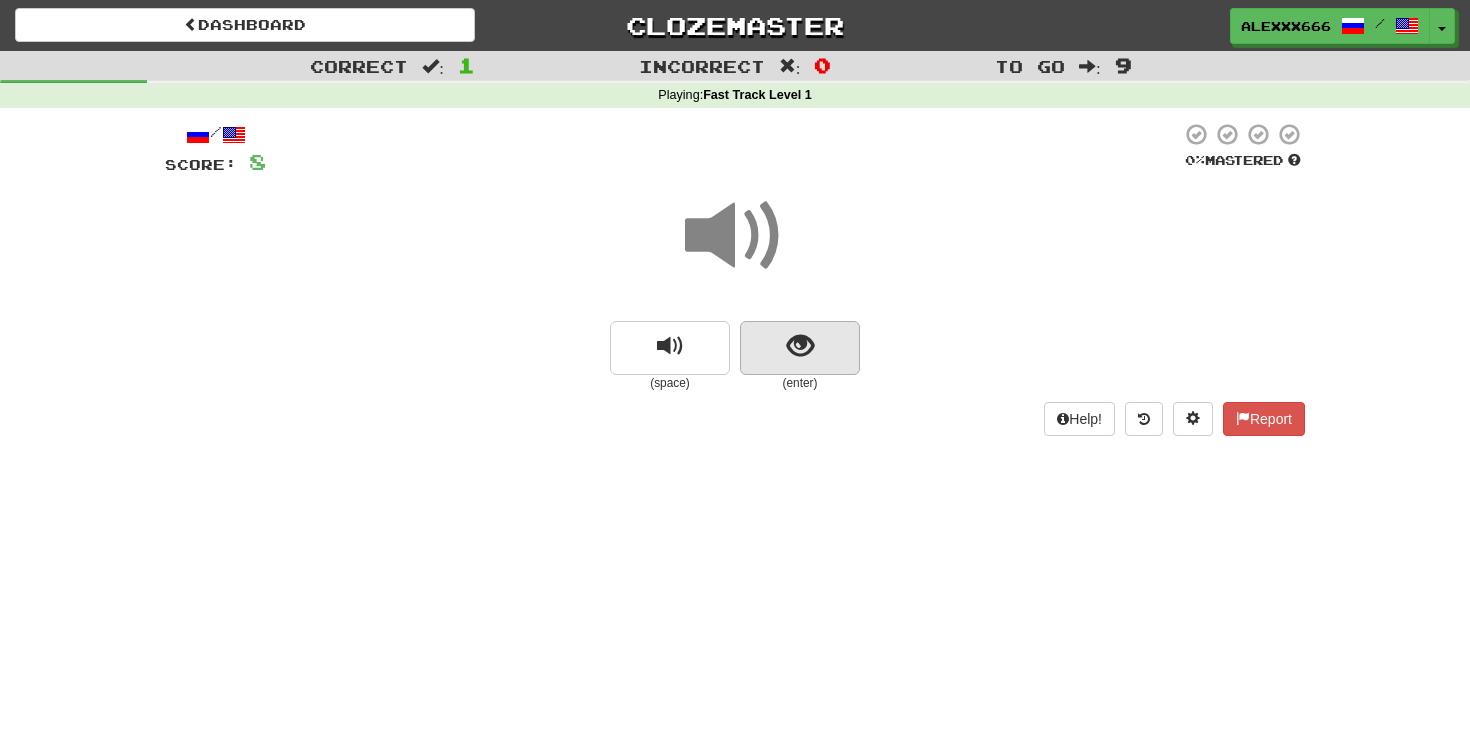 click at bounding box center (800, 348) 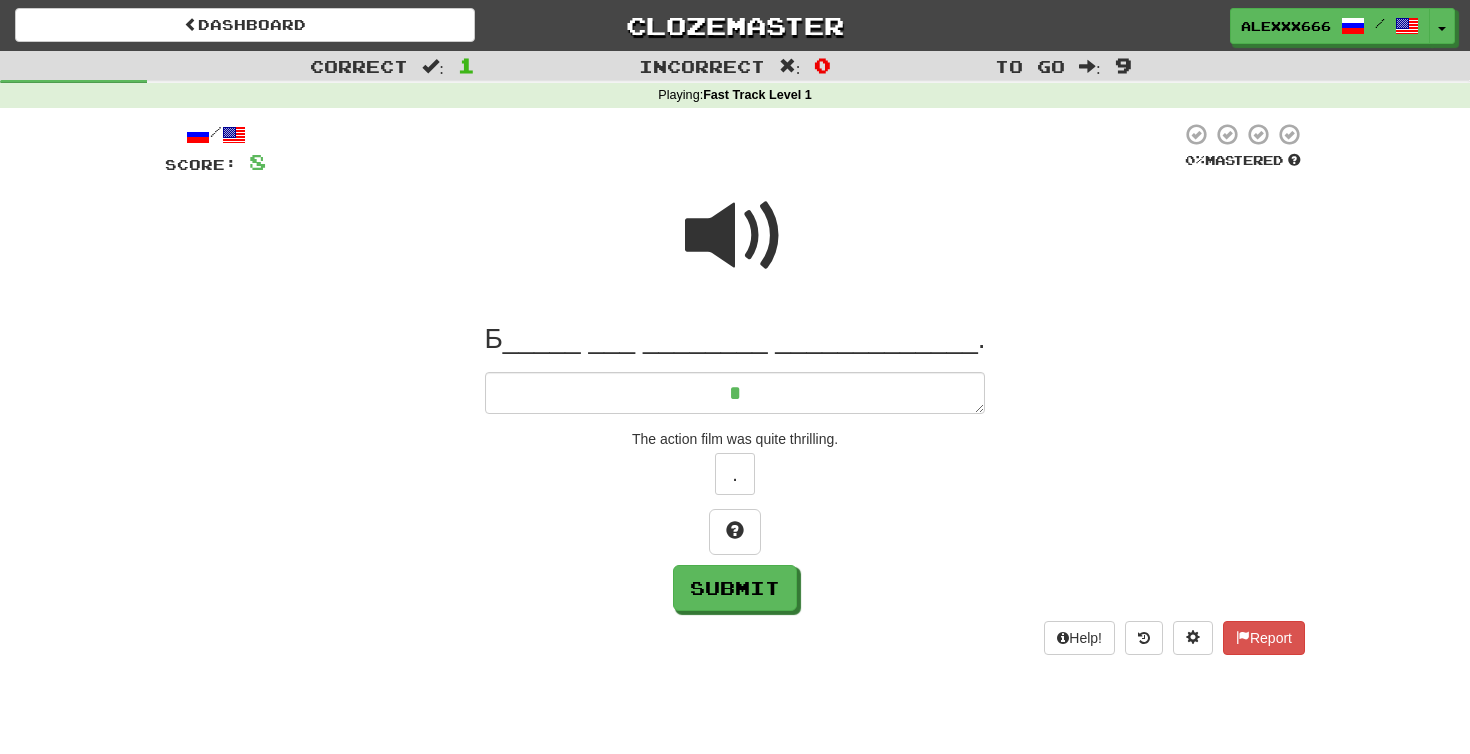 click at bounding box center [735, 249] 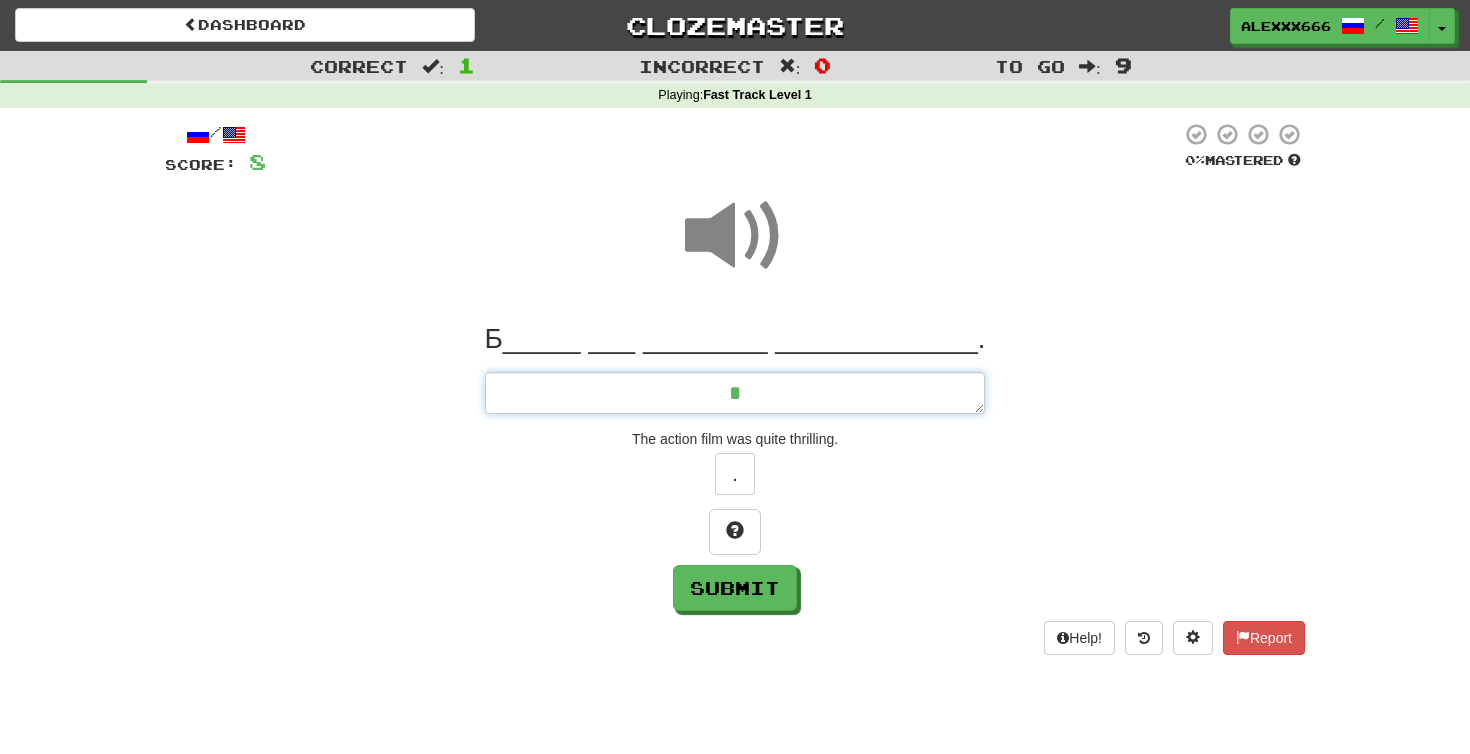 click on "*" at bounding box center (735, 393) 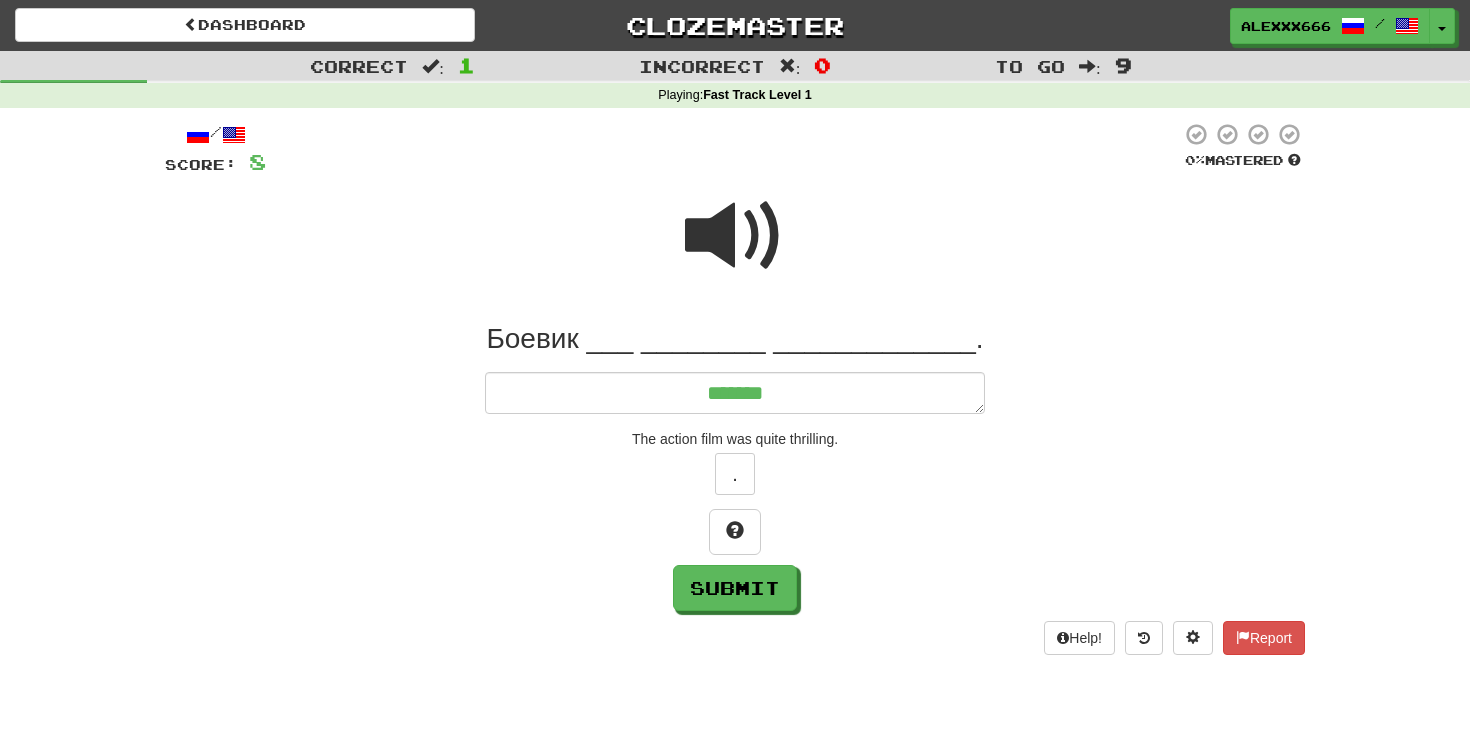 click at bounding box center (735, 236) 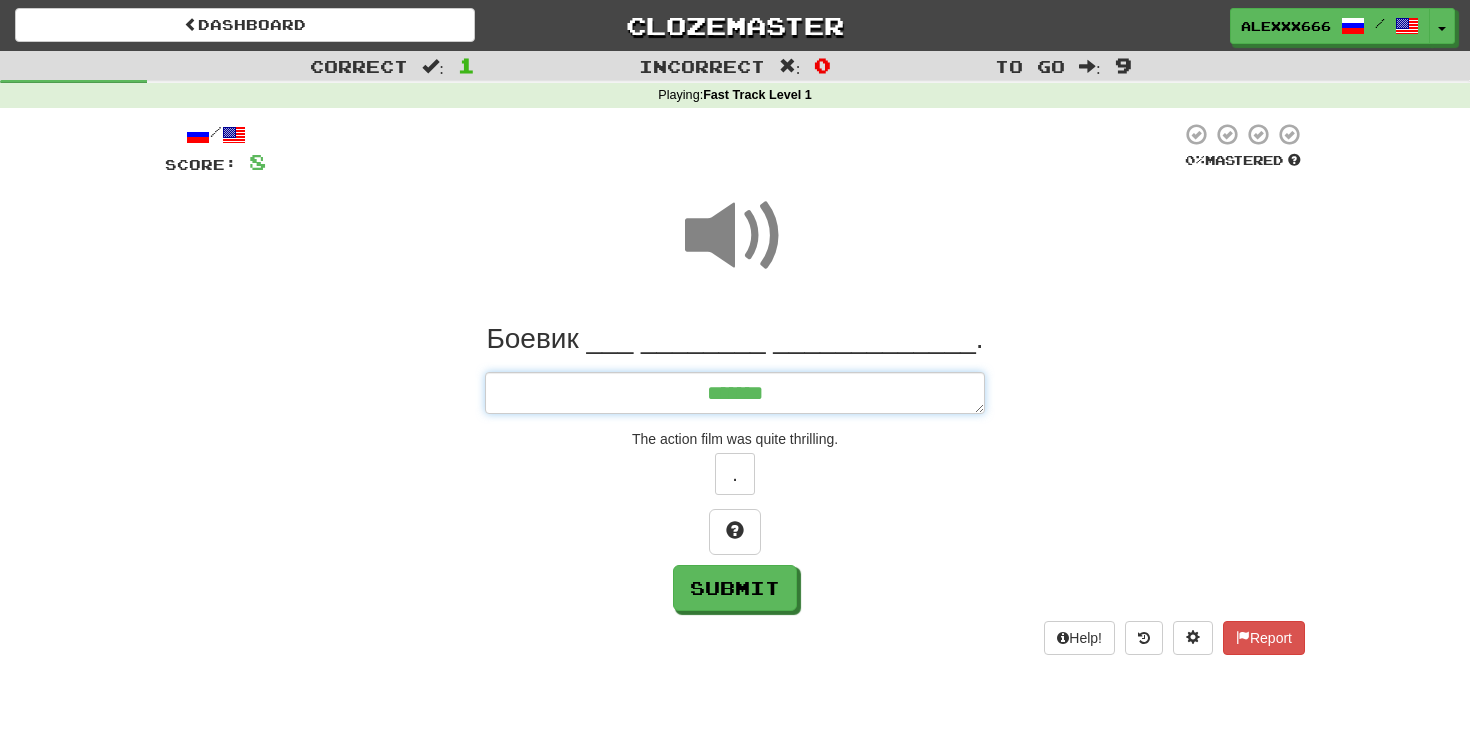click on "******" at bounding box center [735, 393] 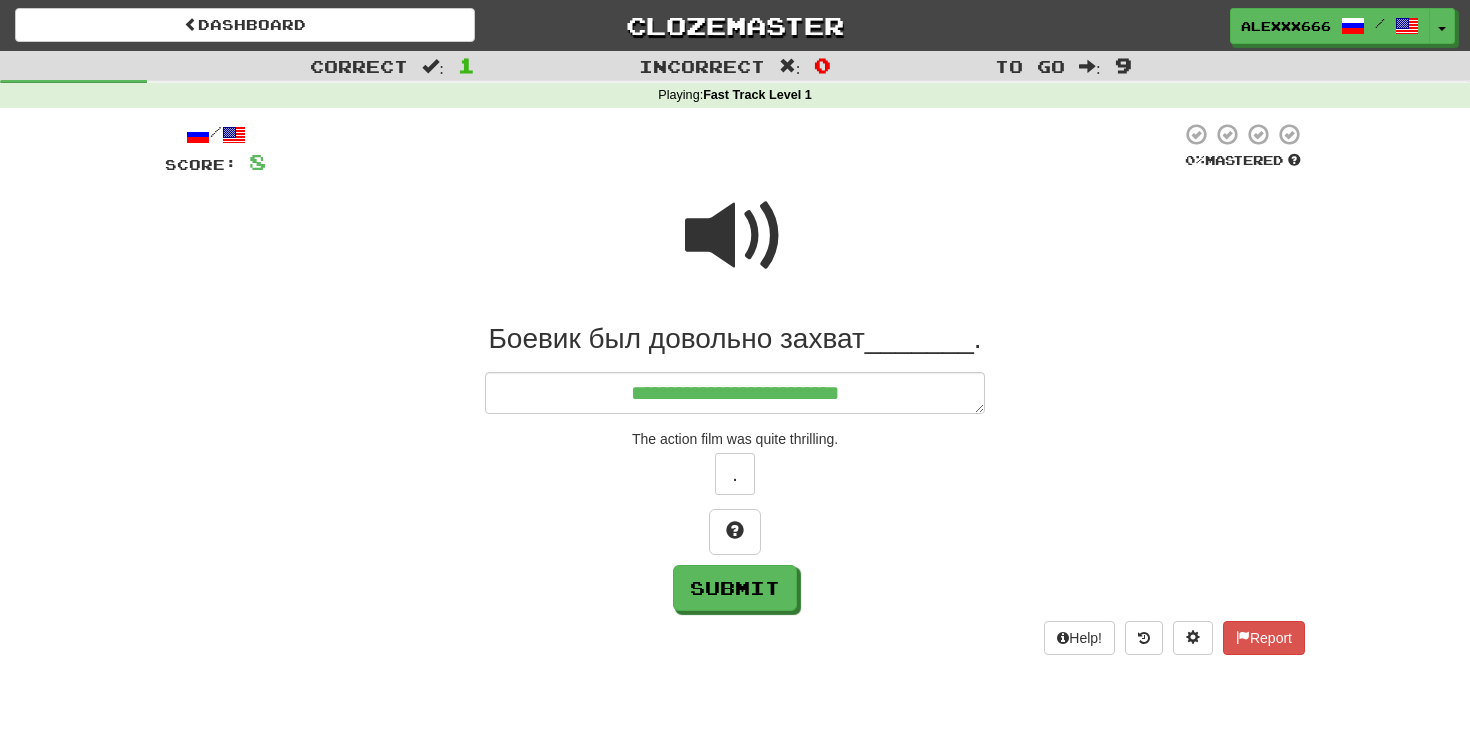 click at bounding box center (735, 236) 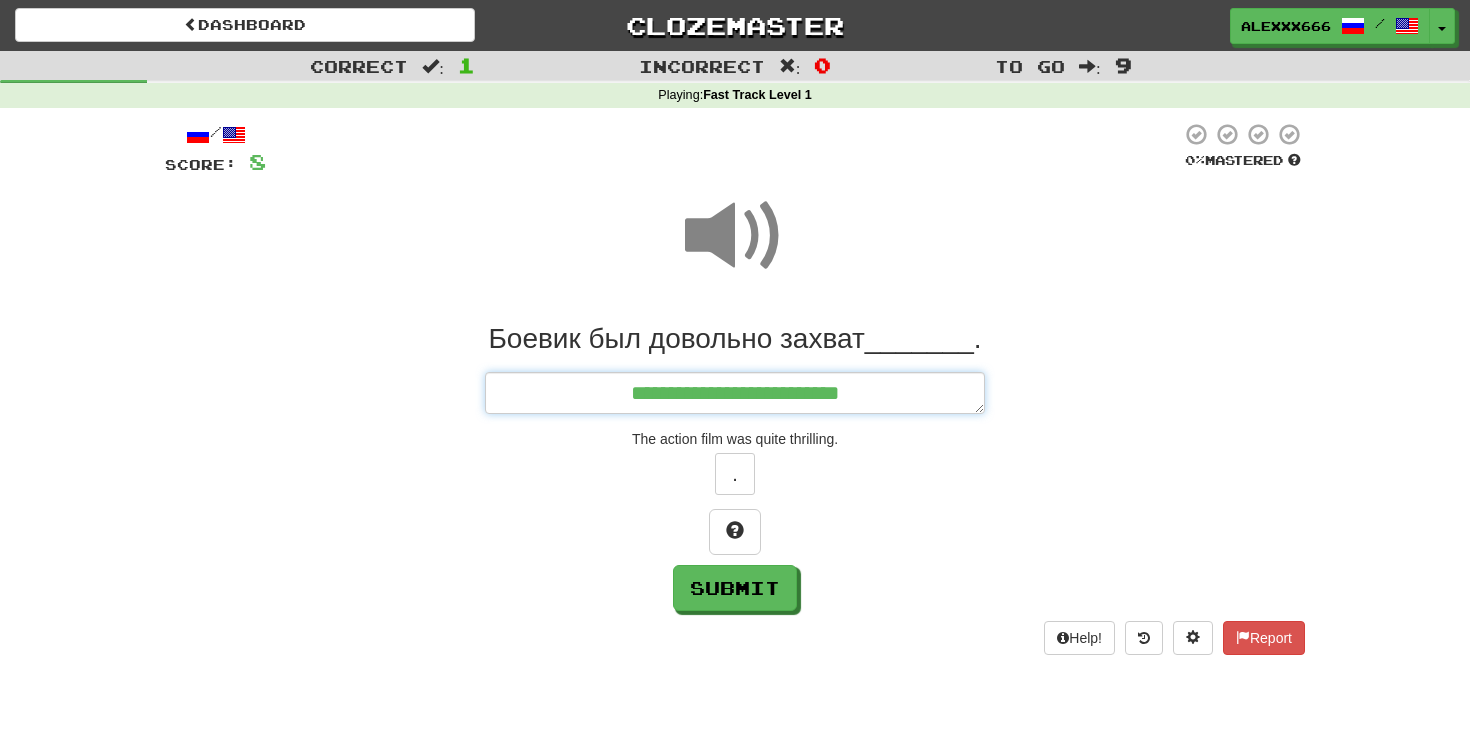 click on "**********" at bounding box center [735, 393] 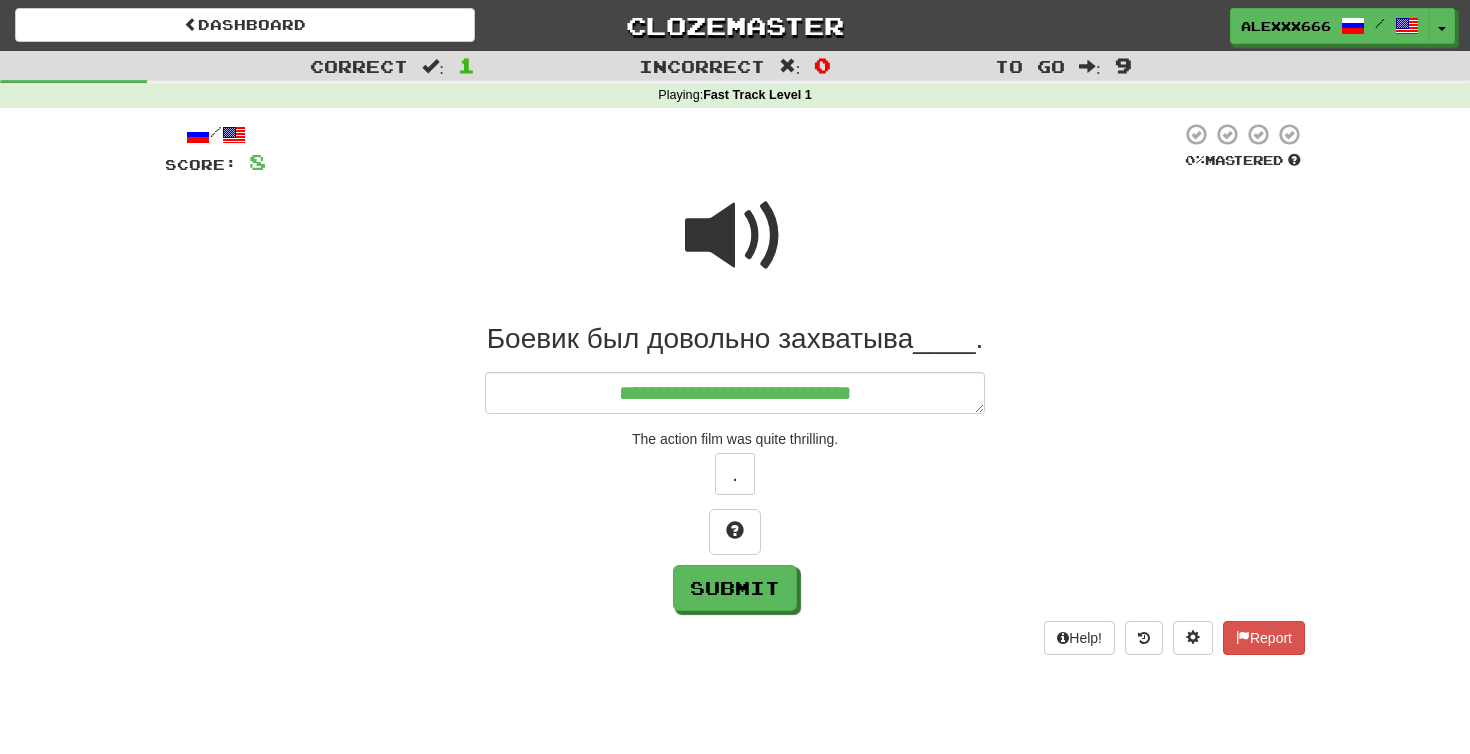 click at bounding box center [735, 236] 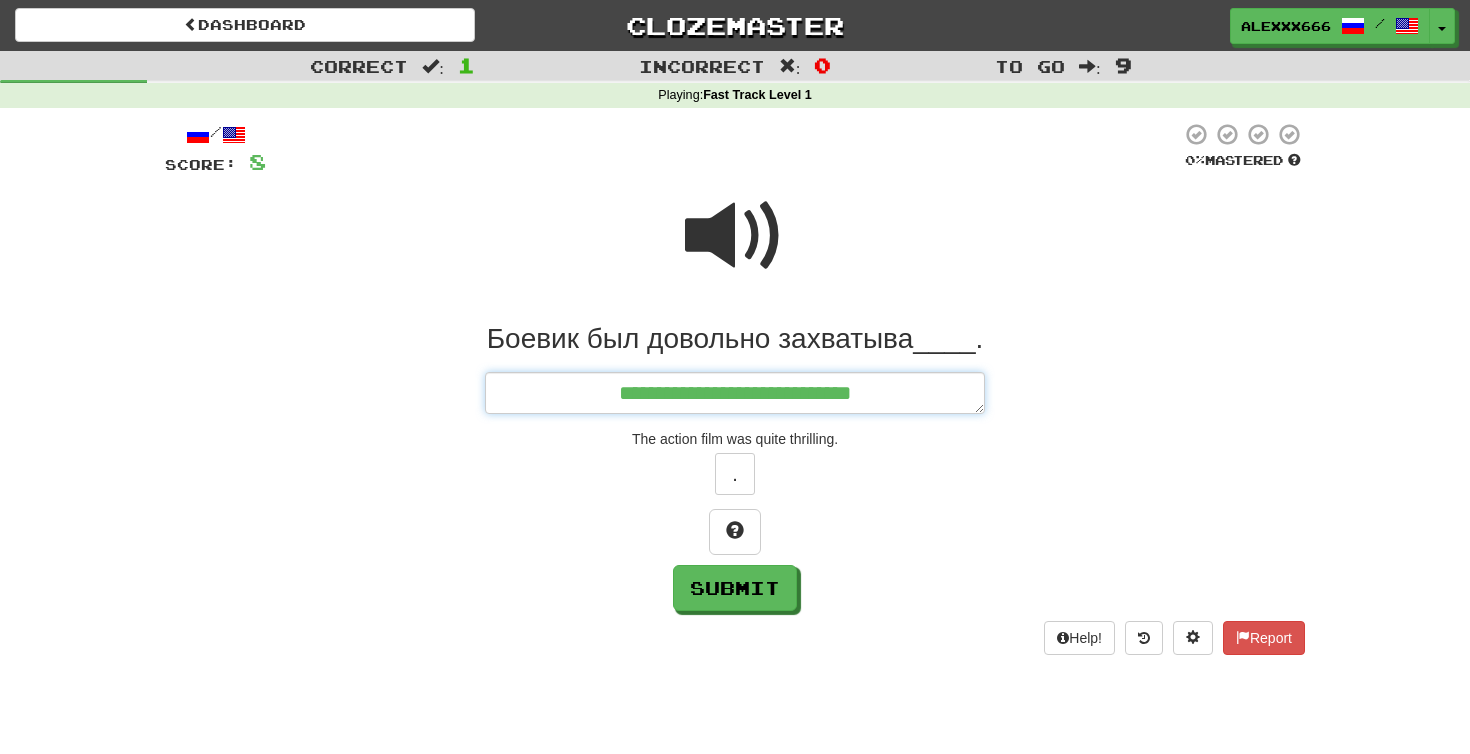 click on "**********" at bounding box center (735, 393) 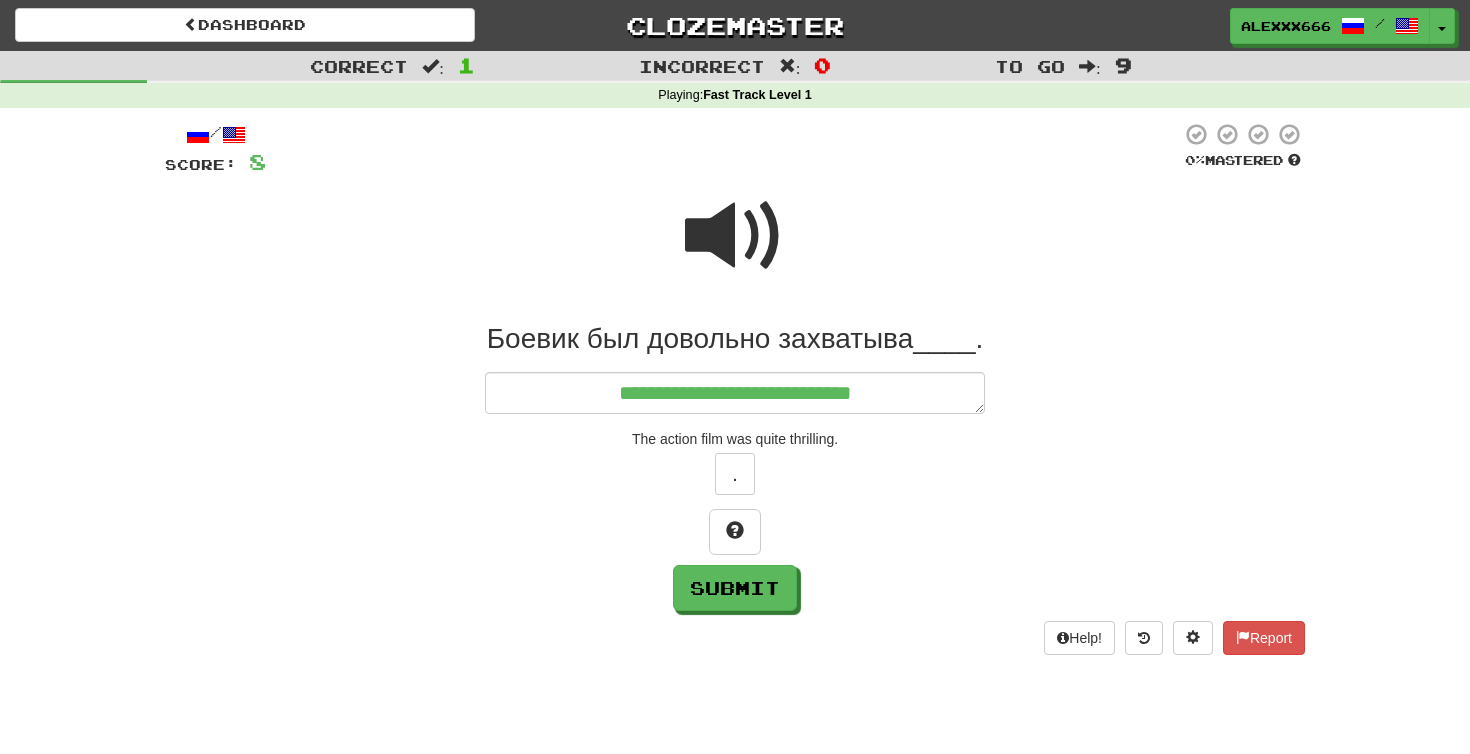 click at bounding box center [735, 236] 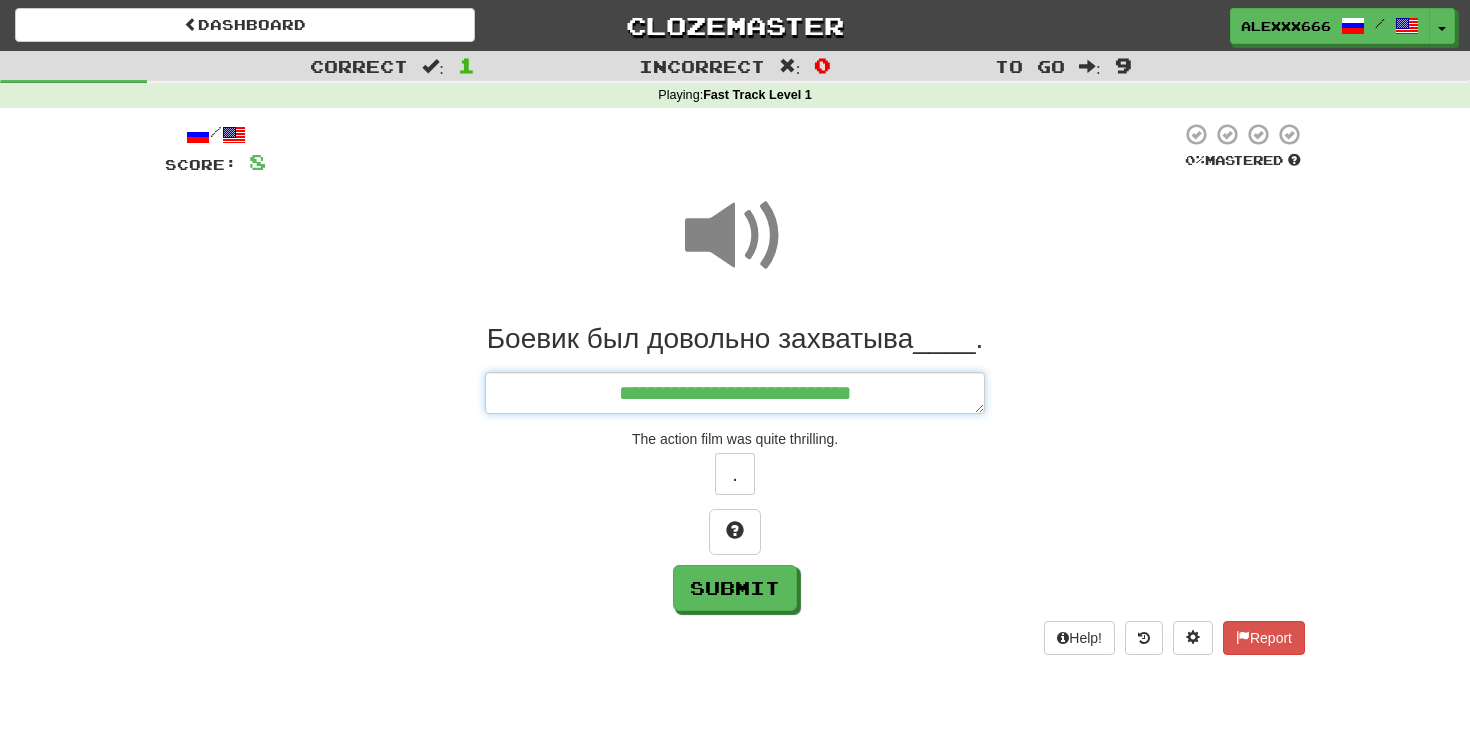 click on "**********" at bounding box center (735, 393) 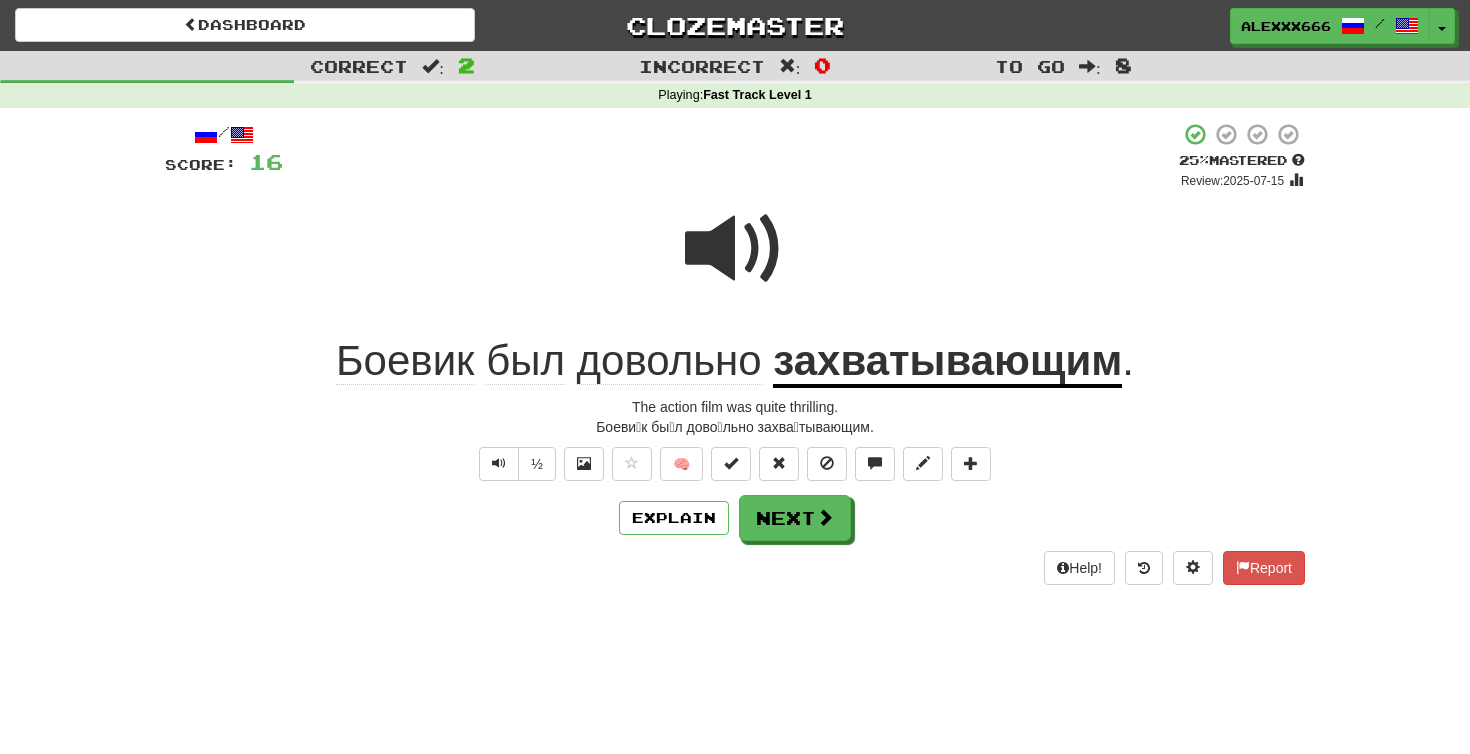 click on "Боевик" at bounding box center [405, 361] 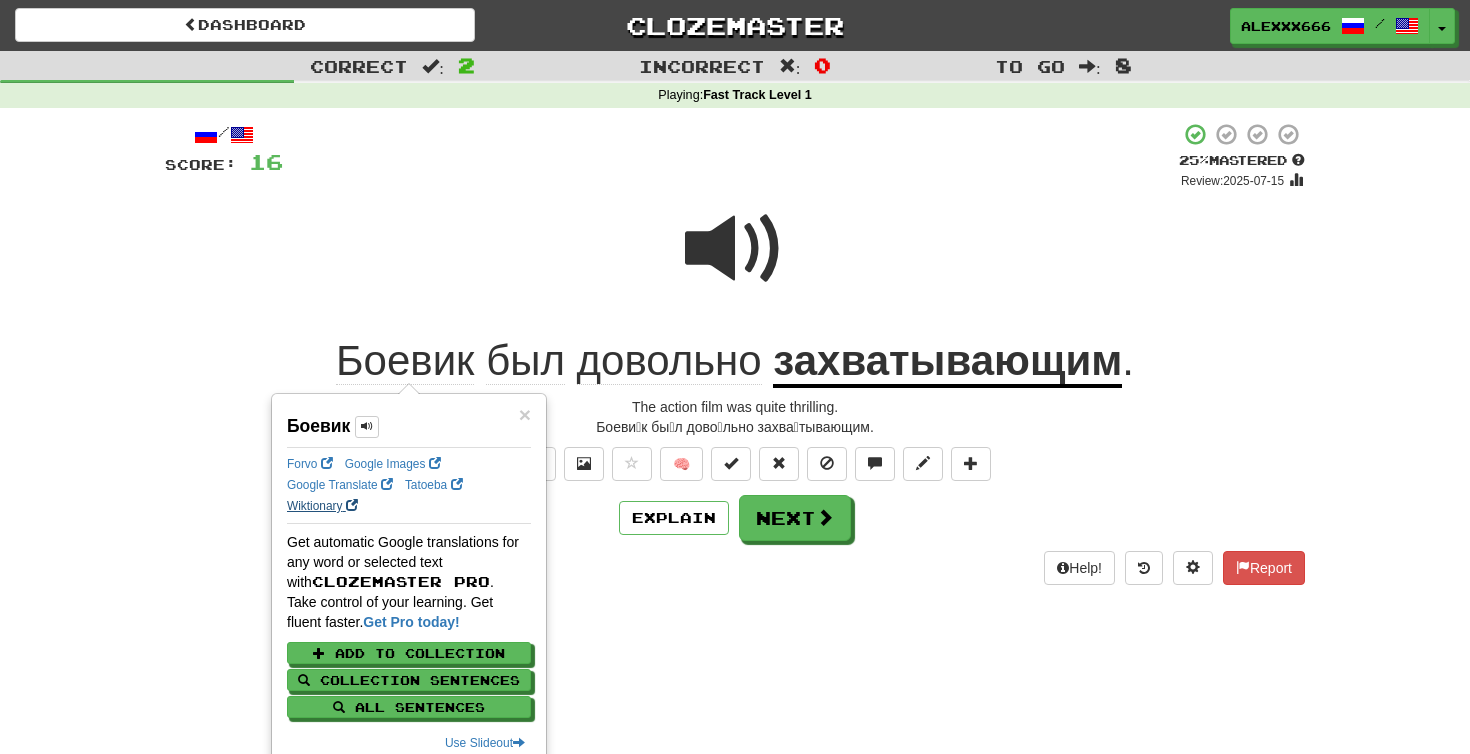 click on "Wiktionary" at bounding box center (322, 506) 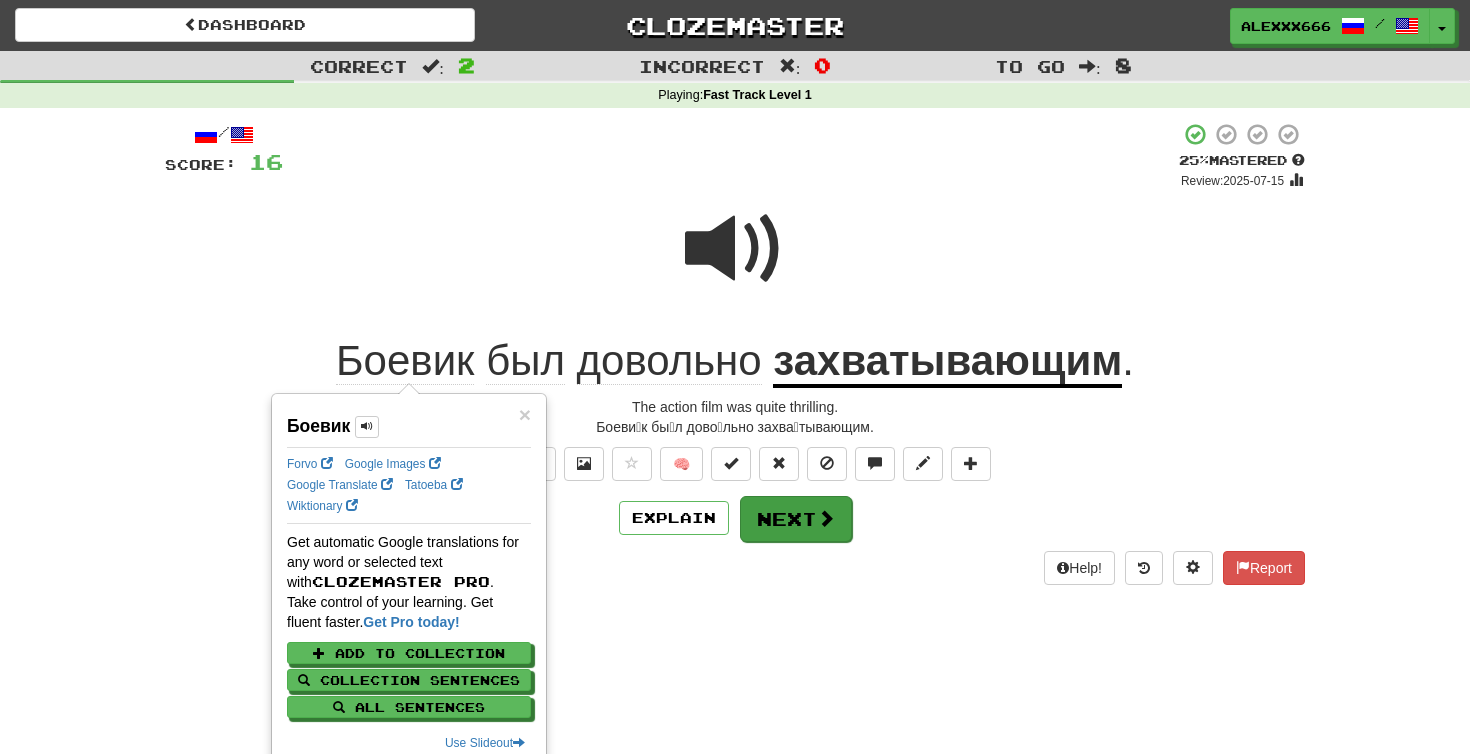 click on "Next" at bounding box center [796, 519] 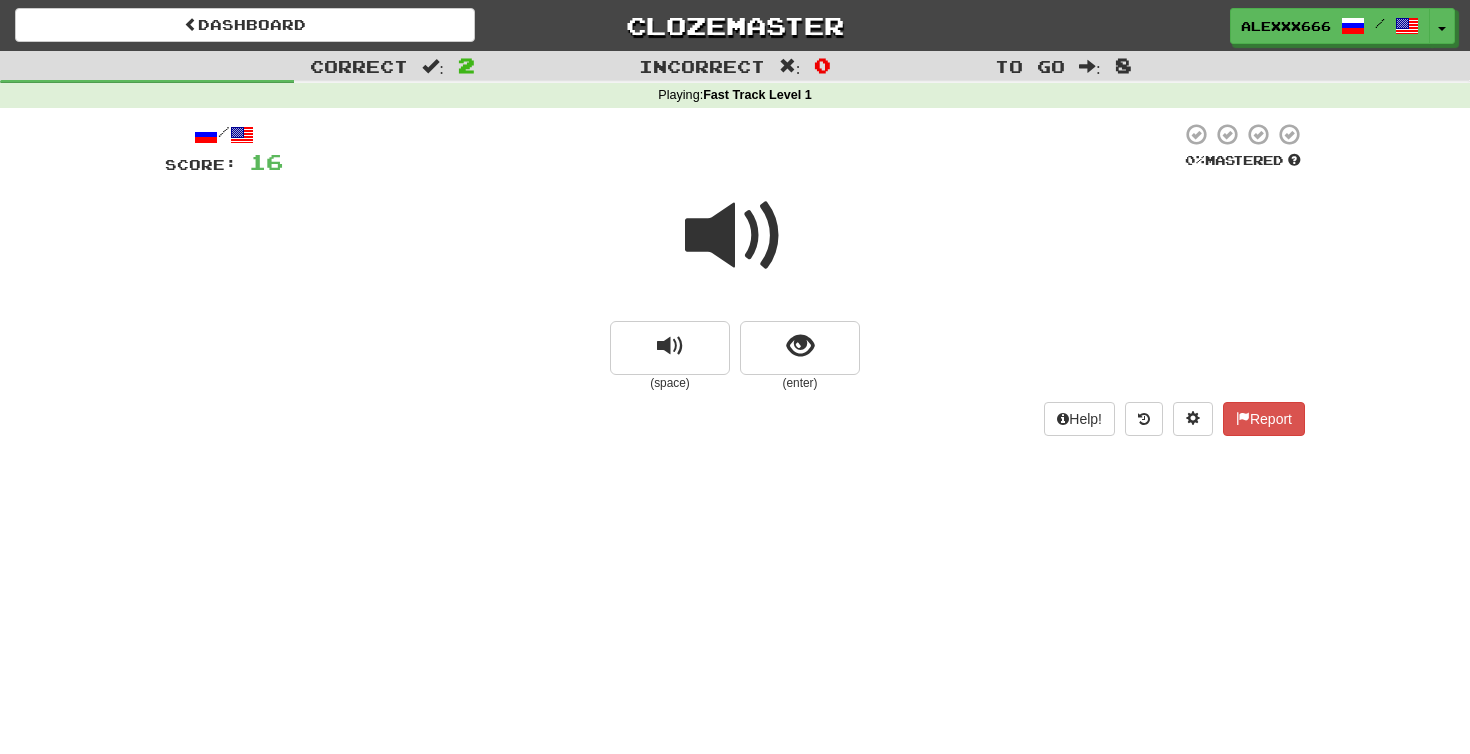 click at bounding box center (735, 249) 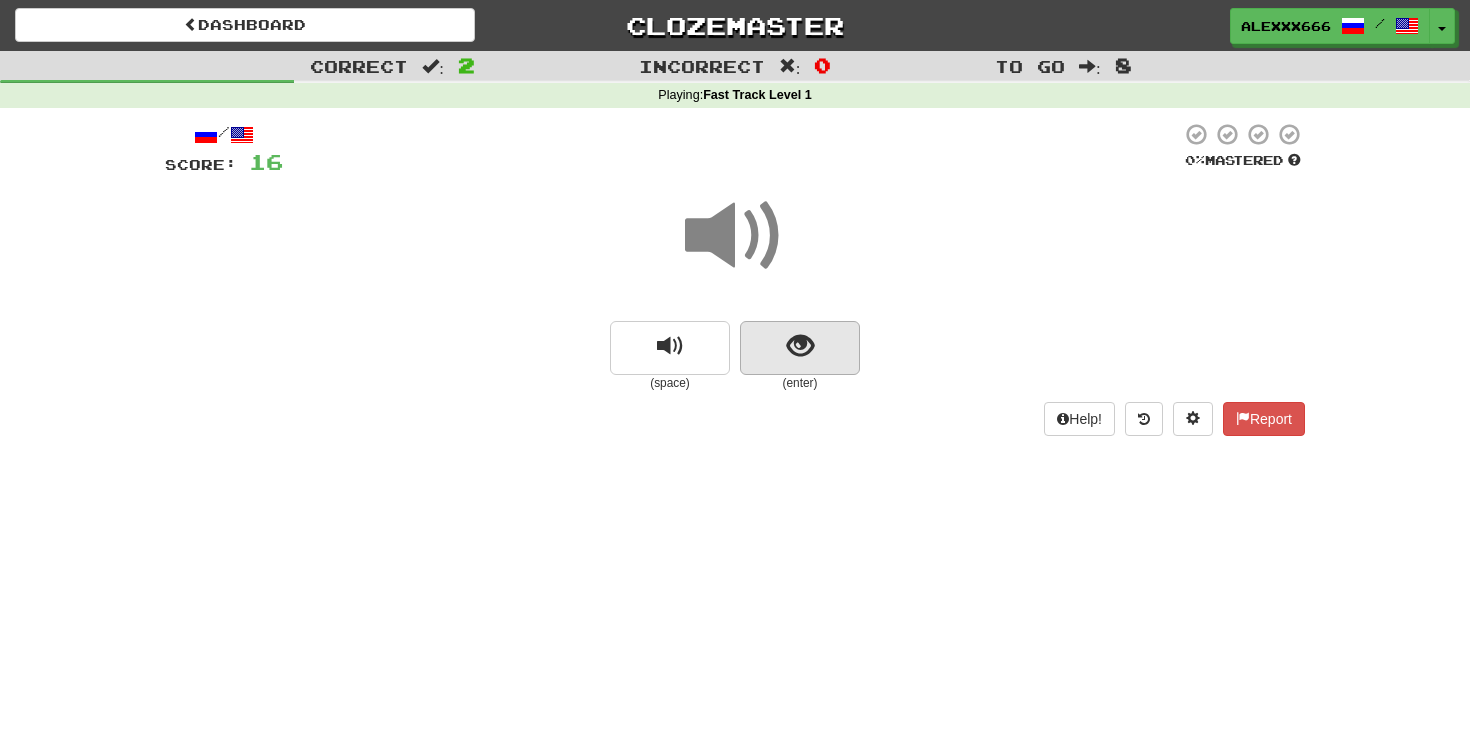 click at bounding box center (800, 348) 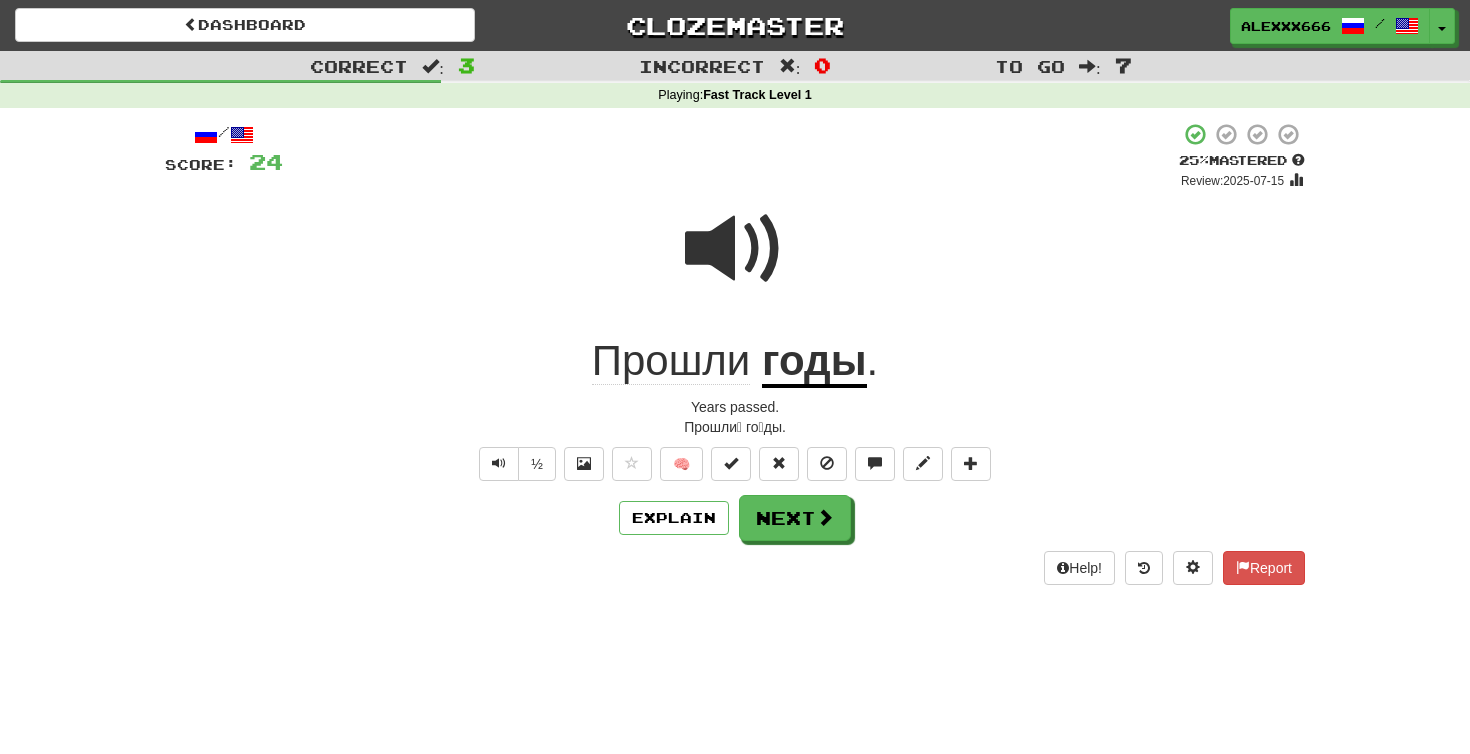 click on "Прошли" at bounding box center [671, 361] 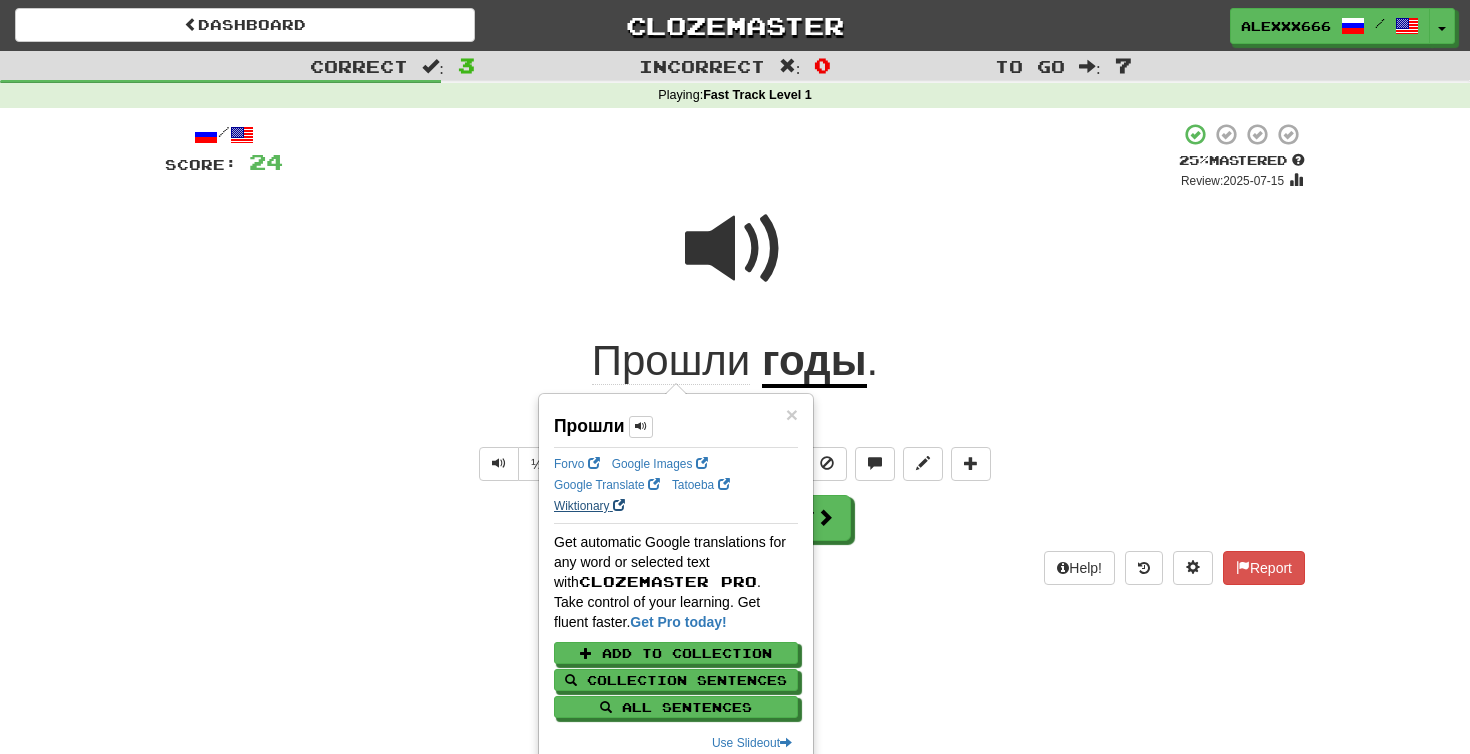 click on "Wiktionary" at bounding box center [589, 506] 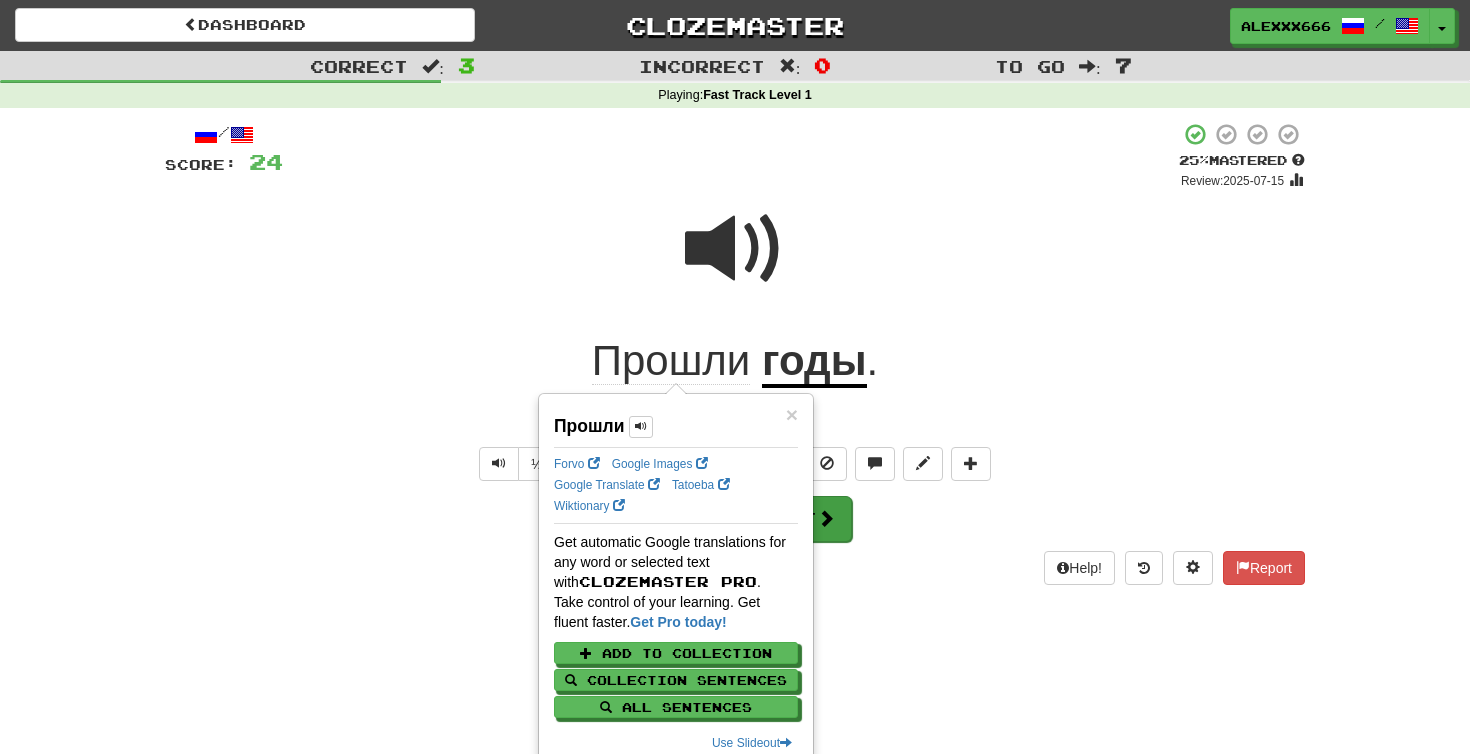 click at bounding box center (826, 518) 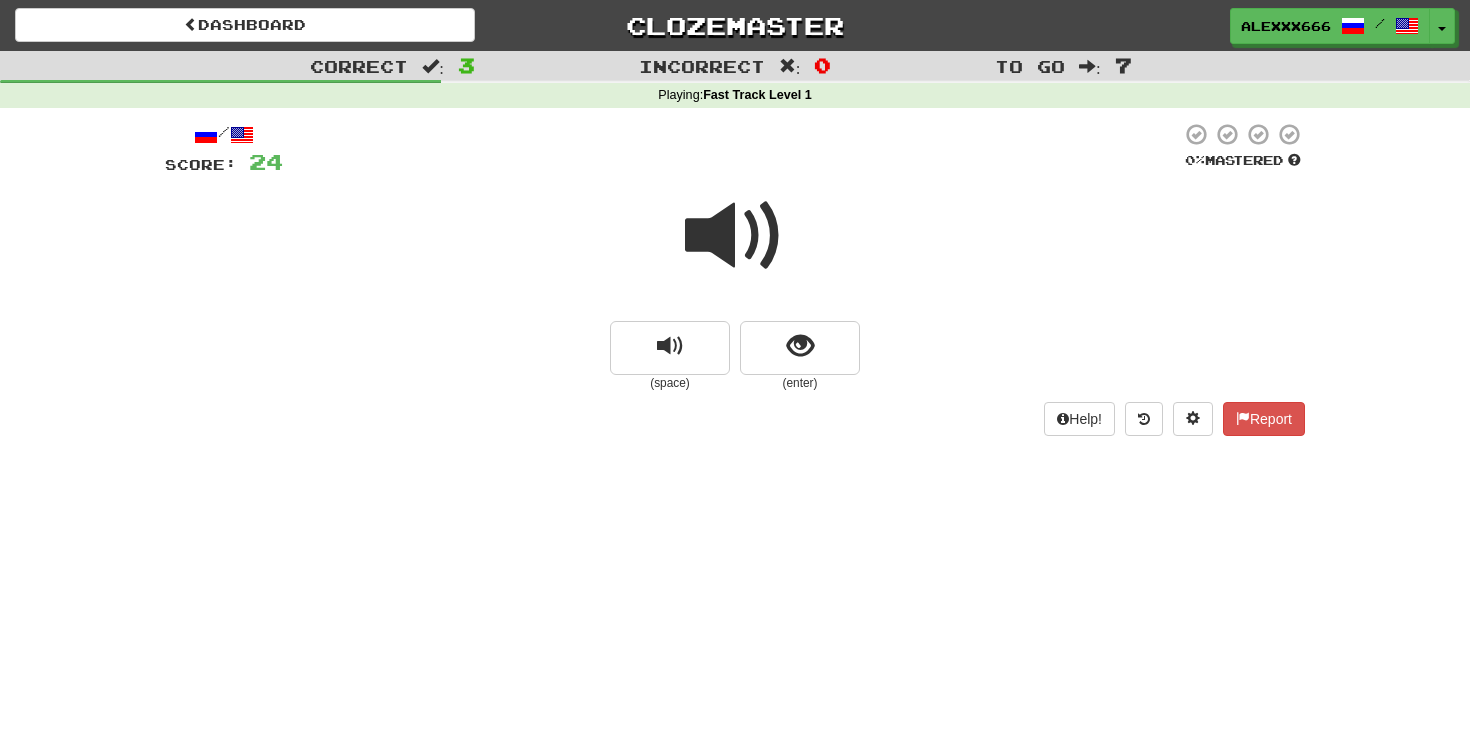 click at bounding box center (800, 348) 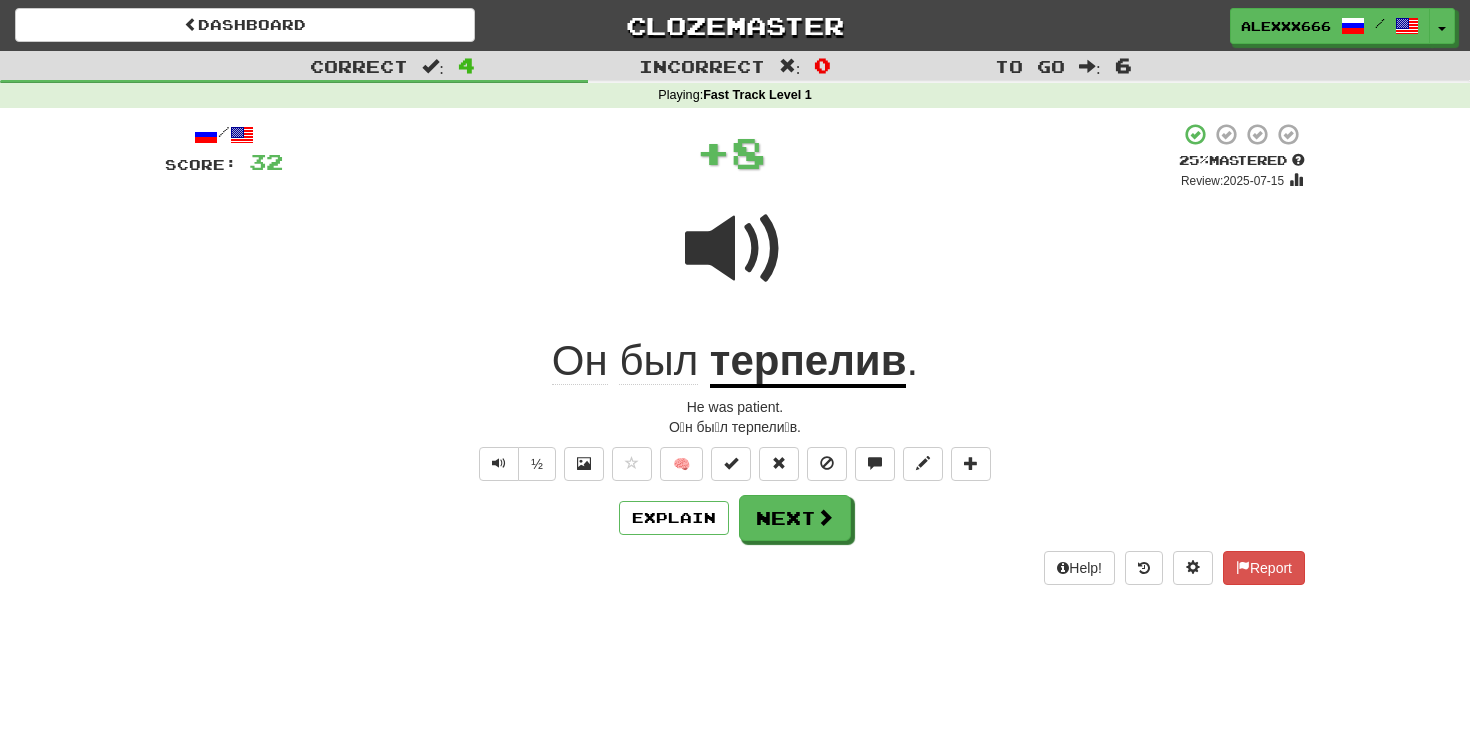click on "терпелив" at bounding box center [808, 362] 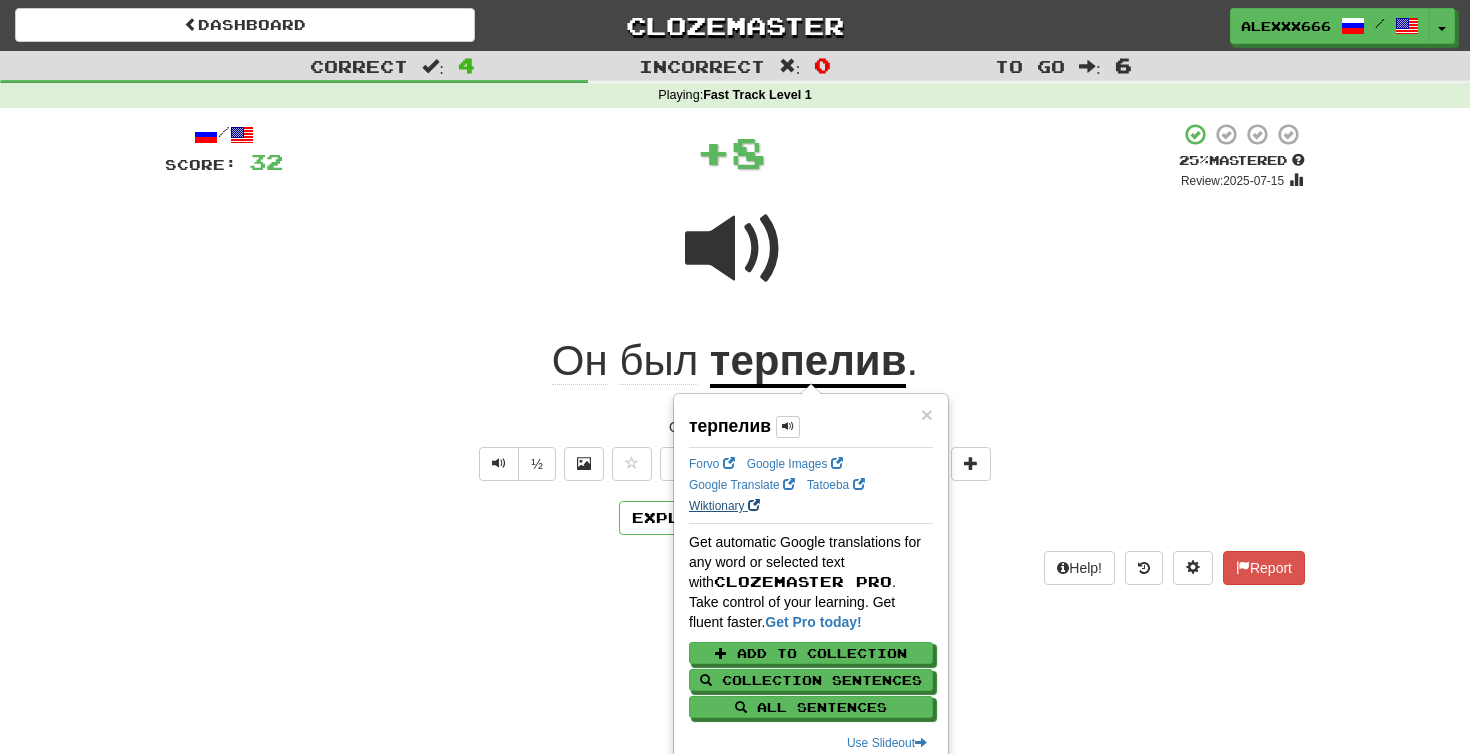 click on "Wiktionary" at bounding box center [724, 506] 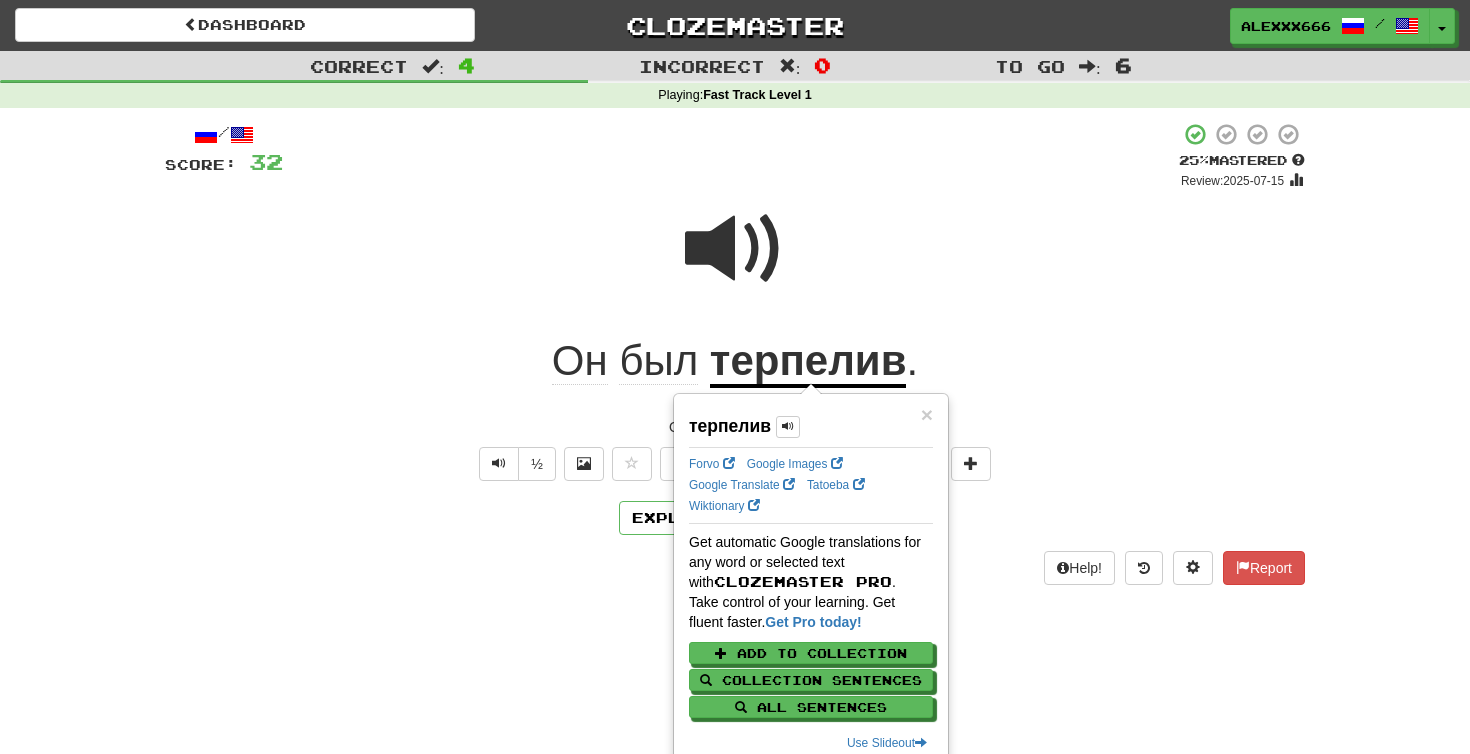 click on "О́н бы́л терпели́в." at bounding box center [735, 427] 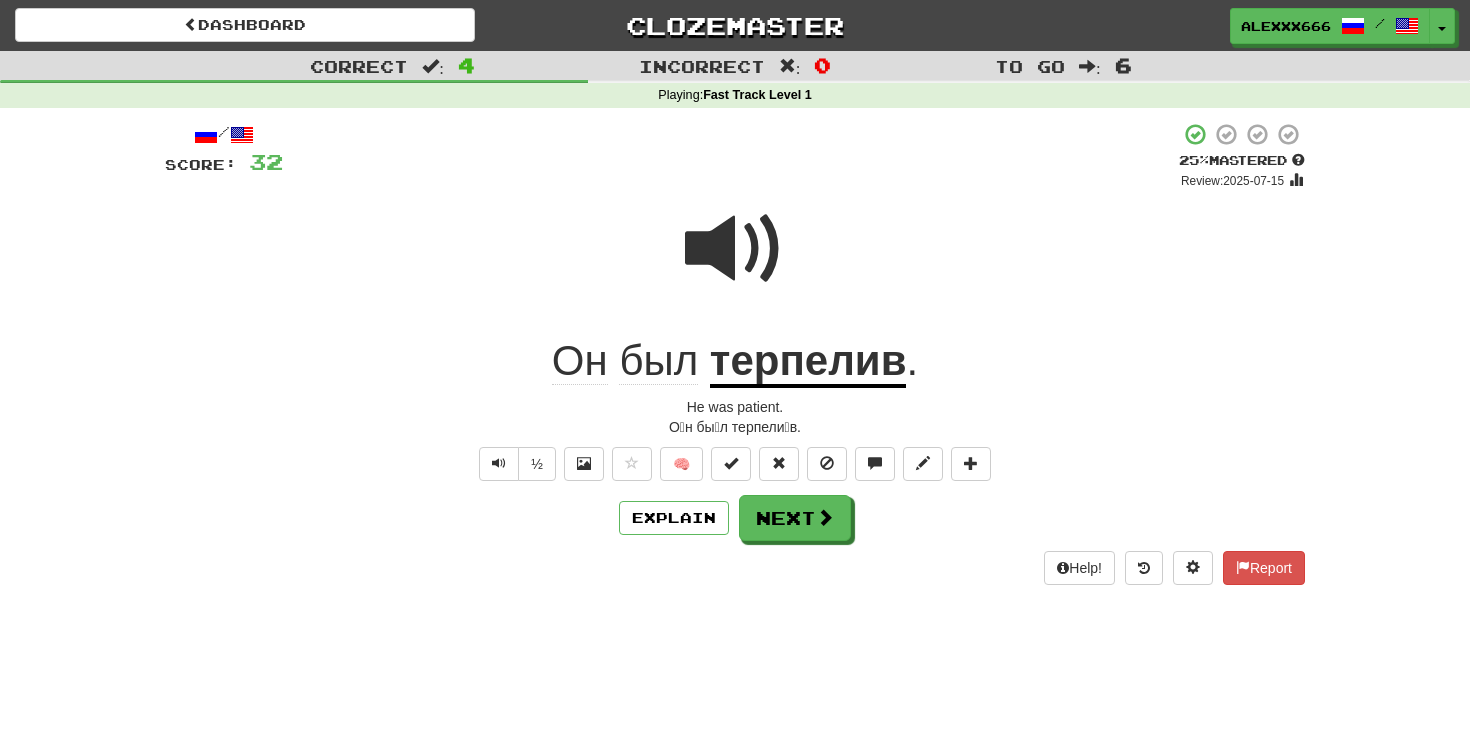 click on "Explain Next" at bounding box center [735, 518] 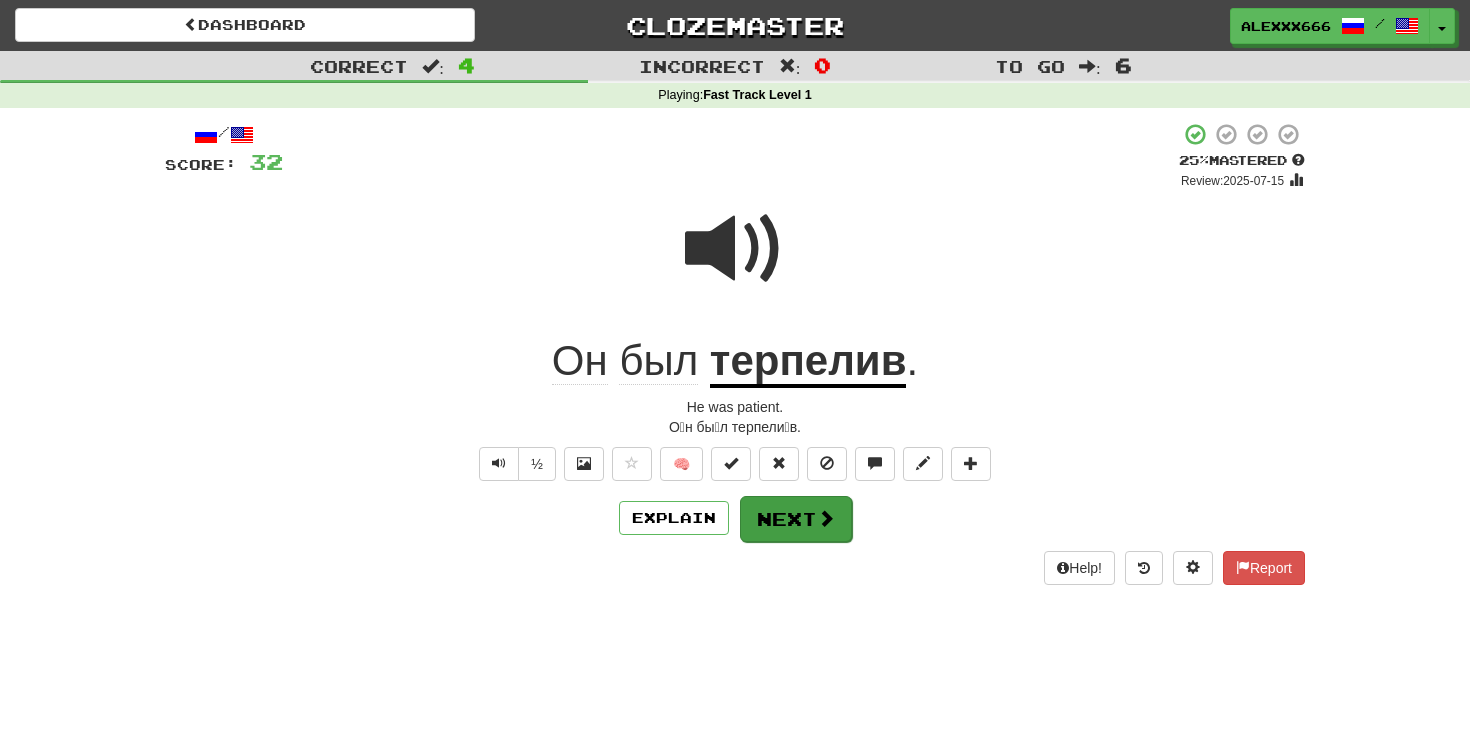 click on "Next" at bounding box center [796, 519] 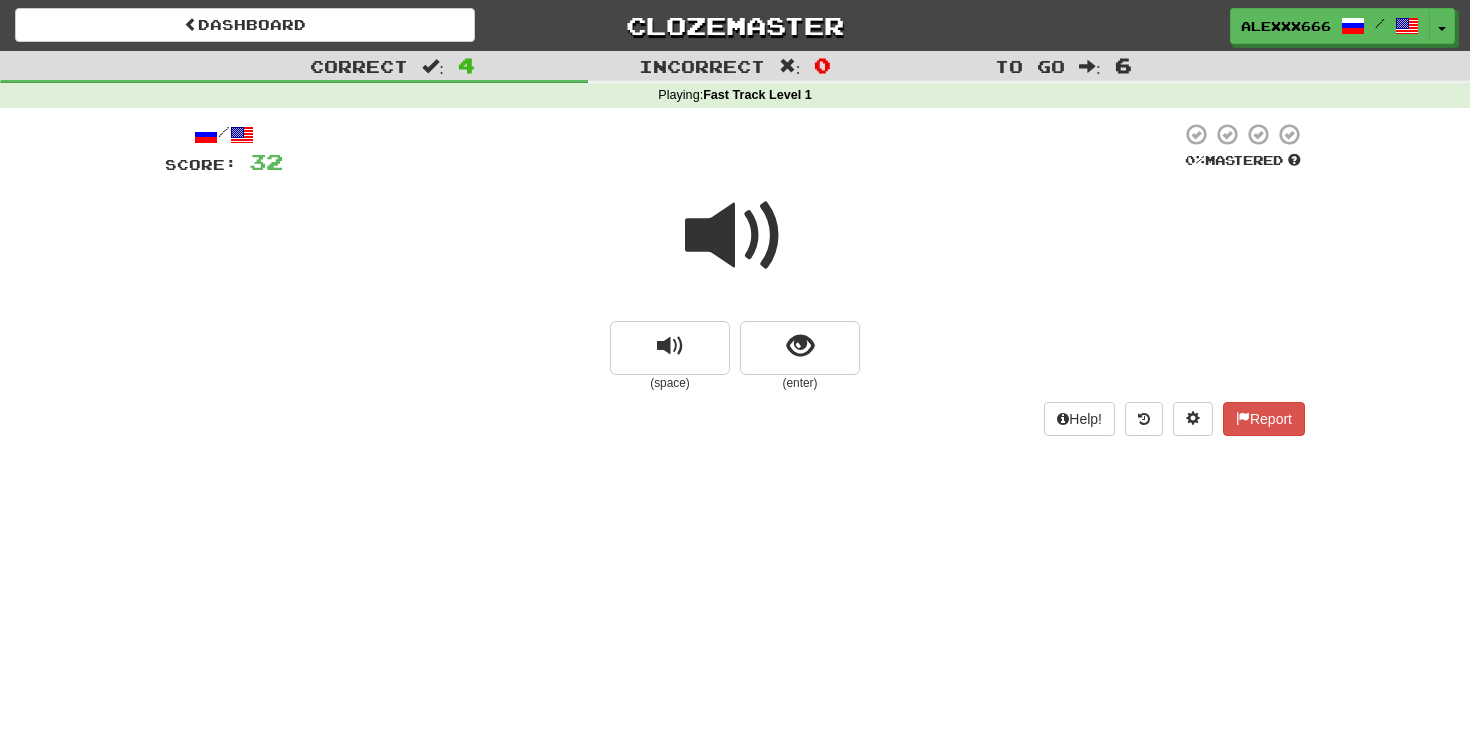 click at bounding box center (800, 348) 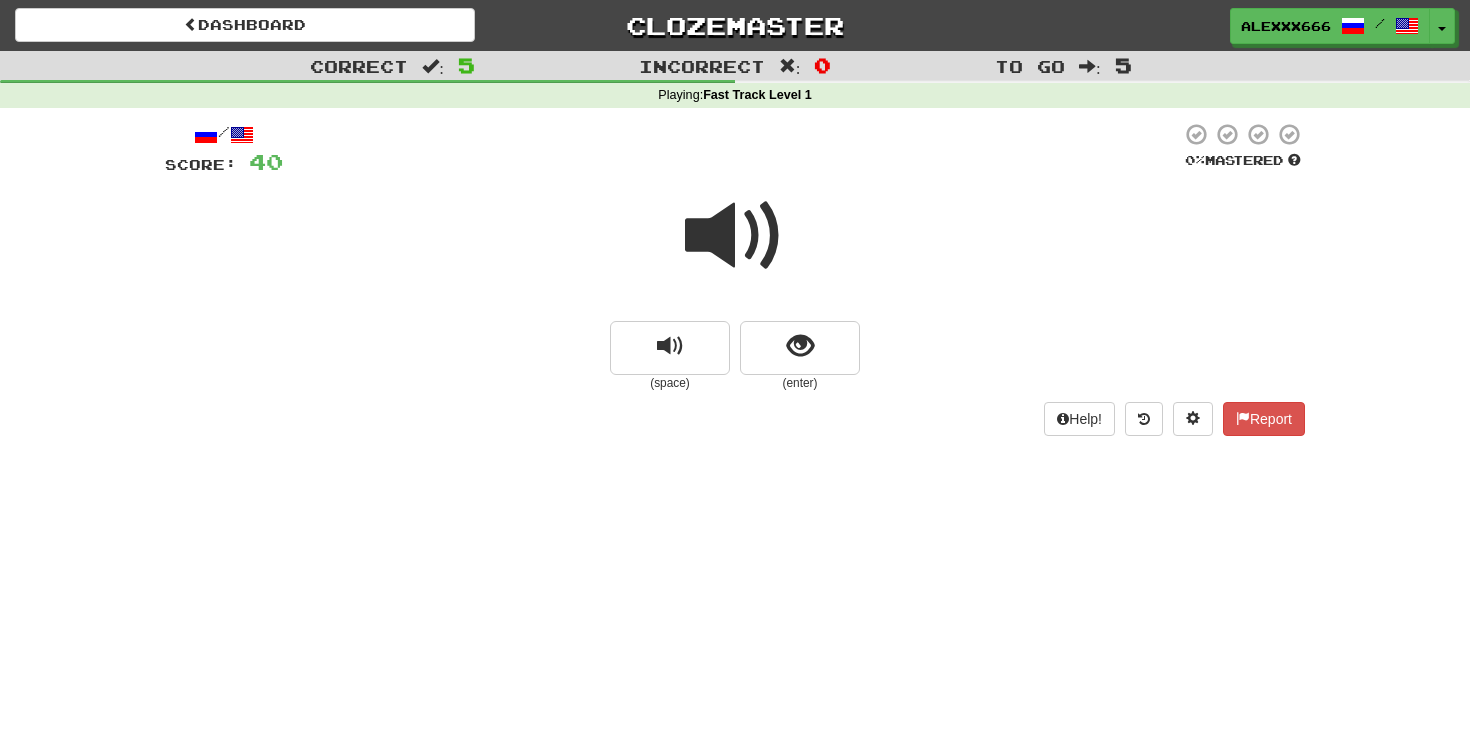 click at bounding box center (735, 236) 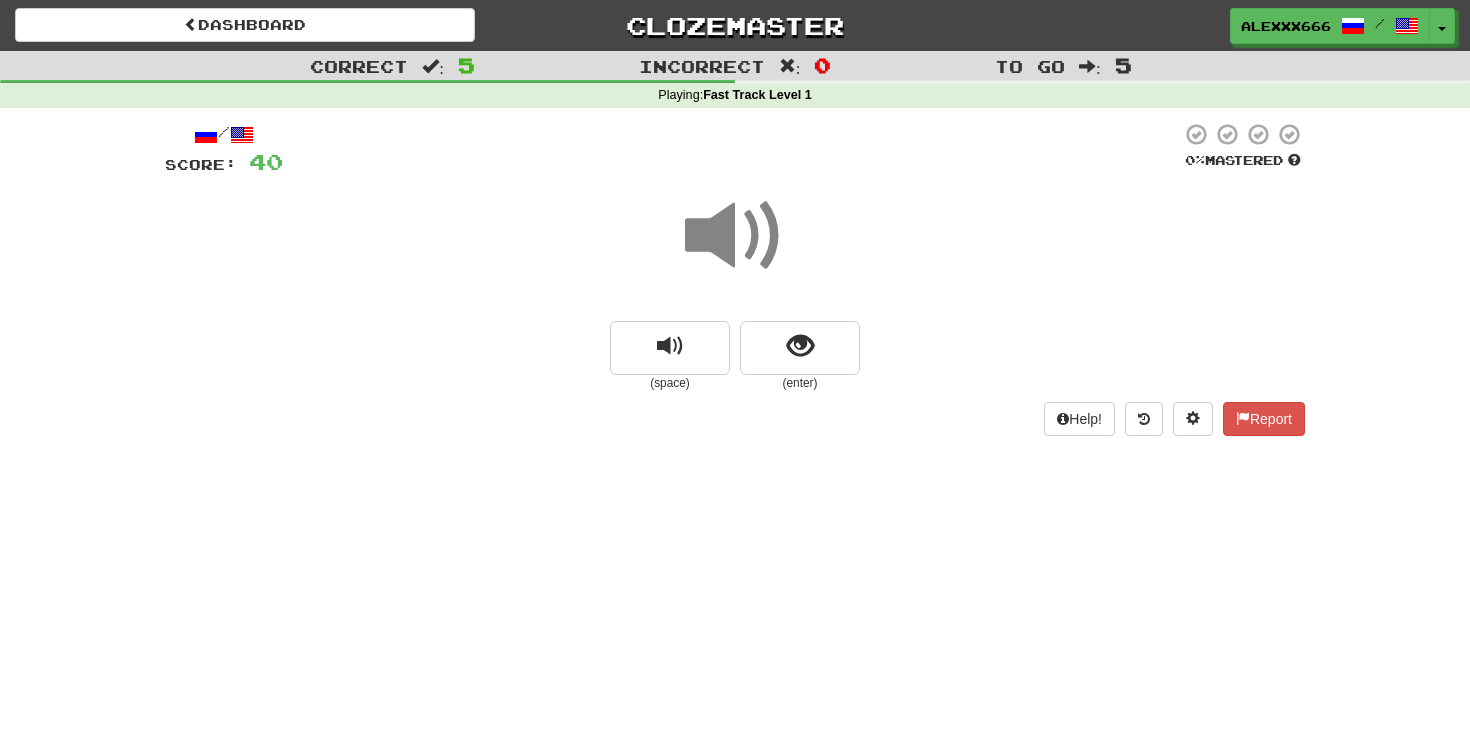click at bounding box center (735, 236) 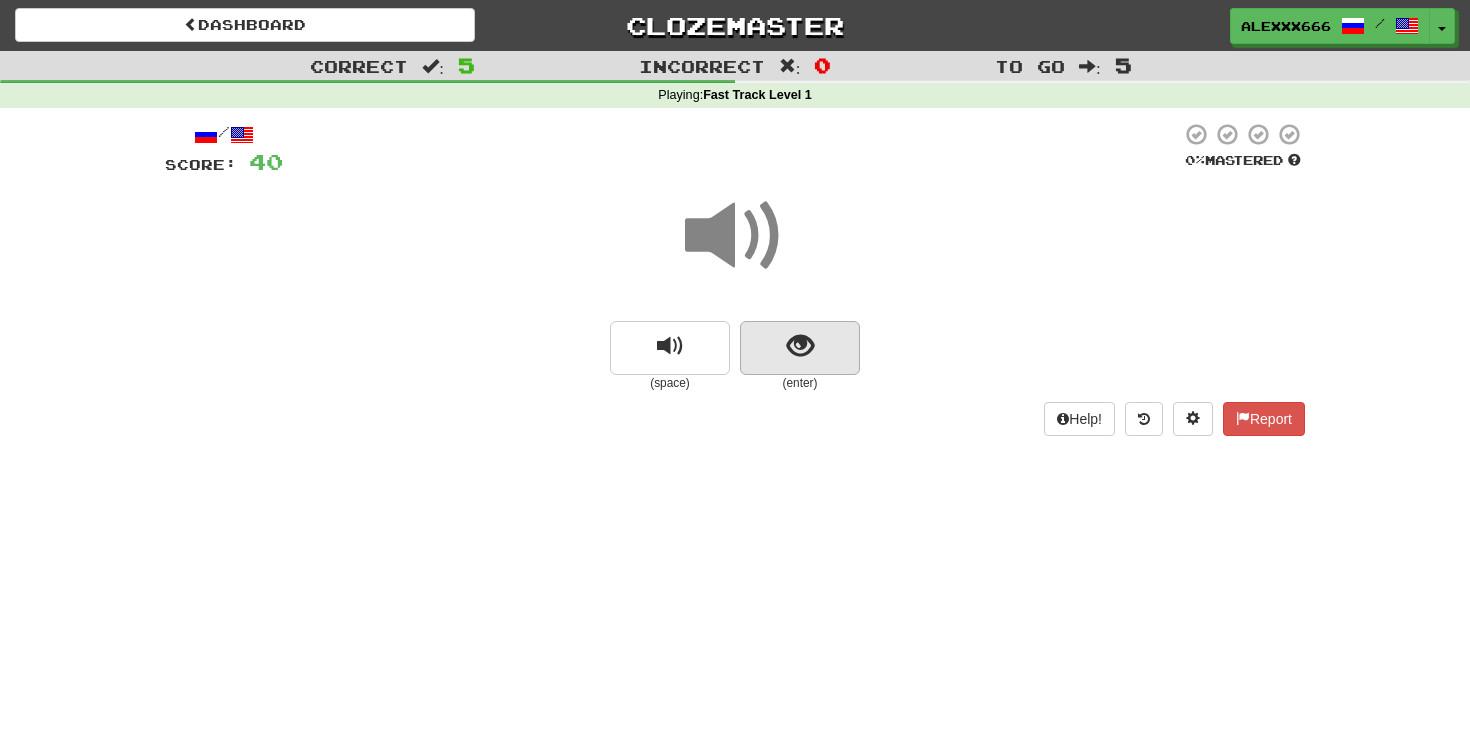 click at bounding box center [800, 348] 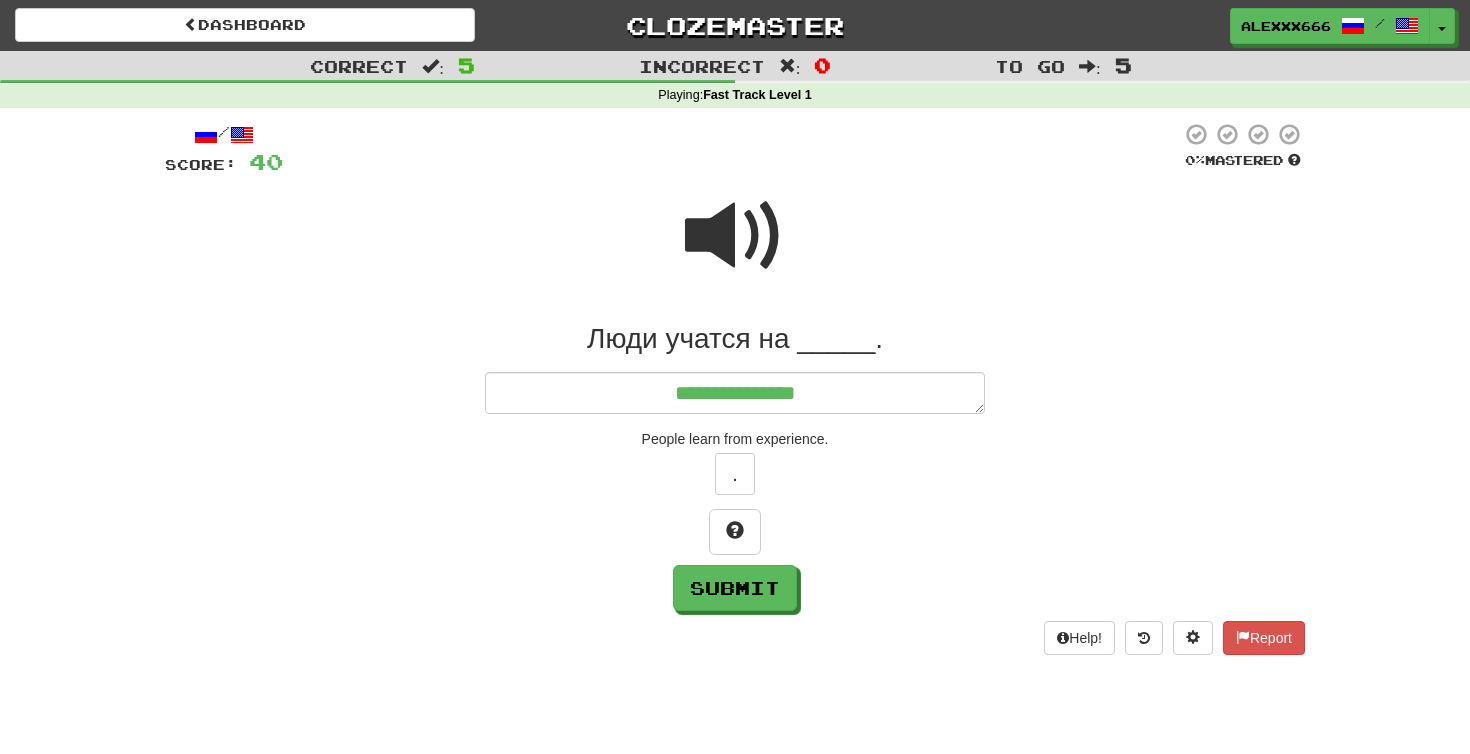 click at bounding box center (735, 236) 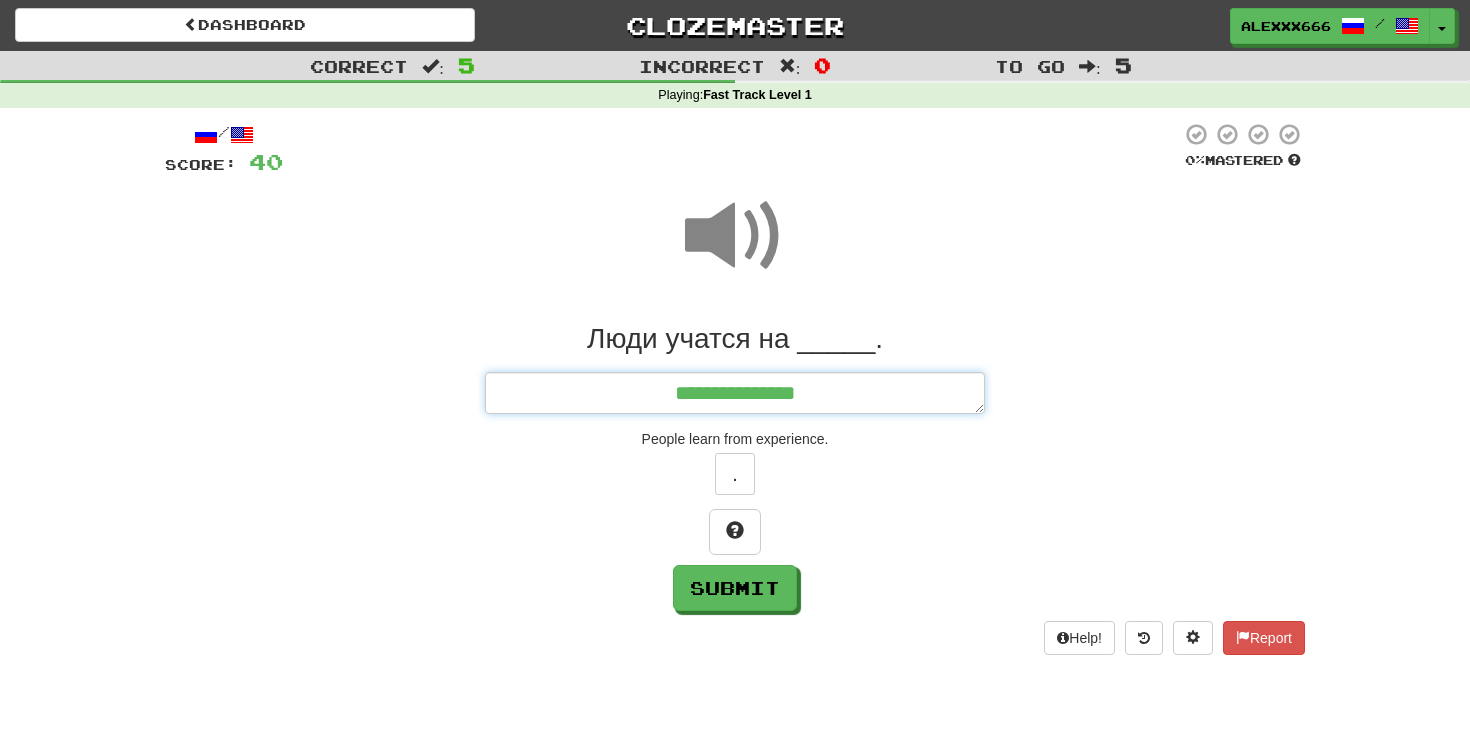 click on "**********" at bounding box center (735, 393) 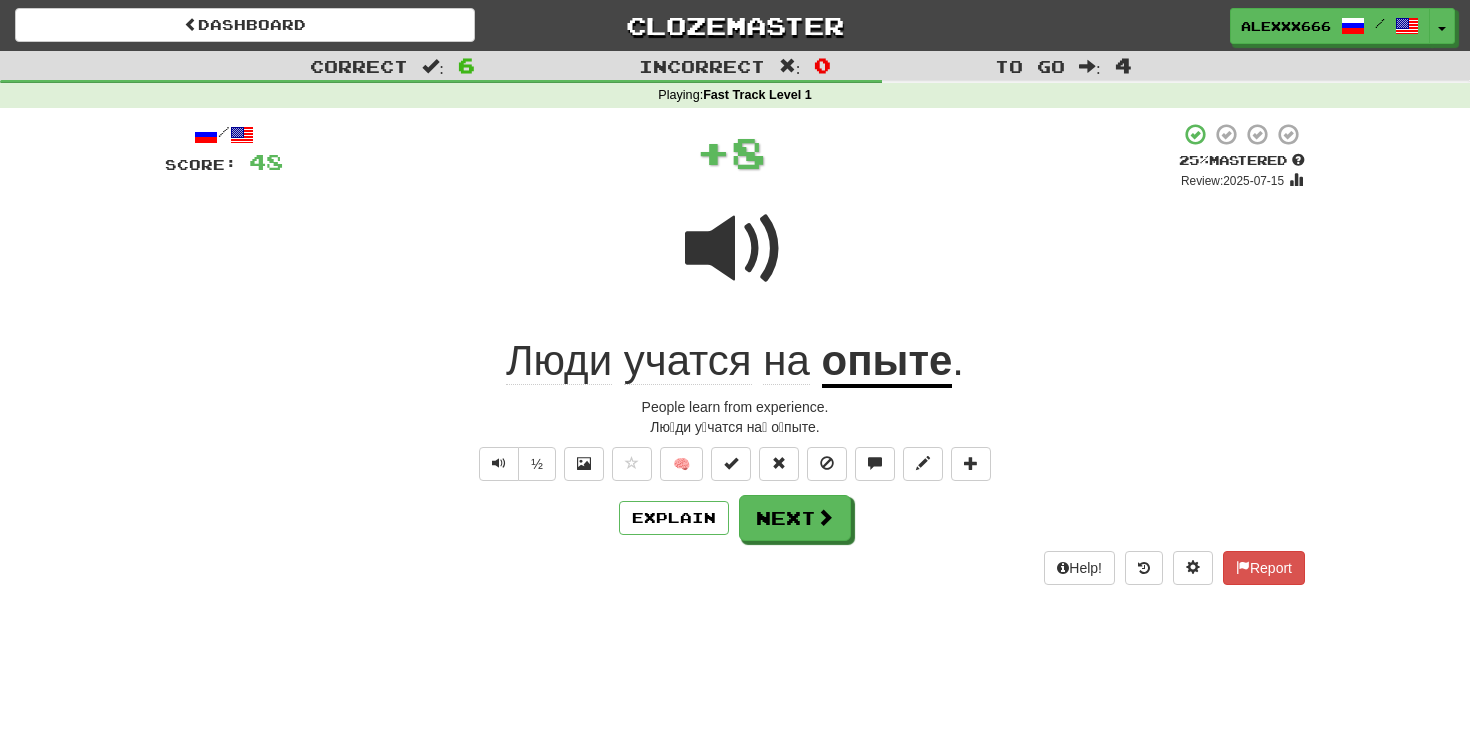 click on "опыте" at bounding box center [887, 362] 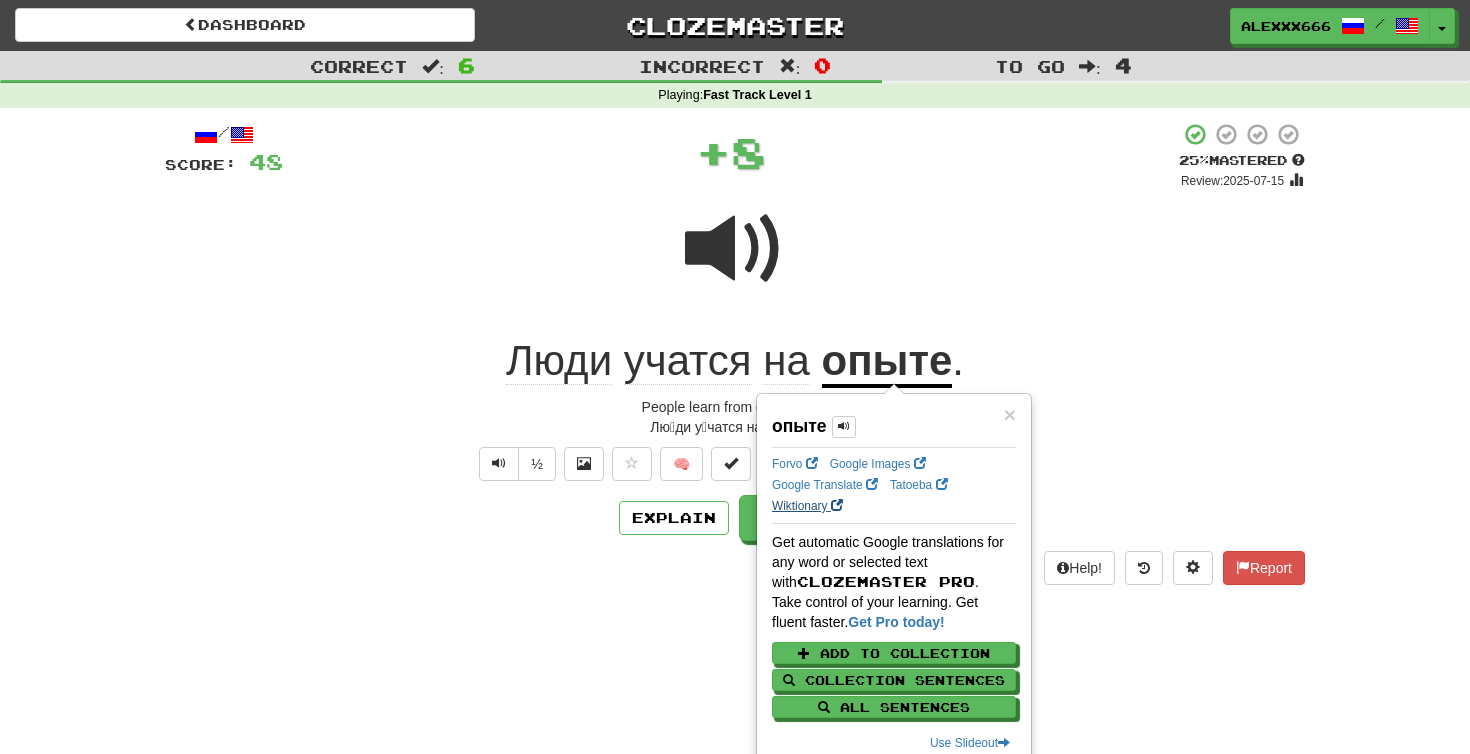 click on "Wiktionary" at bounding box center [807, 506] 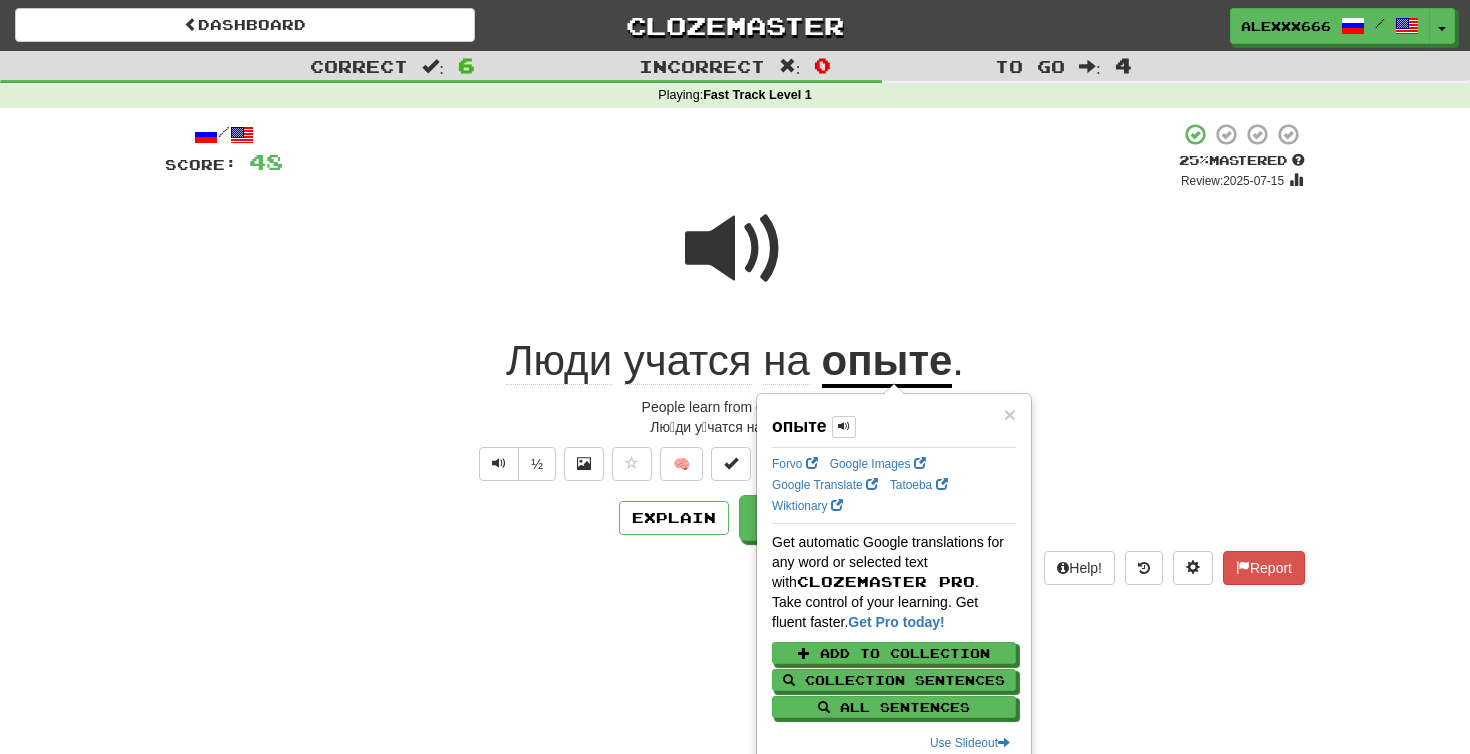 click on "Люди   учатся   на   опыте ." at bounding box center [735, 361] 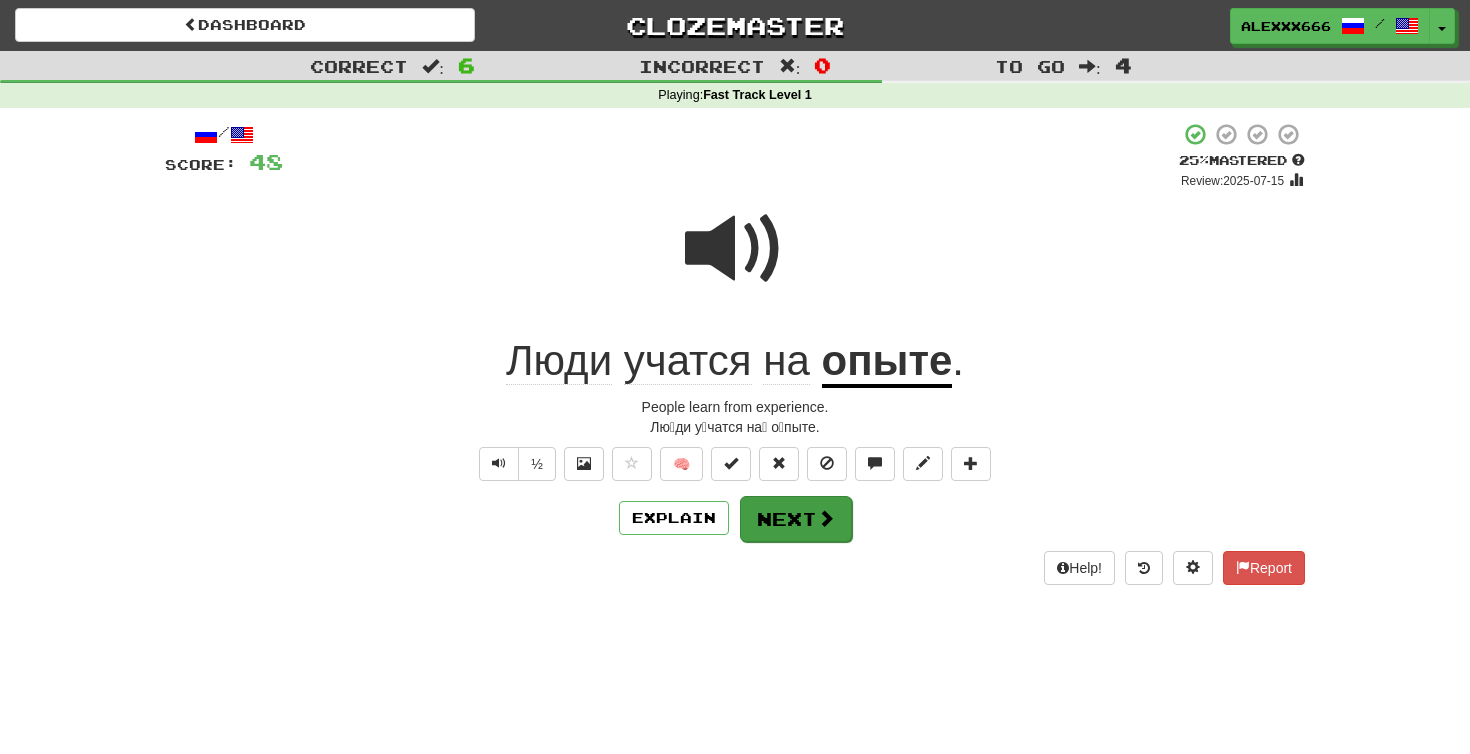 click at bounding box center [826, 518] 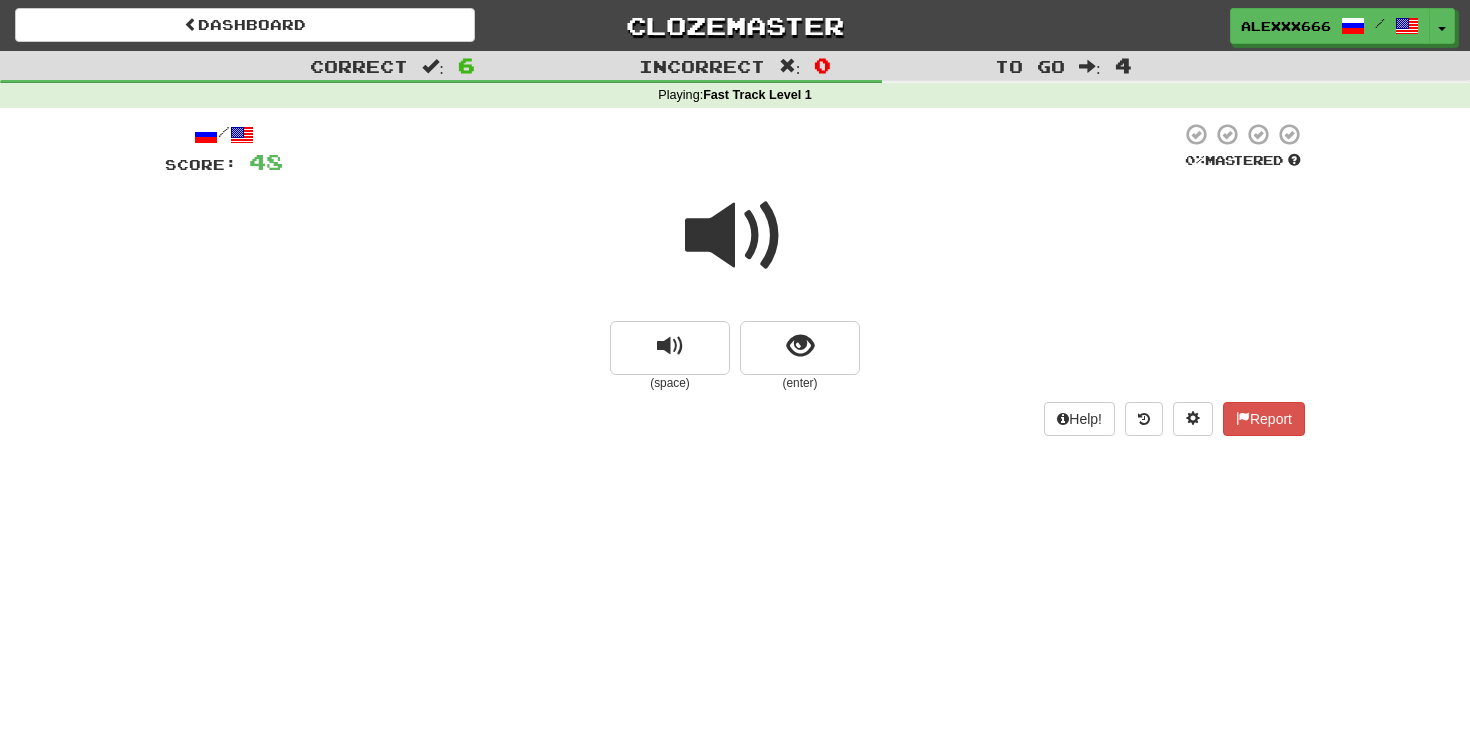 click at bounding box center [735, 236] 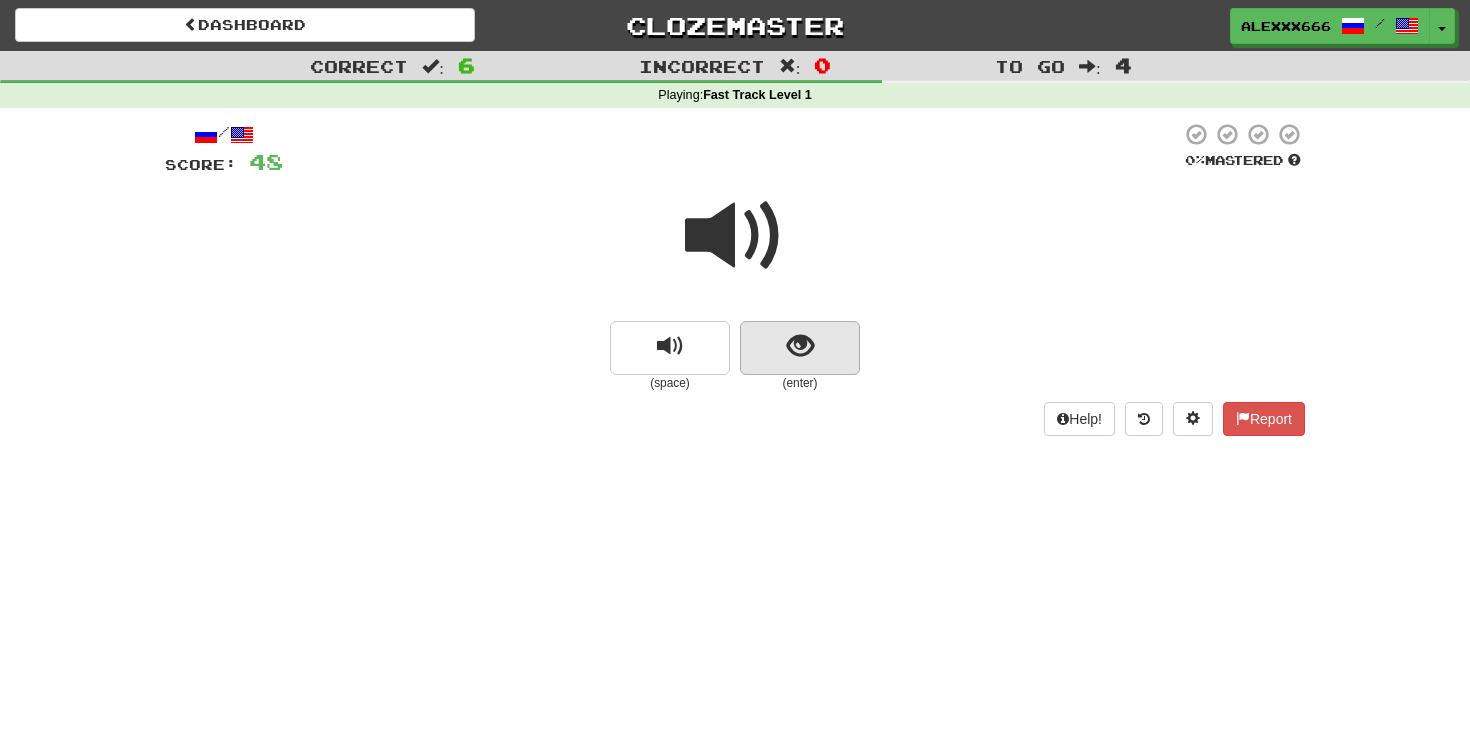 click at bounding box center (800, 346) 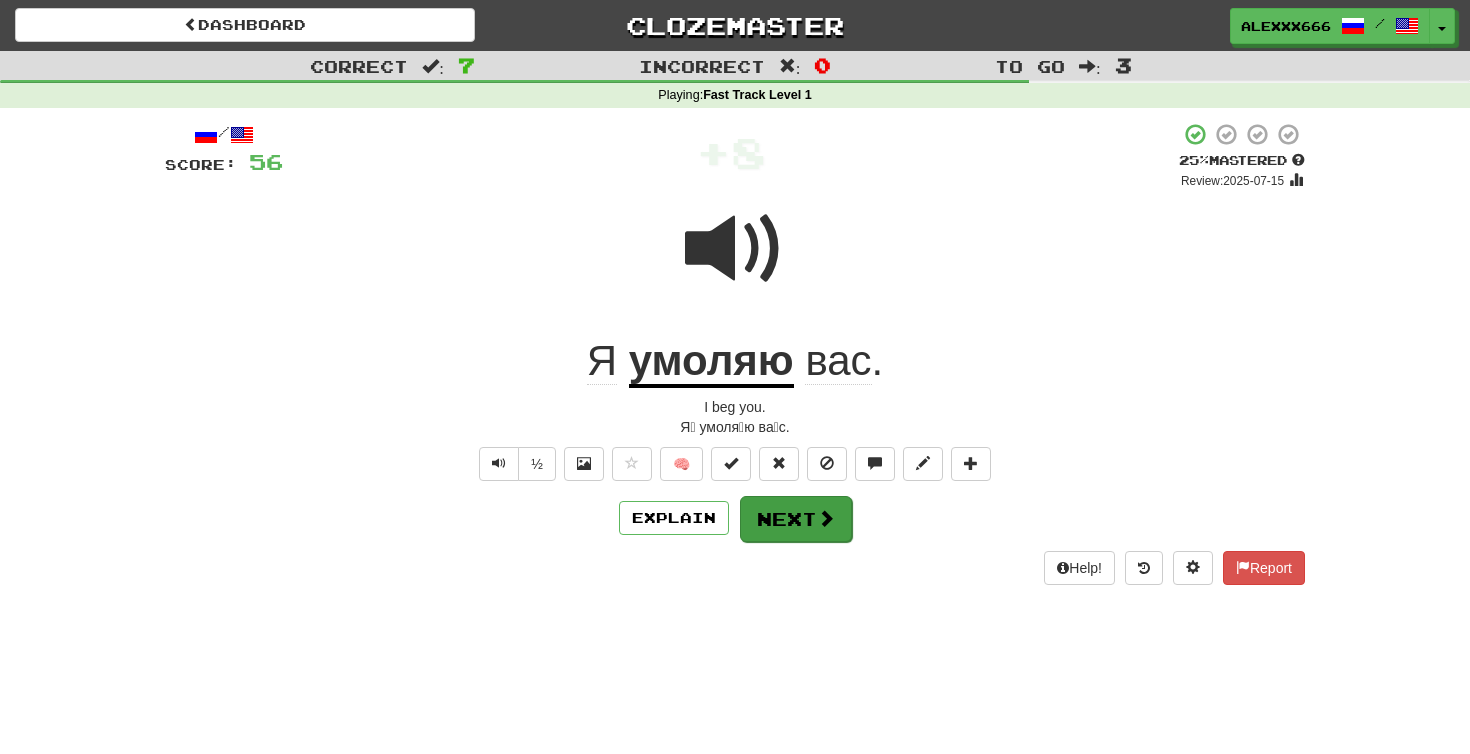 click at bounding box center [826, 518] 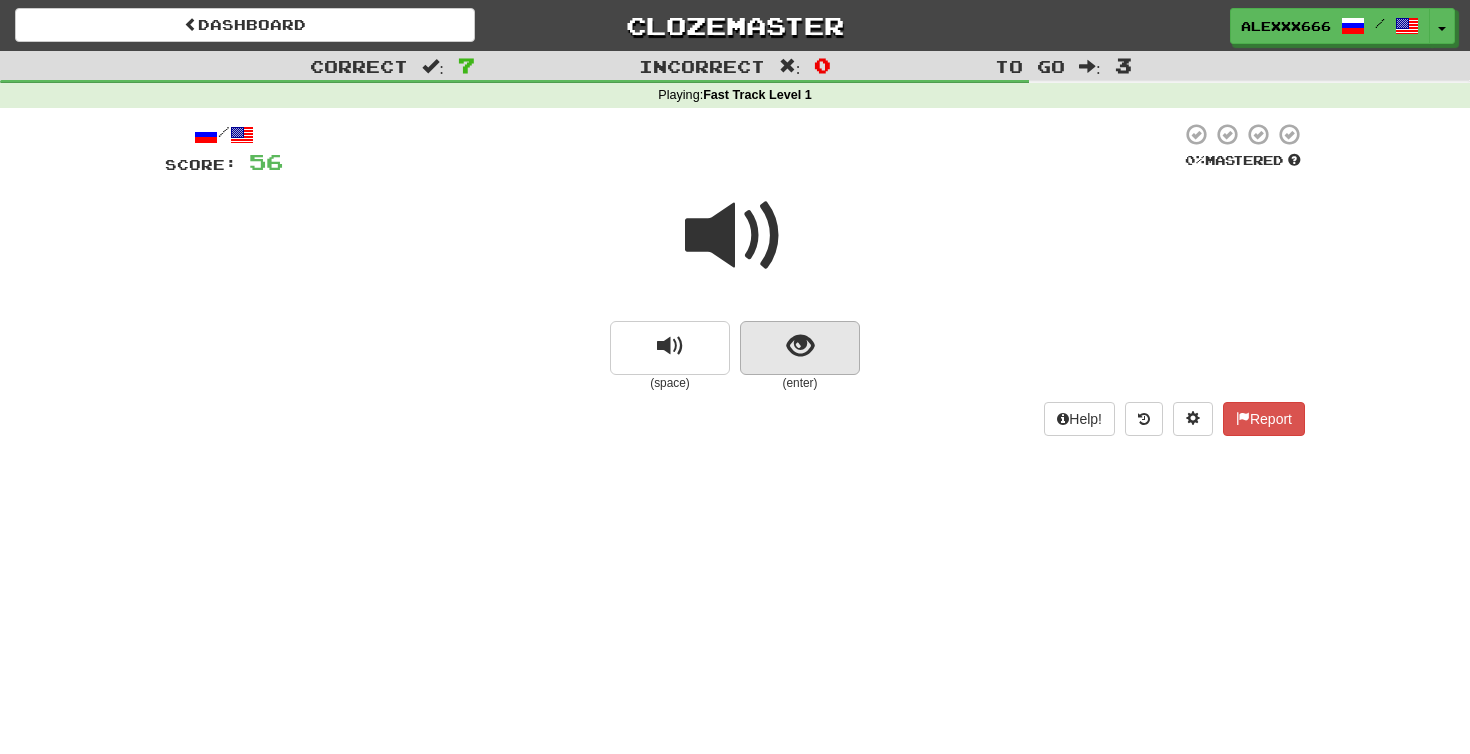 click at bounding box center [800, 348] 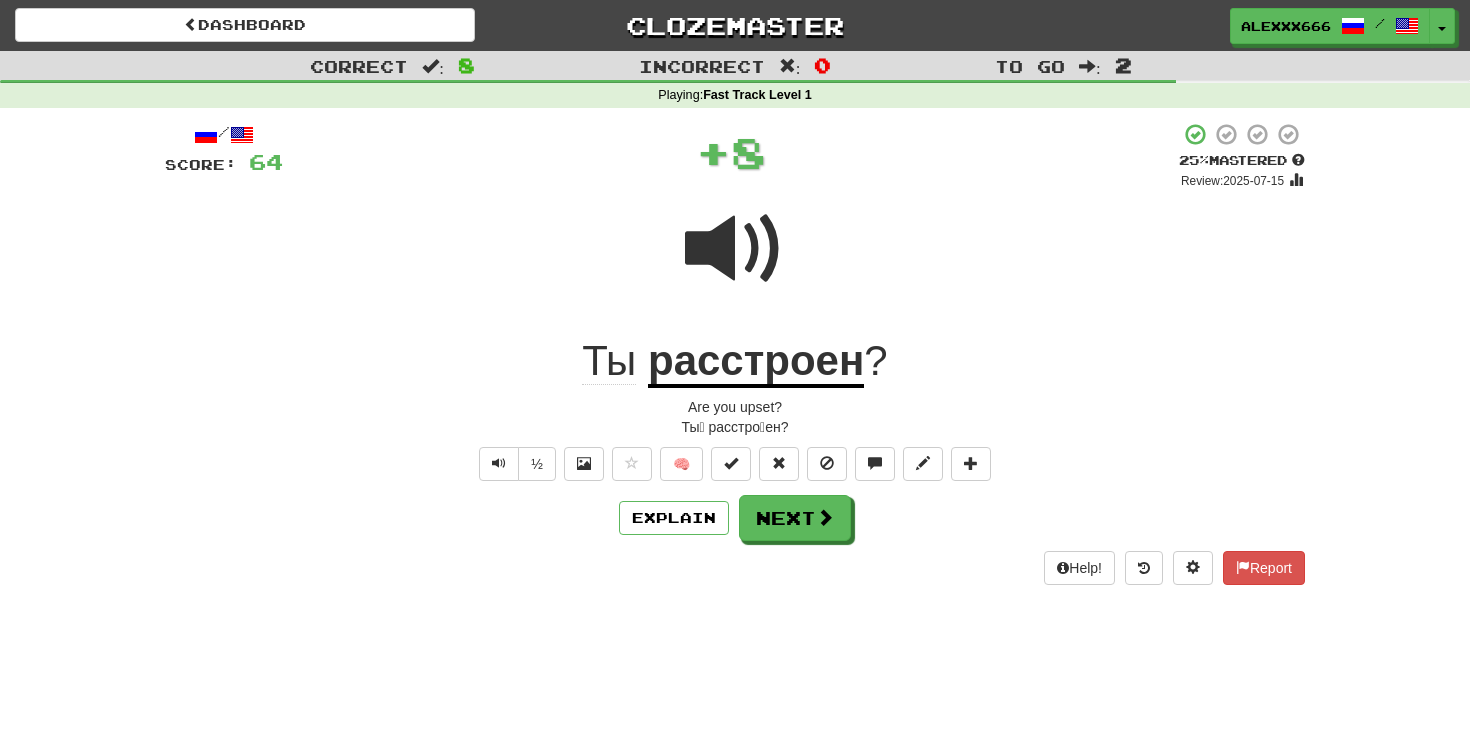click on "расстроен" at bounding box center [756, 362] 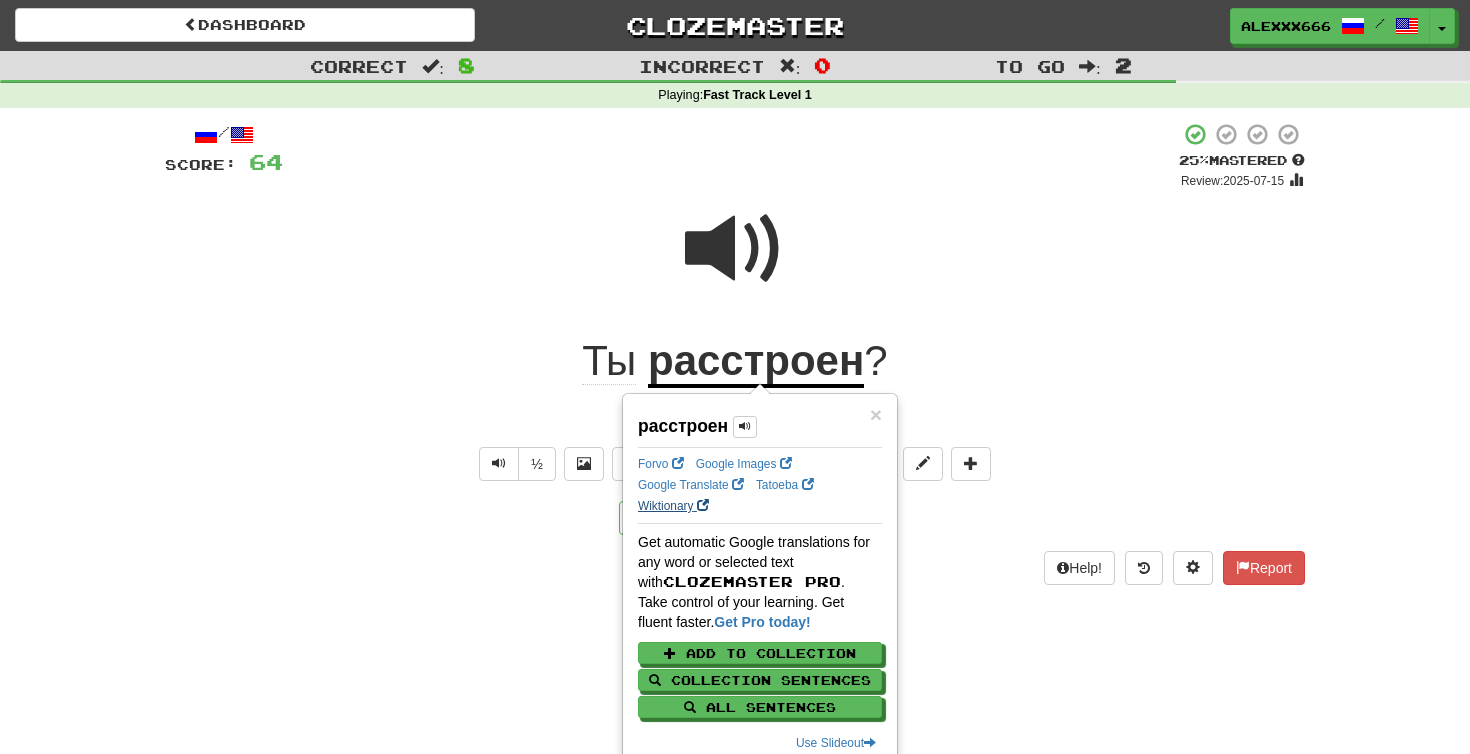 click on "Wiktionary" at bounding box center [673, 506] 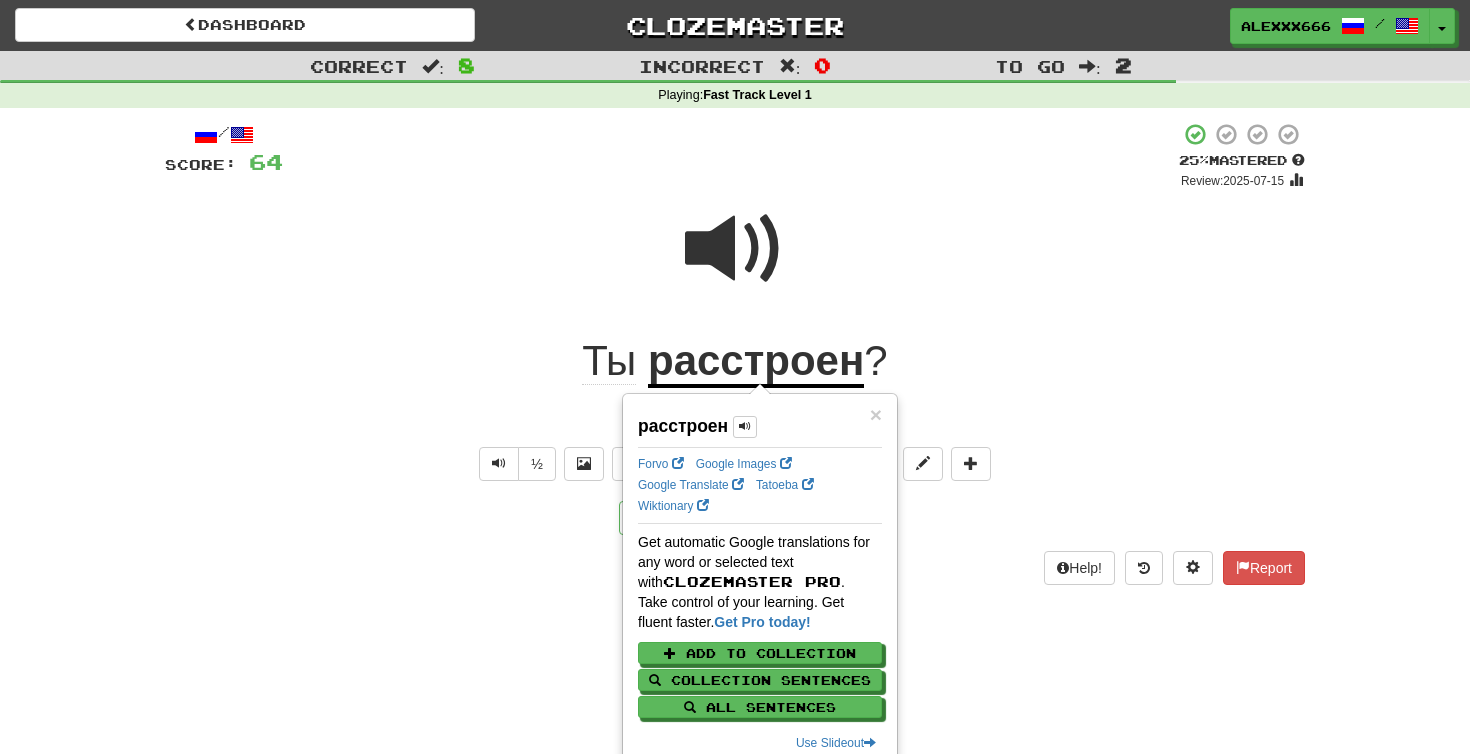 click on "Ты́ расстро́ен?" at bounding box center (735, 427) 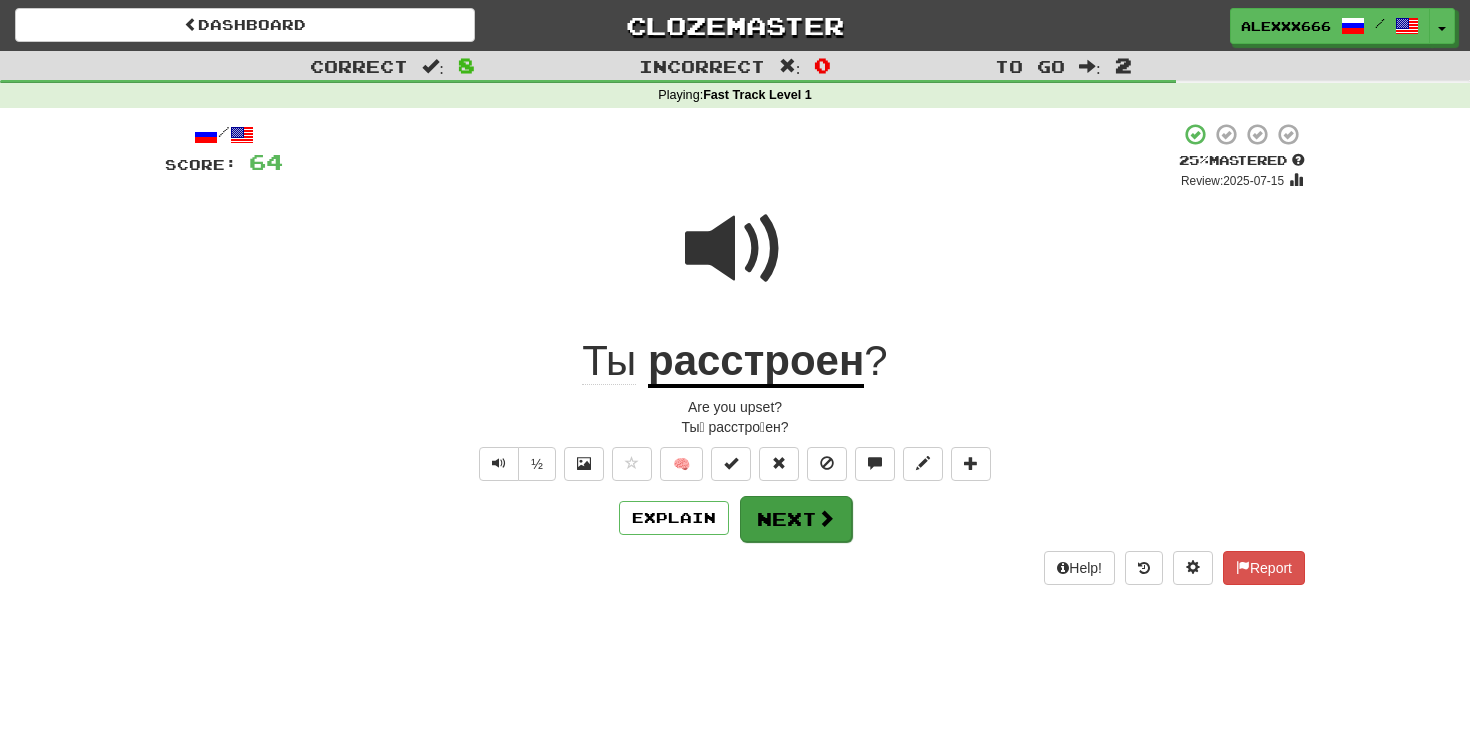 click on "Next" at bounding box center [796, 519] 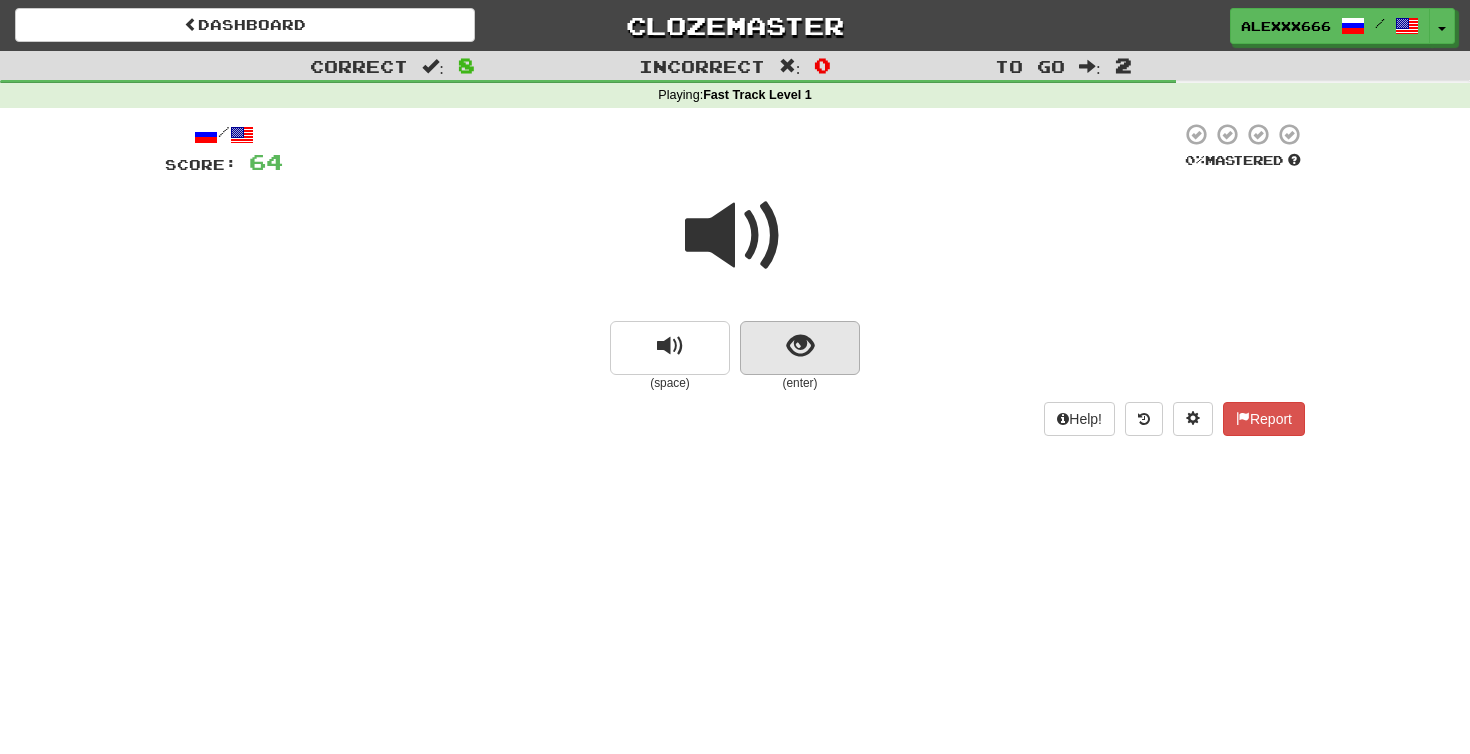click at bounding box center [800, 348] 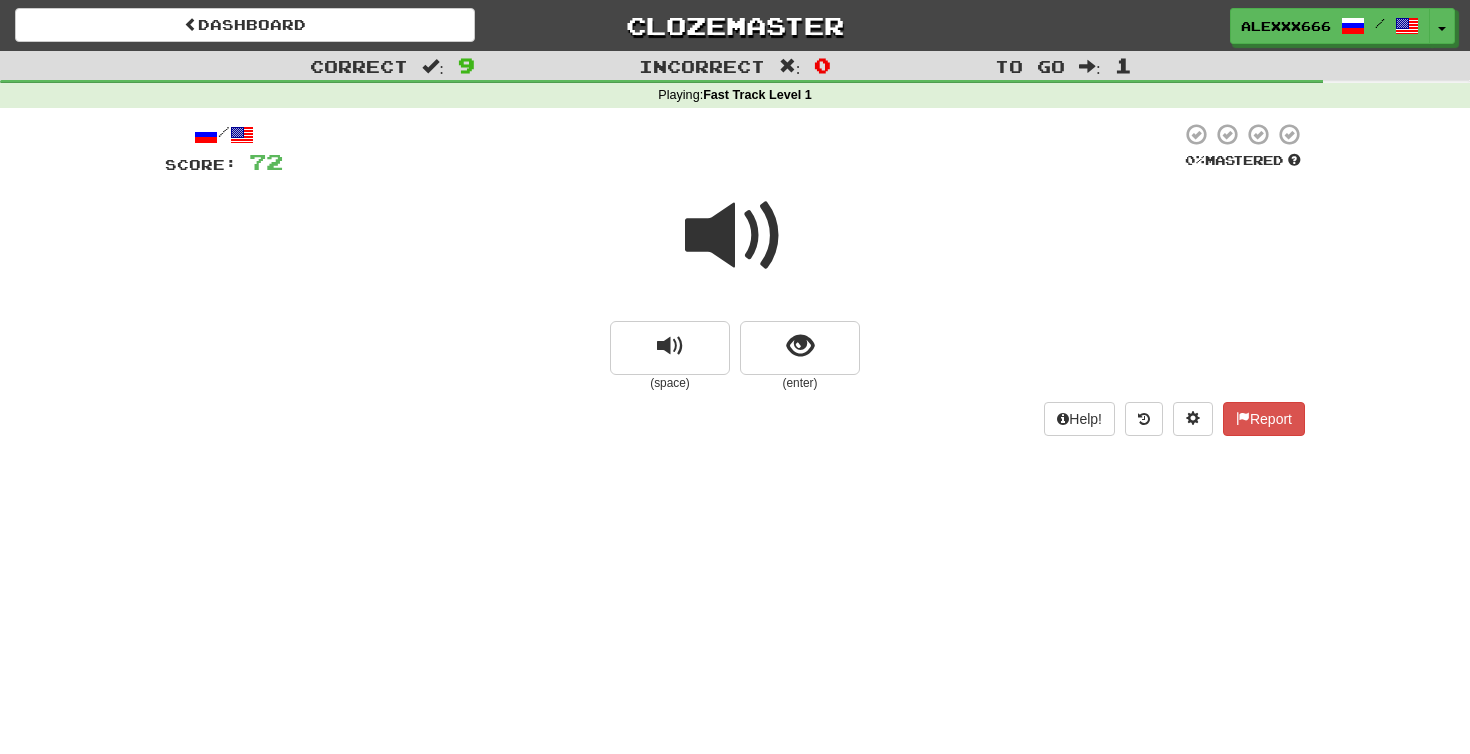 click at bounding box center (735, 236) 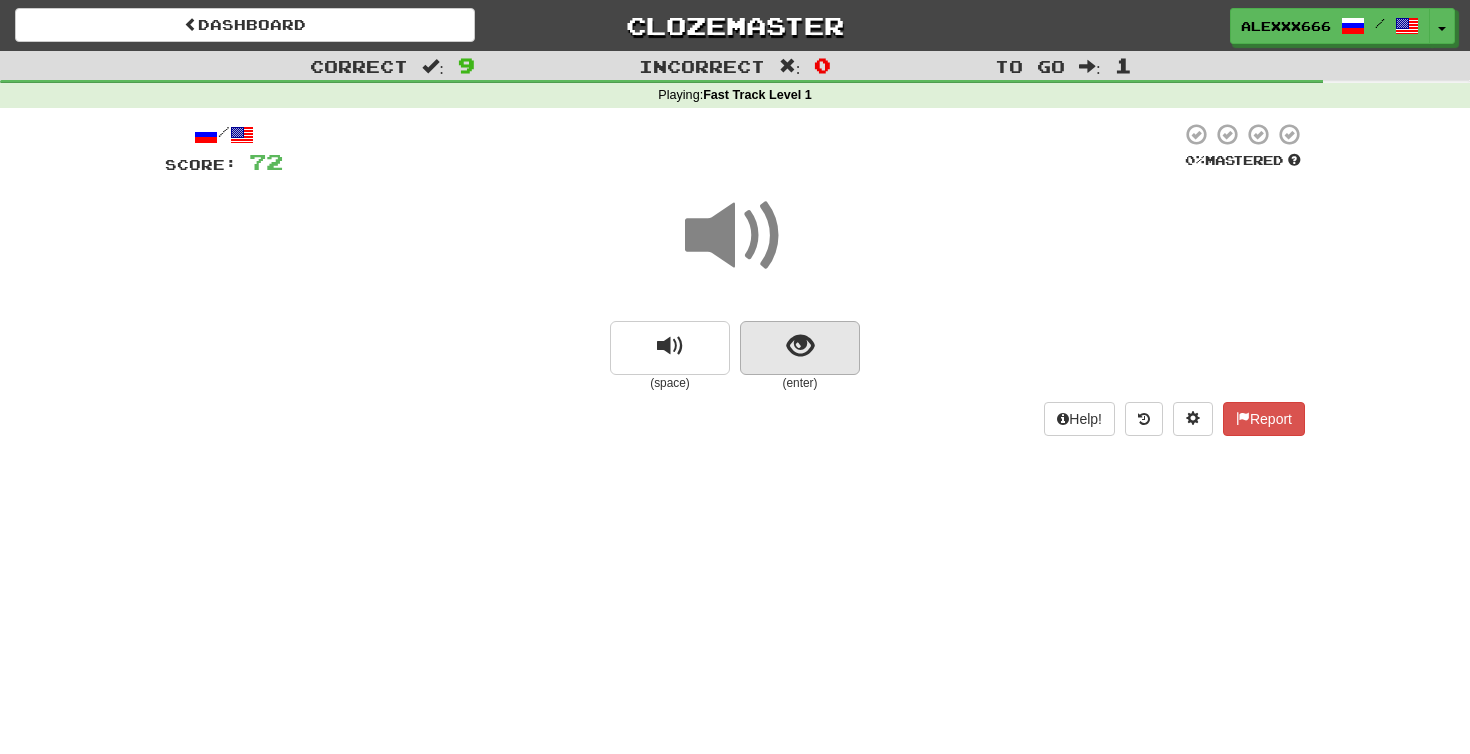 click 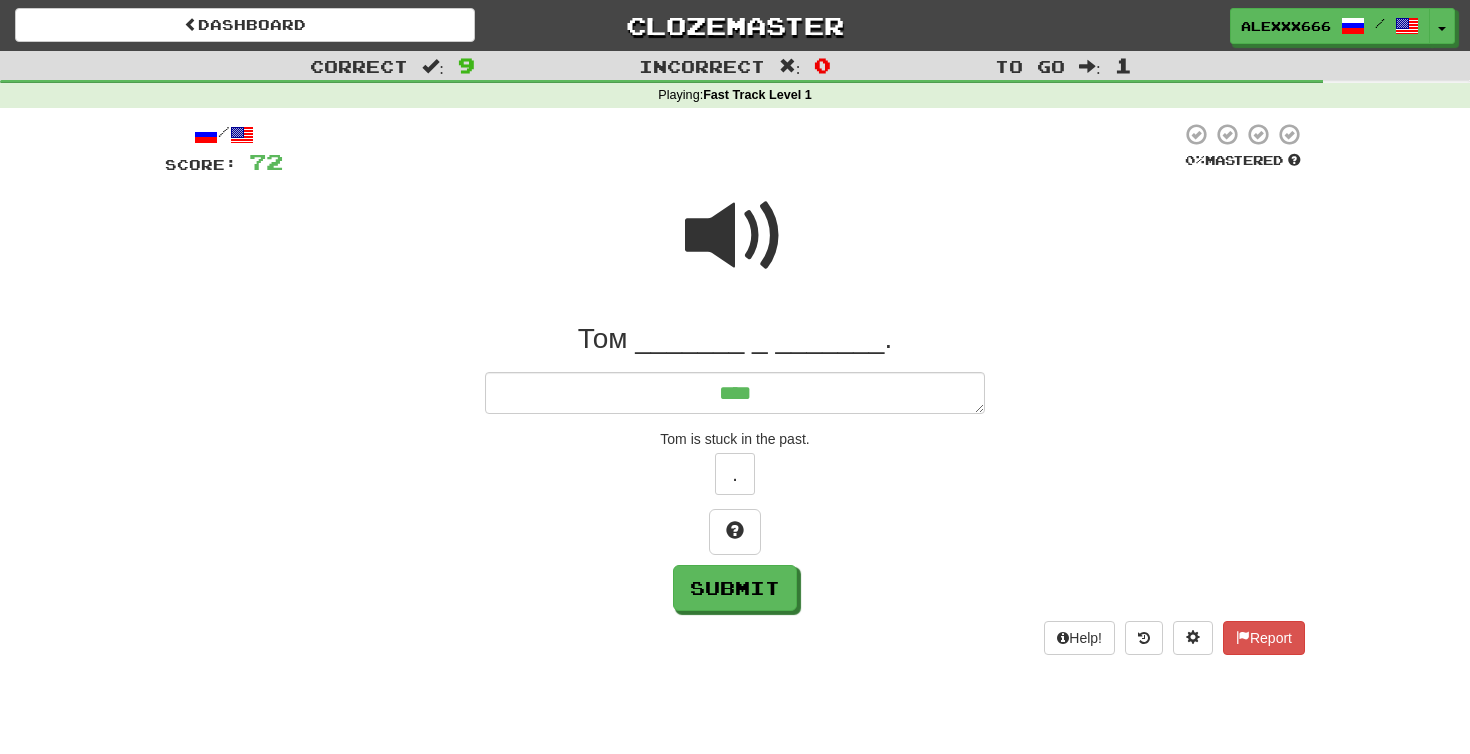 click 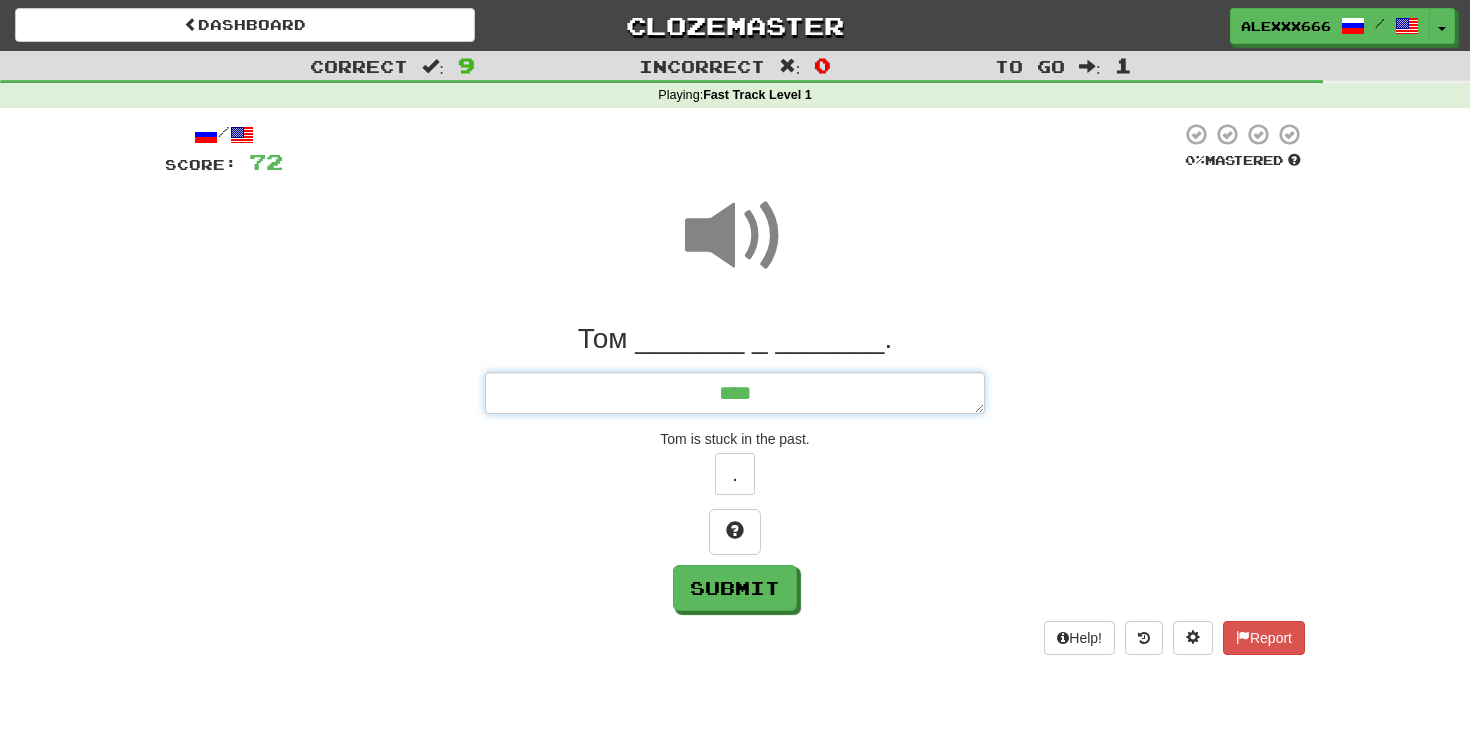 click on "***" 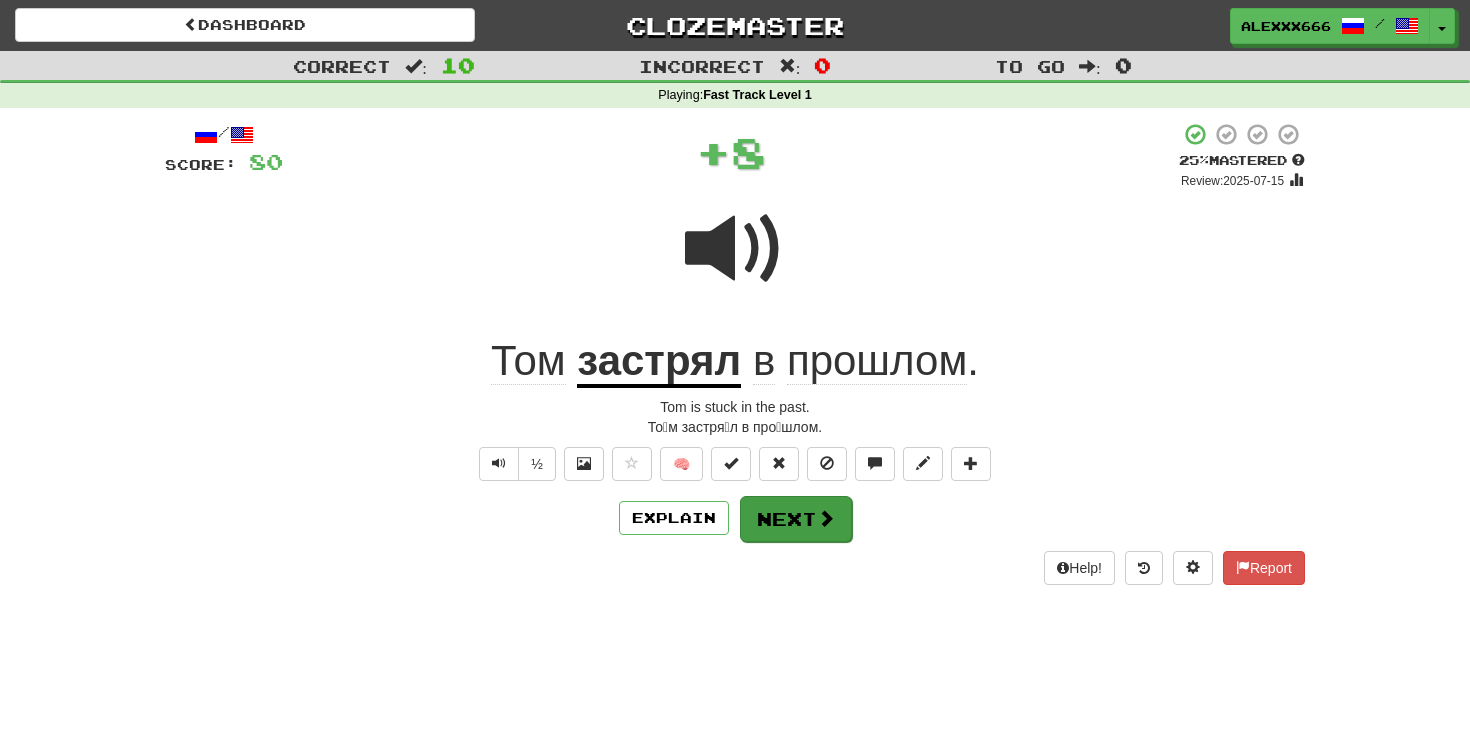 click on "Next" 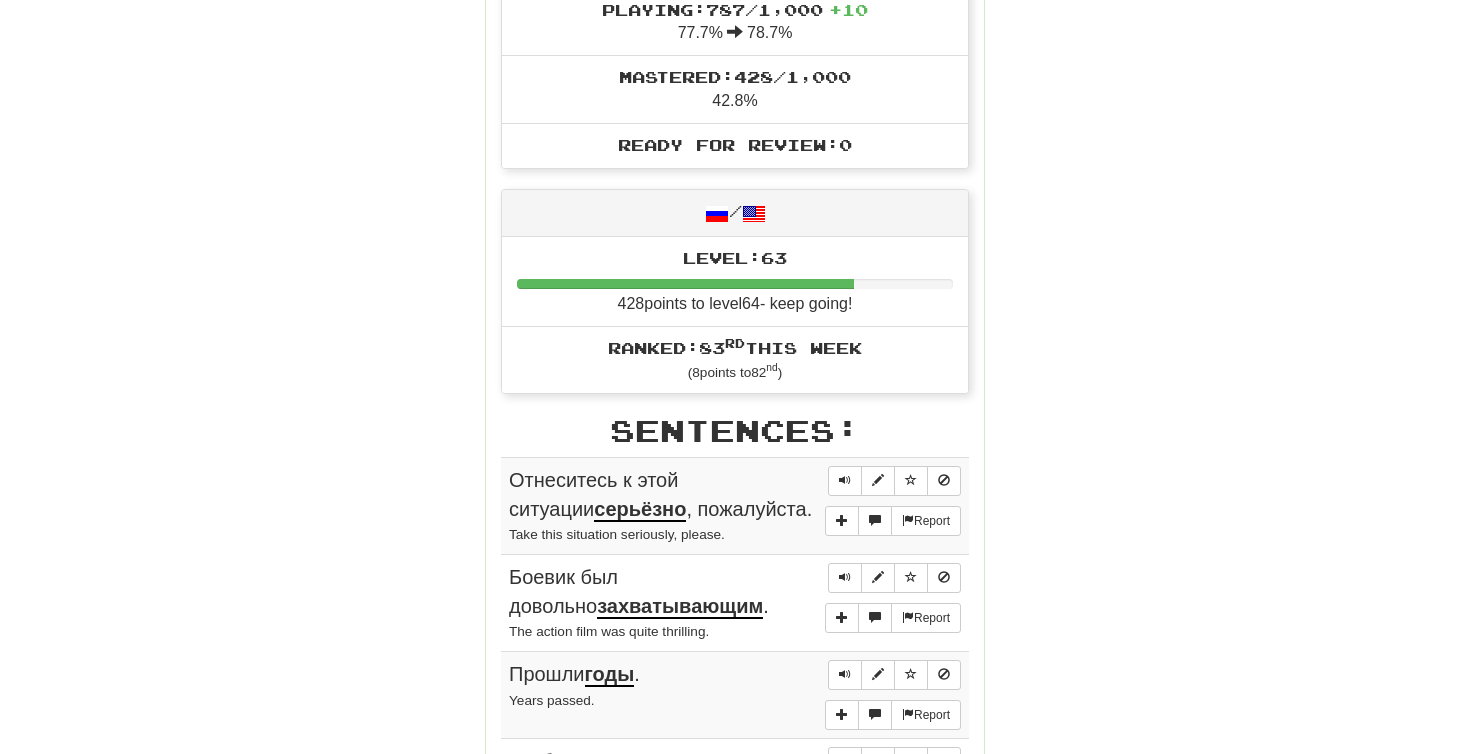 scroll, scrollTop: 13, scrollLeft: 0, axis: vertical 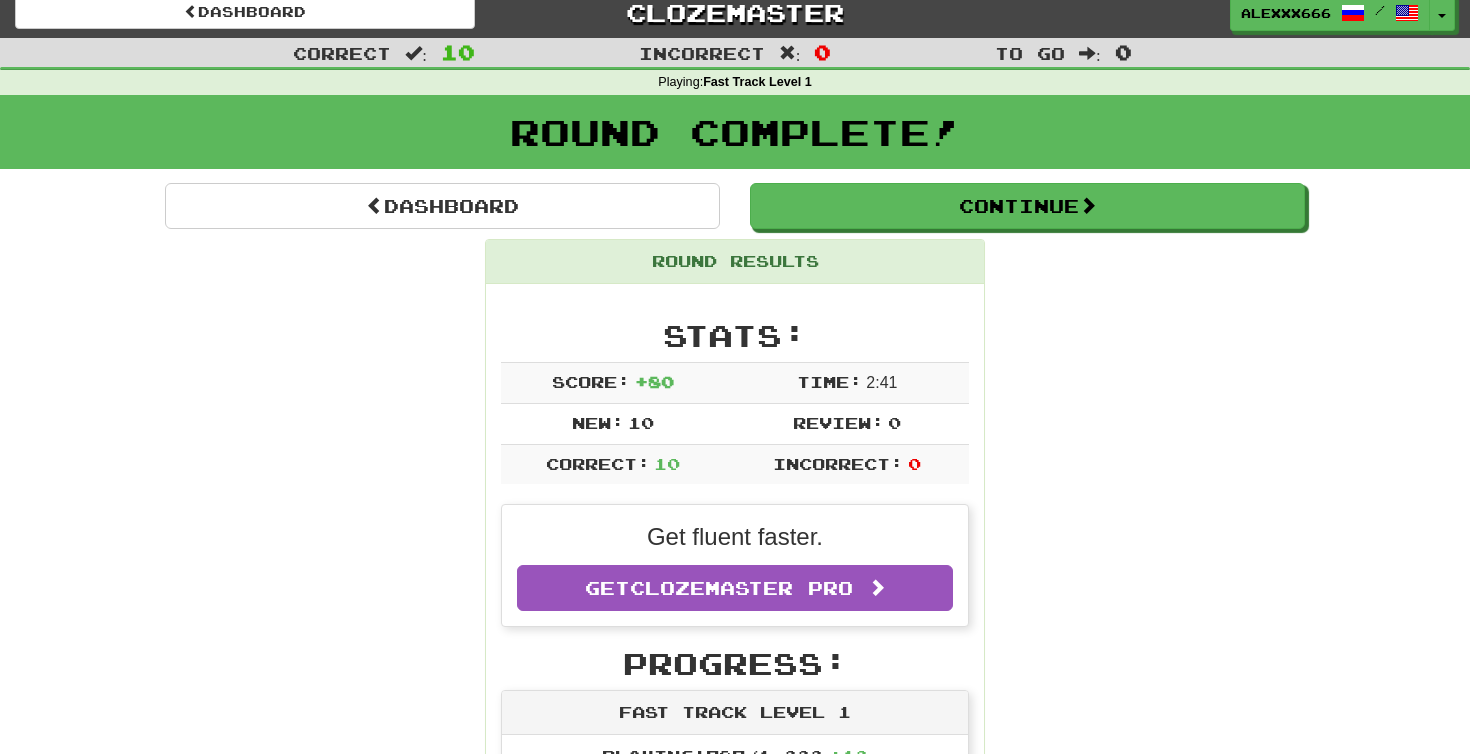 click on "Clozemaster" 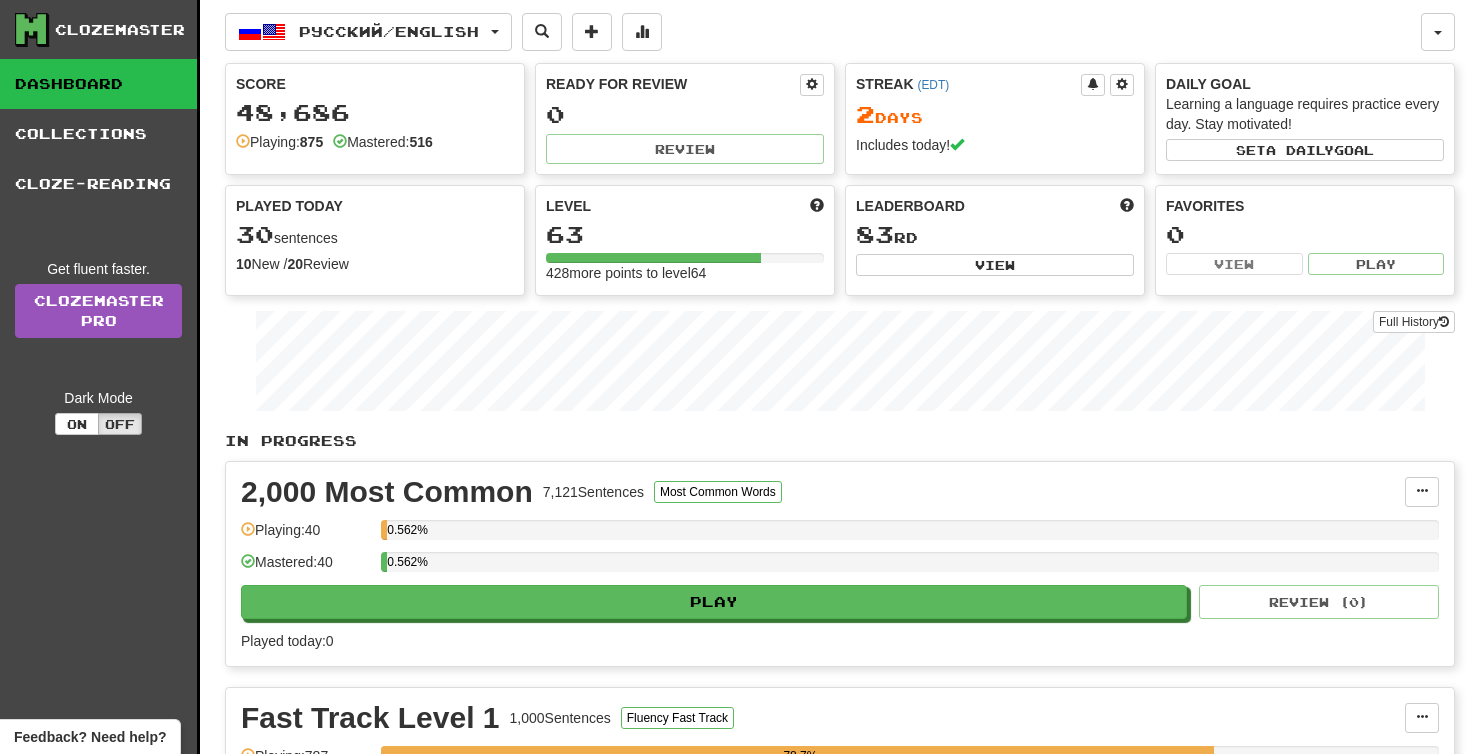 scroll, scrollTop: 0, scrollLeft: 0, axis: both 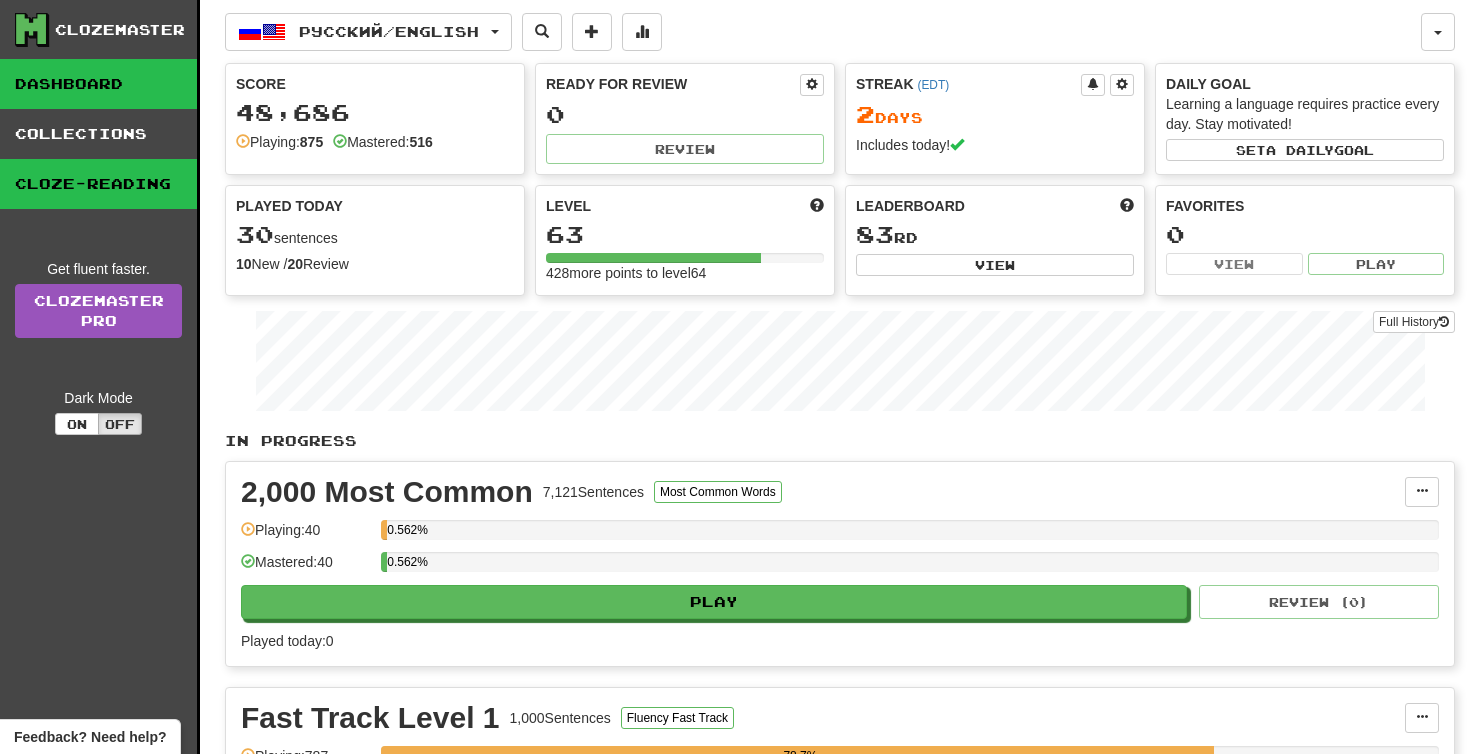 click on "Cloze-Reading" at bounding box center [98, 184] 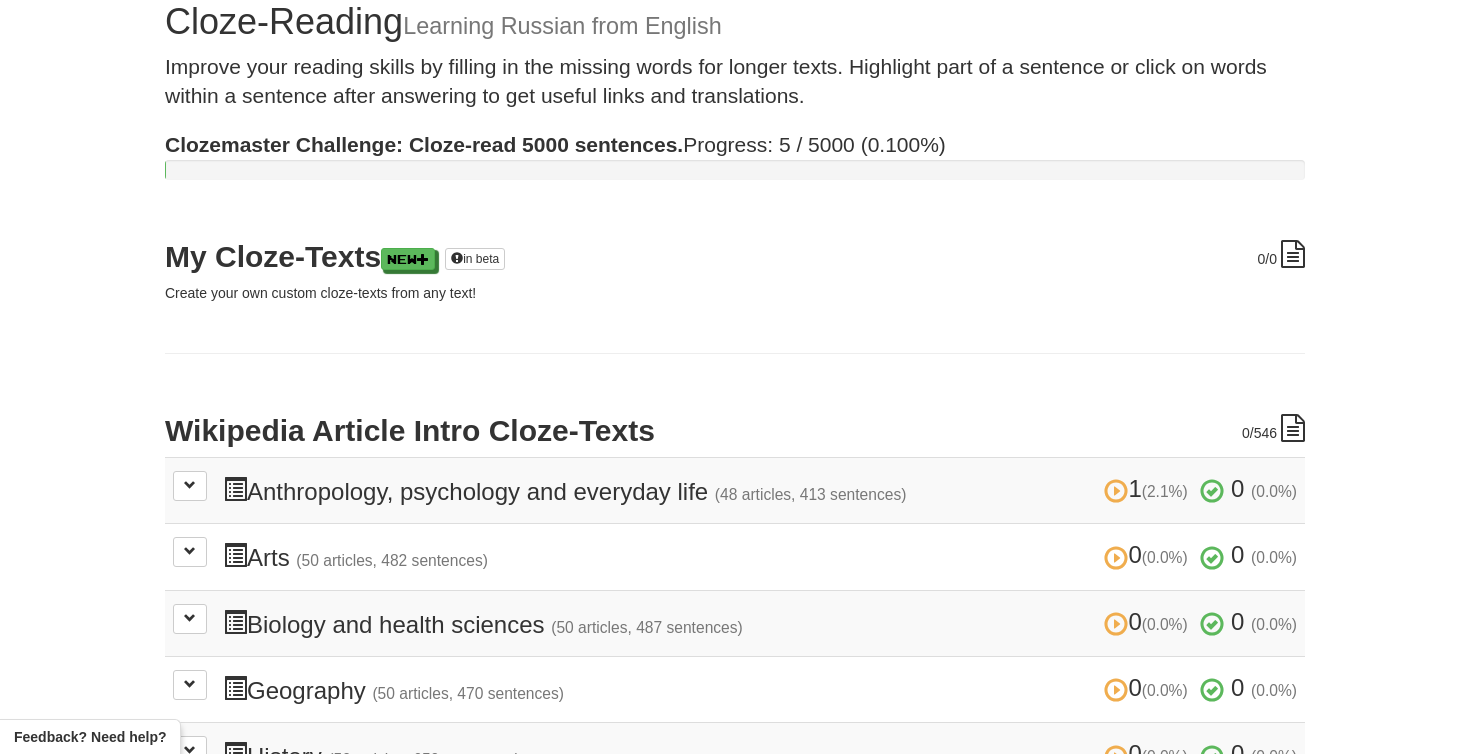 scroll, scrollTop: 74, scrollLeft: 0, axis: vertical 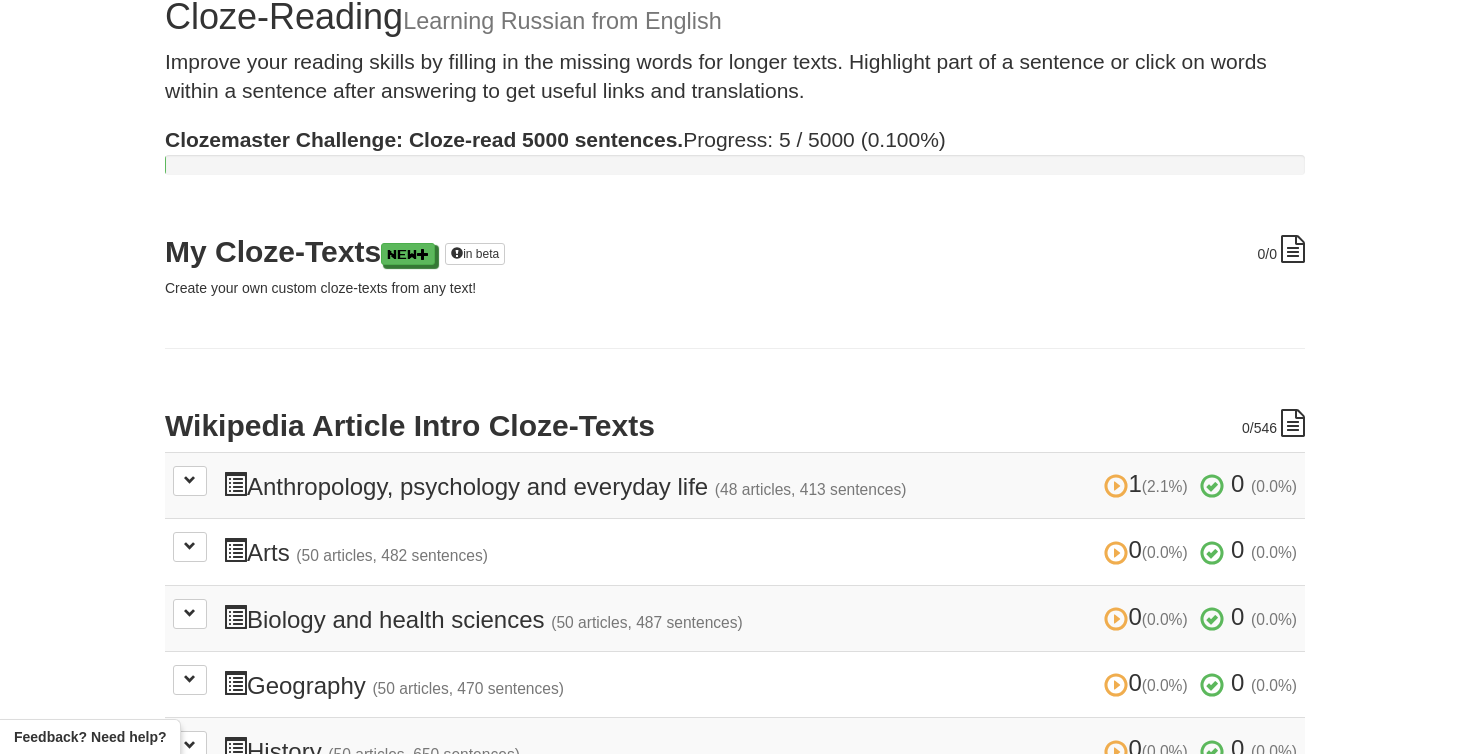 click on "1
(2.1%)
0
(0.0%)
Anthropology, psychology and everyday life
(48 articles, 413 sentences)
1
(2.1%)
0
(0.0%)" at bounding box center (760, 485) 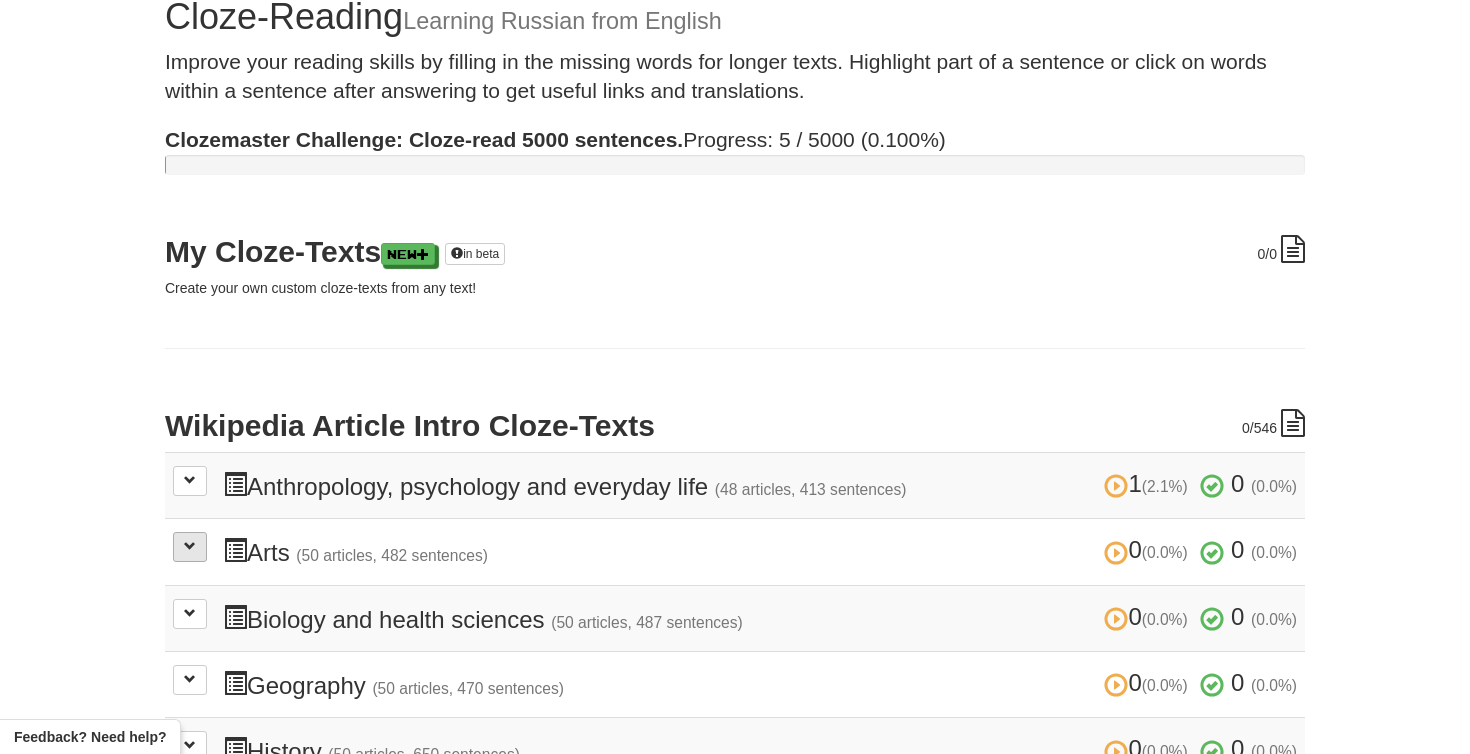 click at bounding box center (190, 547) 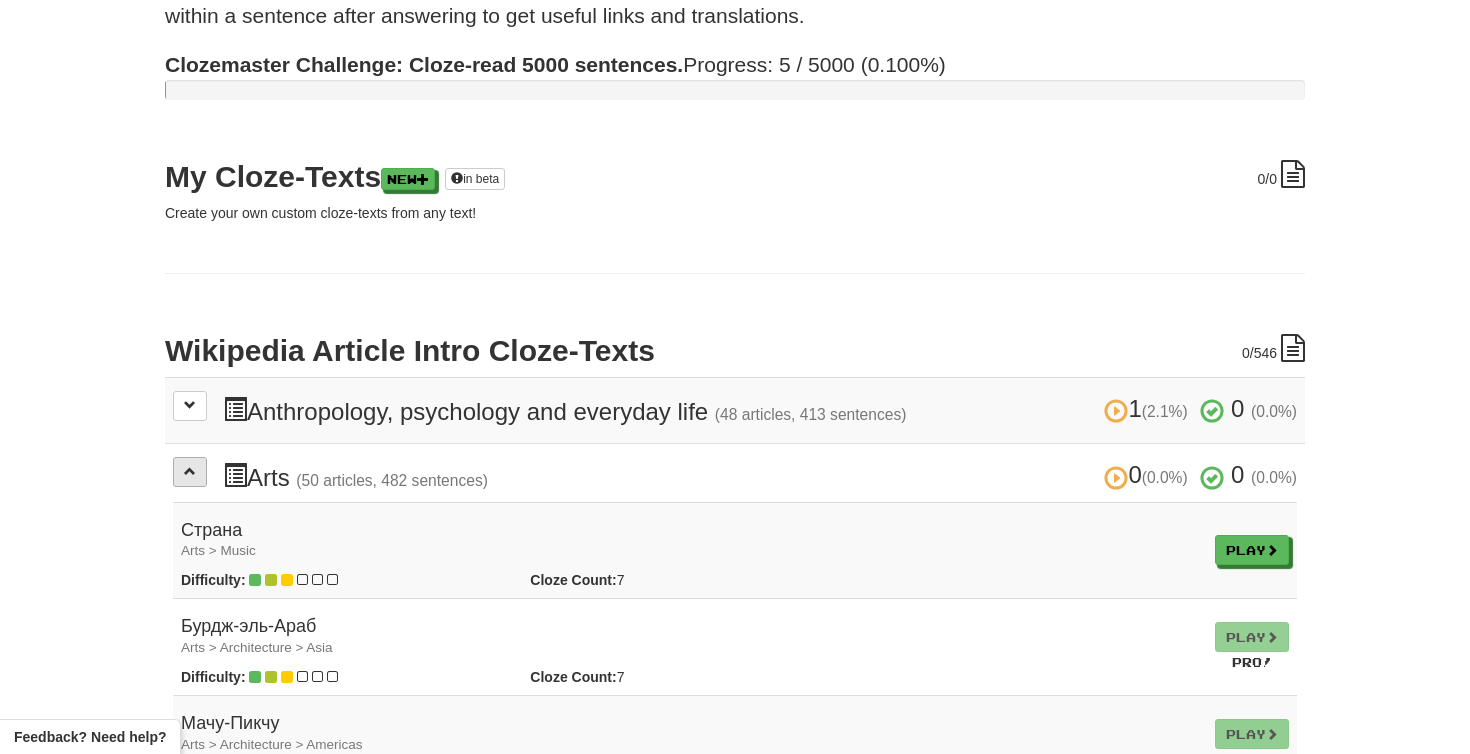 scroll, scrollTop: 150, scrollLeft: 0, axis: vertical 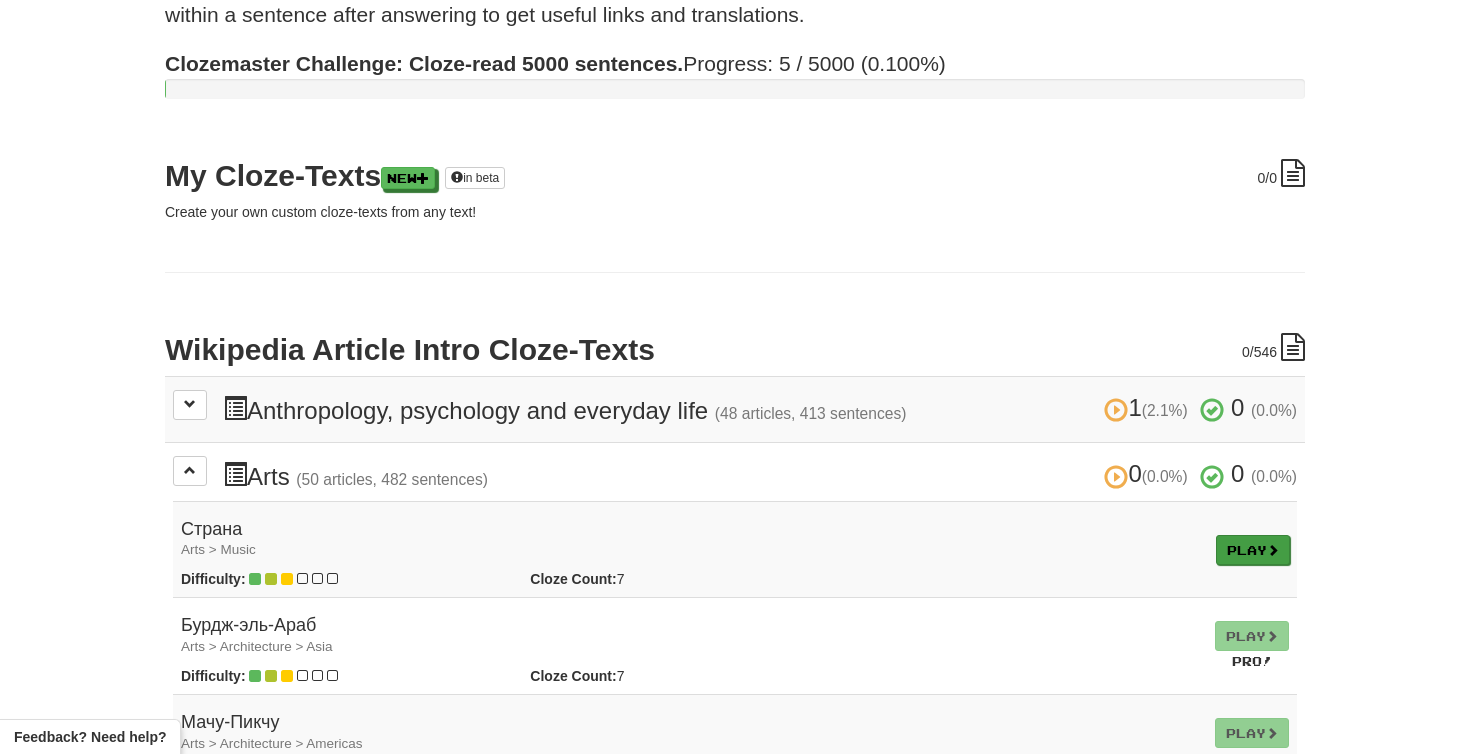 click on "Play" at bounding box center (1253, 550) 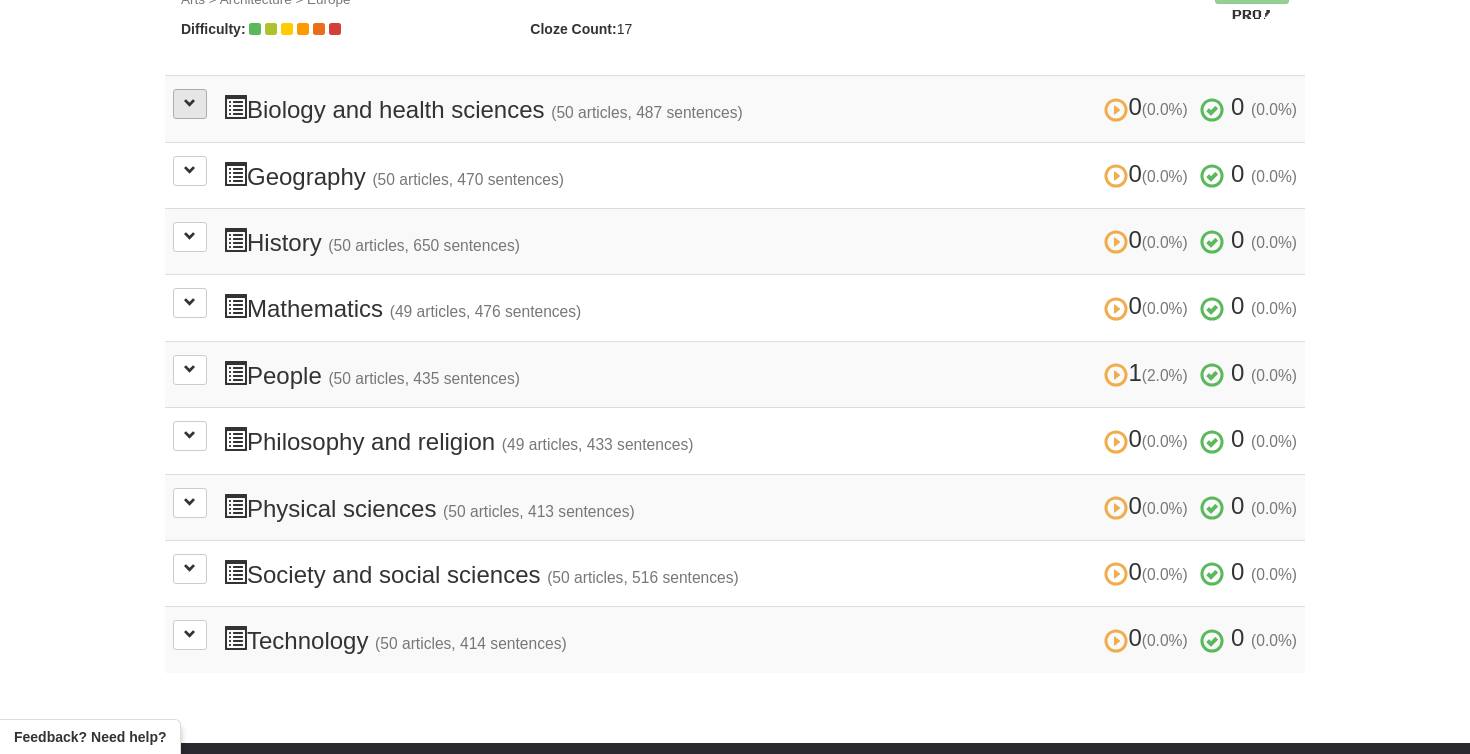 scroll, scrollTop: 5435, scrollLeft: 0, axis: vertical 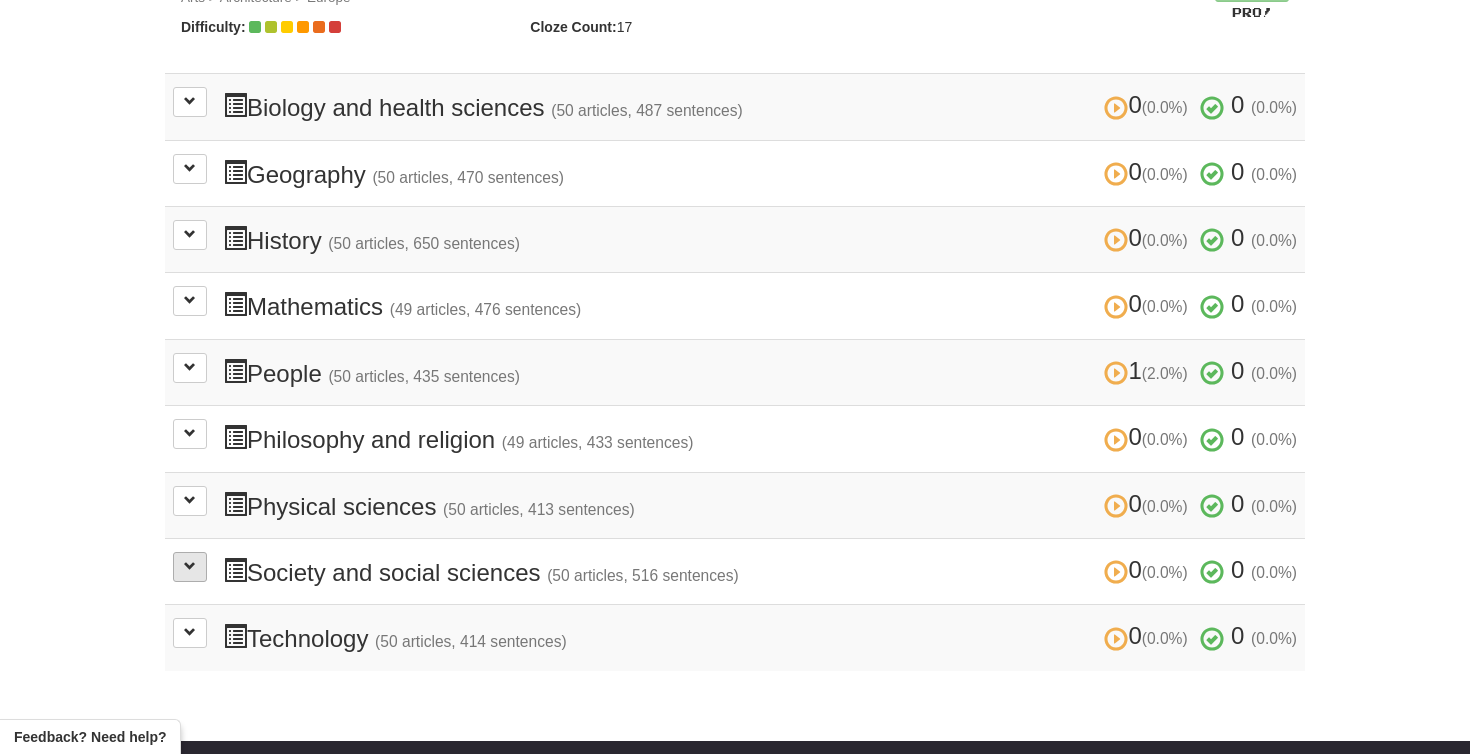 click at bounding box center [190, 567] 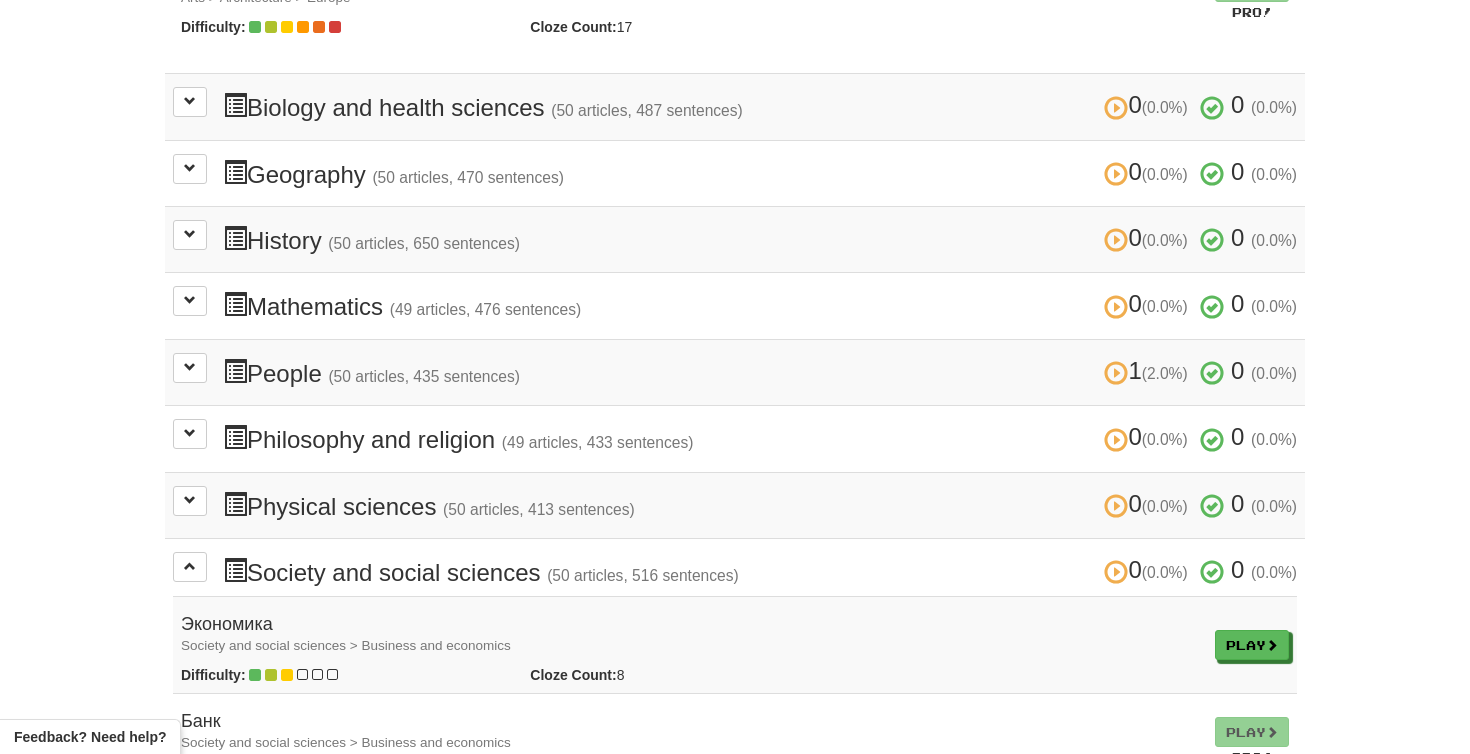 click on "0
(0.0%)
0
(0.0%)
Physical sciences
(50 articles, 413 sentences)
0
(0.0%)
0
(0.0%)
Loading..." at bounding box center (735, 505) 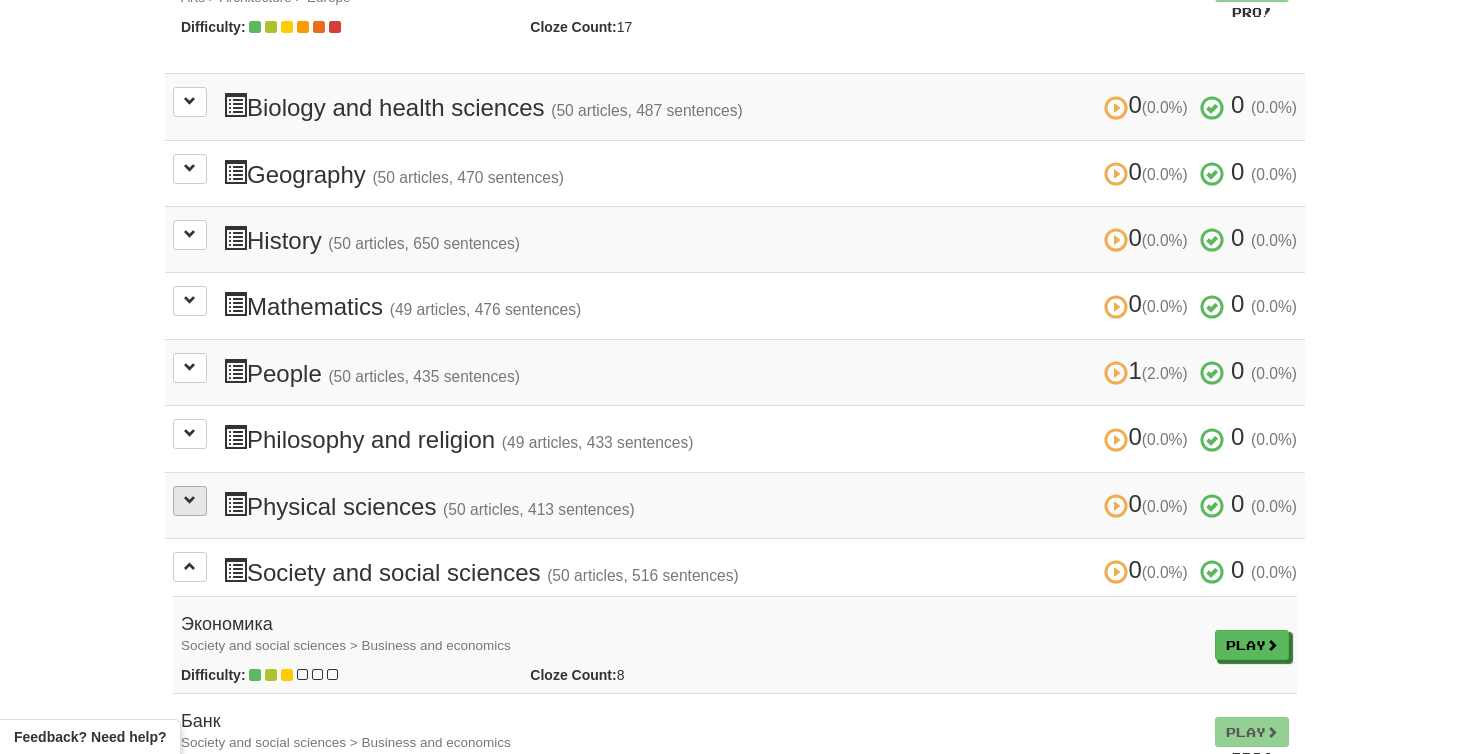 click at bounding box center (190, 501) 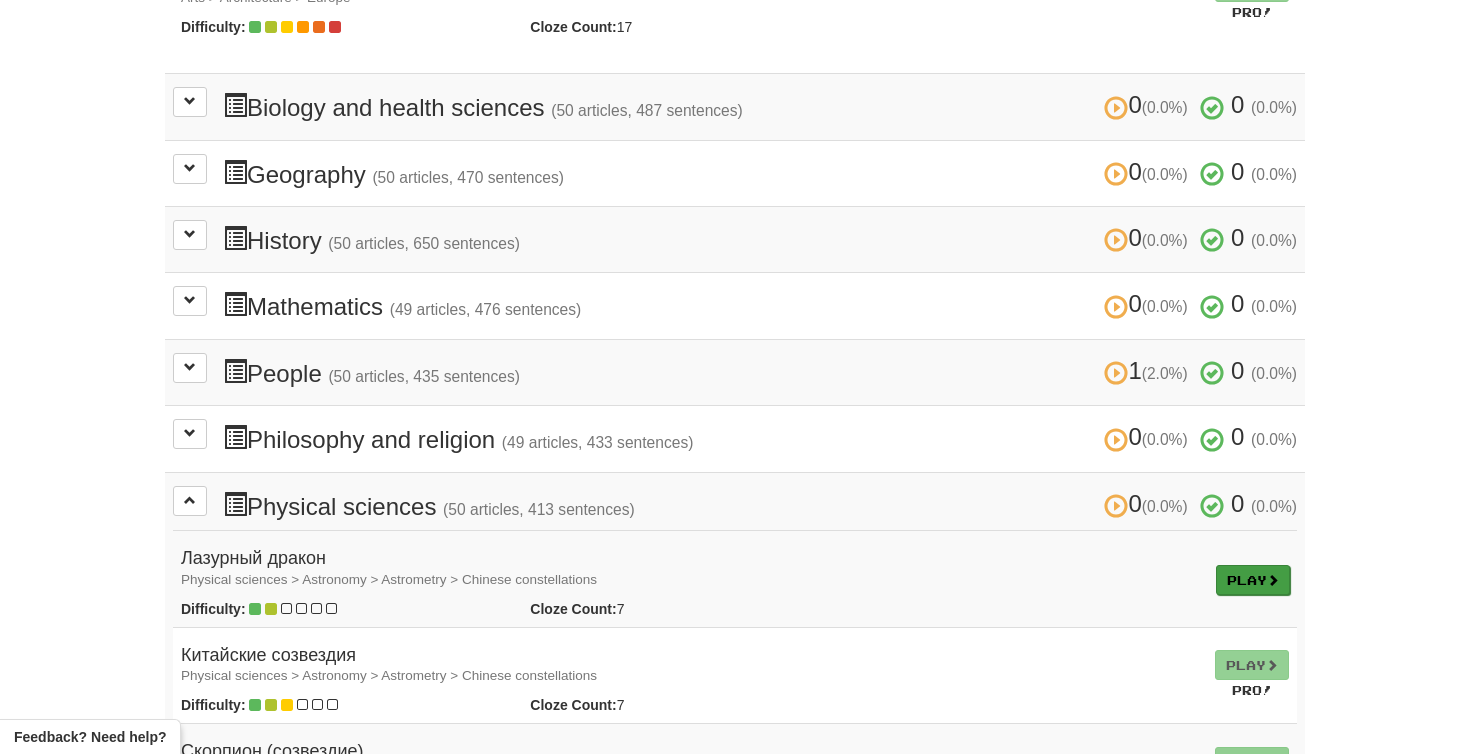 click on "Play" at bounding box center [1253, 580] 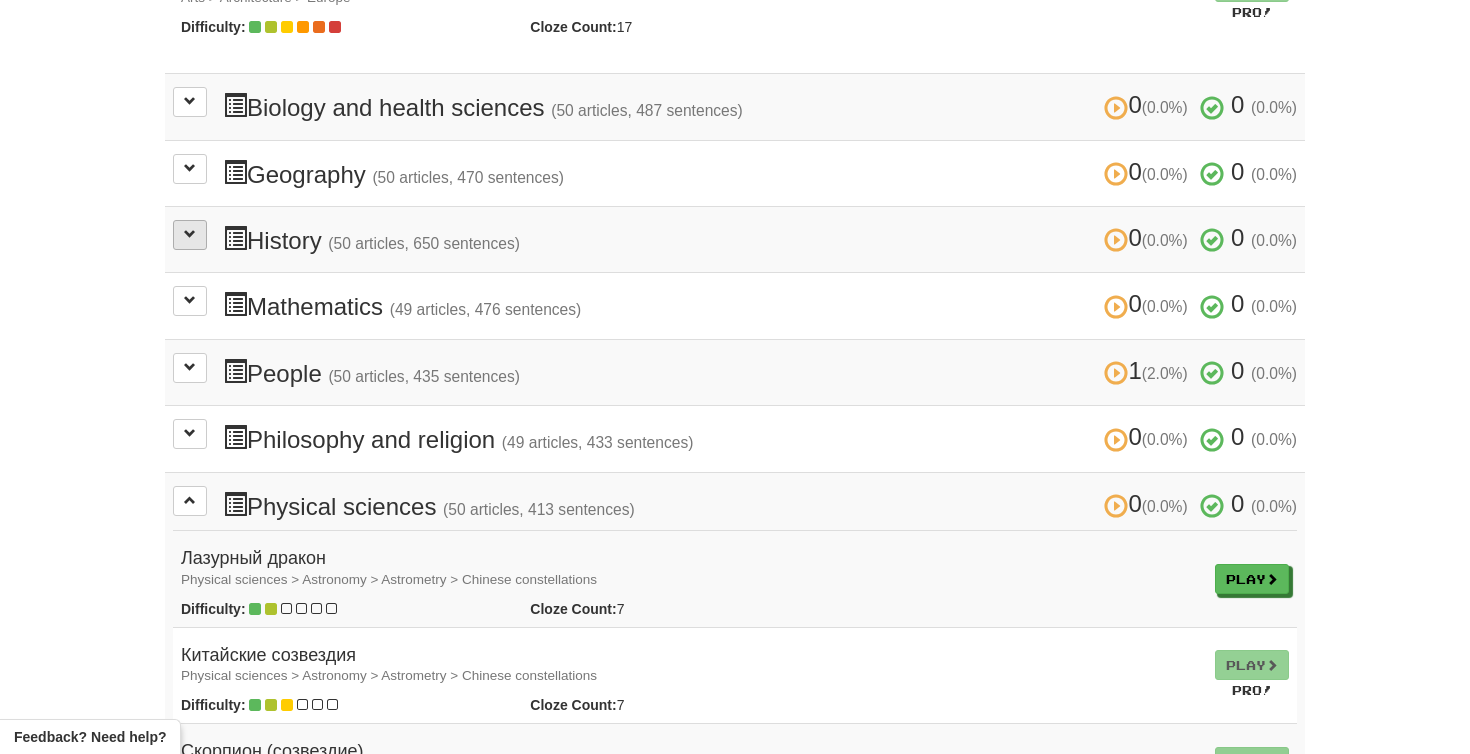 click at bounding box center (190, 235) 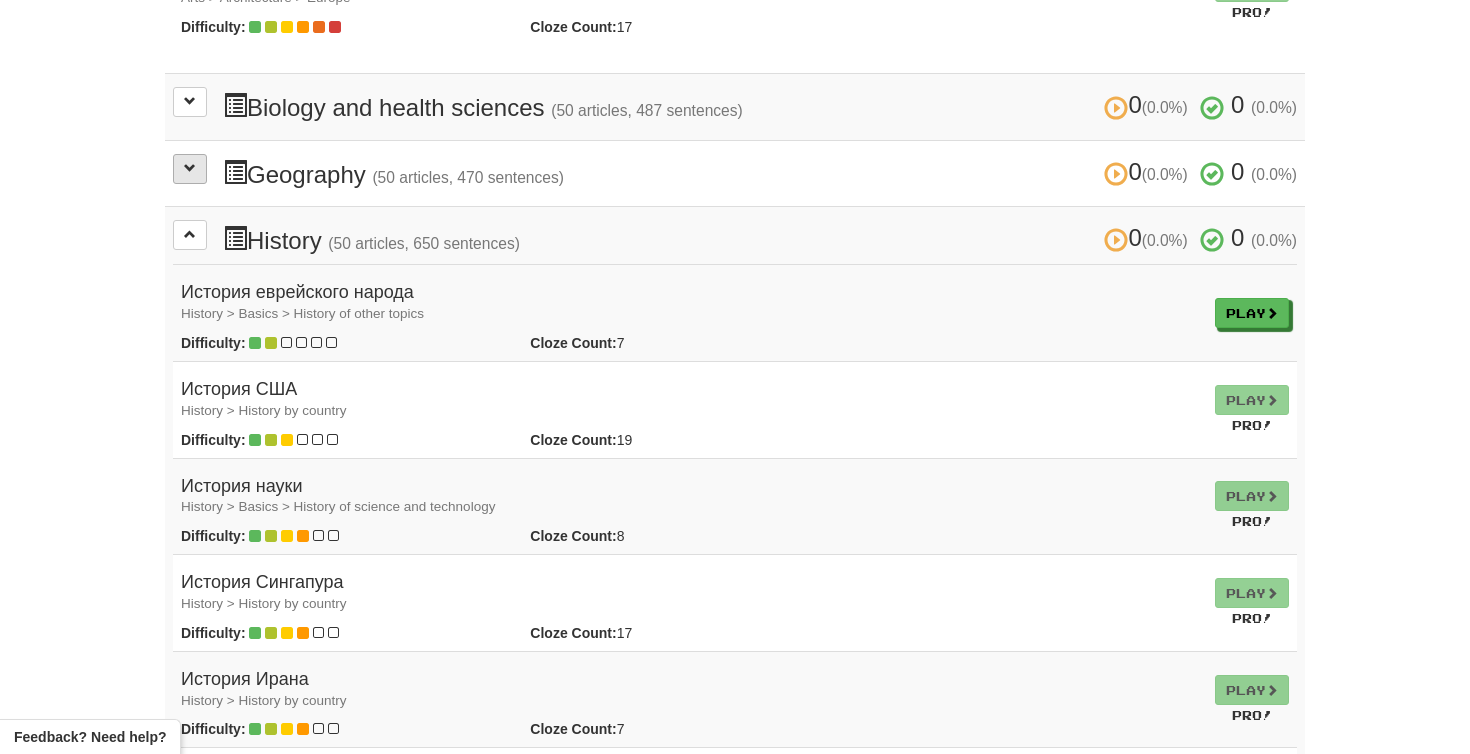 click at bounding box center [190, 169] 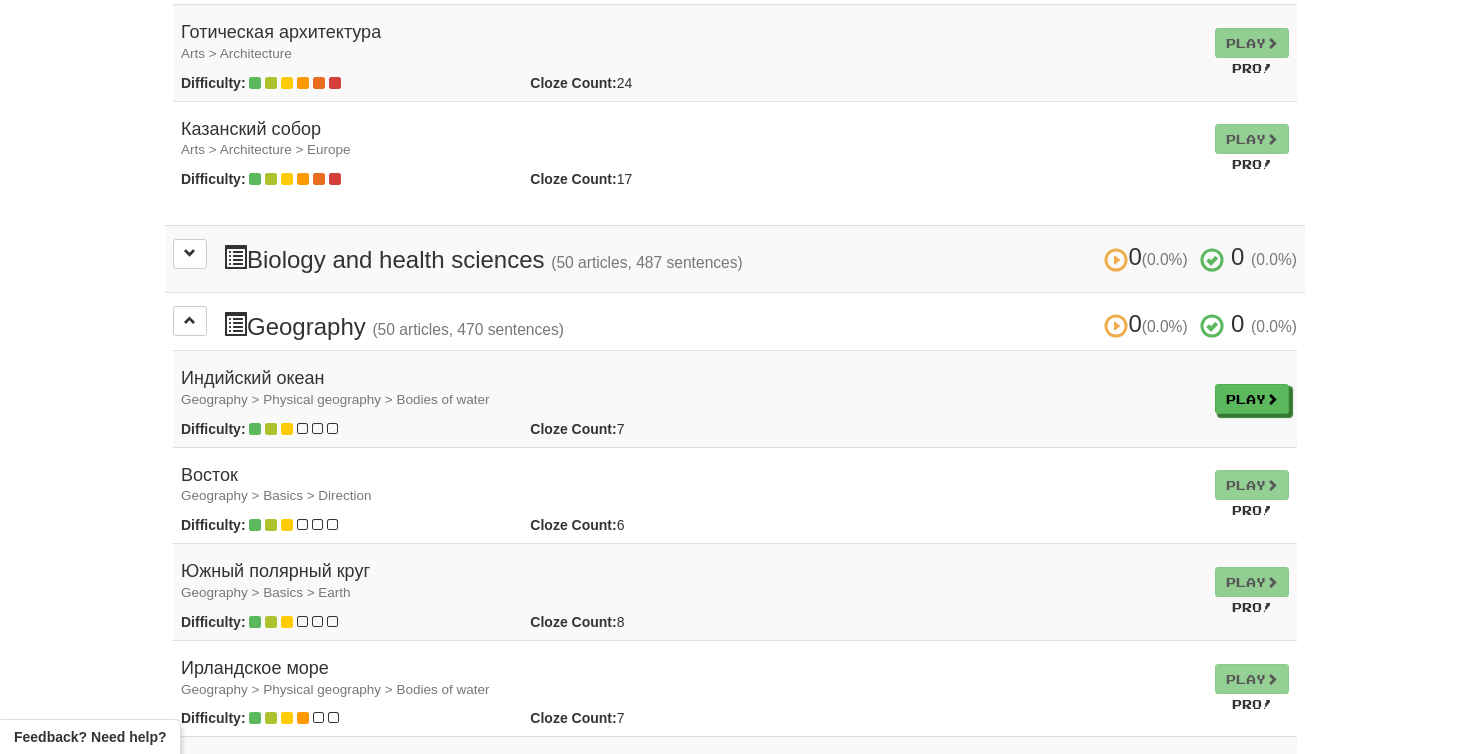 scroll, scrollTop: 5263, scrollLeft: 0, axis: vertical 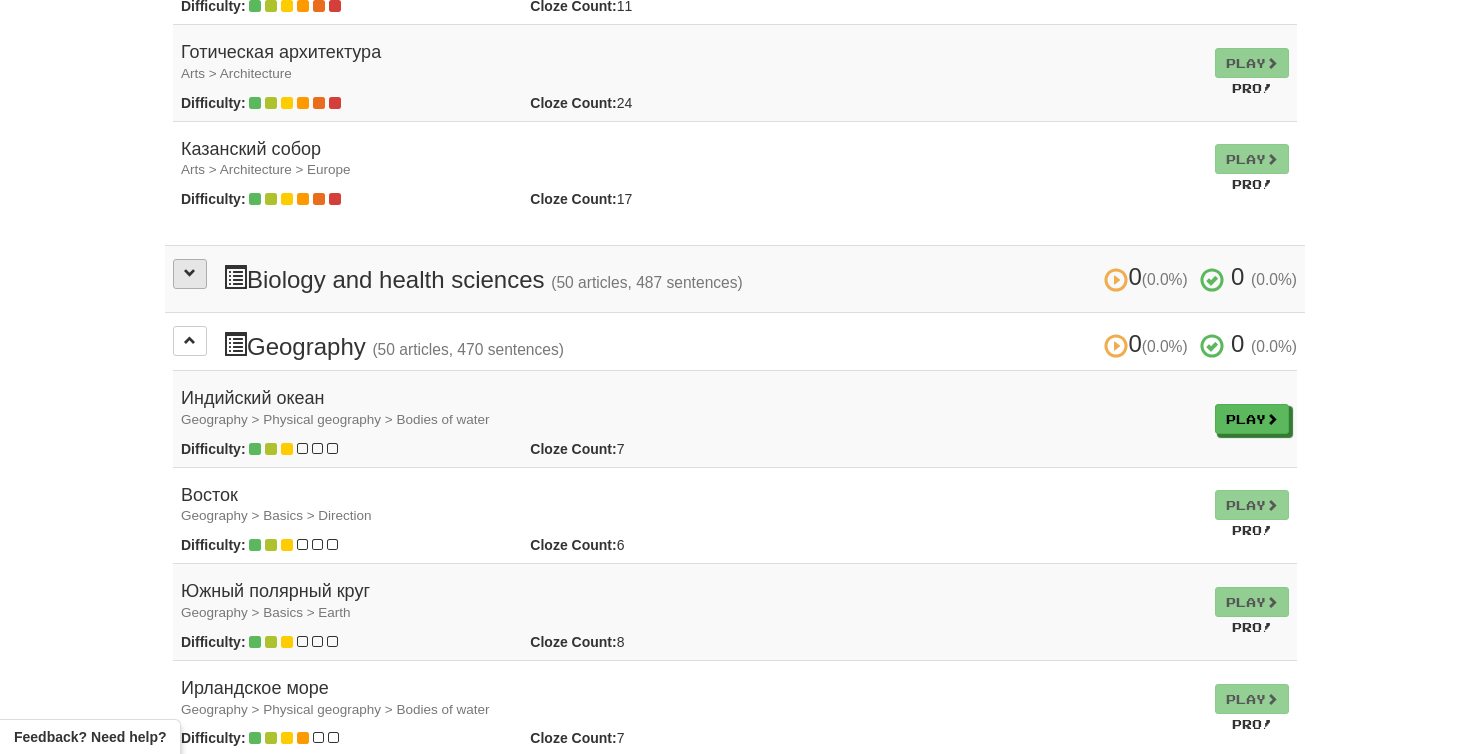 click at bounding box center [190, 274] 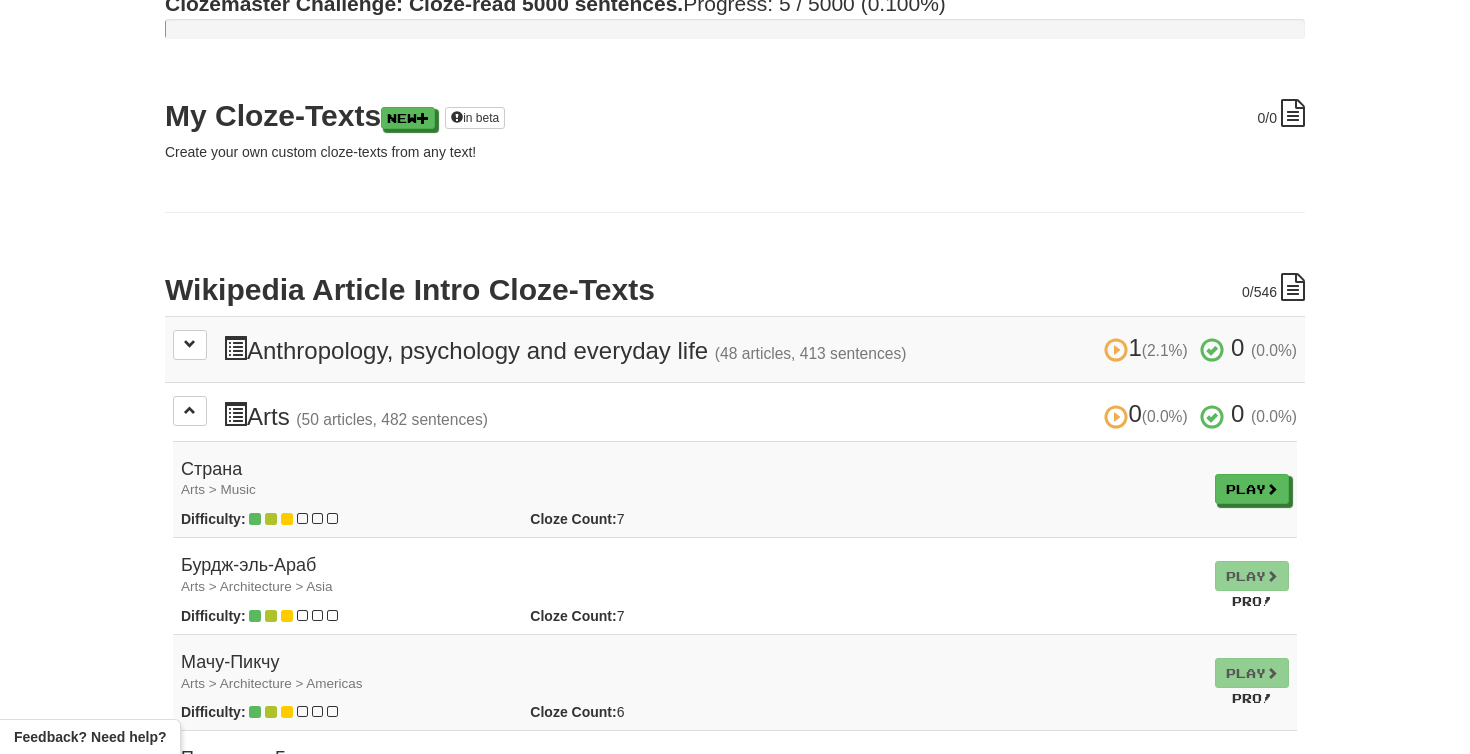 scroll, scrollTop: 278, scrollLeft: 0, axis: vertical 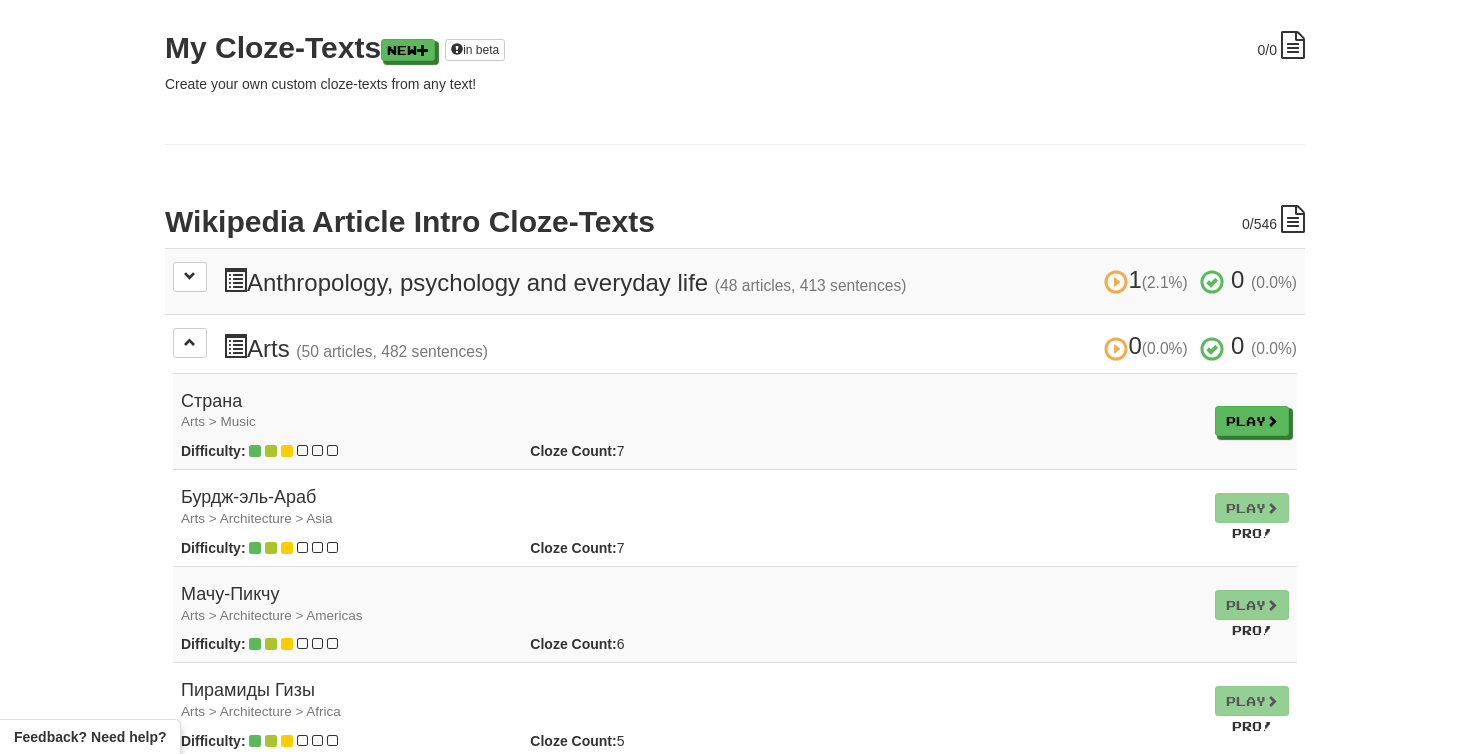 click on "1
(2.1%)
0
(0.0%)
Anthropology, psychology and everyday life
(48 articles, 413 sentences)
1
(2.1%)
0
(0.0%)" at bounding box center (760, 281) 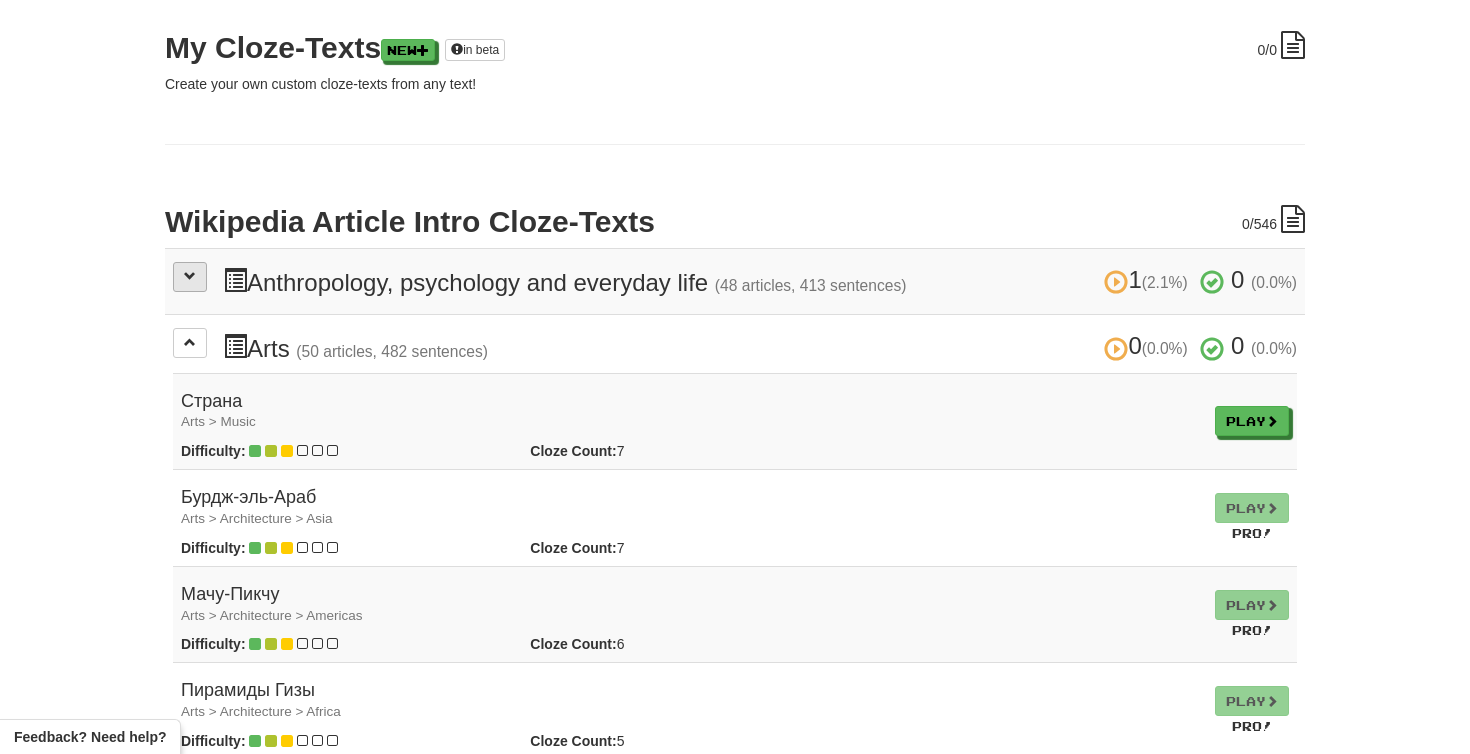 click at bounding box center [190, 277] 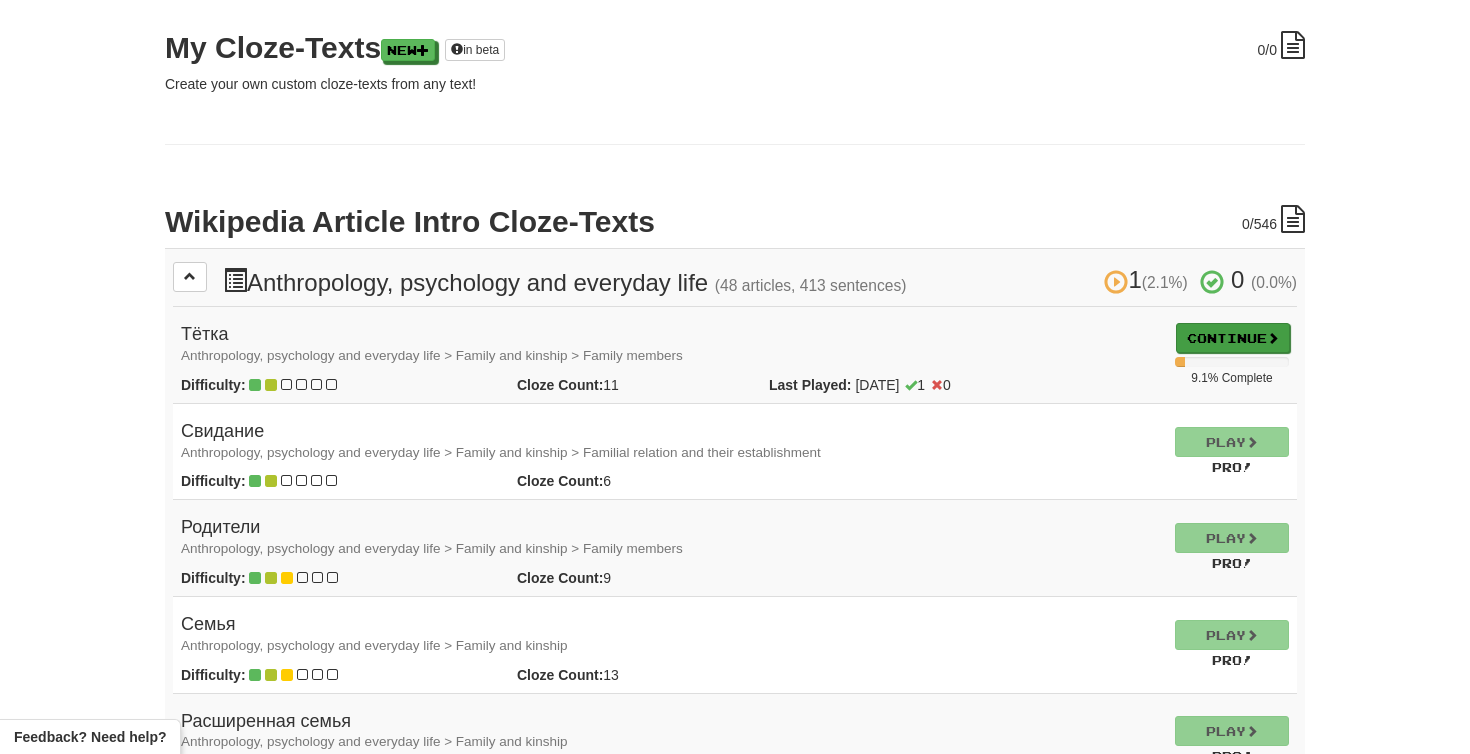 click on "Continue" at bounding box center [1233, 338] 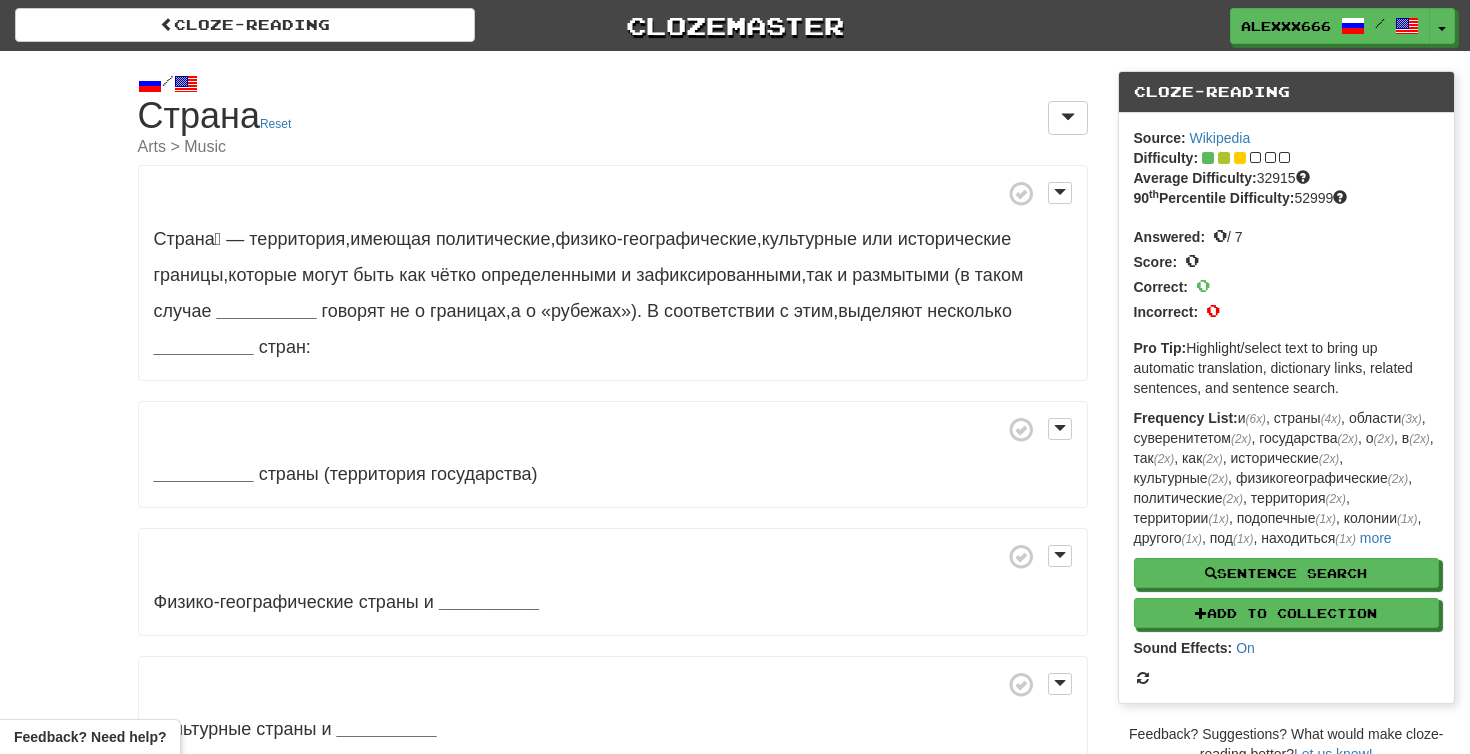 scroll, scrollTop: 0, scrollLeft: 0, axis: both 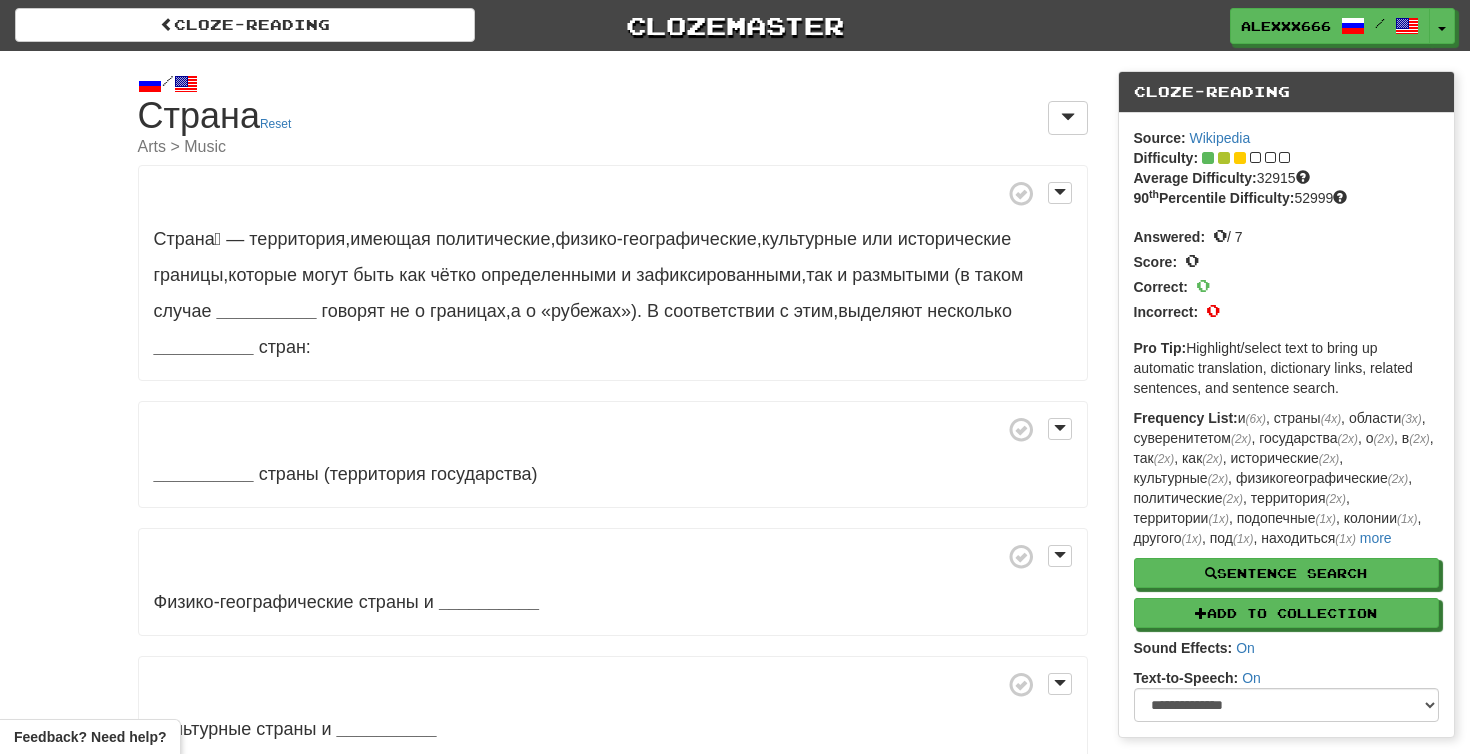 click on "Страна́   —   территория ,  имеющая   политические ,  физико-географические ,  культурные   или   исторические   границы ,  которые   могут   быть   как   чётко   определенными   и   зафиксированными ,  так   и   размытыми   (в   таком   случае
__________
говорят   не   о   границах ,  а   о   «рубежах») .
В   соответствии   с   этим ,  выделяют   несколько
__________
стран:" at bounding box center [613, 273] 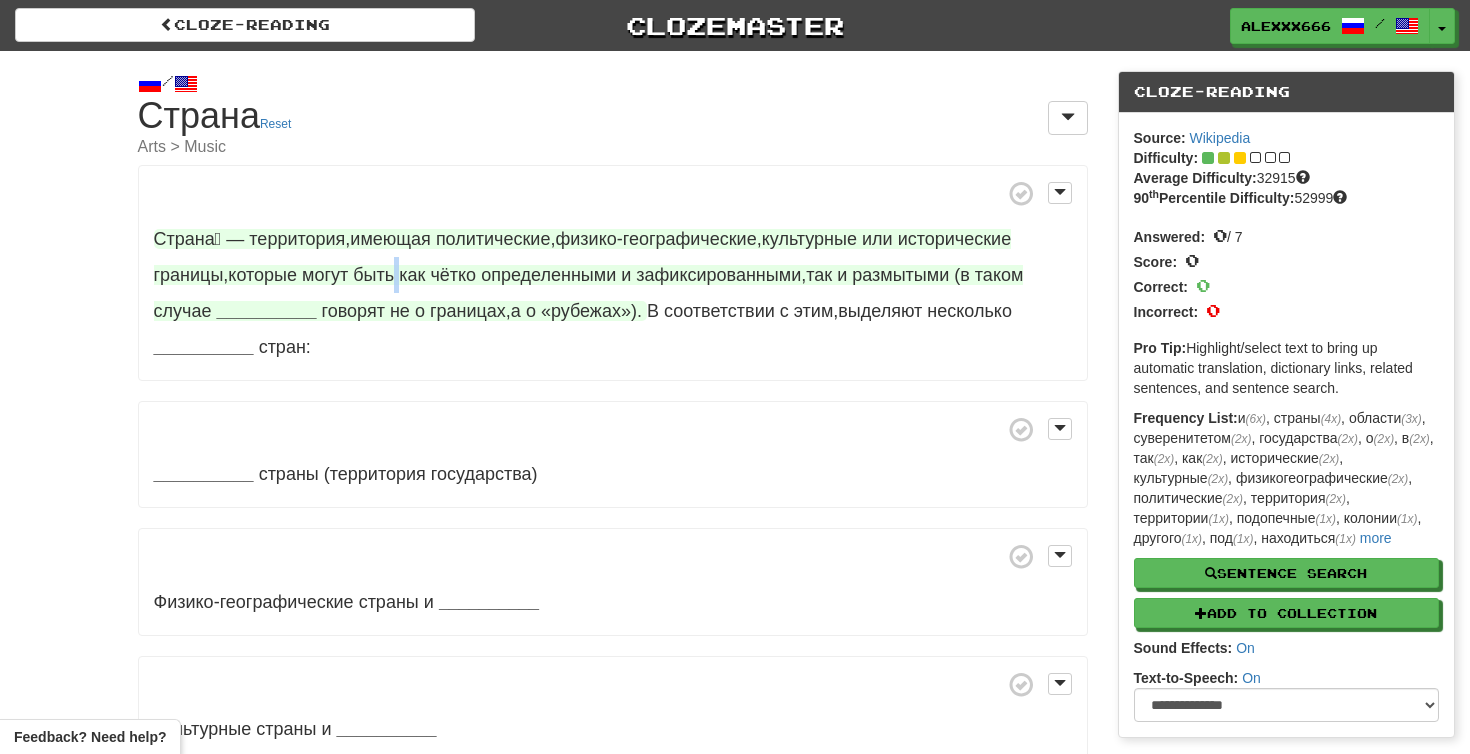 click on "имеющая" at bounding box center [390, 239] 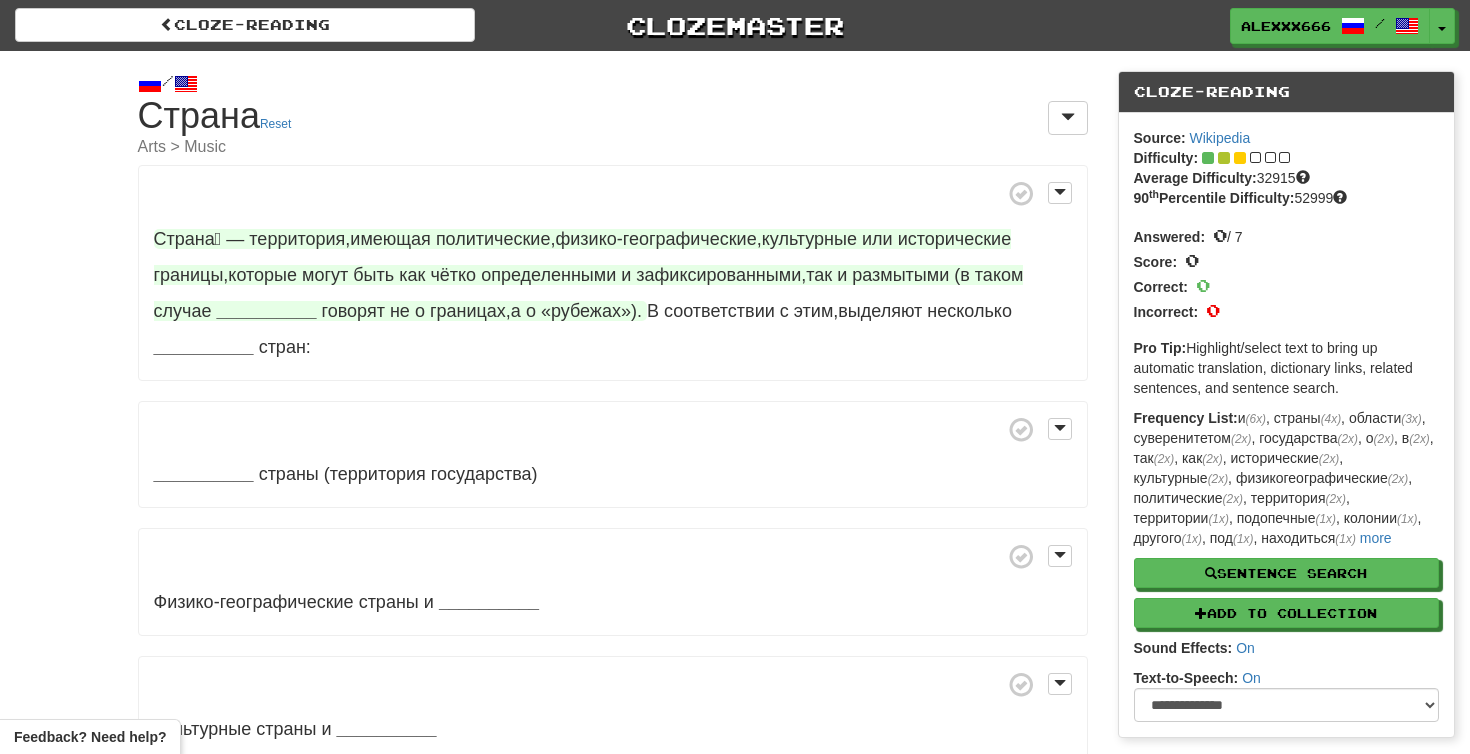 click on "имеющая" at bounding box center [390, 239] 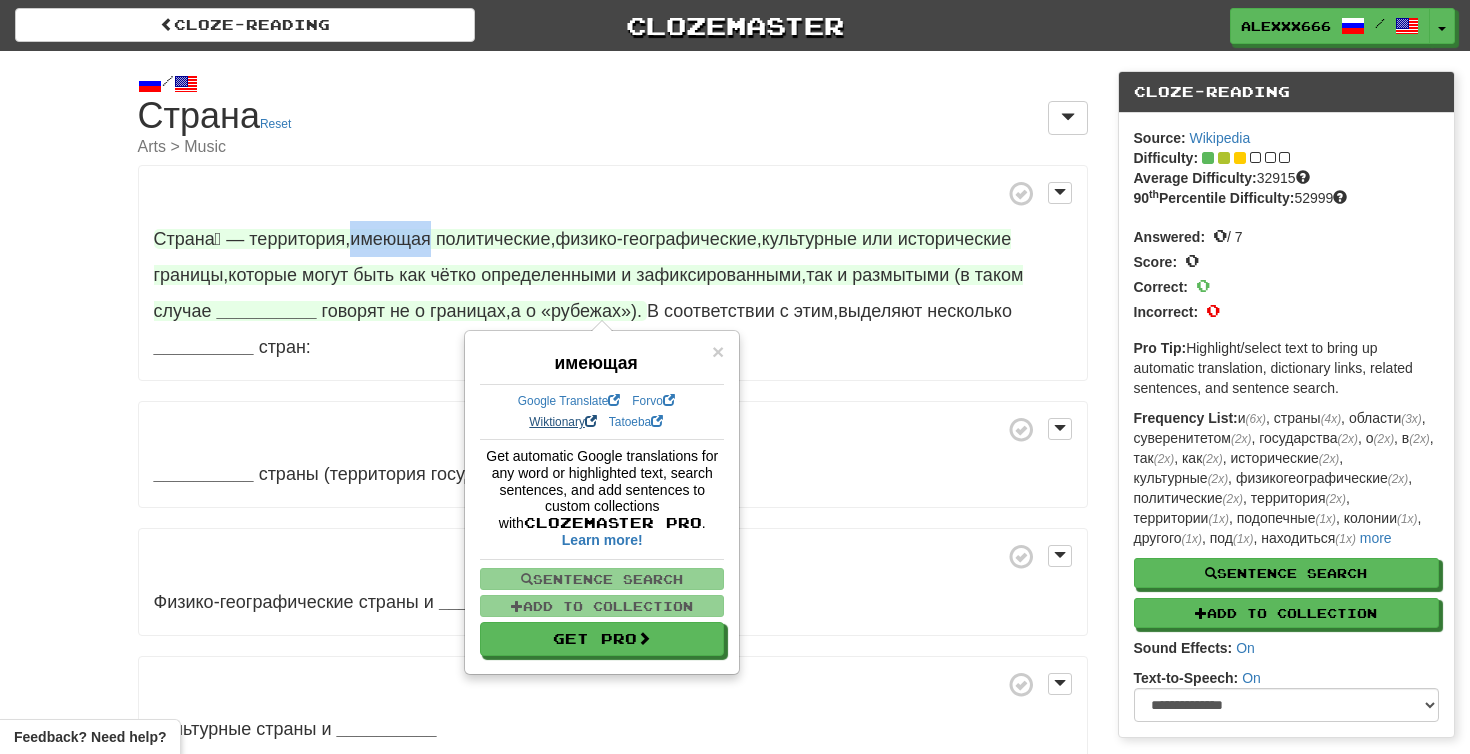 click on "Wiktionary" at bounding box center [563, 422] 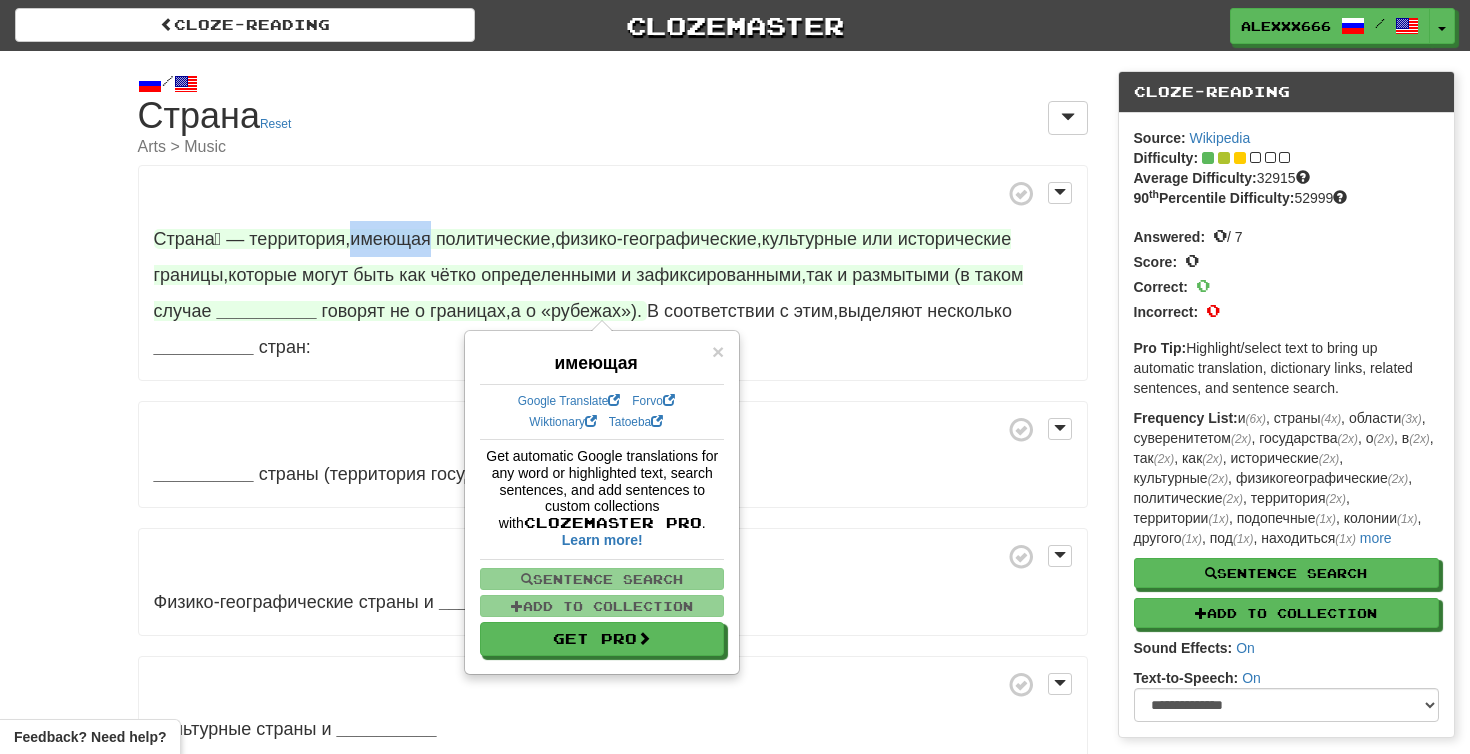 click on "имеющая" at bounding box center (390, 239) 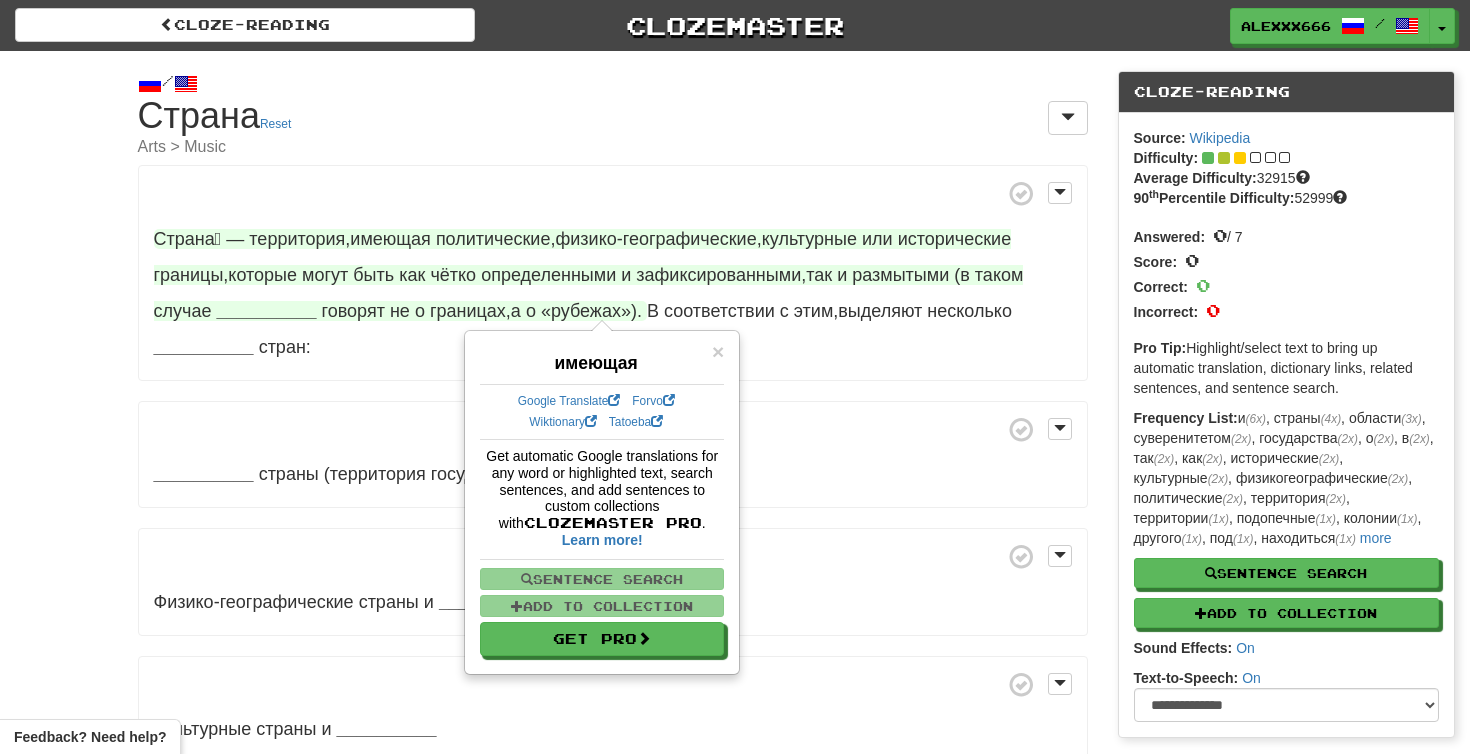 click on "имеющая" at bounding box center (390, 239) 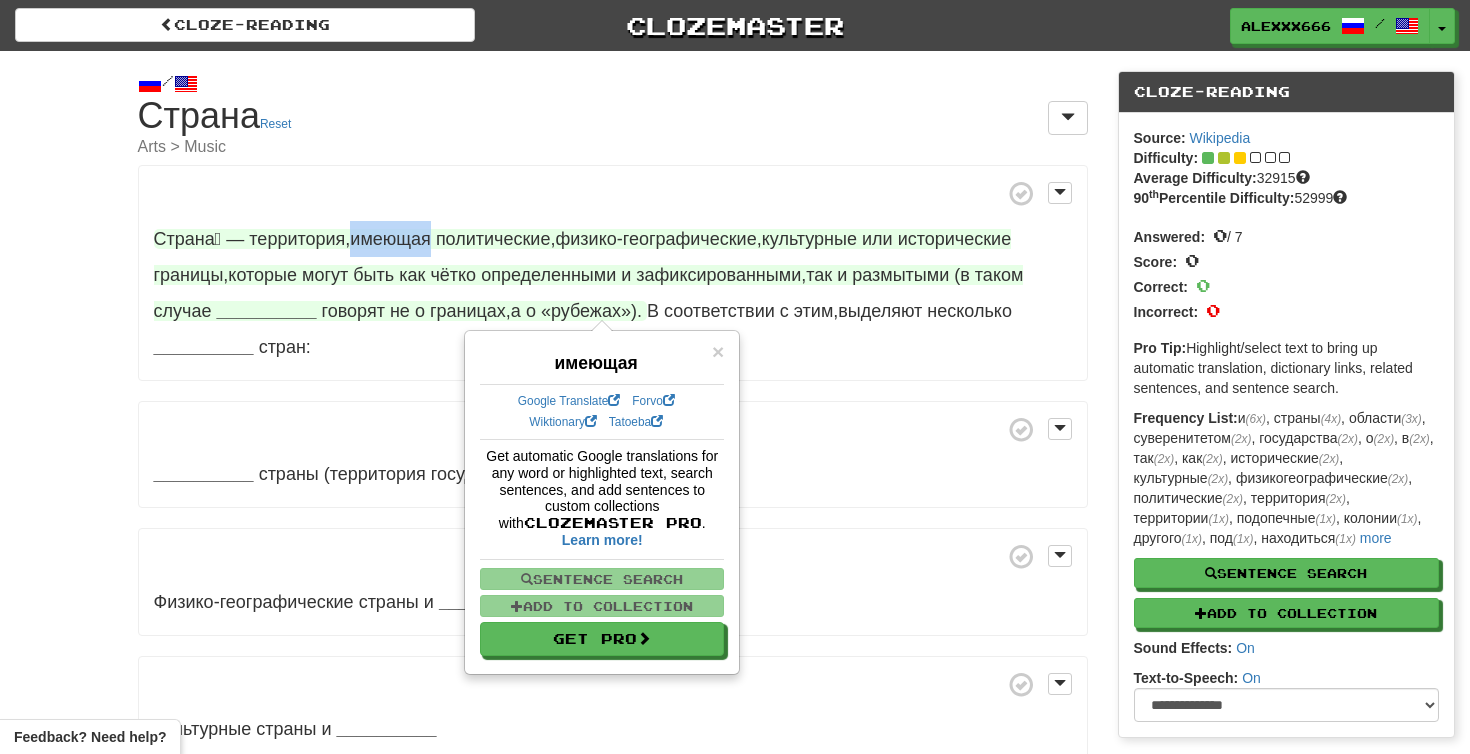 click on "/
Cloze-Reading
Страна
Reset
Arts > Music
Страна́   —   территория ,  имеющая   политические ,  физико-географические ,  культурные   или   исторические   границы ,  которые   могут   быть   как   чётко   определенными   и   зафиксированными ,  так   и   размытыми   (в   таком   случае
__________
говорят   не   о   границах ,  а   о   «рубежах») .
В   соответствии   с   этим ,  выделяют   несколько
__________
стран:
__________
страны   (территория   государства)
Физико-географические   страны   и" at bounding box center [613, 577] 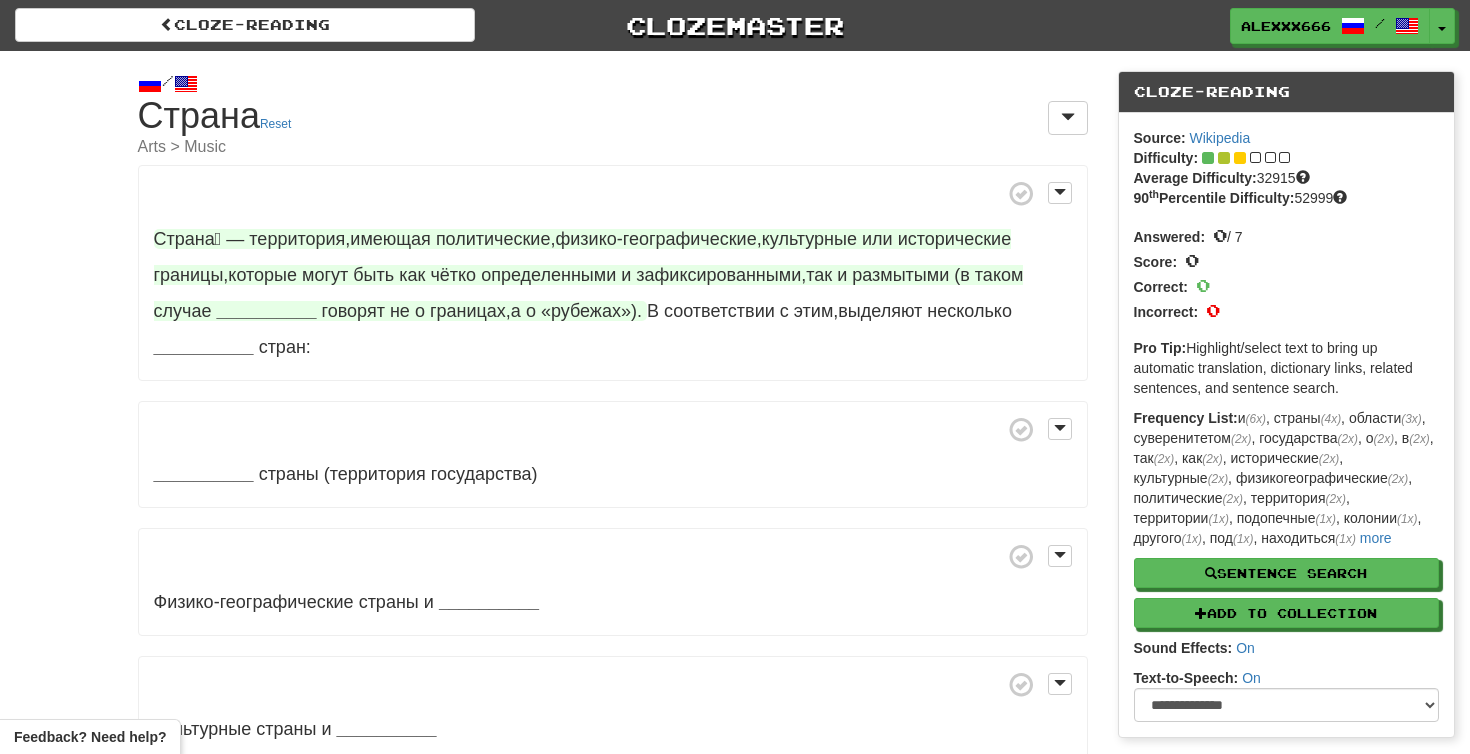click on "чётко" at bounding box center [453, 275] 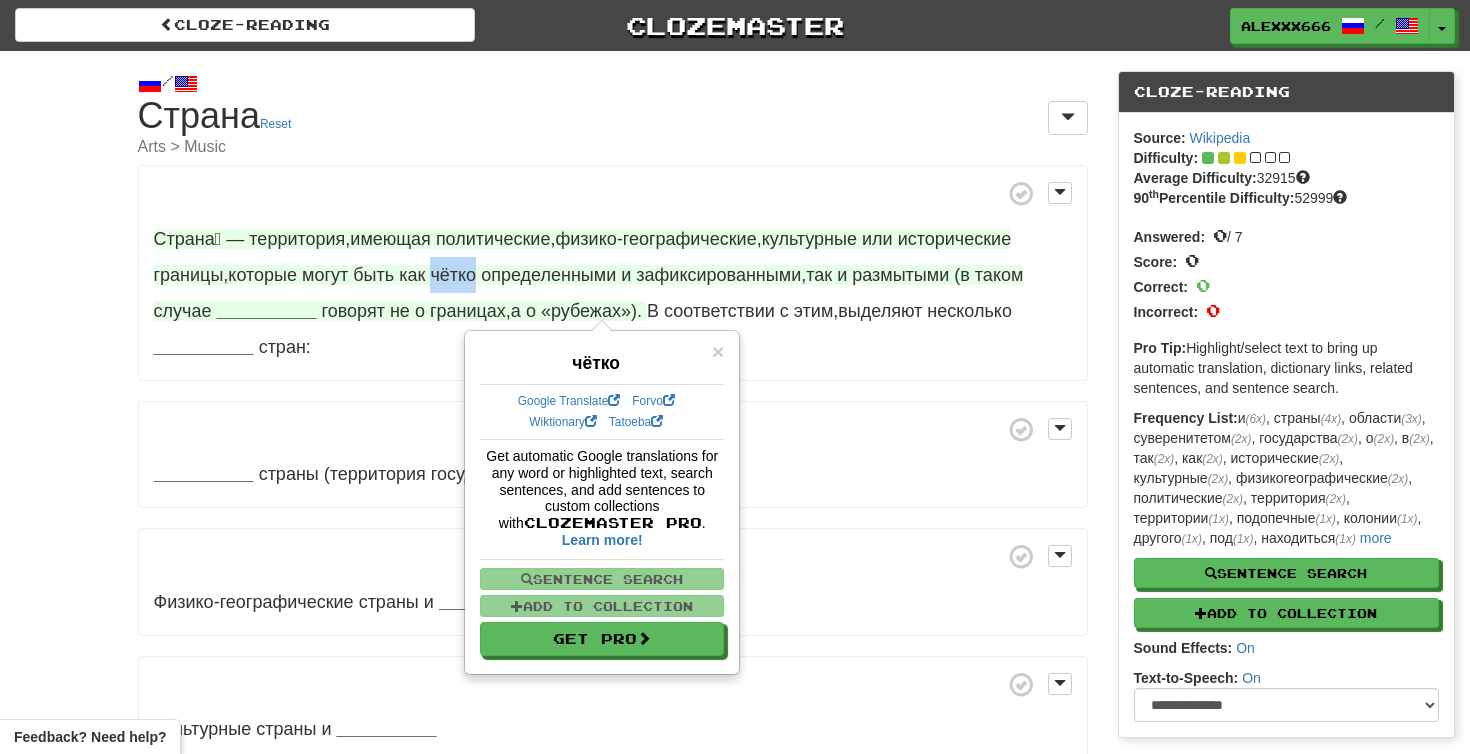 copy on "чётко" 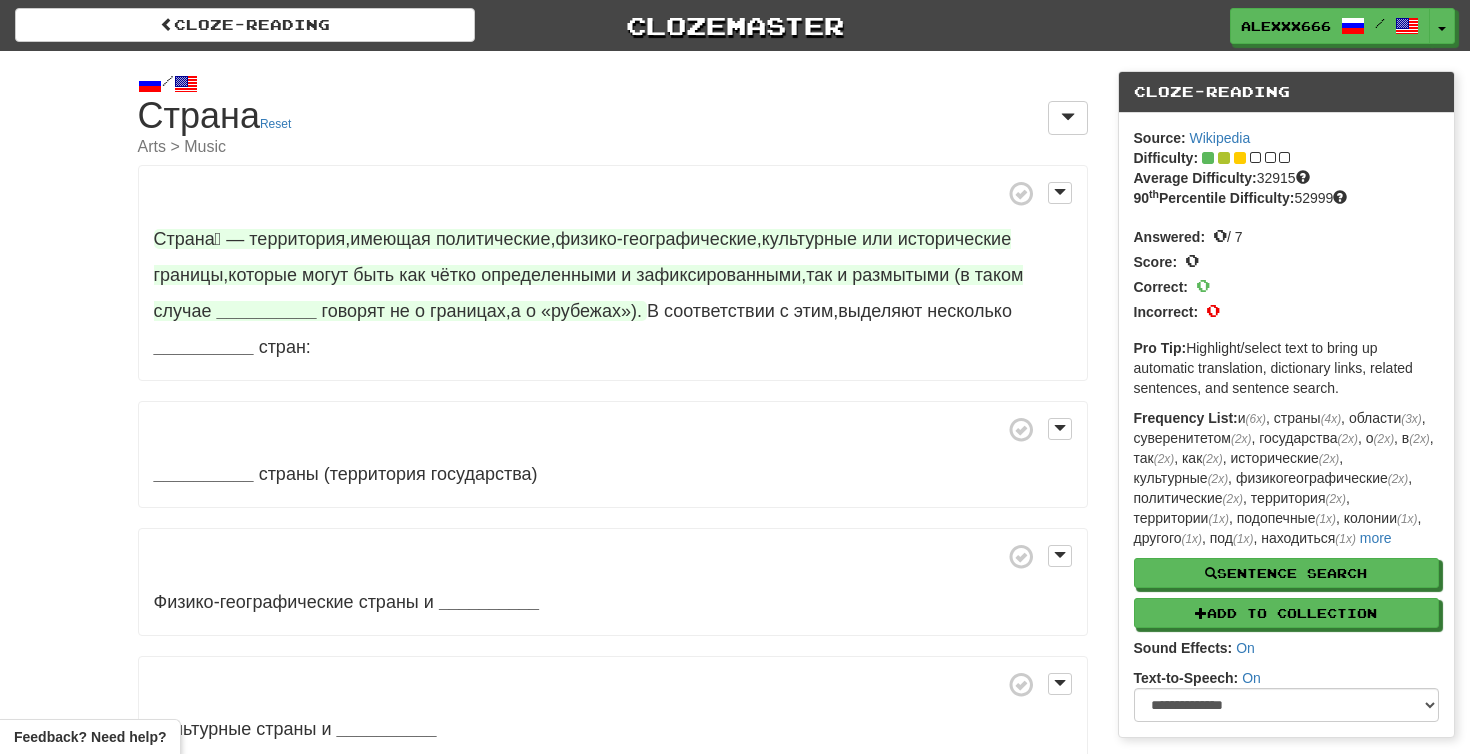 click on "__________" at bounding box center (266, 311) 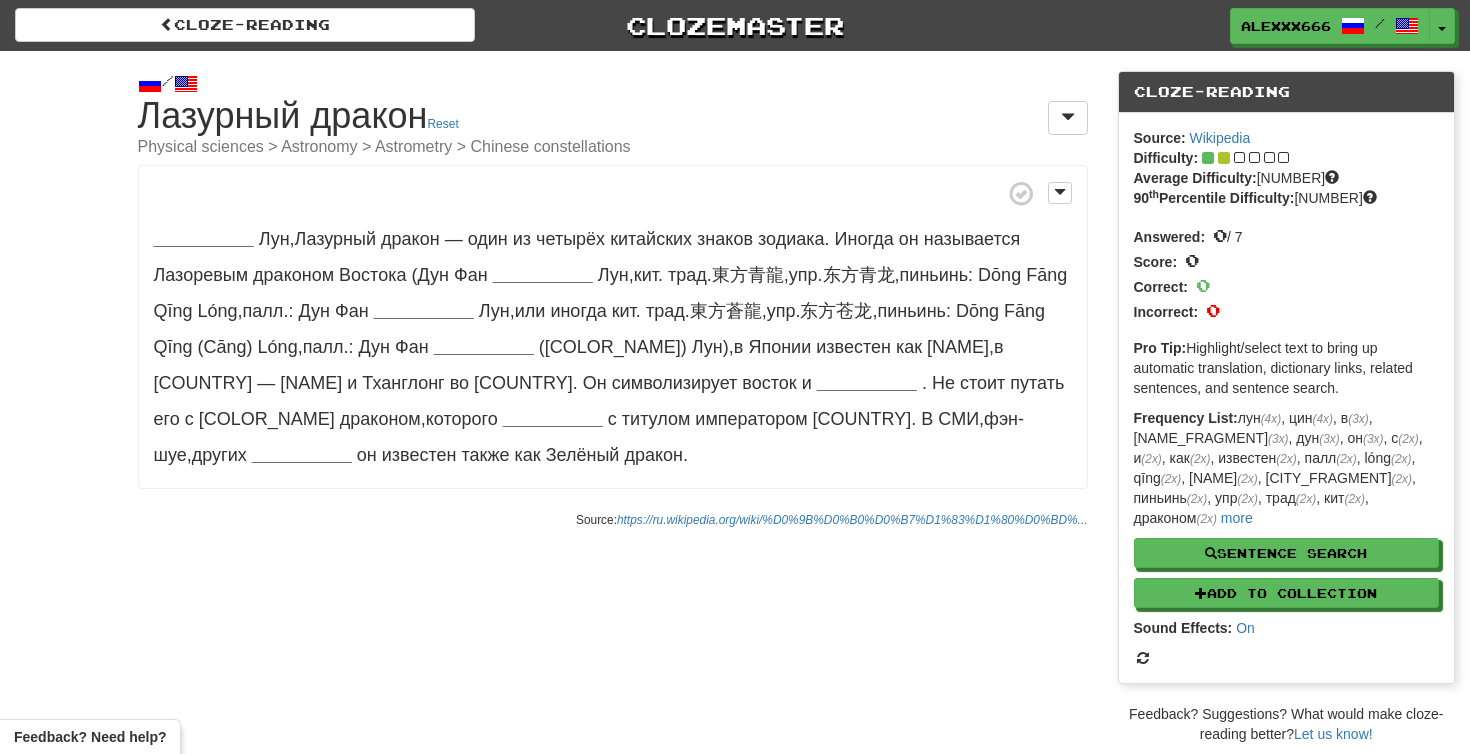 scroll, scrollTop: 0, scrollLeft: 0, axis: both 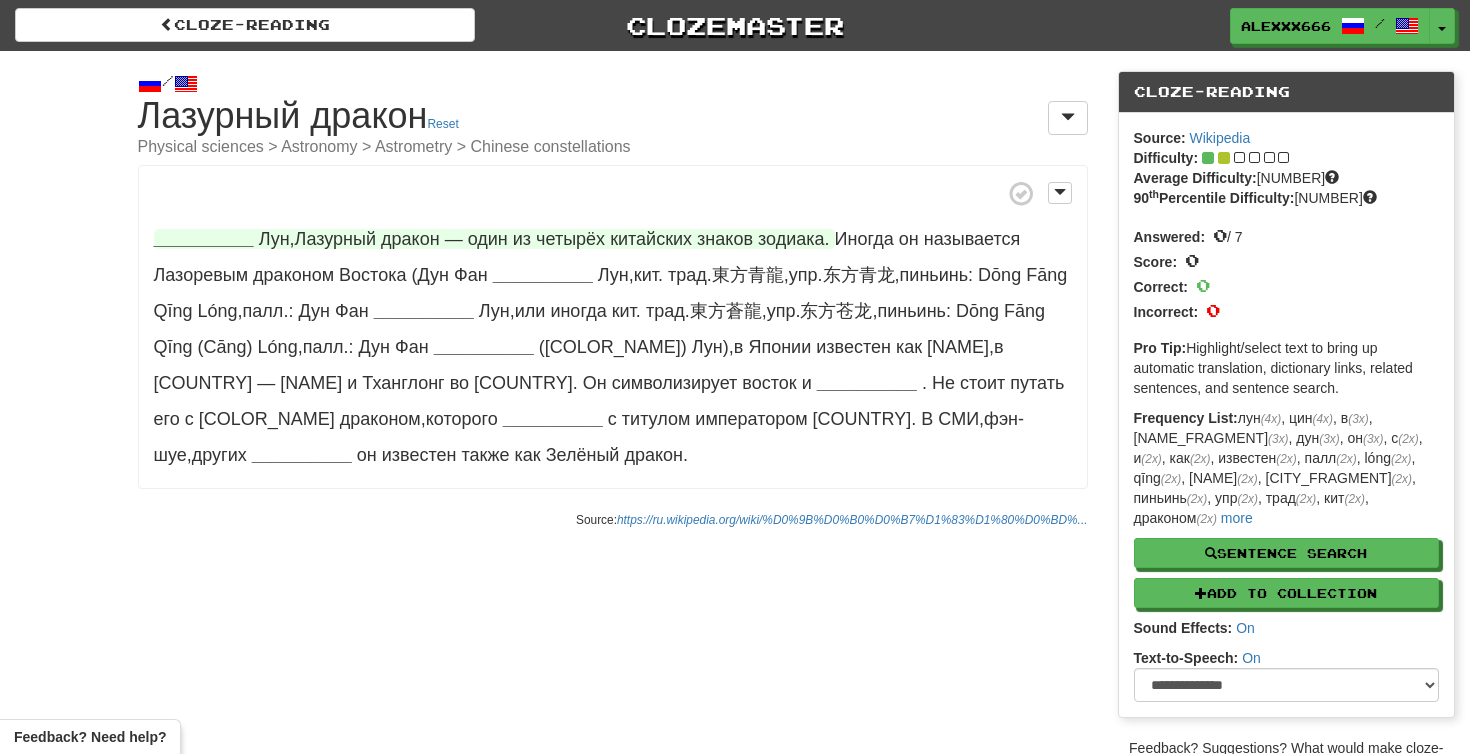 click on "__________" at bounding box center [204, 239] 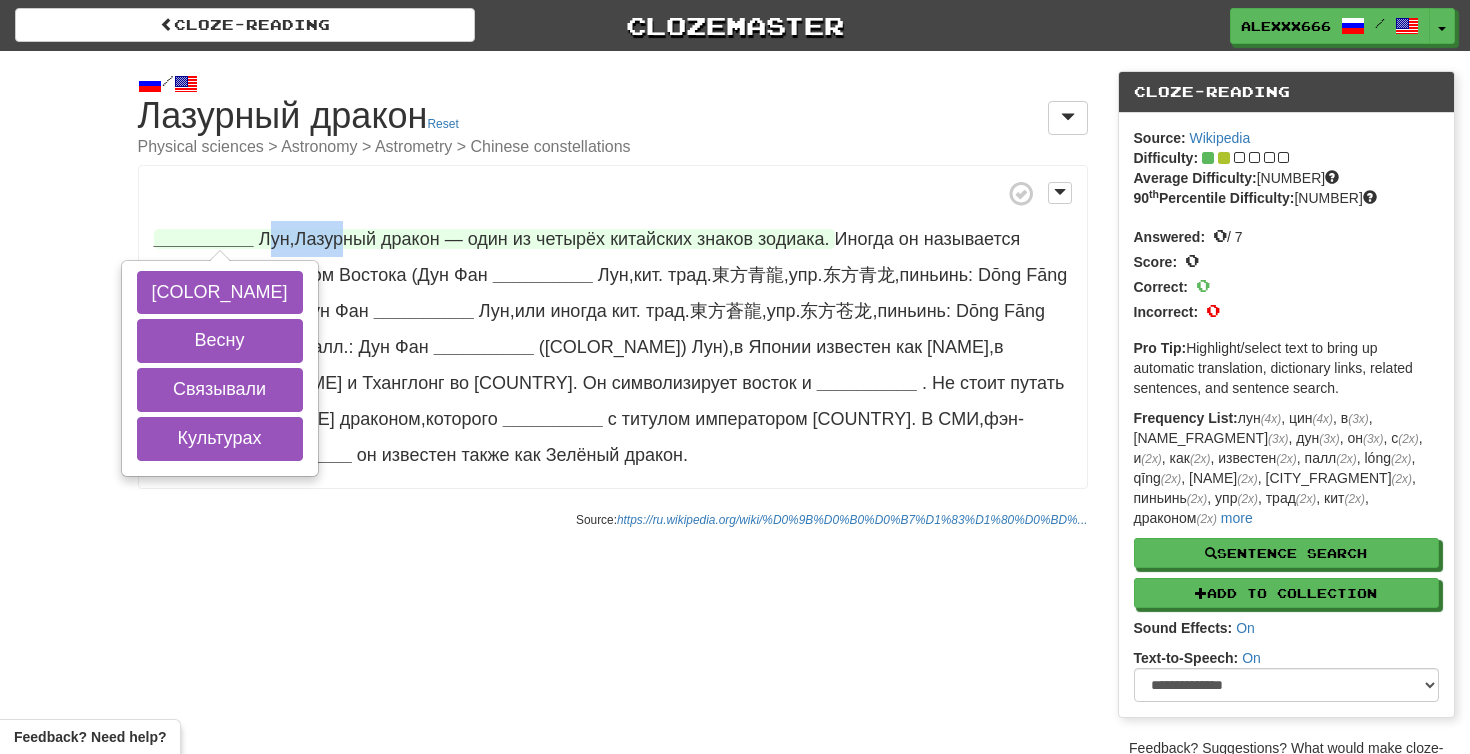 drag, startPoint x: 256, startPoint y: 239, endPoint x: 340, endPoint y: 233, distance: 84.21401 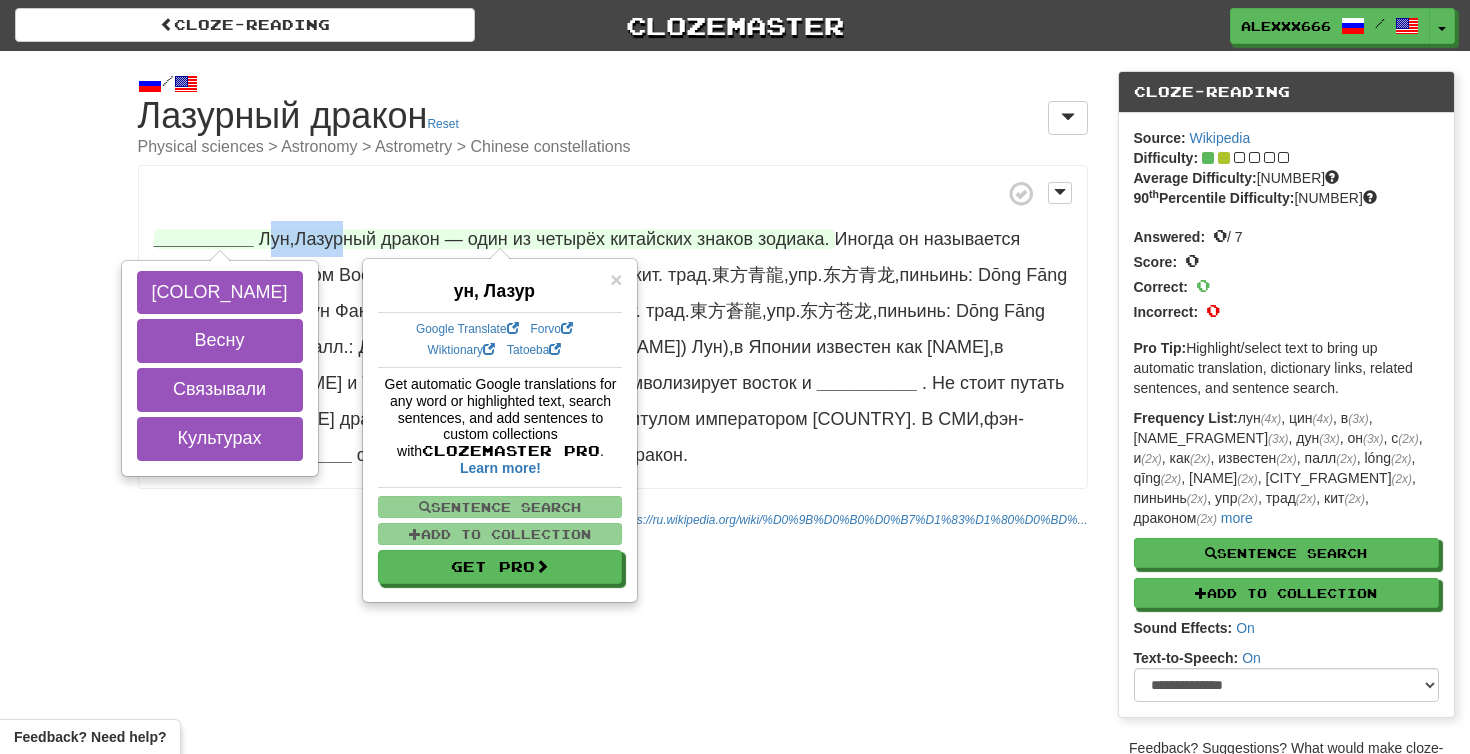 click on "__________ Цин Весну Связывали Культурах
Лун ,  Лазурный   дракон   —   один   из   четырёх   китайских   знаков   зодиака .
Иногда   он   называется   Лазоревым   драконом   Востока   (Дун   Фан
__________
Лун ,  кит .
трад .  東方青龍 ,  упр .  东方青龙 ,  пиньинь:   Dōng   Fāng   Qīng   Lóng ,  палл .  :   Дун   Фан
__________
Лун ,  или   иногда   кит .
трад .  東方蒼龍 ,  упр .  东方苍龙 ,  пиньинь:   Dōng   Fāng   Qīng   (Cāng)   Lóng ,  палл .  :   Дун   Фан
__________
(Цан)   Лун) ,  в   Японии   известен   как   Сэйрю ,  в   Корее   —   Чхонъёнъ   и   Тханглонг   во   ." at bounding box center [613, 327] 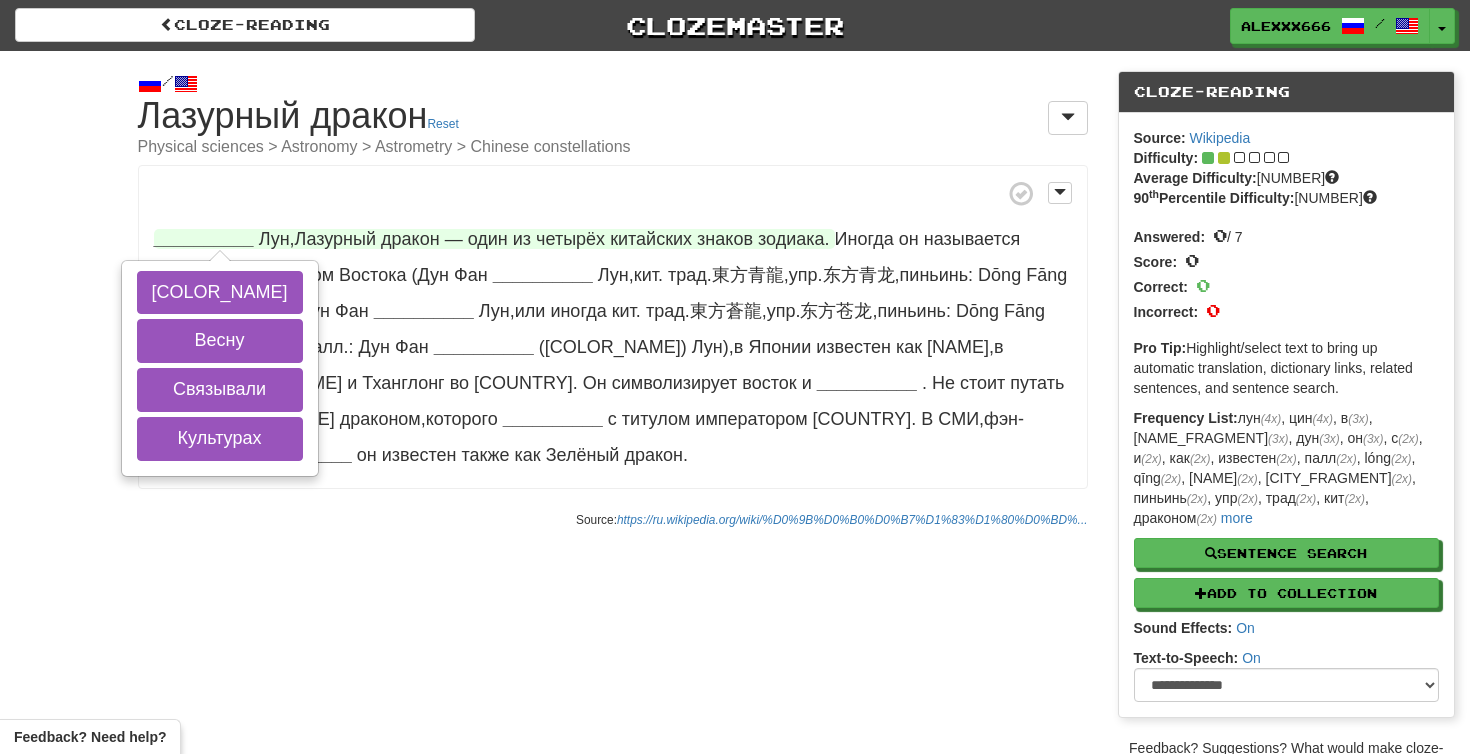 click on "знаков" at bounding box center [725, 239] 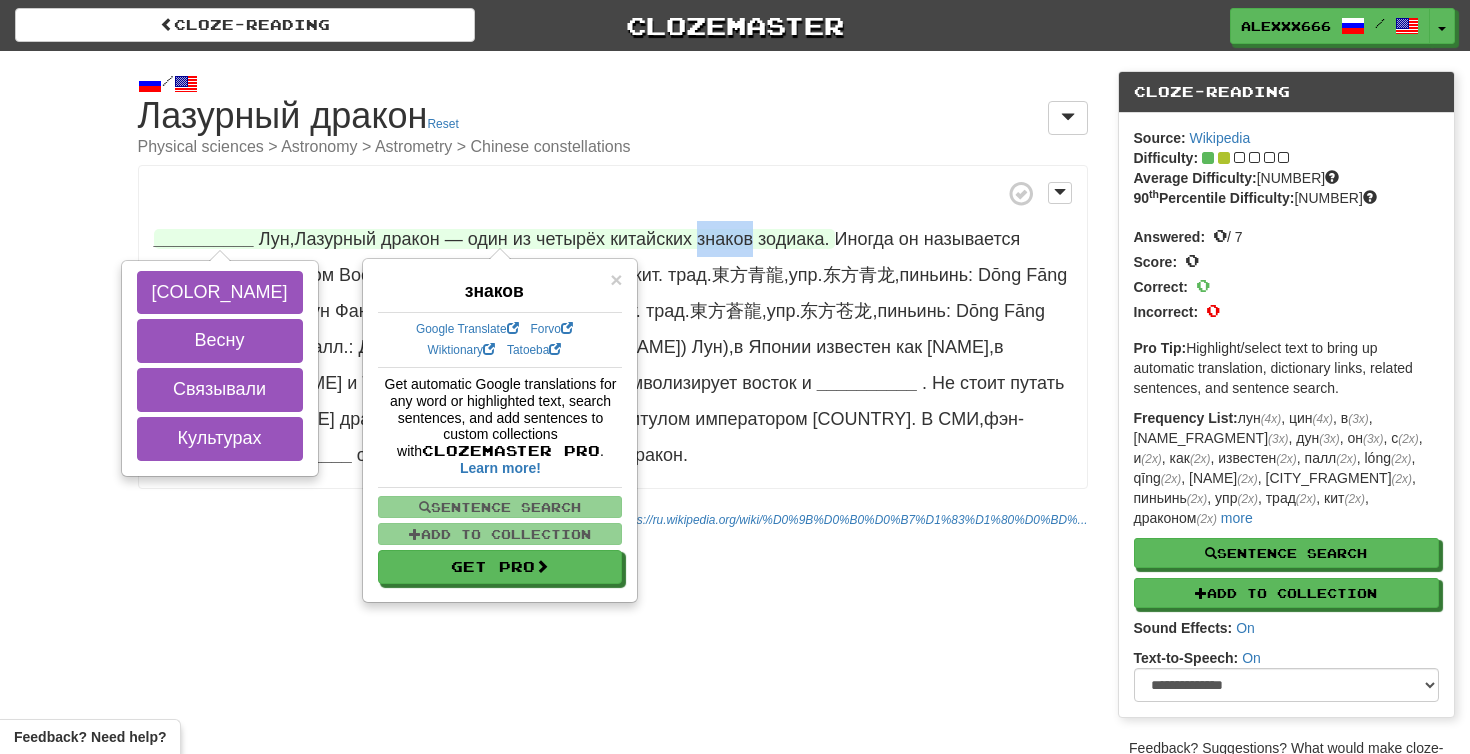 copy on "знаков" 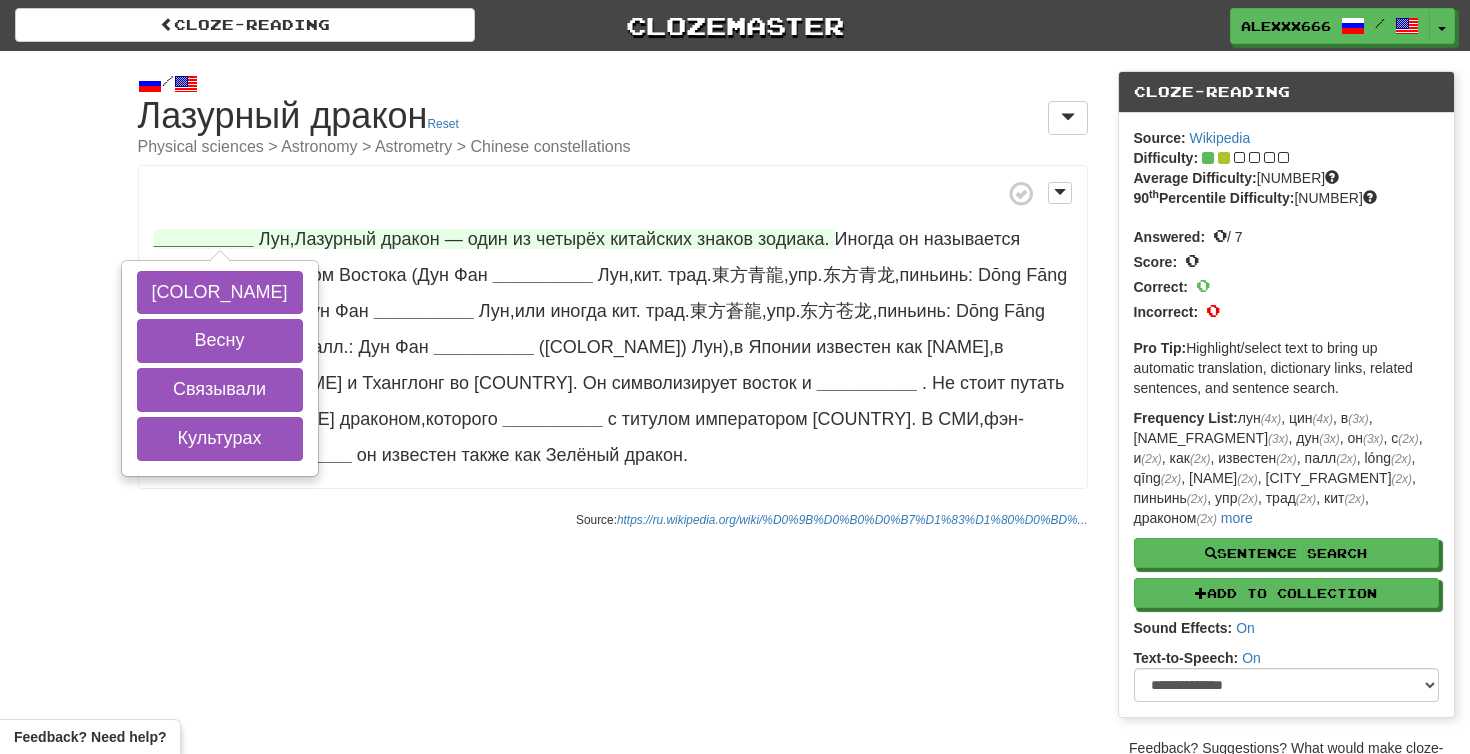 click on "Лун" at bounding box center (274, 239) 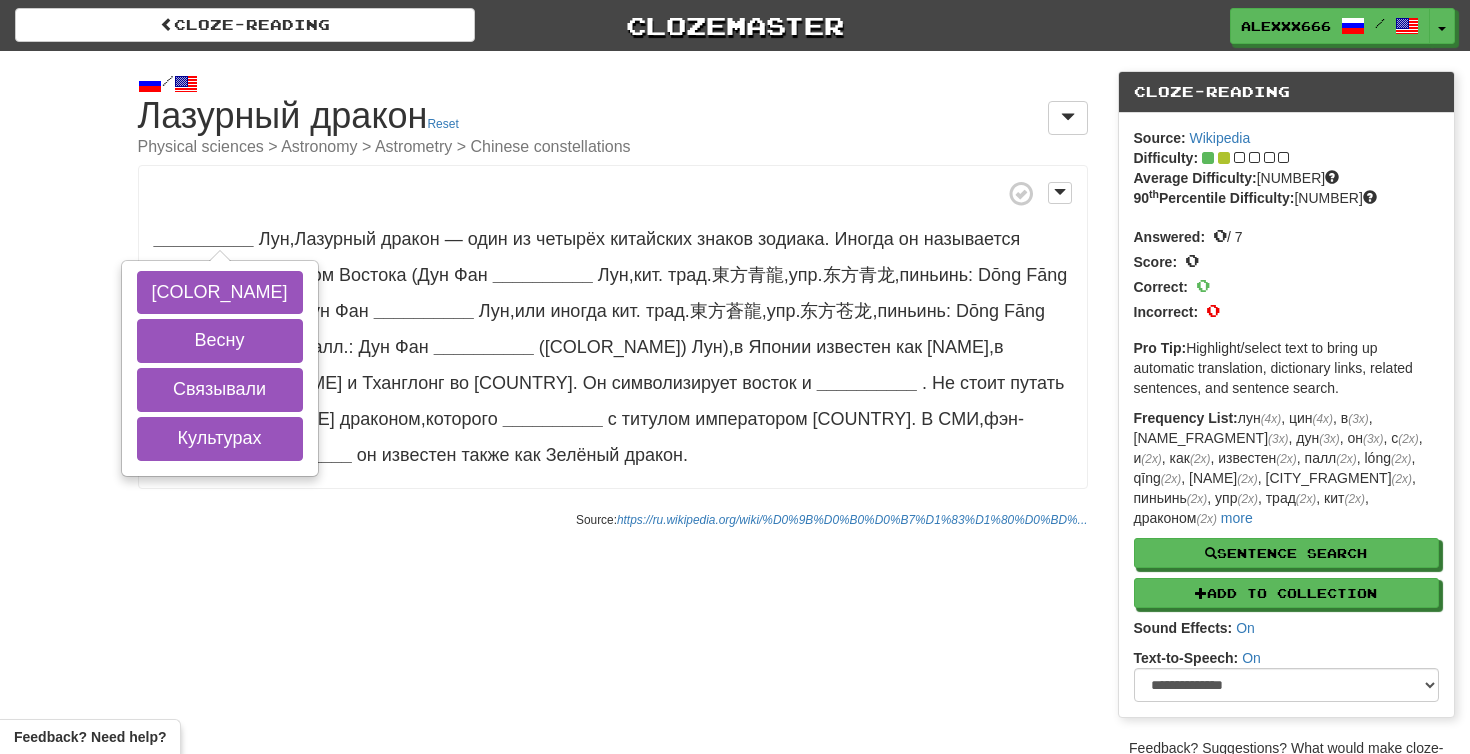 click on "/
Cloze-Reading
Лазурный дракон
Reset
Physical sciences > Astronomy > Astrometry > Chinese constellations
__________ Цин Весну Связывали Культурах
Лун ,  Лазурный   дракон   —   один   из   четырёх   китайских   знаков   зодиака .
Иногда   он   называется   Лазоревым   драконом   Востока   (Дун   Фан
__________
Лун ,  кит .
трад .  東方青龍 ,  упр .  东方青龙 ,  пиньинь:   Dōng   Fāng   Qīng   Lóng ,  палл .  :   Дун   Фан
__________
Лун ,  или   иногда   кит .
трад .  東方蒼龍 ,  упр .  东方苍龙 ,  пиньинь:   Dōng   Fāng   Qīng   (Cāng)   Lóng ,  палл .  :   Дун   Фан
__________
," at bounding box center [735, 414] 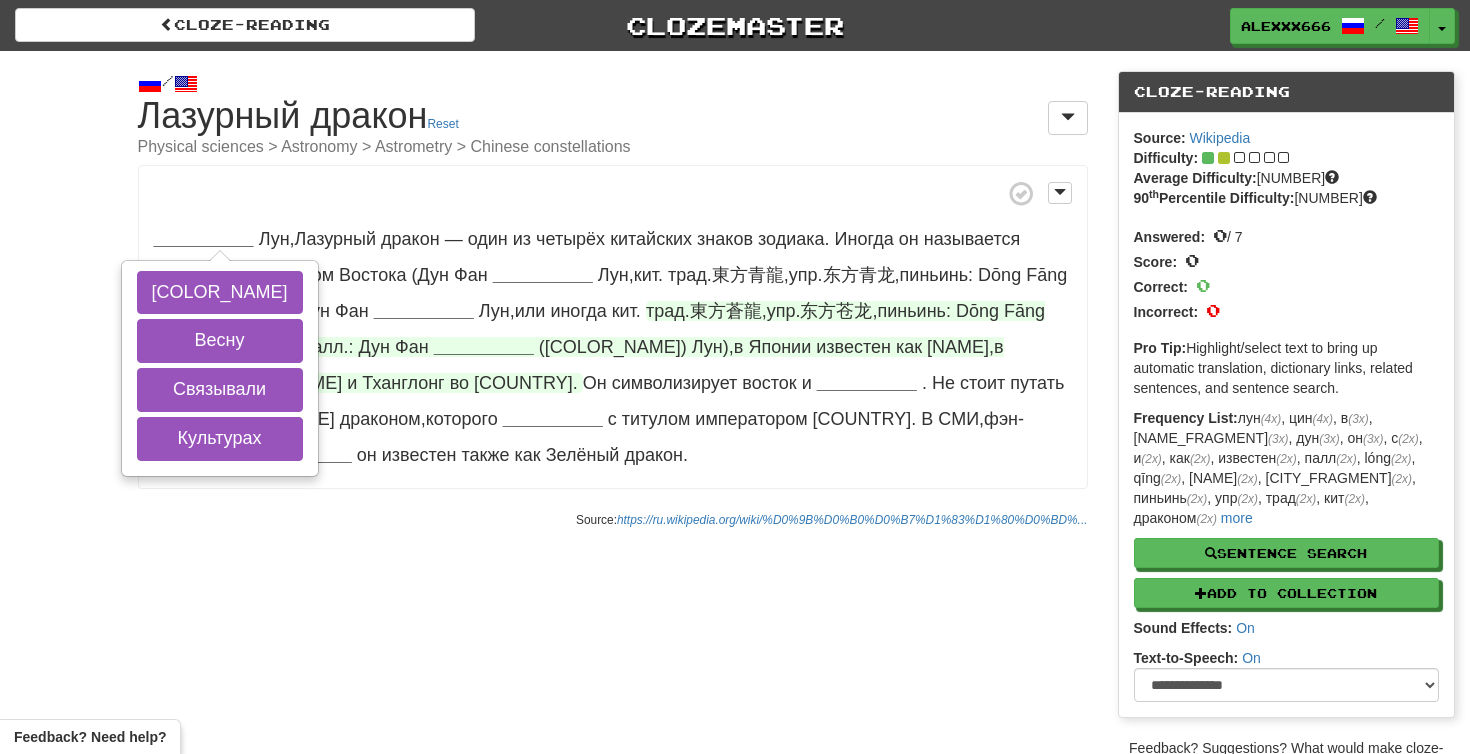 click on "Lóng" at bounding box center [278, 347] 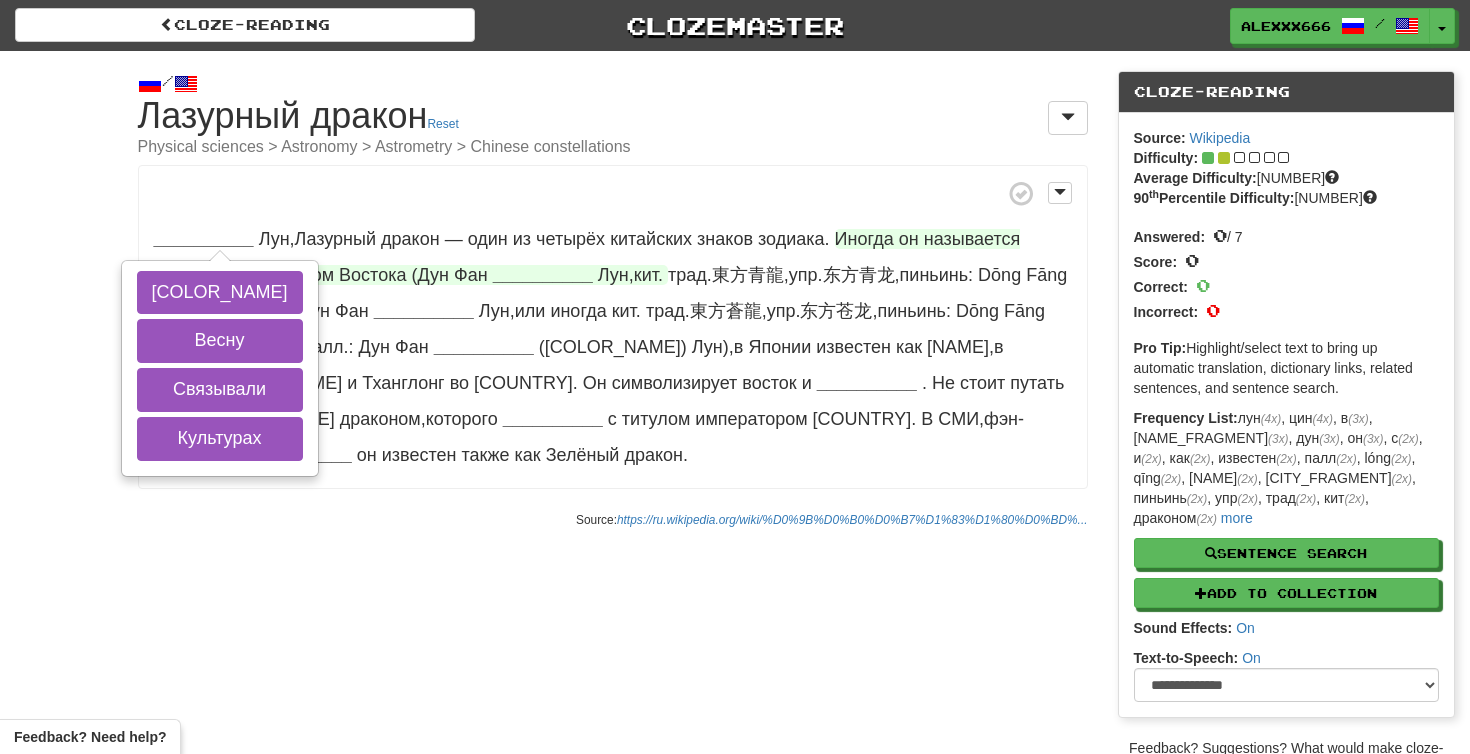 click on "Востока" at bounding box center (372, 275) 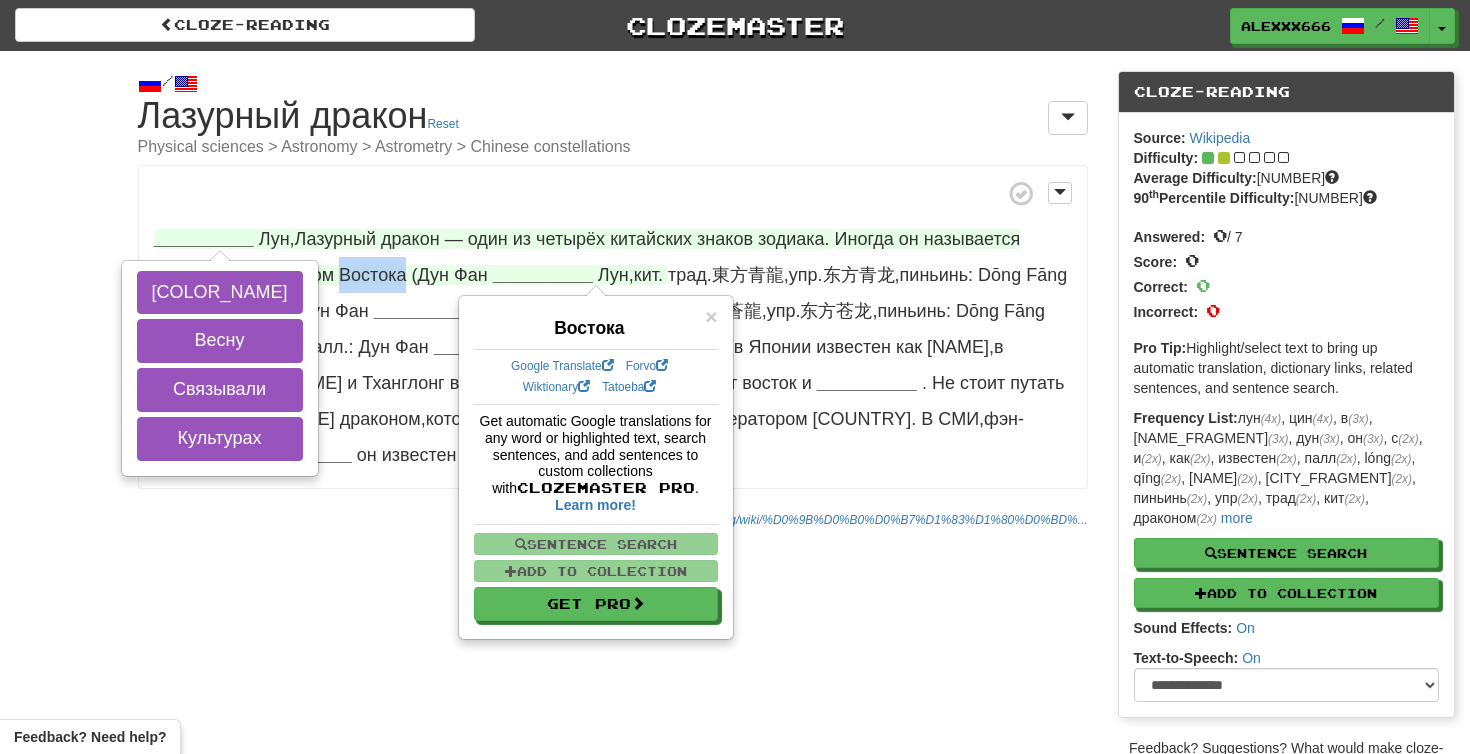 click on "__________" at bounding box center (204, 239) 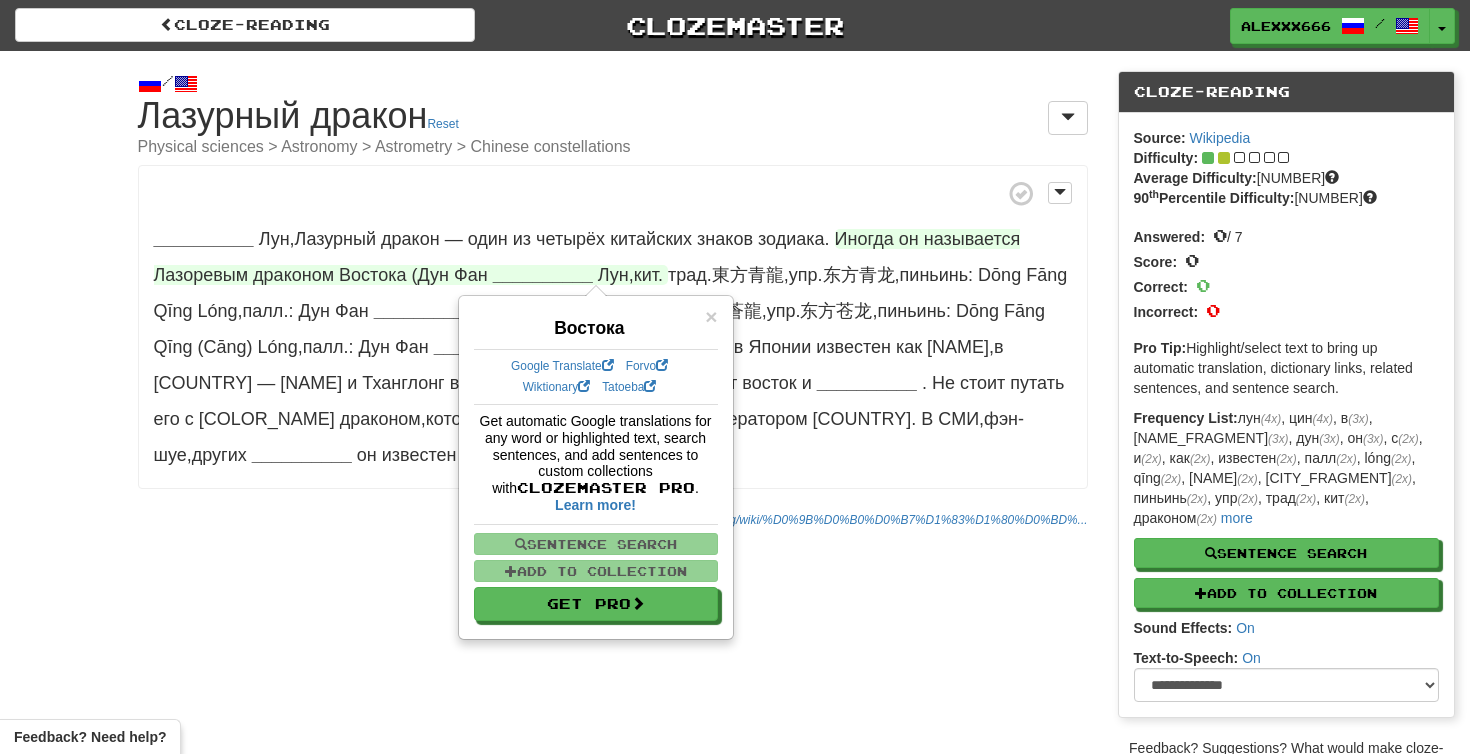 click on "Source:
https://ru.wikipedia.org/wiki/%D0%9B%D0%B0%D0%B7%D1%83%D1%80%D0%BD%..." at bounding box center [613, 519] 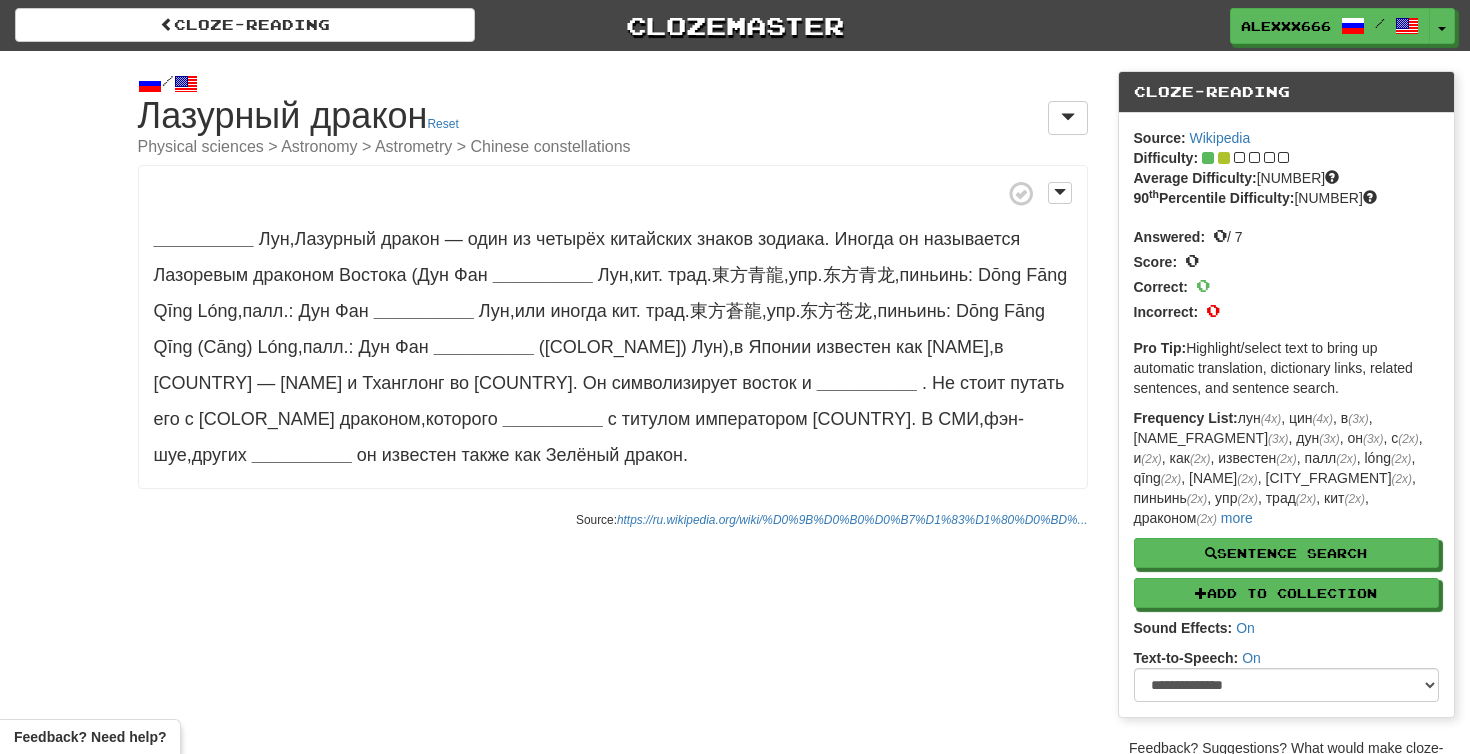 click on "__________
Лун ,  Лазурный   дракон   —   один   из   четырёх   китайских   знаков   зодиака .
Иногда   он   называется   Лазоревым   драконом   Востока   (Дун   Фан
__________
Лун ,  кит .
трад .  東方青龍 ,  упр .  东方青龙 ,  пиньинь:   Dōng   Fāng   Qīng   Lóng ,  палл .  :   Дун   Фан
__________
Лун ,  или   иногда   кит .
трад .  東方蒼龍 ,  упр .  东方苍龙 ,  пиньинь:   Dōng   Fāng   Qīng   (Cāng)   Lóng ,  палл .  :   Дун   Фан
__________
(Цан)   Лун) ,  в   Японии   известен   как   Сэйрю ,  в   Корее   —   Чхонъёнъ   и   Тханглонг   во   Вьетнаме .
Он" at bounding box center [613, 327] 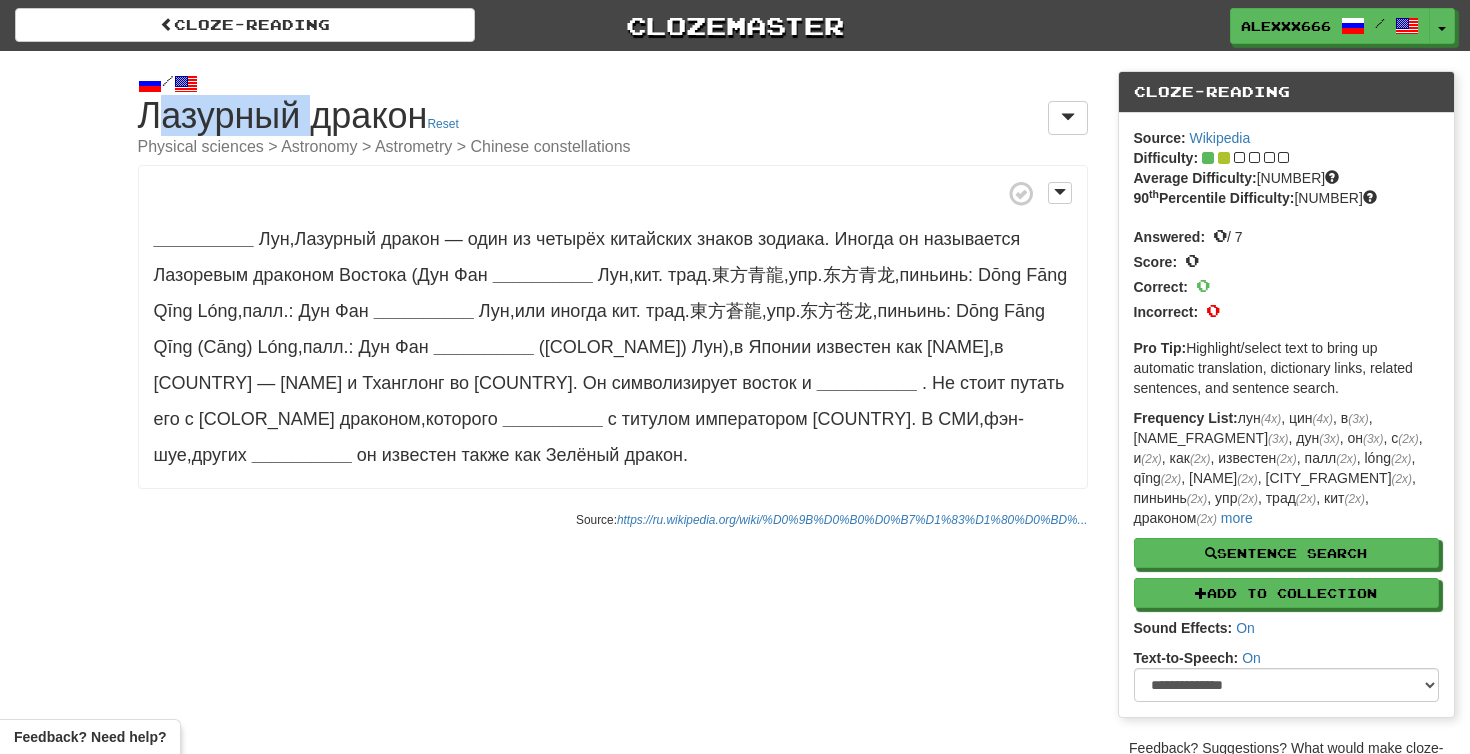 click on "Cloze-Reading
Лазурный дракон
Reset
Physical sciences > Astronomy > Astrometry > Chinese constellations" at bounding box center [613, 126] 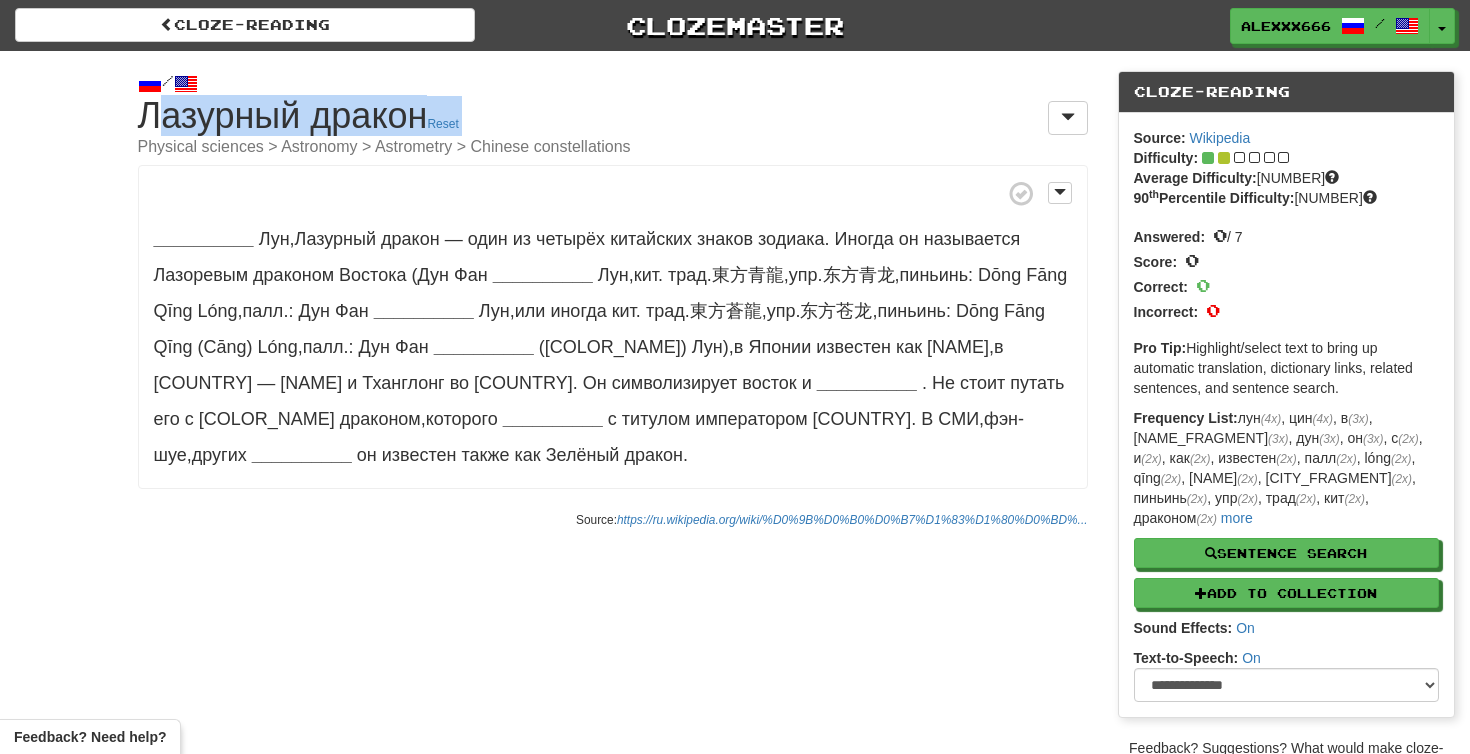 copy on "Лазурный дракон
Reset" 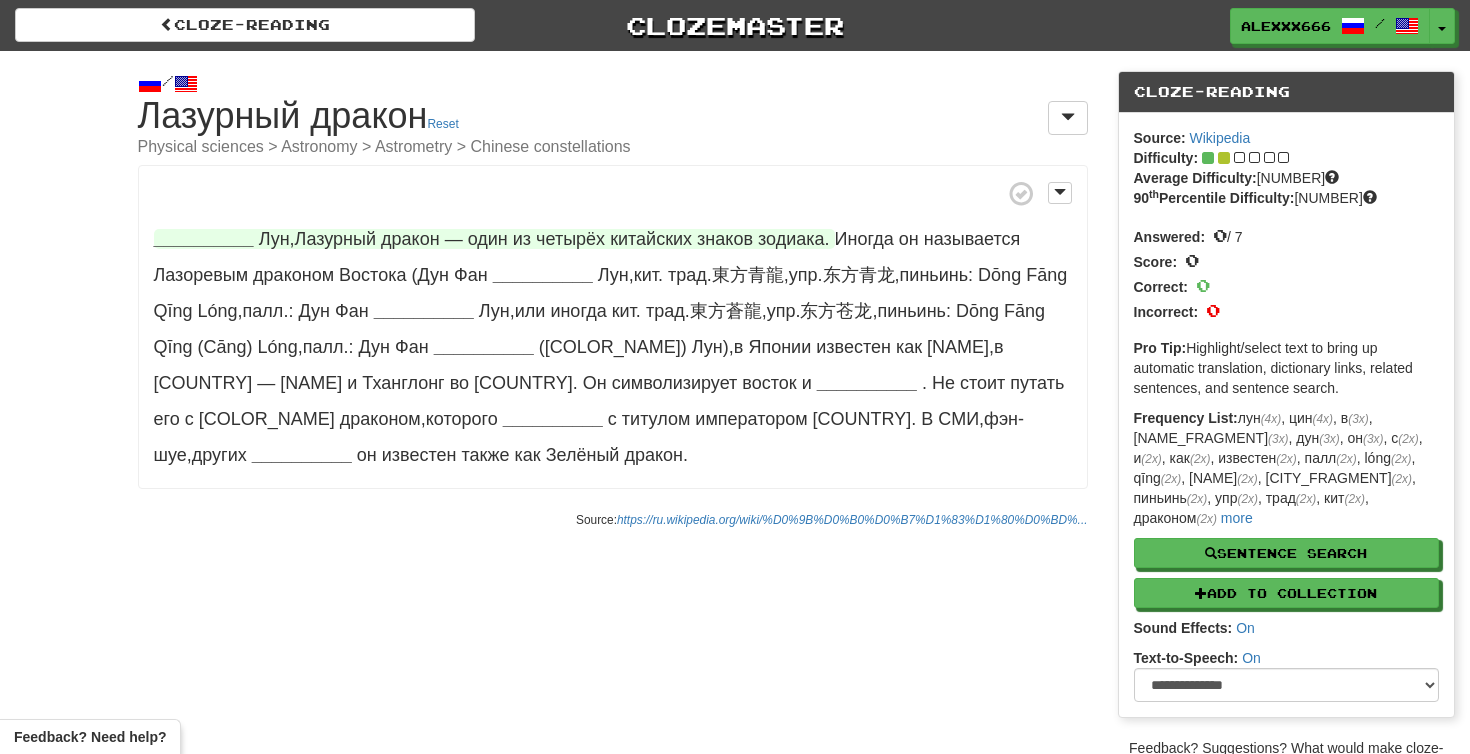 click on "__________" at bounding box center (204, 239) 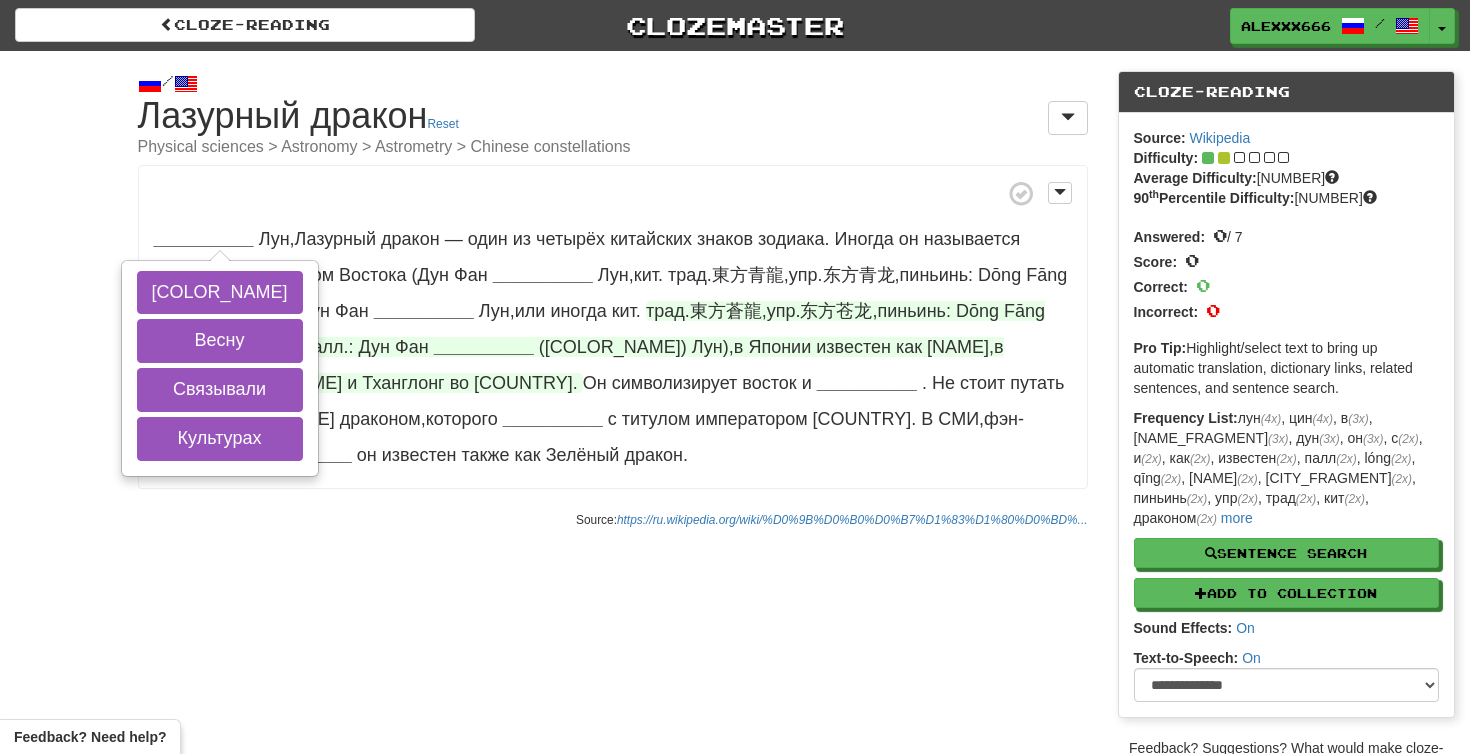 click on "(Цан)   Лун) ,  в   Японии   известен   как   Сэйрю ,  в   Корее   —   Чхонъёнъ   и   Тханглонг   во   Вьетнаме ." at bounding box center (579, 365) 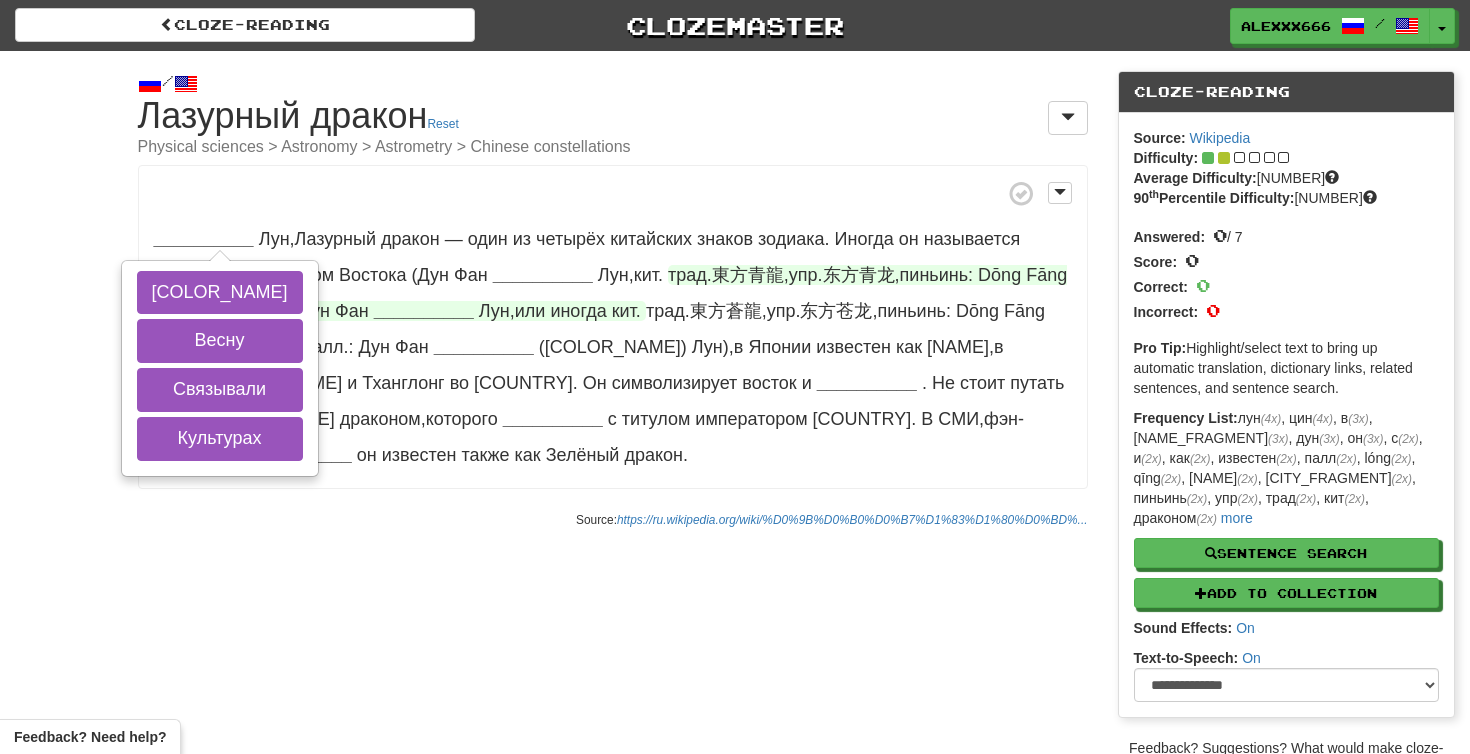 click on "Дун" at bounding box center [314, 311] 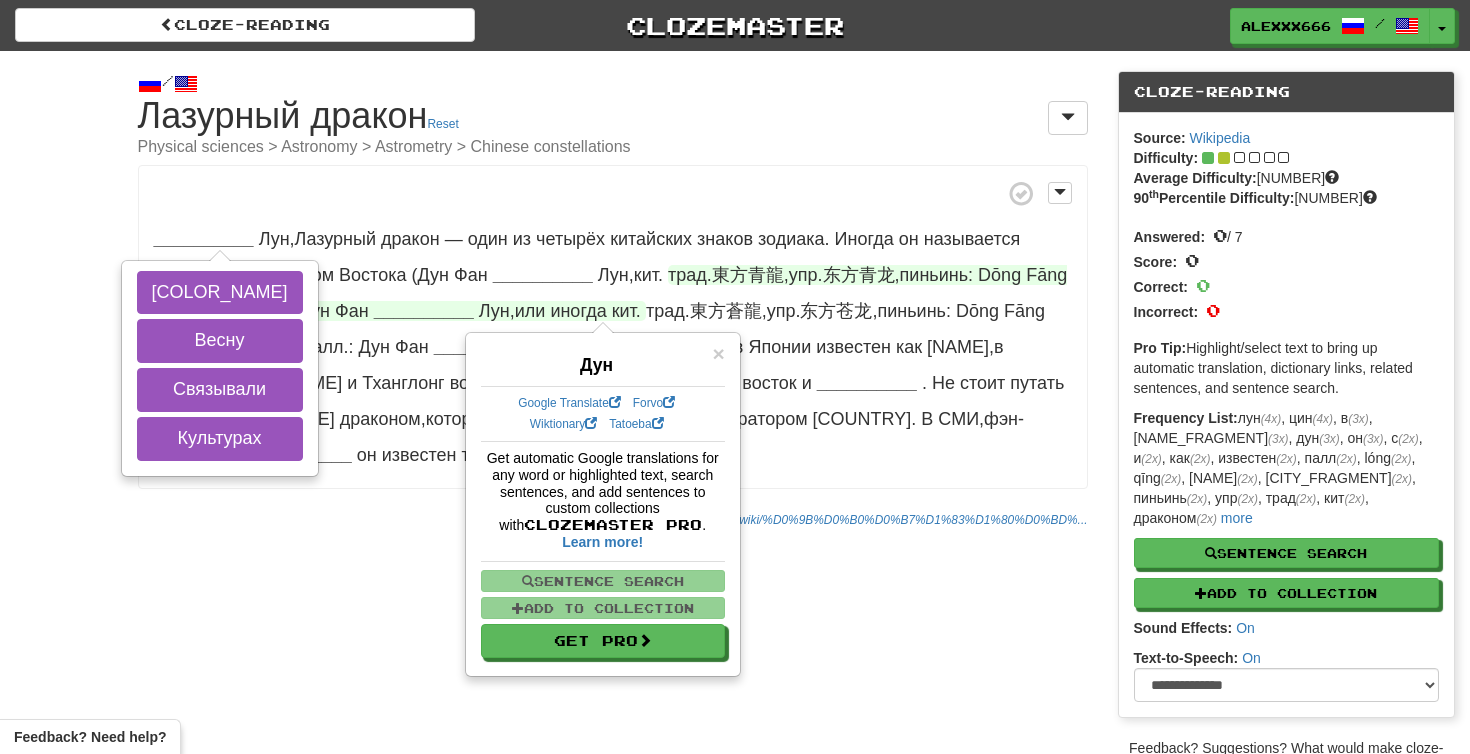 click on "__________ Цин Весну Связывали Культурах
Лун ,  Лазурный   дракон   —   один   из   четырёх   китайских   знаков   зодиака .
Иногда   он   называется   Лазоревым   драконом   Востока   (Дун   Фан
__________
Лун ,  кит .
трад .  東方青龍 ,  упр .  东方青龙 ,  пиньинь:   Dōng   Fāng   Qīng   Lóng ,  палл .  :   Дун   Фан
__________
Лун ,  или   иногда   кит .
трад .  東方蒼龍 ,  упр .  东方苍龙 ,  пиньинь:   Dōng   Fāng   Qīng   (Cāng)   Lóng ,  палл .  :   Дун   Фан
__________
(Цан)   Лун) ,  в   Японии   известен   как   Сэйрю ,  в   Корее   —   Чхонъёнъ   и   Тханглонг   во   ." at bounding box center [613, 327] 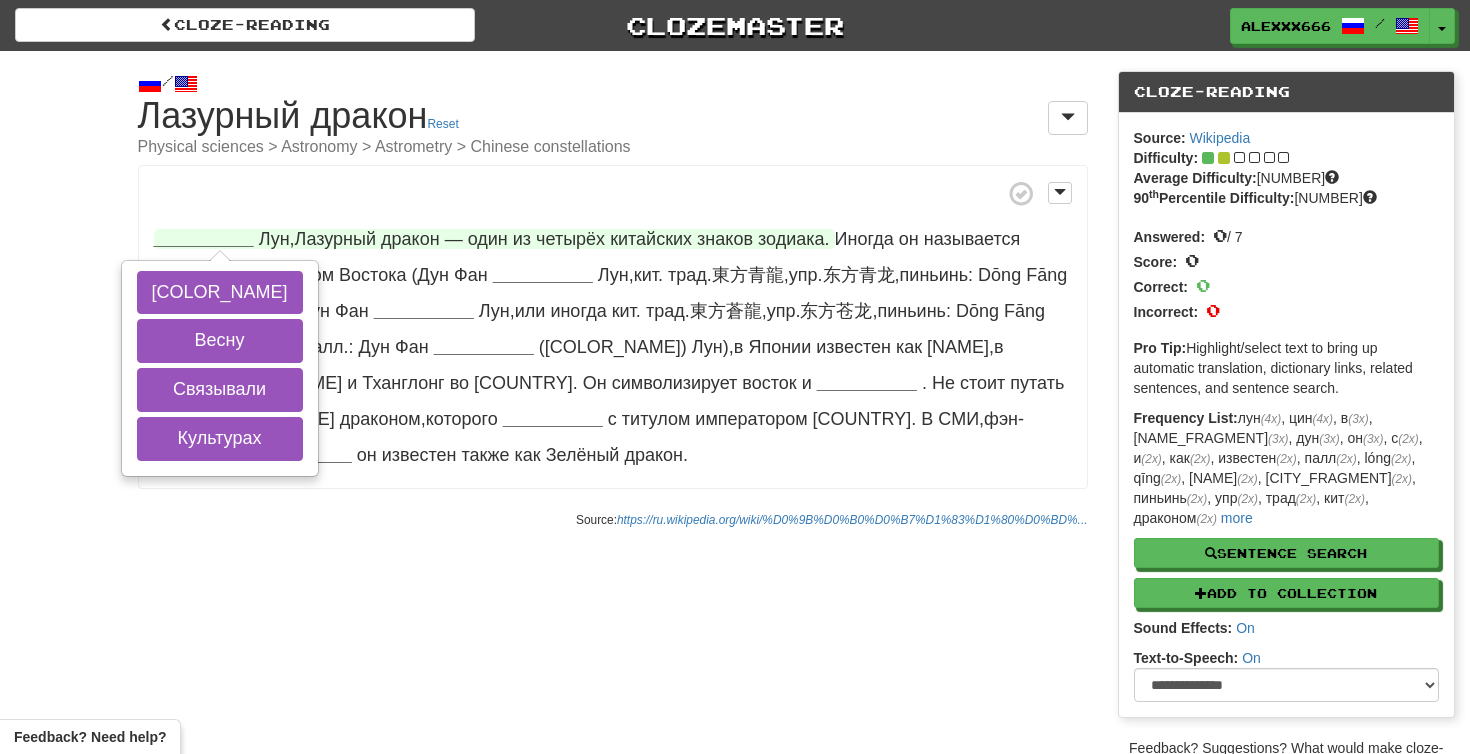 click on "зодиака" at bounding box center [791, 239] 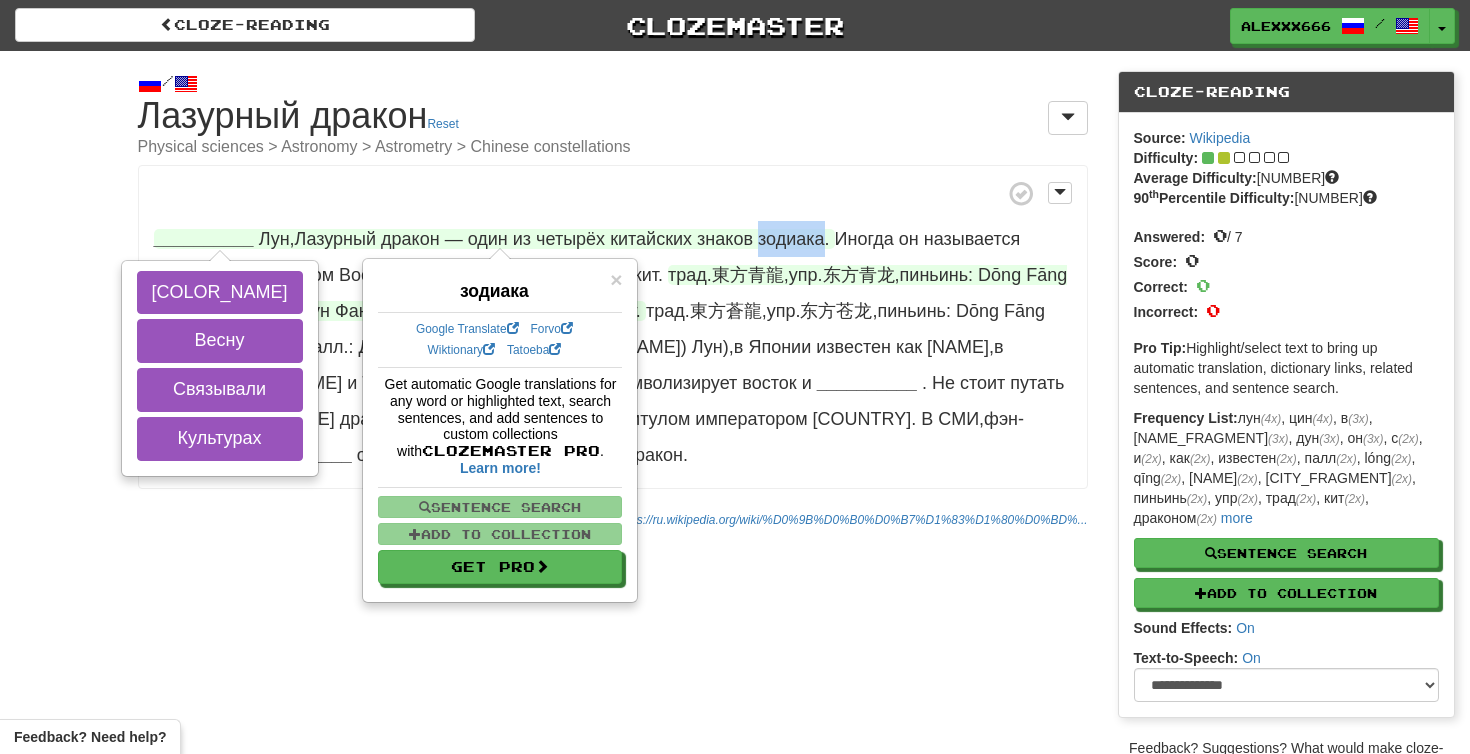 click on "трад .  東方青龍 ,  упр .  东方青龙 ,  пиньинь:   Dōng   Fāng   Qīng   Lóng ,  палл .  :   Дун   Фан" at bounding box center [611, 293] 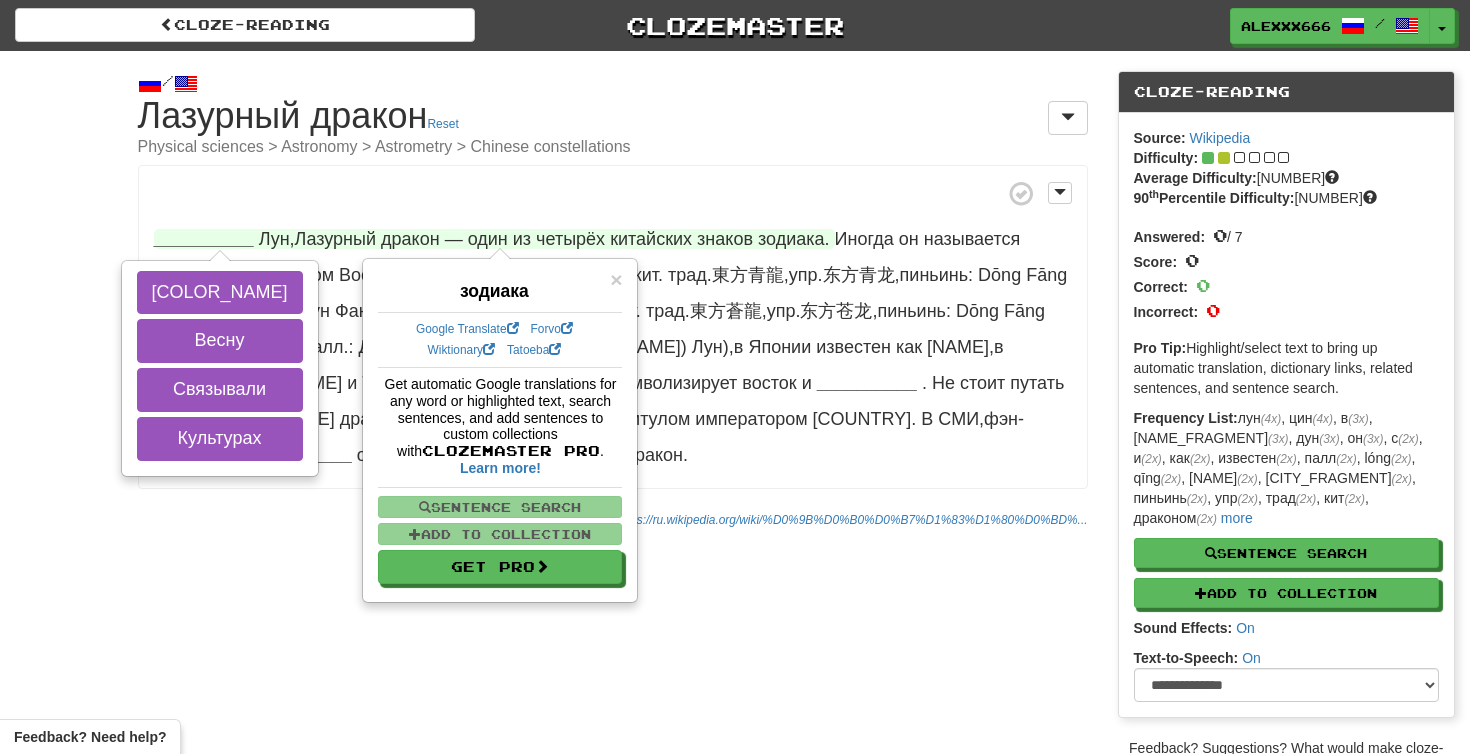 click on "__________" at bounding box center [204, 239] 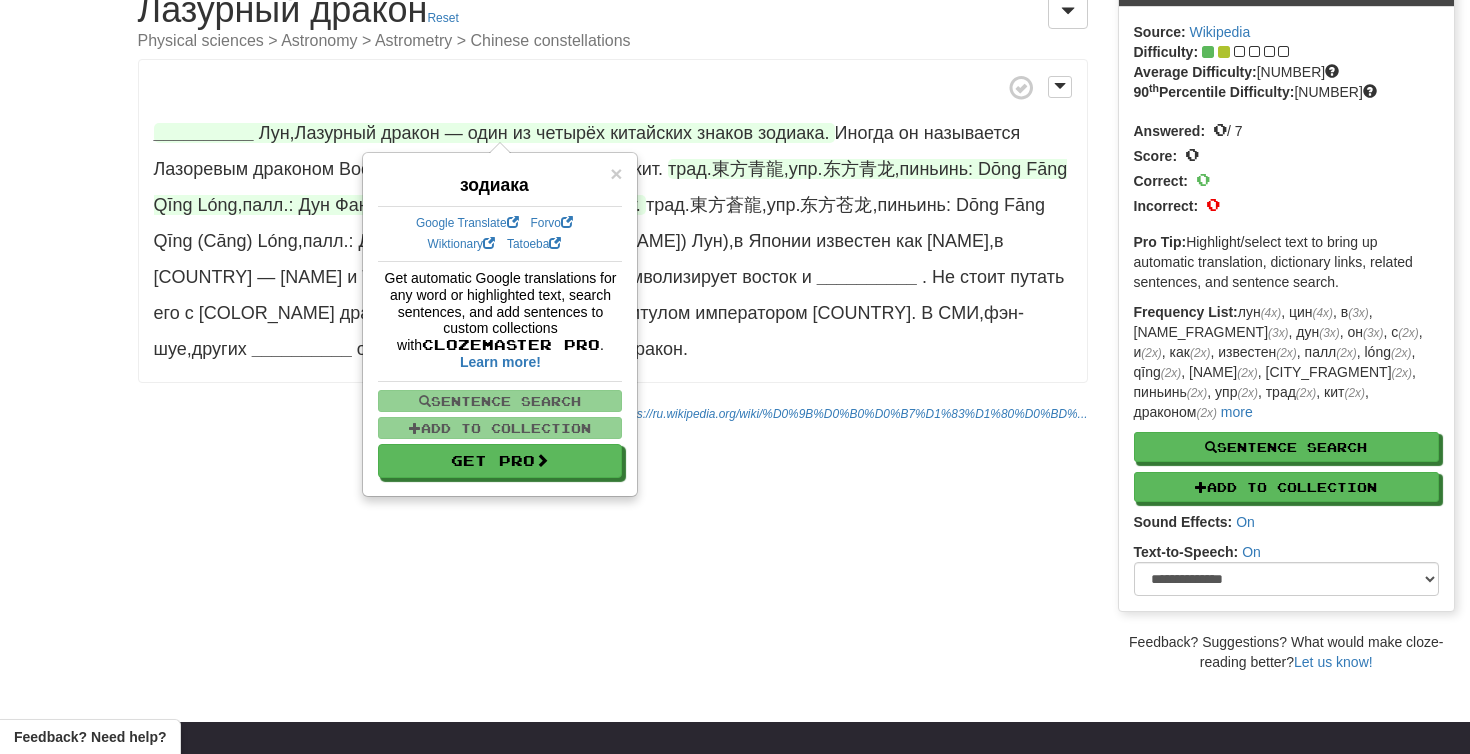 scroll, scrollTop: 107, scrollLeft: 0, axis: vertical 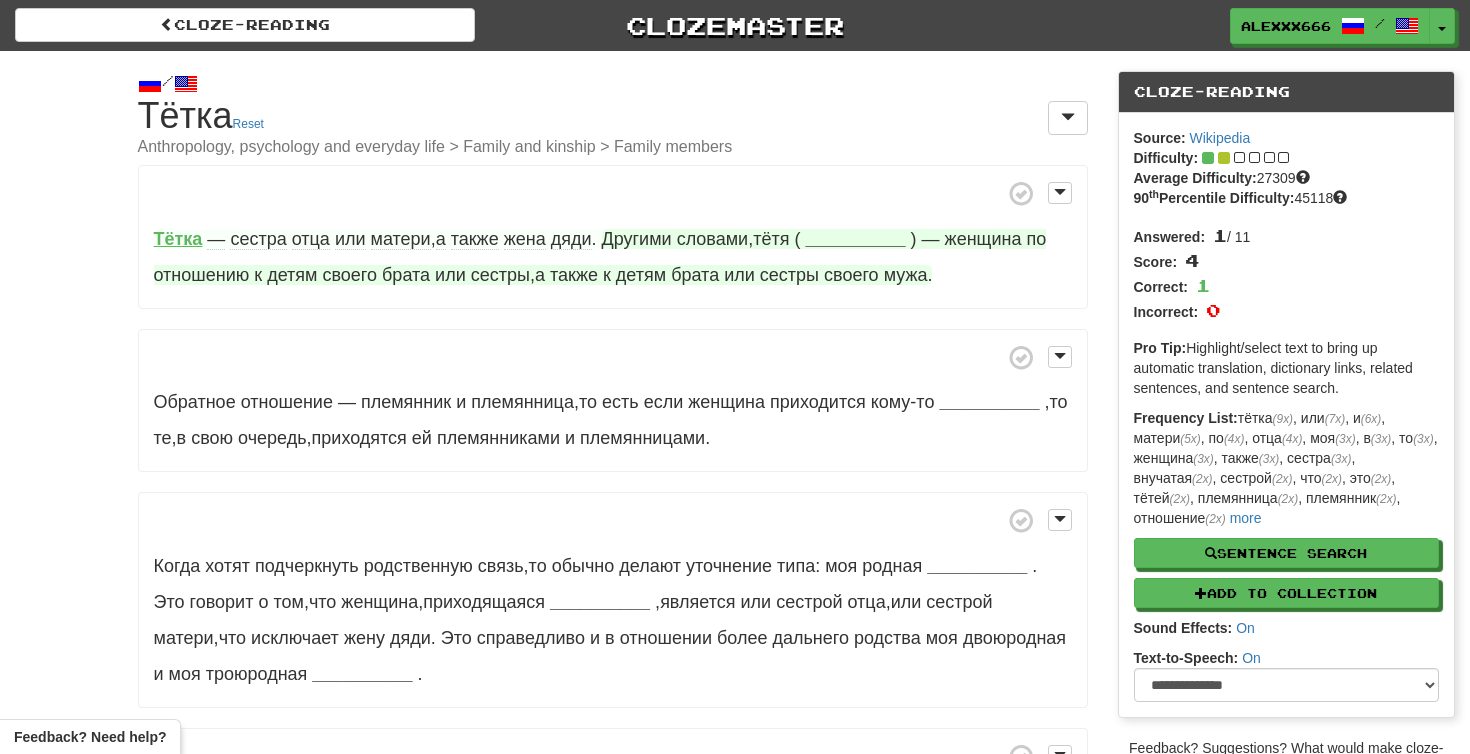 click on "__________" at bounding box center (855, 239) 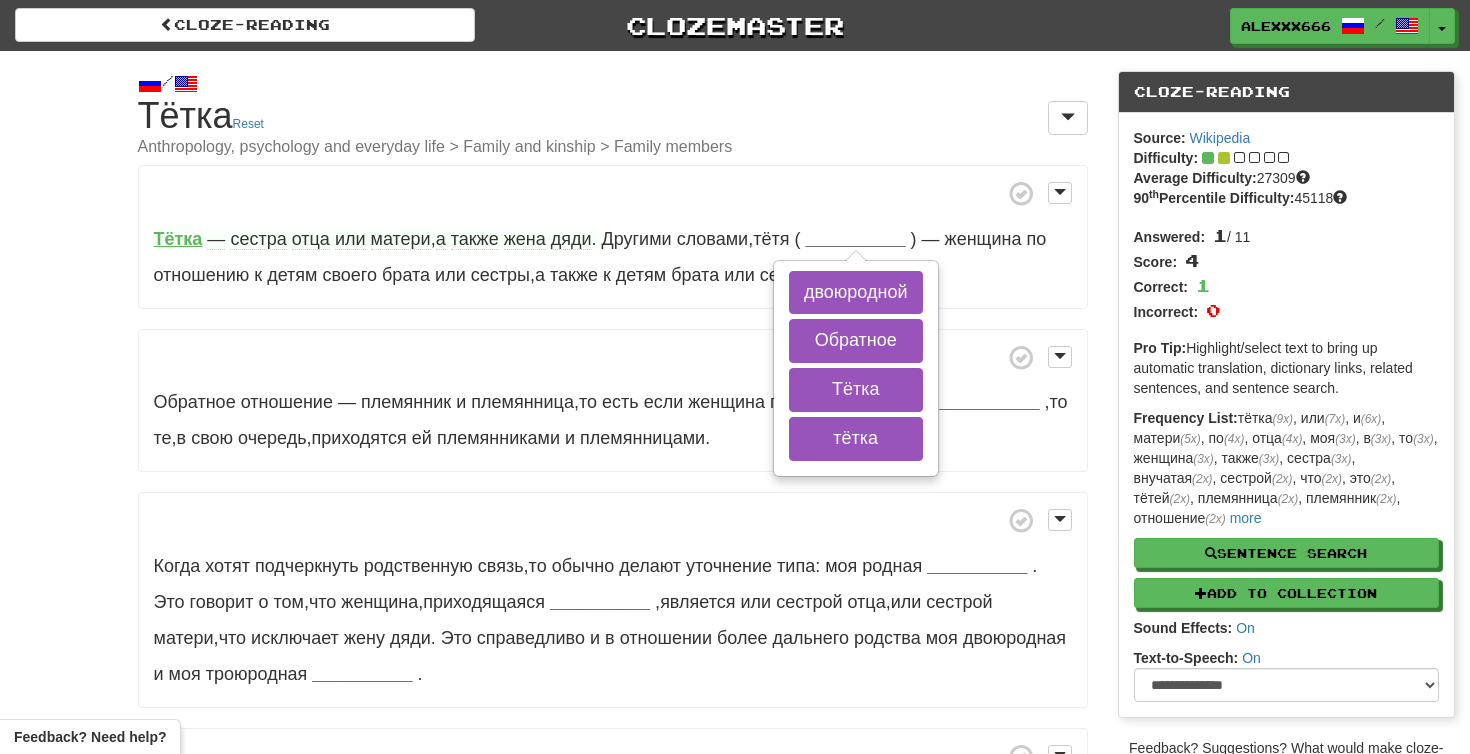 click on "Cloze-Reading
Тётка
Reset
Anthropology, psychology and everyday life > Family and kinship  > Family members" at bounding box center (613, 126) 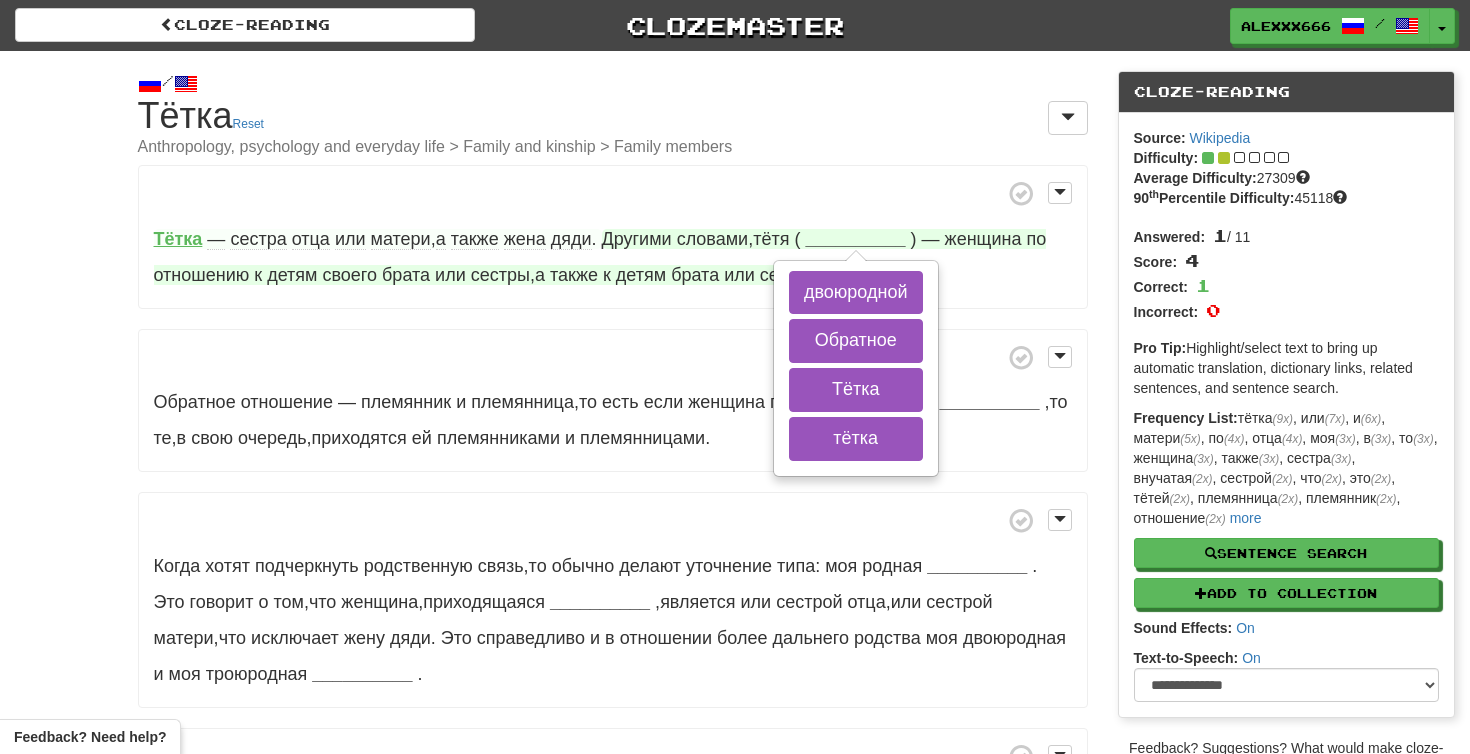 click on "сестры" at bounding box center (789, 275) 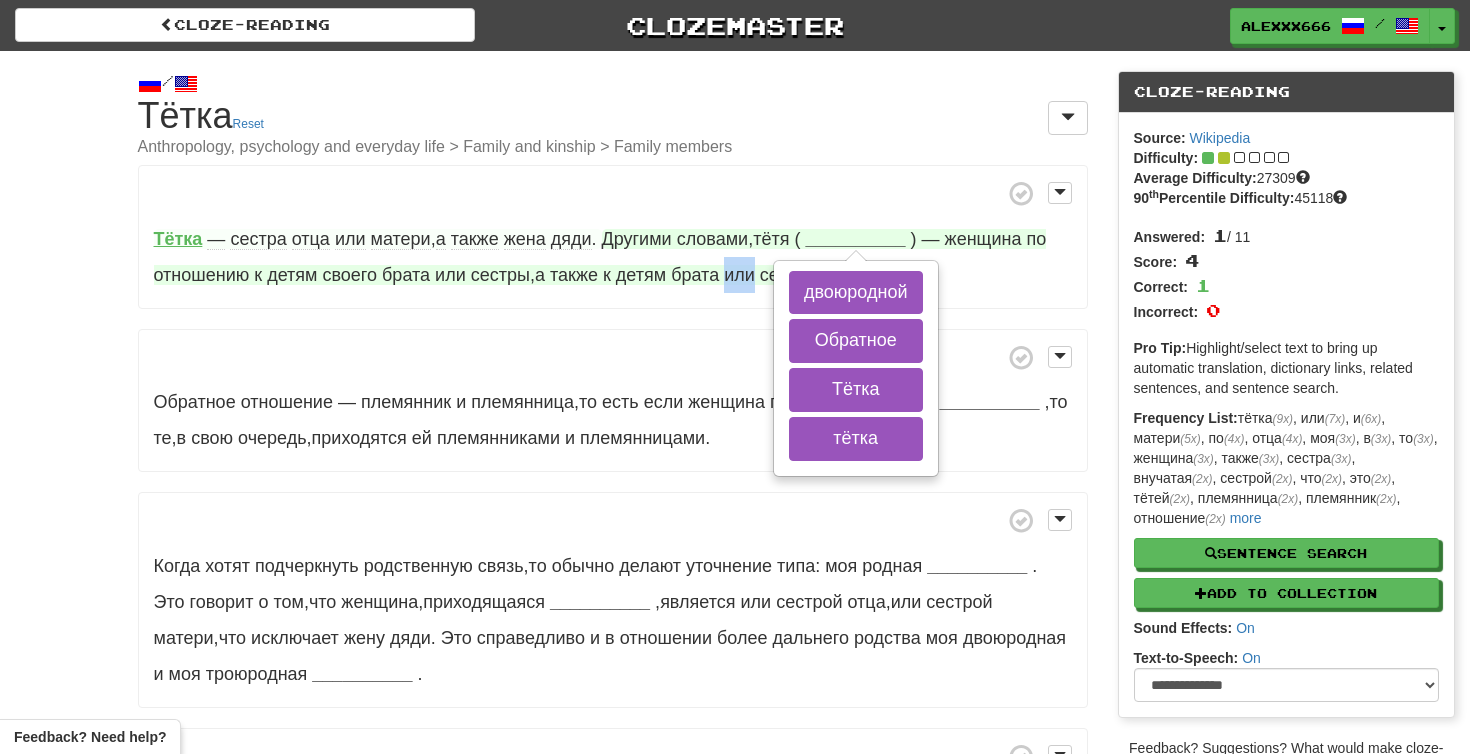 click on "или" at bounding box center [739, 275] 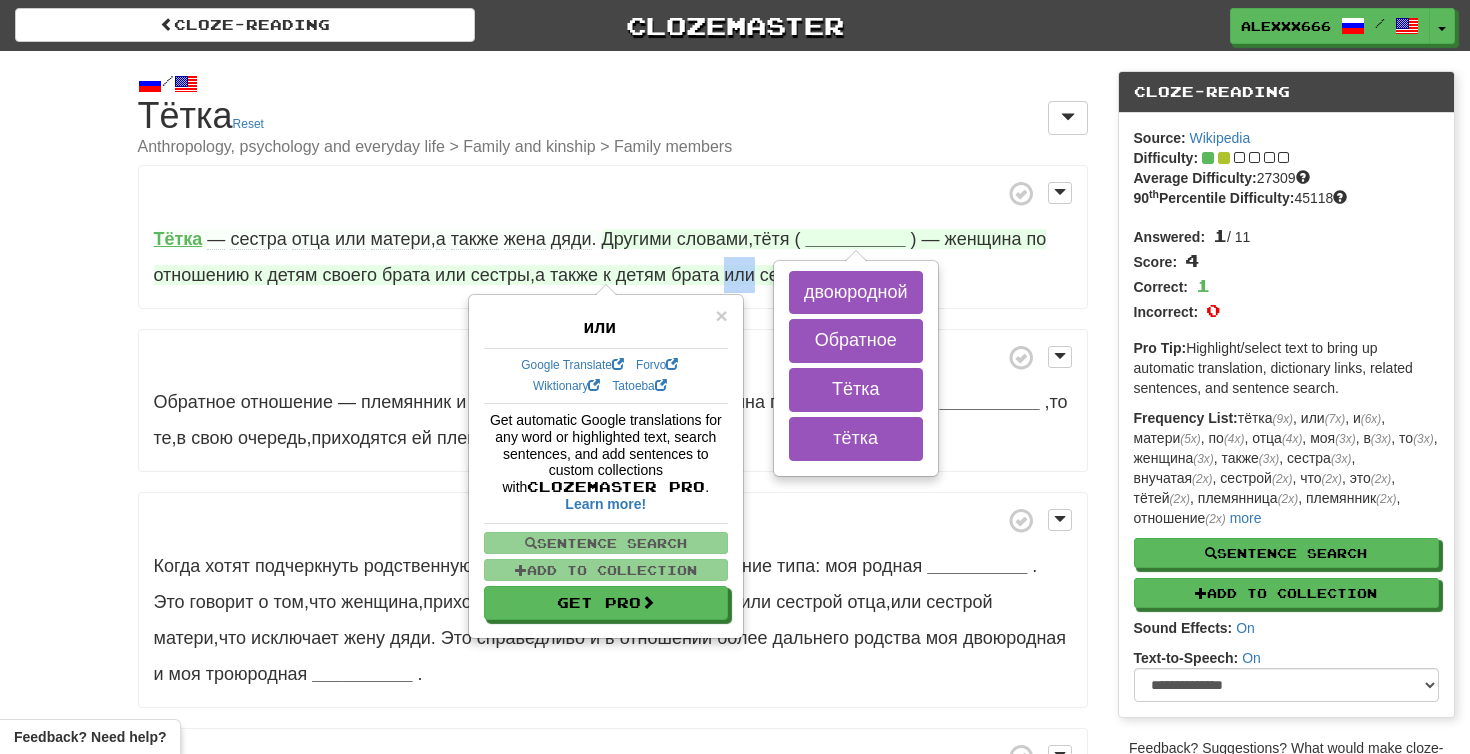 click on "Тётка
—   сестра   отца   или   матери ,  а   также   жена   дяди .
Другими   словами ,  тётя   (
__________ двоюродной Обратное Тётка тётка
)   —   женщина   по   отношению   к   детям   своего   брата   или   сестры ,  а   также   к   детям   брата   или   сестры   своего   мужа ." at bounding box center (613, 237) 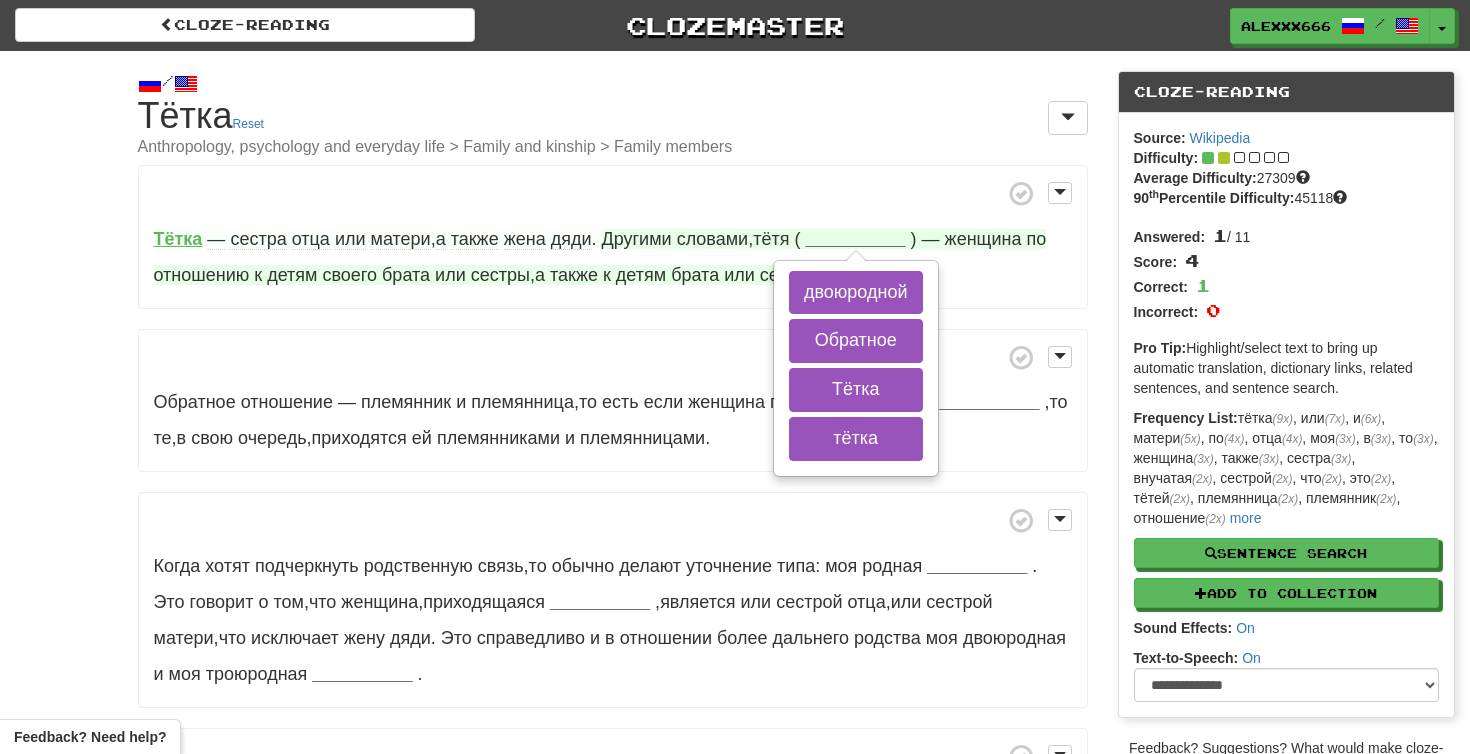 click on "__________" at bounding box center (855, 239) 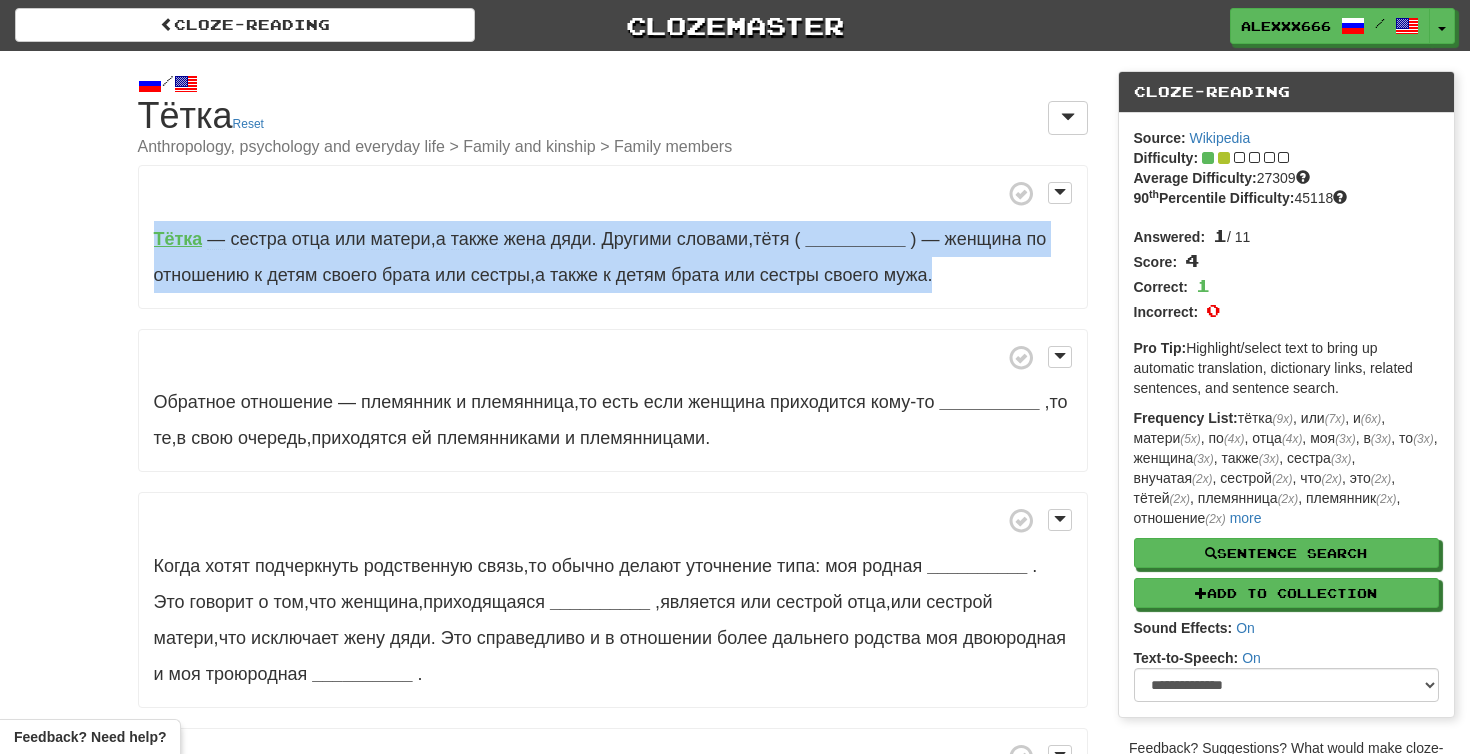 drag, startPoint x: 956, startPoint y: 268, endPoint x: 150, endPoint y: 244, distance: 806.35724 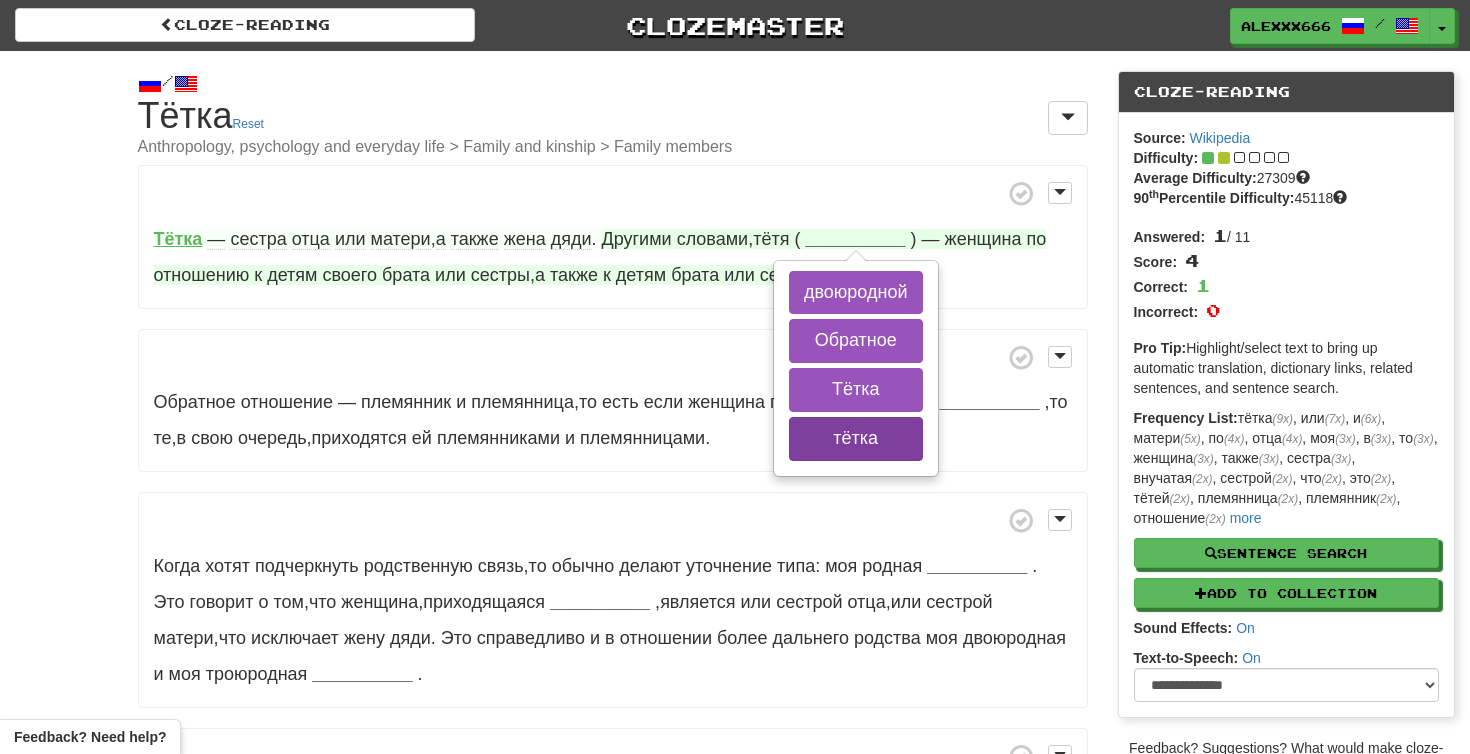click on "тётка" at bounding box center (856, 439) 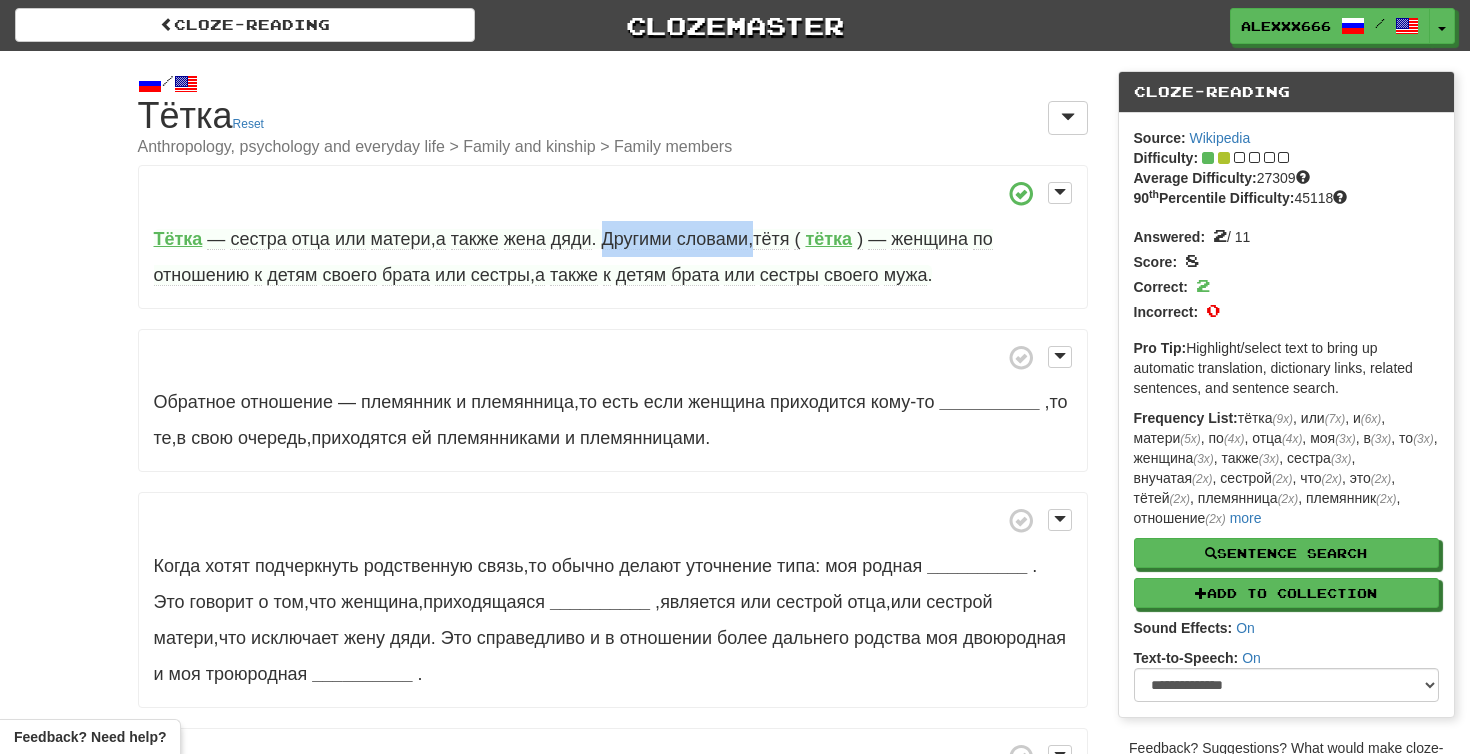 drag, startPoint x: 773, startPoint y: 237, endPoint x: 622, endPoint y: 241, distance: 151.05296 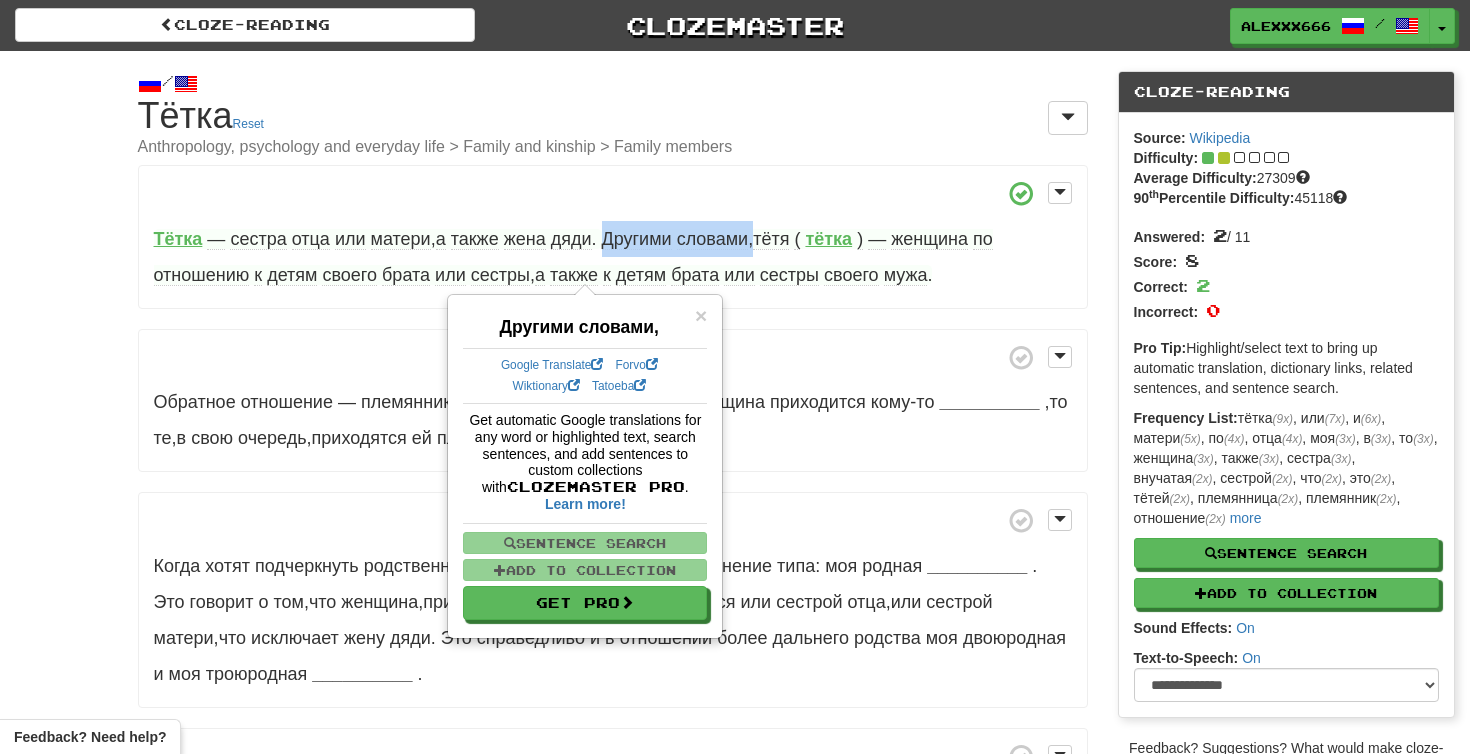 copy on "Другими   словами ," 